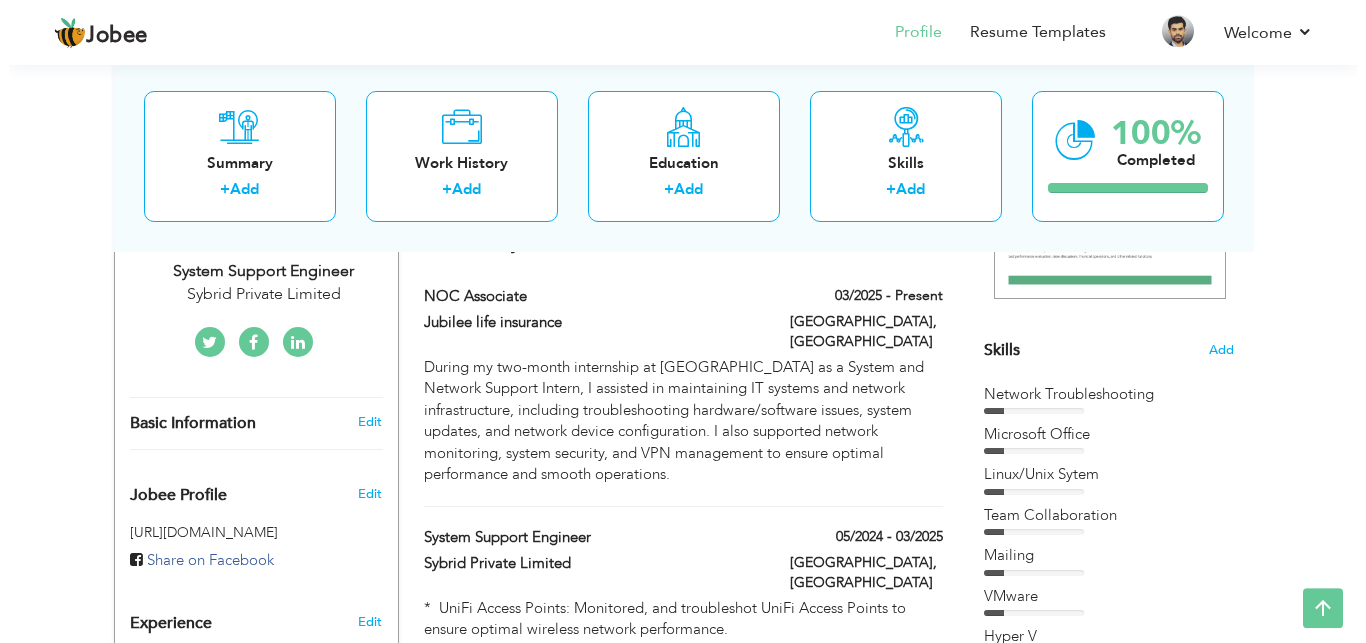 scroll, scrollTop: 290, scrollLeft: 0, axis: vertical 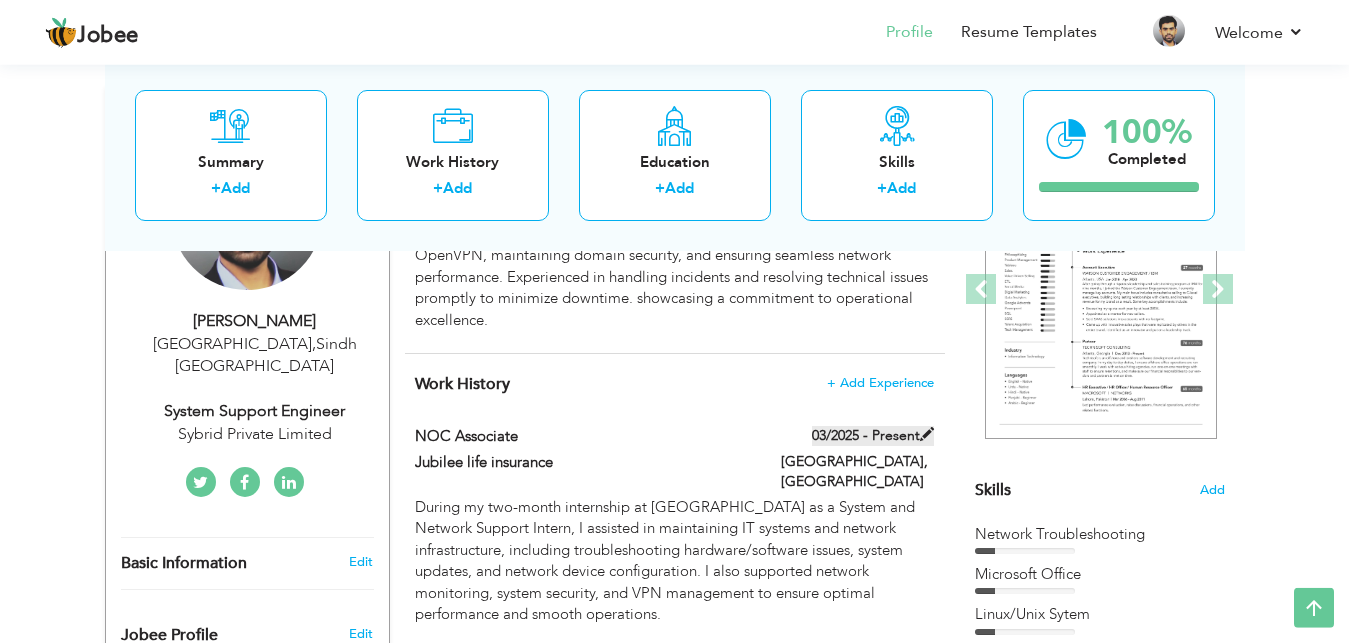 click at bounding box center [927, 434] 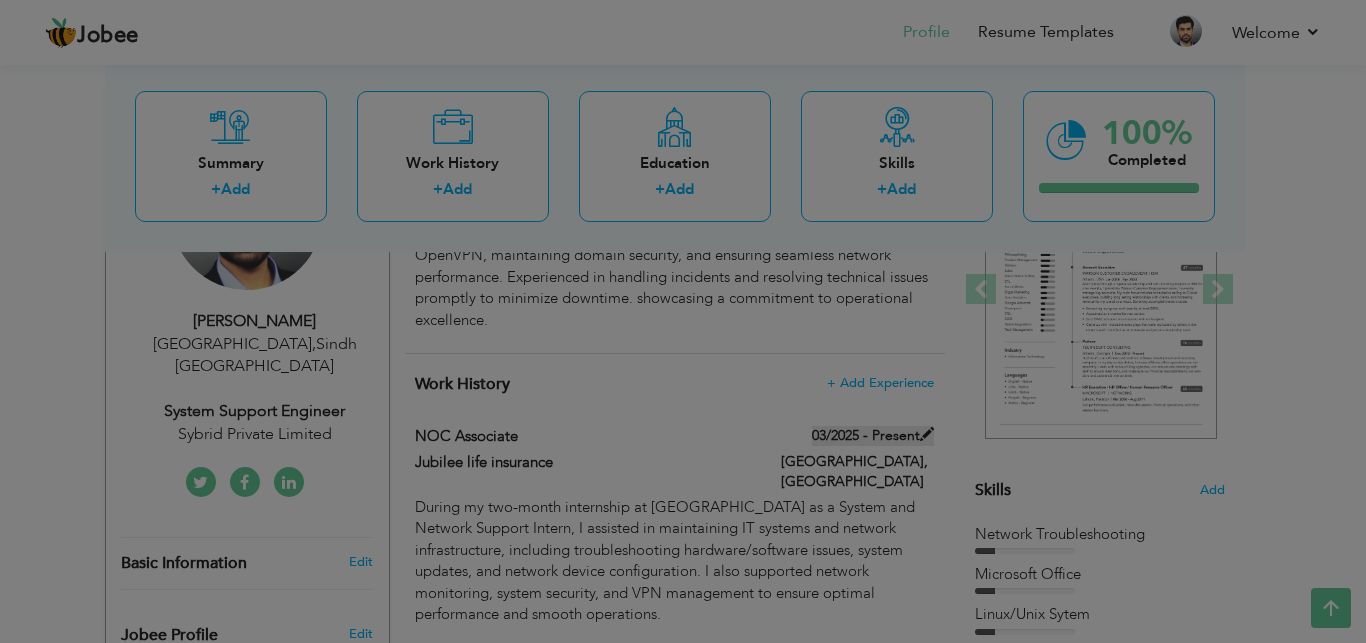 scroll, scrollTop: 0, scrollLeft: 0, axis: both 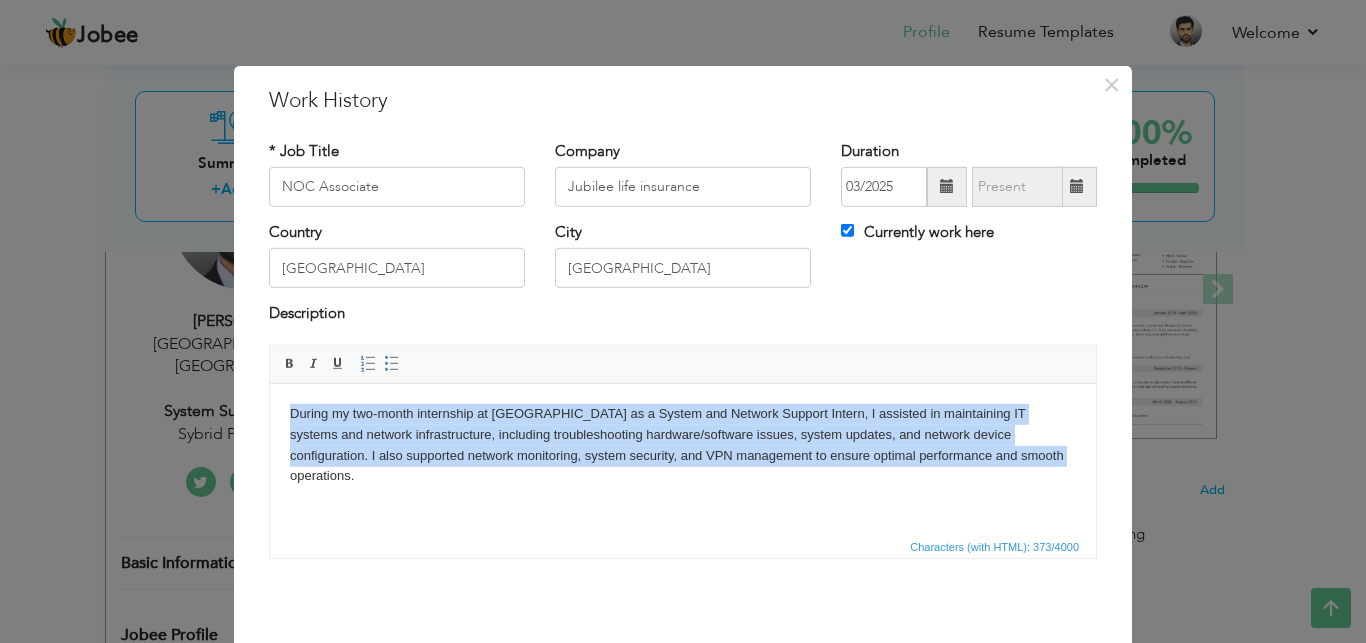 drag, startPoint x: 866, startPoint y: 477, endPoint x: 266, endPoint y: 403, distance: 604.5461 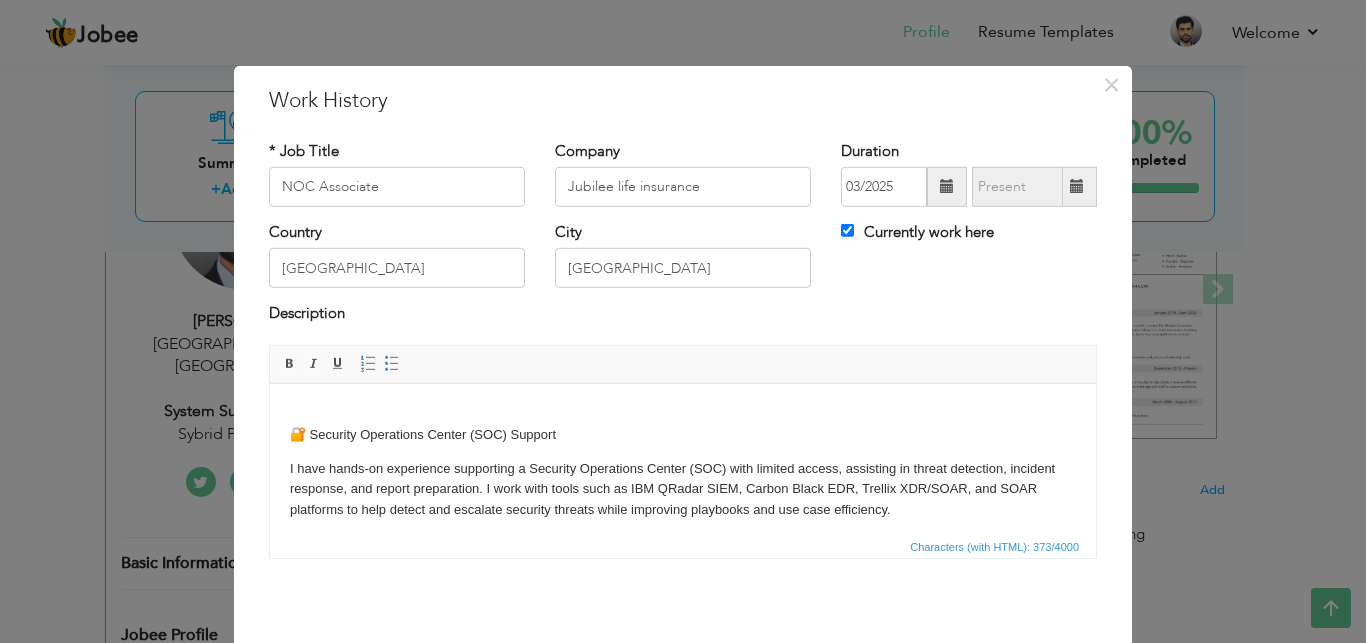 scroll, scrollTop: 186, scrollLeft: 0, axis: vertical 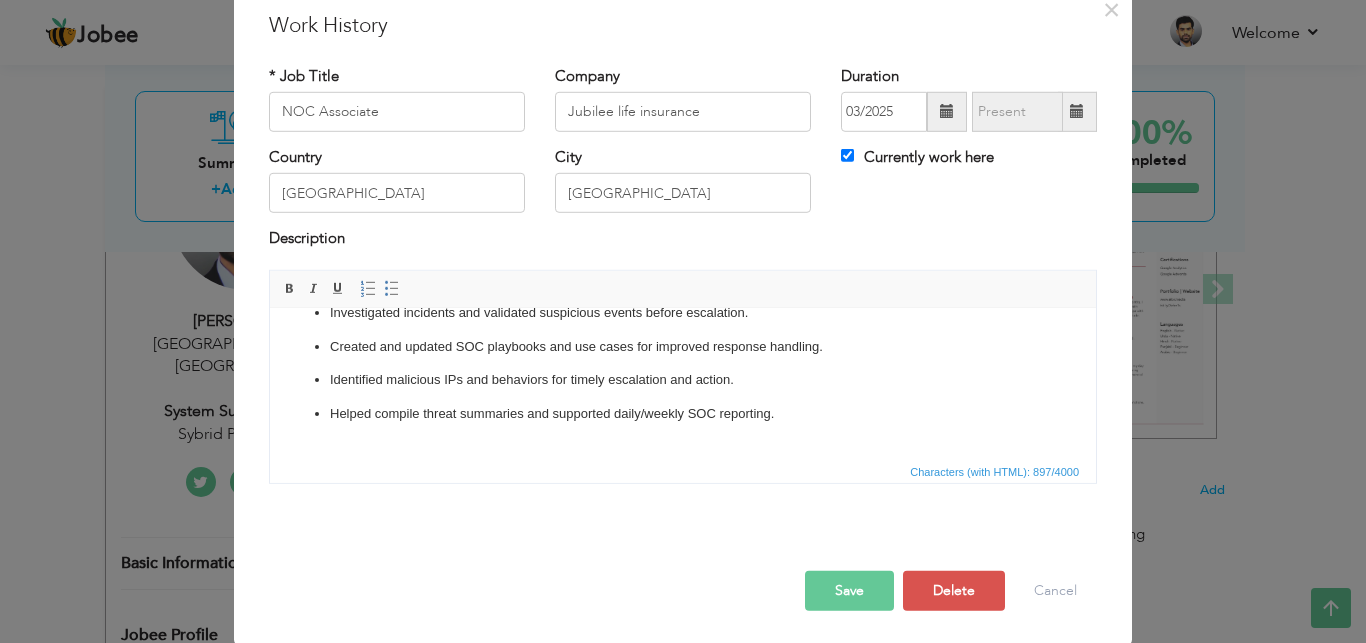 click on "Save" at bounding box center (849, 591) 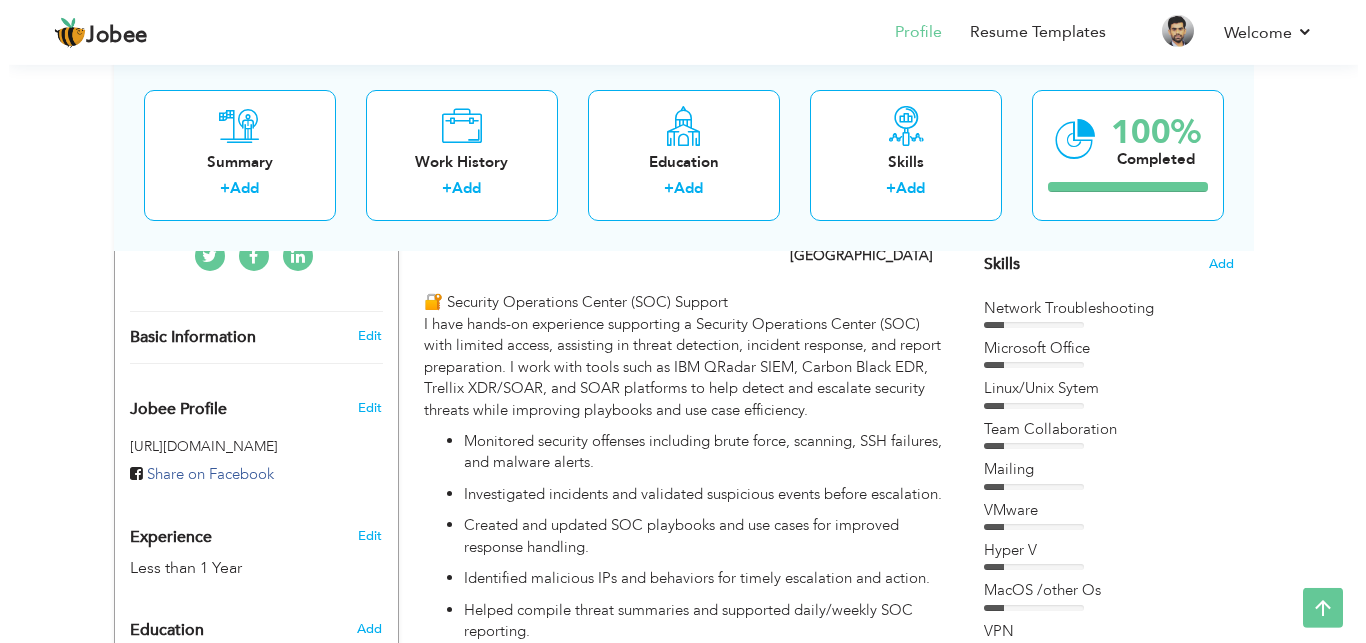 scroll, scrollTop: 495, scrollLeft: 0, axis: vertical 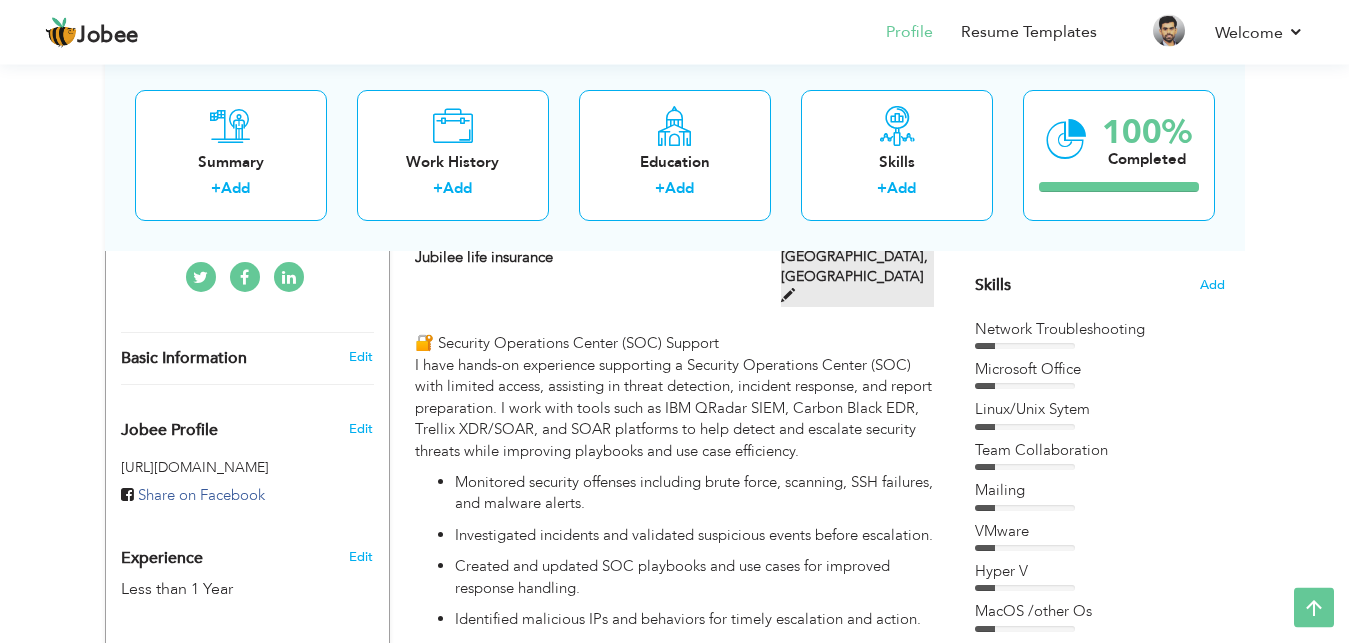 click at bounding box center [788, 295] 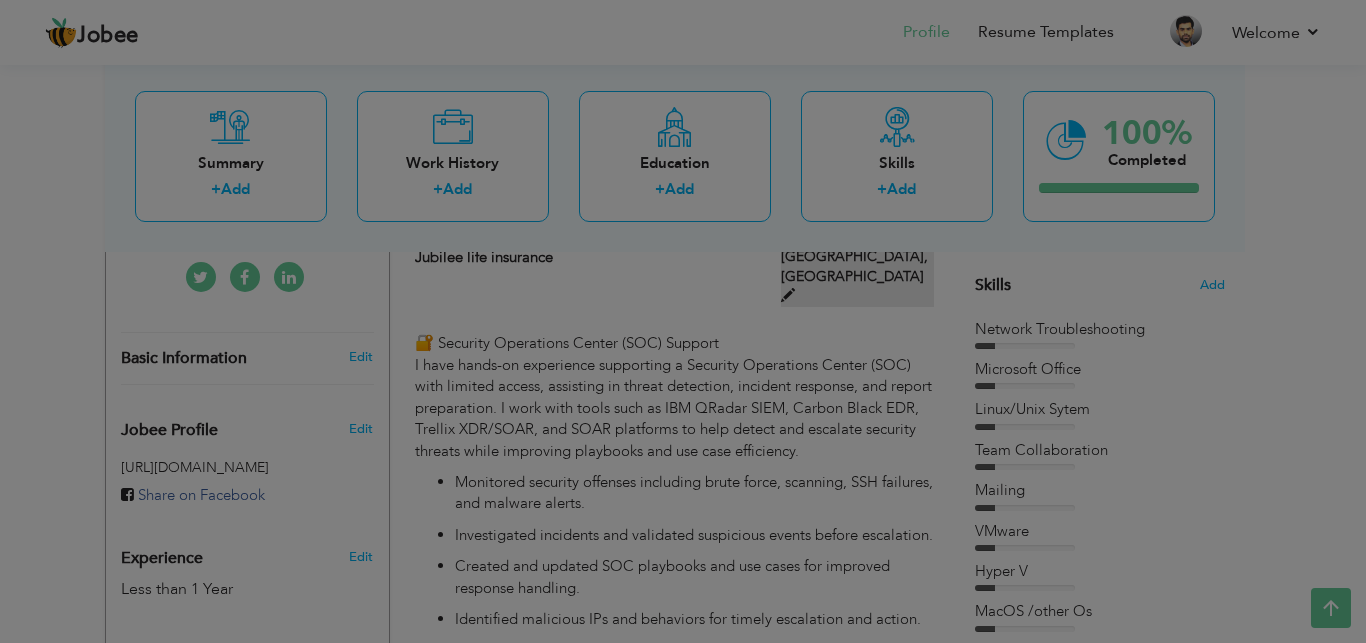 scroll, scrollTop: 0, scrollLeft: 0, axis: both 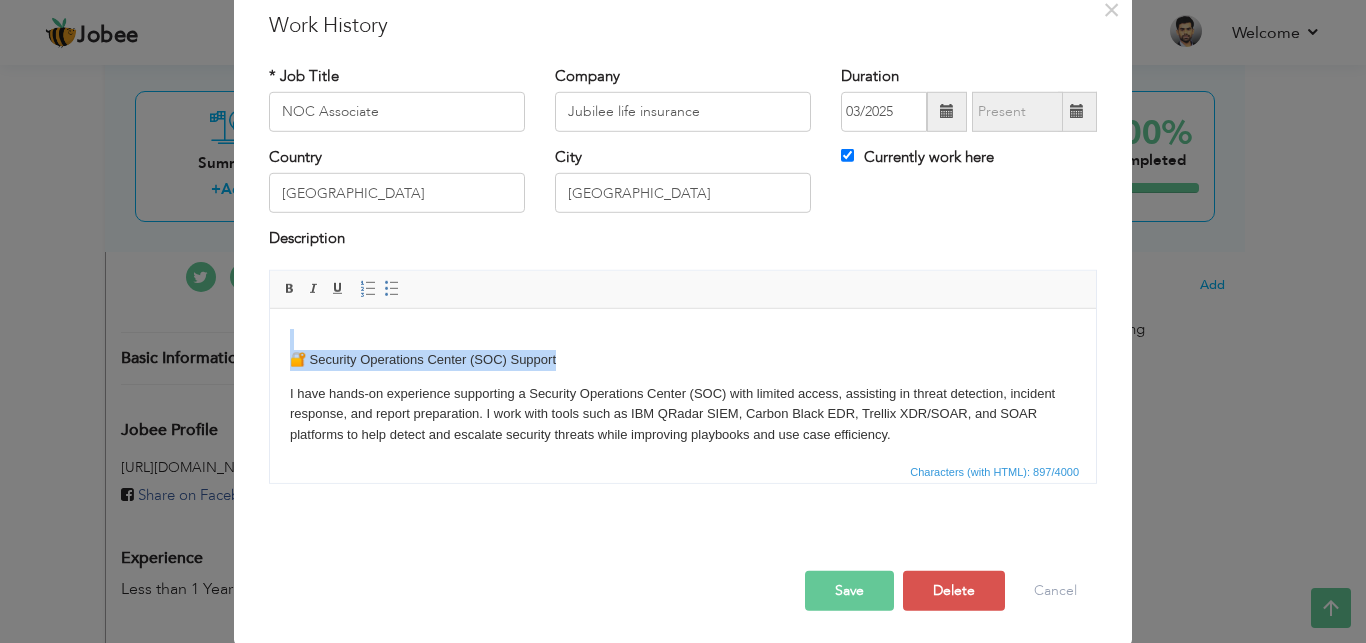 drag, startPoint x: 572, startPoint y: 345, endPoint x: 593, endPoint y: 357, distance: 24.186773 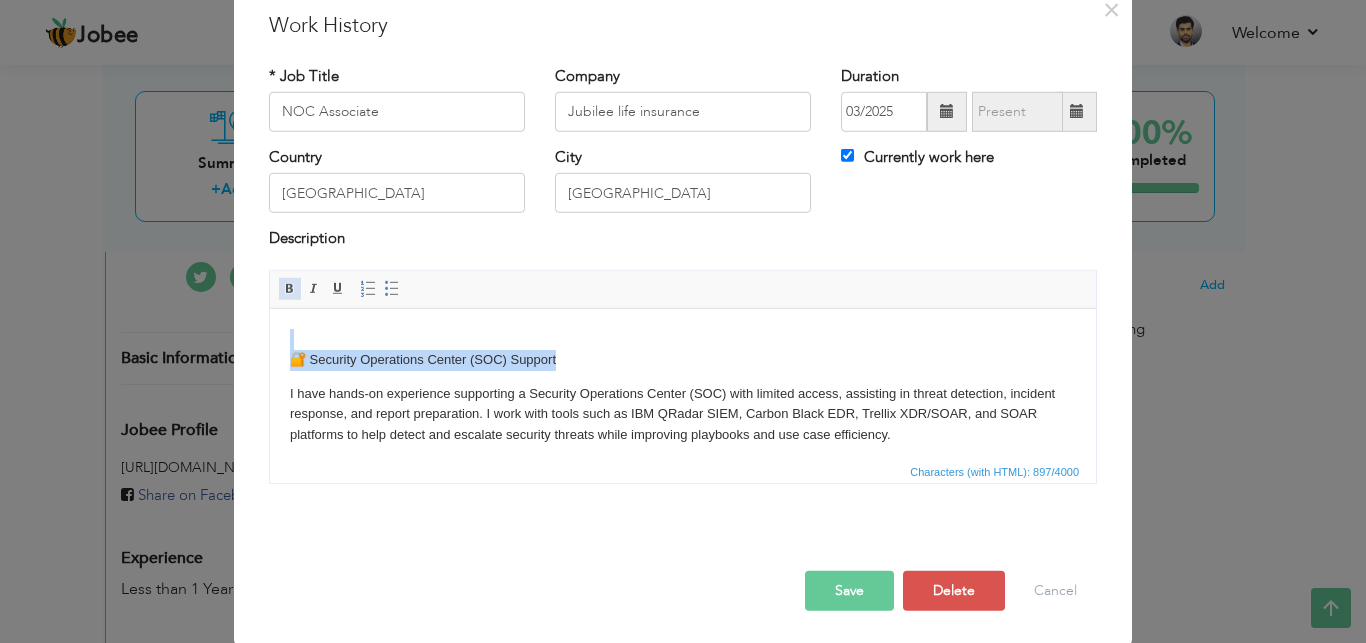 click at bounding box center [290, 289] 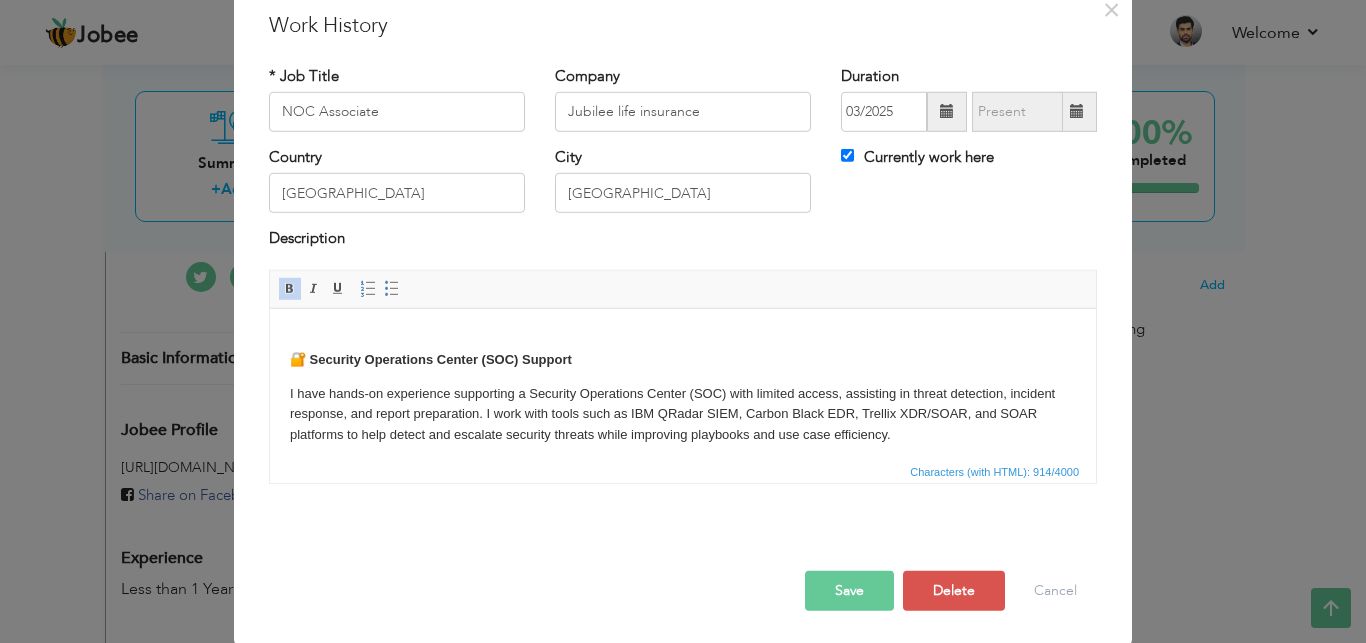click on "🔐 Security Operations Center (SOC) Support I have hands-on experience supporting a Security Operations Center (SOC) with limited access, assisting in threat detection, incident response, and report preparation. I work with tools such as IBM QRadar SIEM, Carbon Black EDR, Trellix XDR/SOAR, and SOAR platforms to help detect and escalate security threats while improving playbooks and use case efficiency. Monitored security offenses including brute force, scanning, SSH failures, and malware alerts. Investigated incidents and validated suspicious events before escalation. Created and updated SOC playbooks and use cases for improved response handling. Identified malicious IPs and behaviors for timely escalation and action. Helped compile threat summaries and supported daily/weekly SOC reporting." at bounding box center [683, 471] 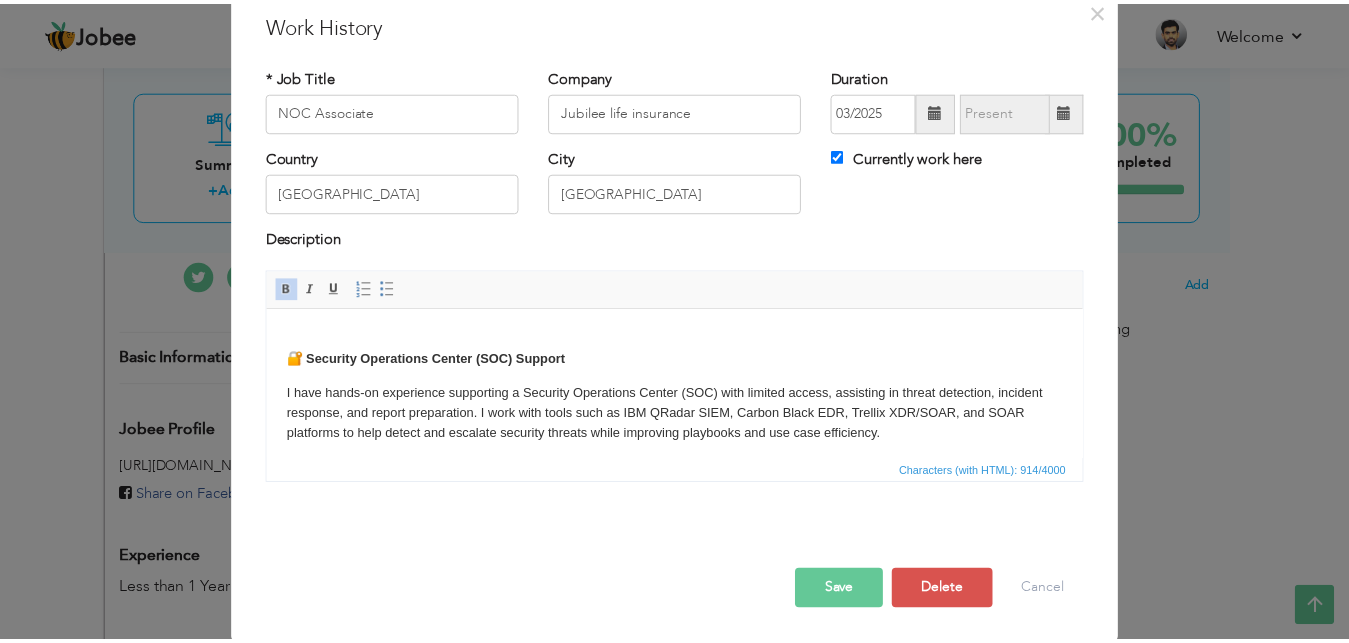 scroll, scrollTop: 79, scrollLeft: 0, axis: vertical 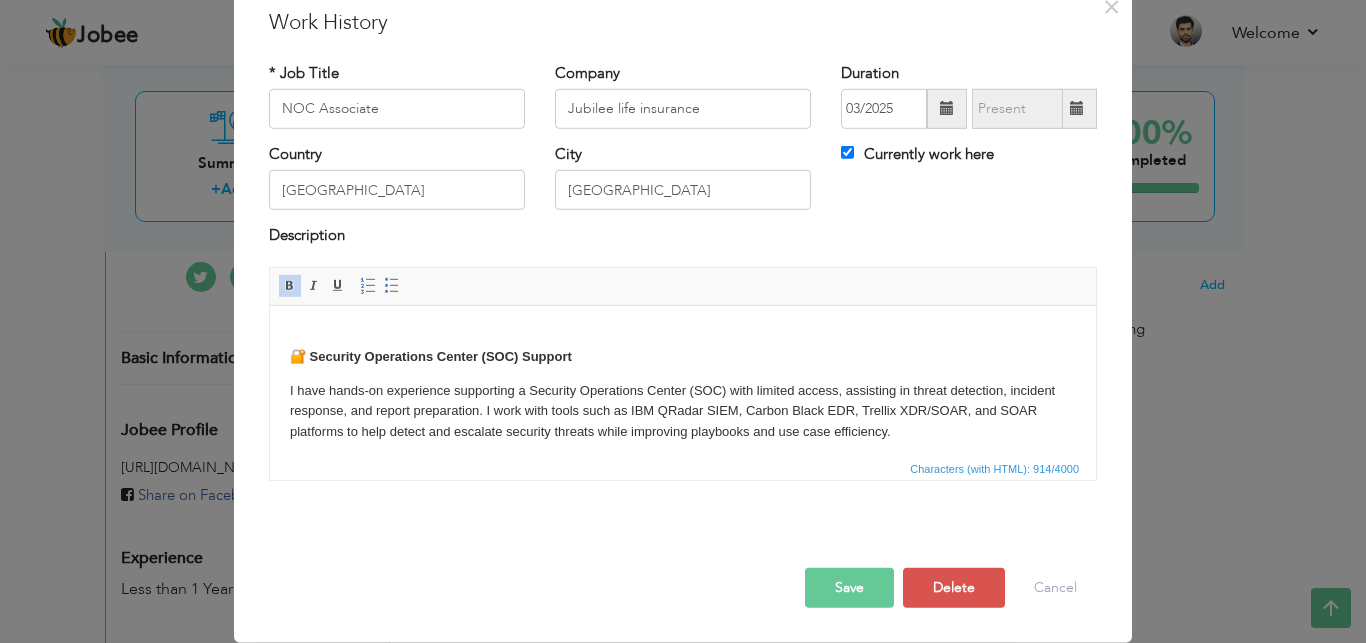 click on "Save" at bounding box center [849, 588] 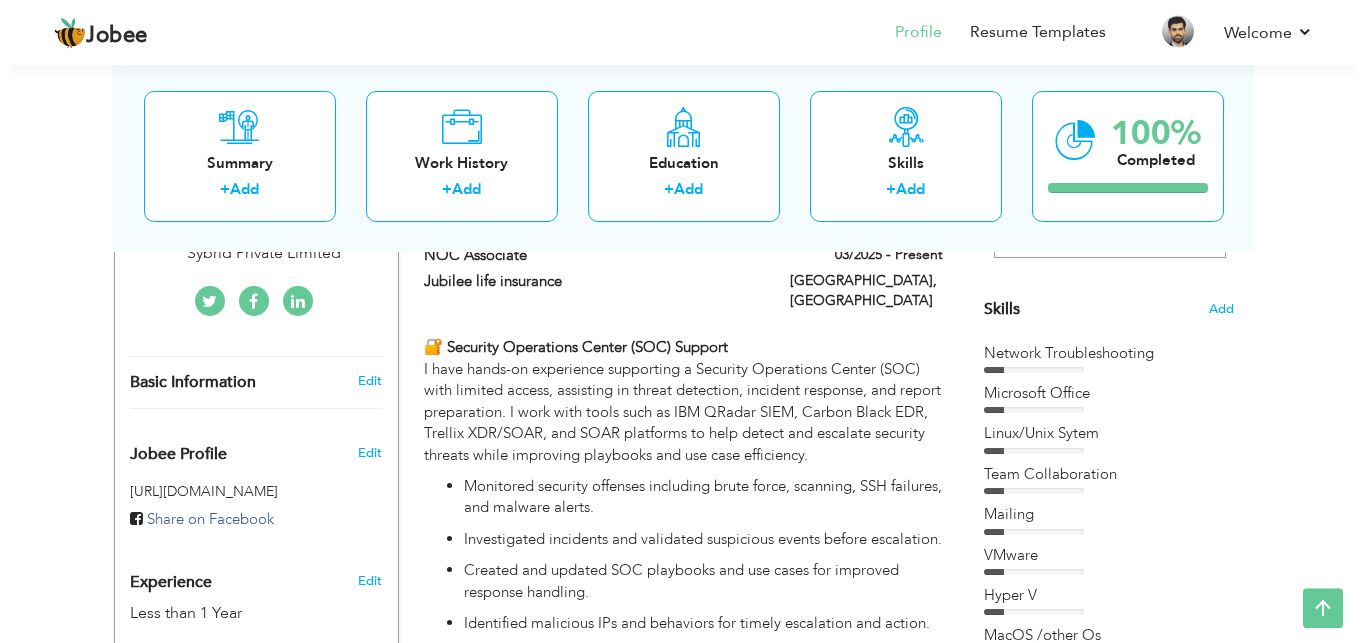 scroll, scrollTop: 421, scrollLeft: 0, axis: vertical 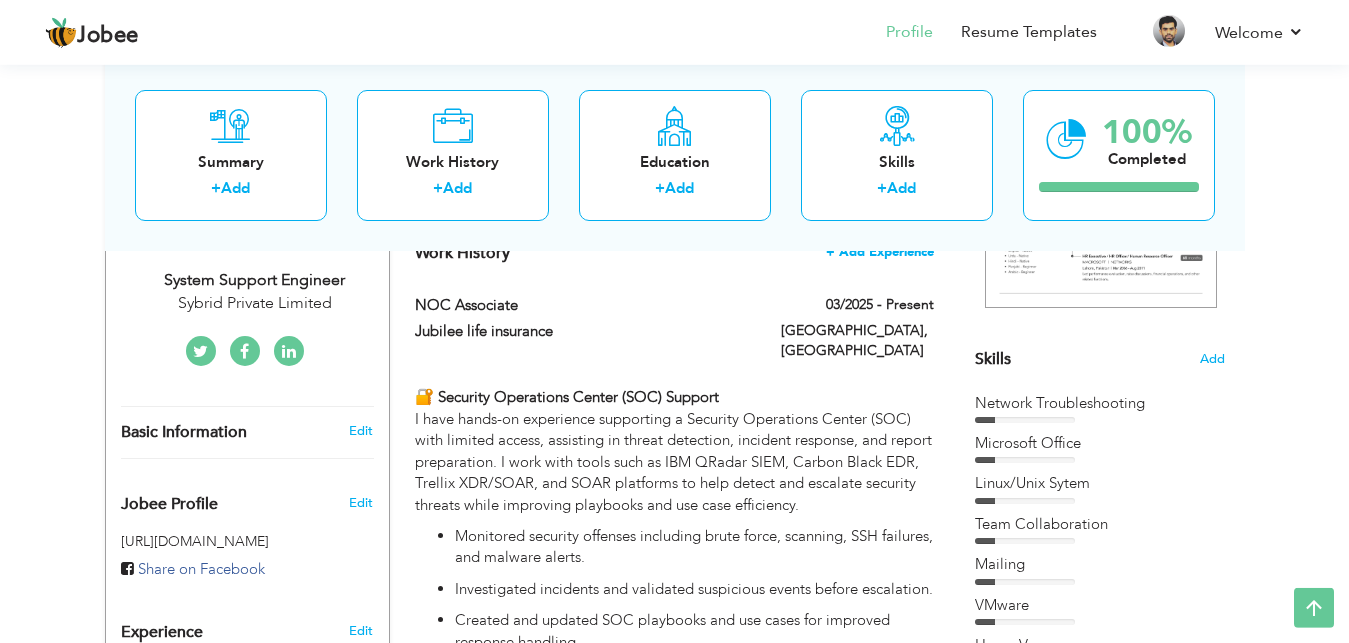 click on "+ Add Experience" at bounding box center [880, 252] 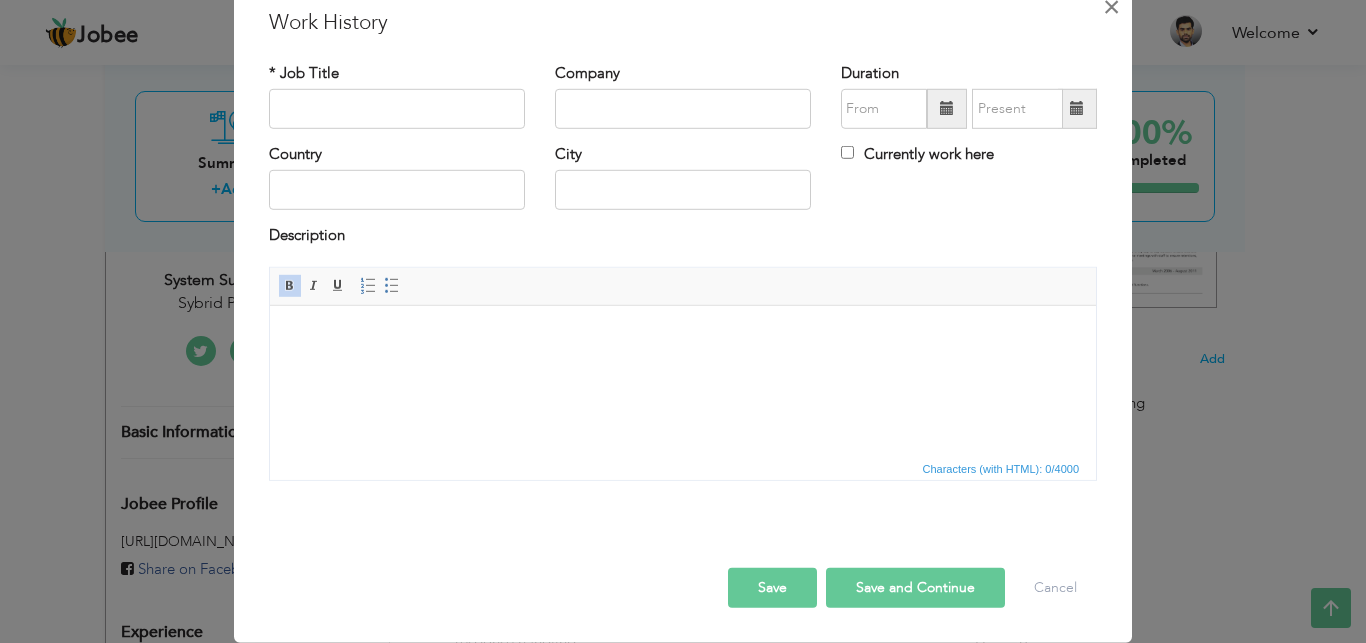 click on "×" at bounding box center [1111, 6] 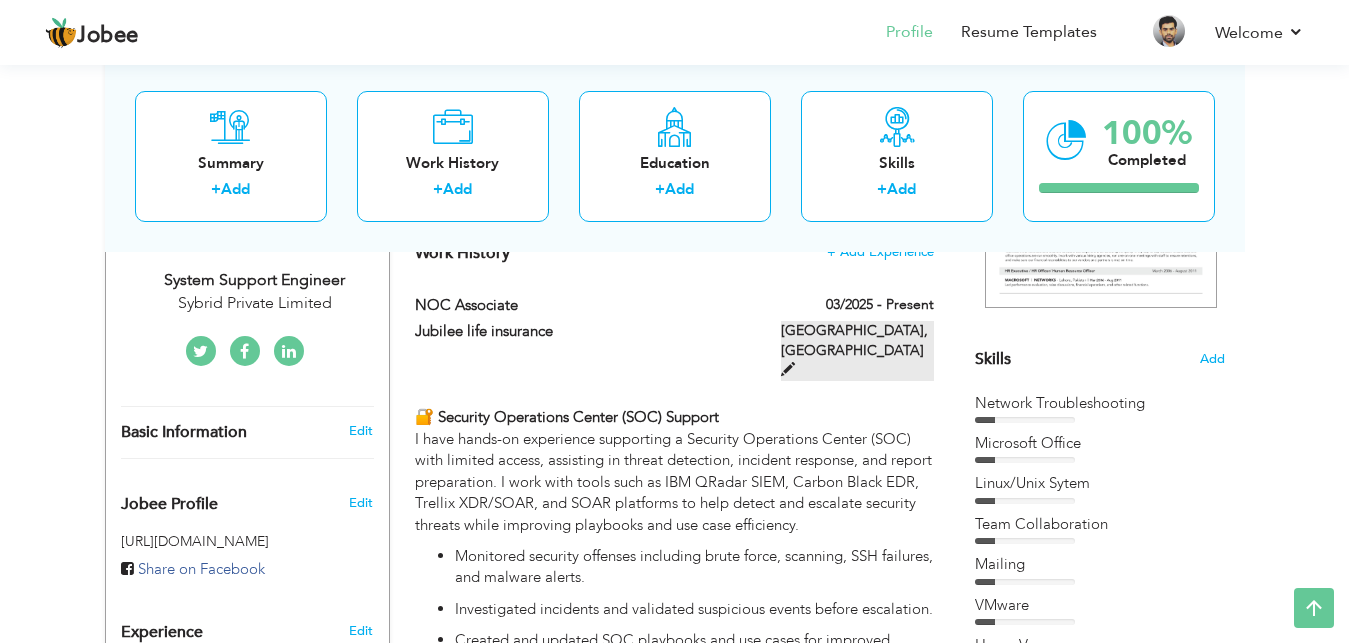 click at bounding box center [788, 369] 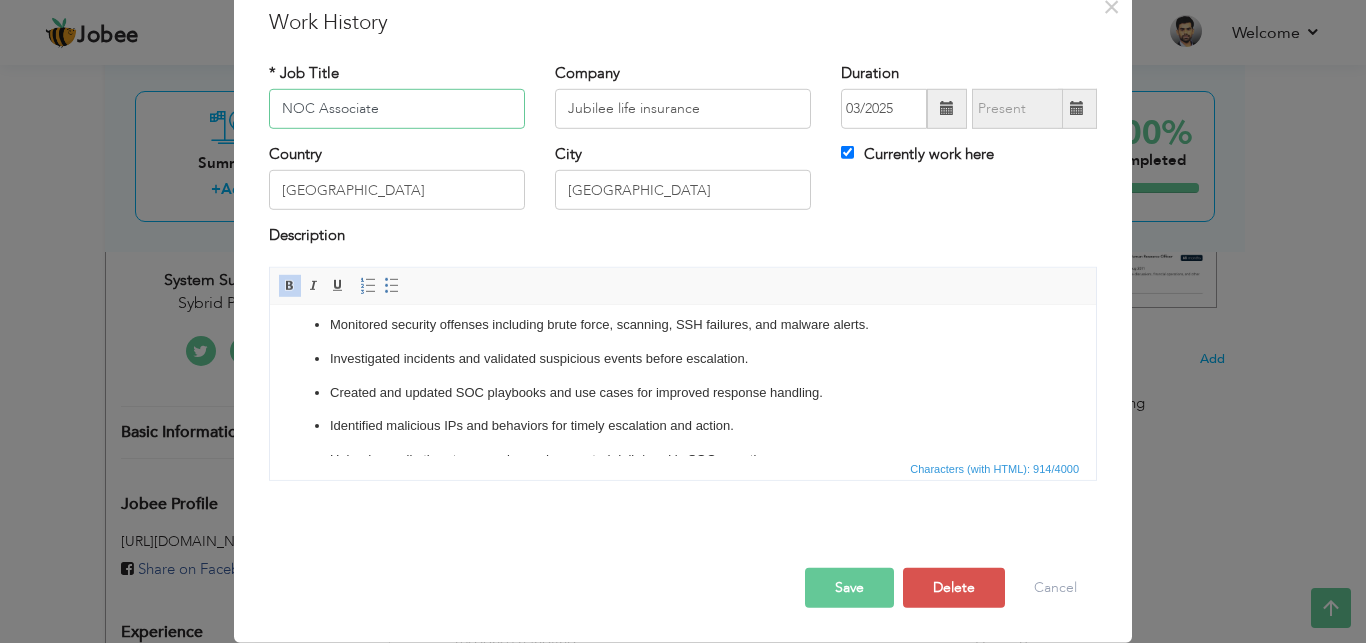 scroll, scrollTop: 156, scrollLeft: 0, axis: vertical 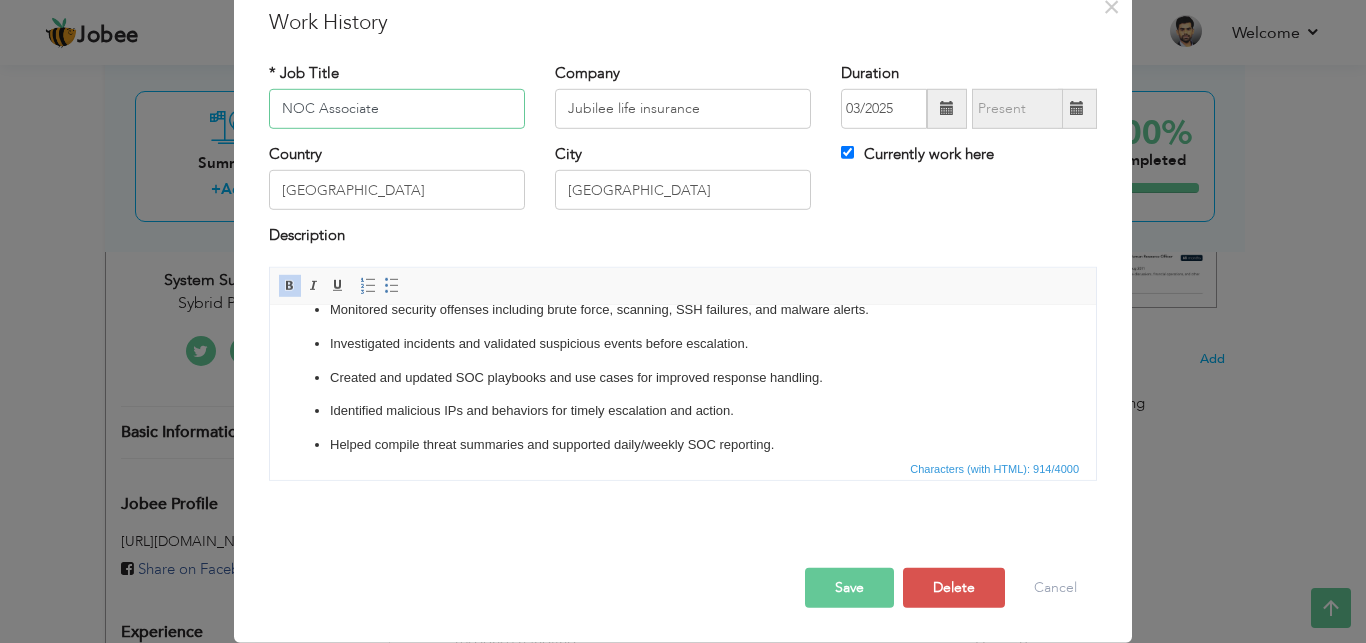 drag, startPoint x: 1083, startPoint y: 345, endPoint x: 1327, endPoint y: 840, distance: 551.8705 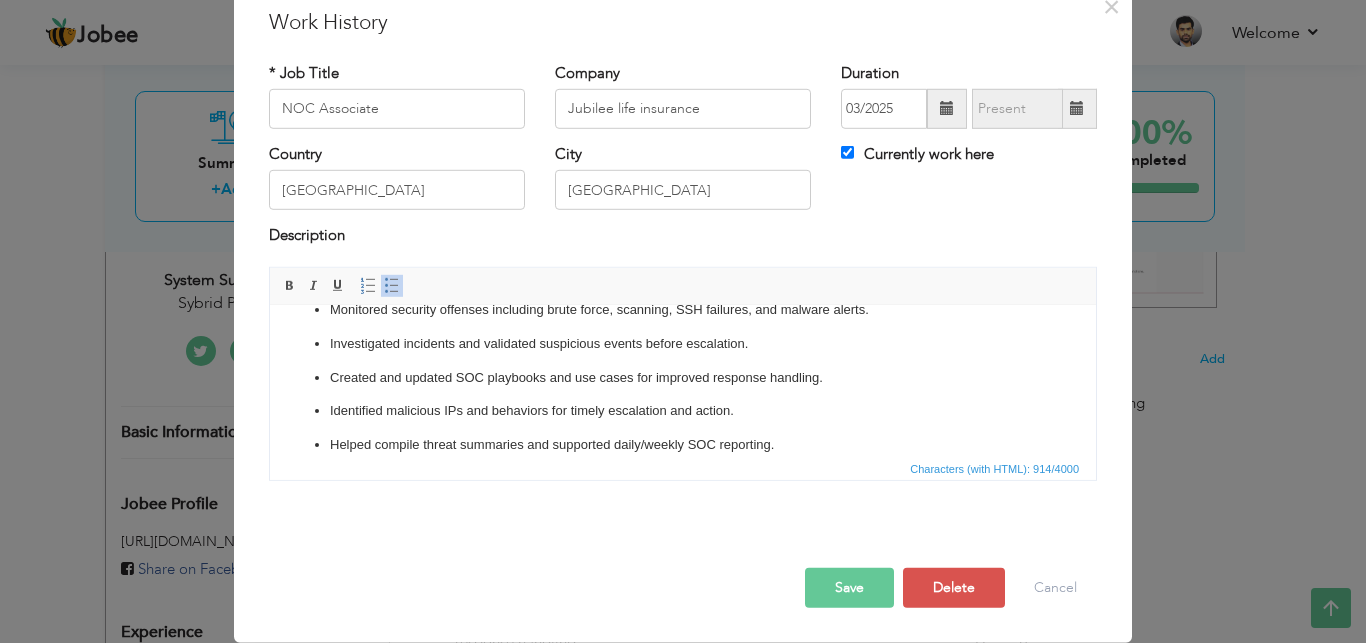 click on "Helped compile threat summaries and supported daily/weekly SOC reporting." at bounding box center (683, 444) 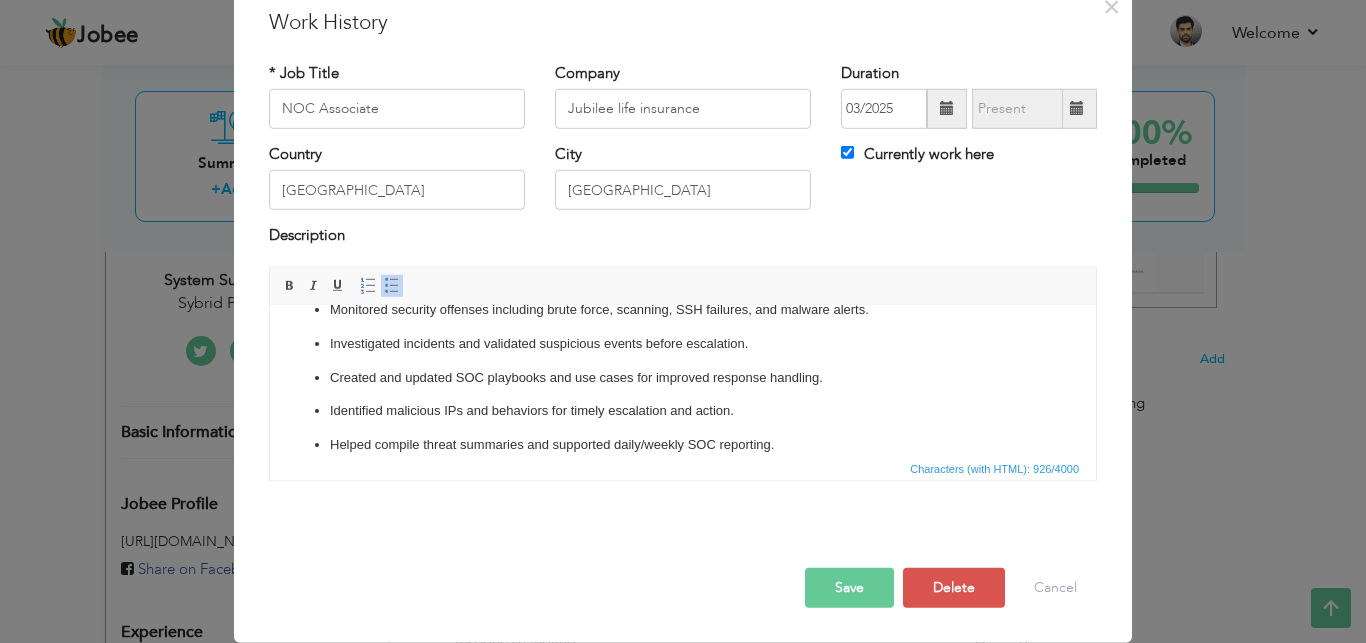 scroll, scrollTop: 194, scrollLeft: 0, axis: vertical 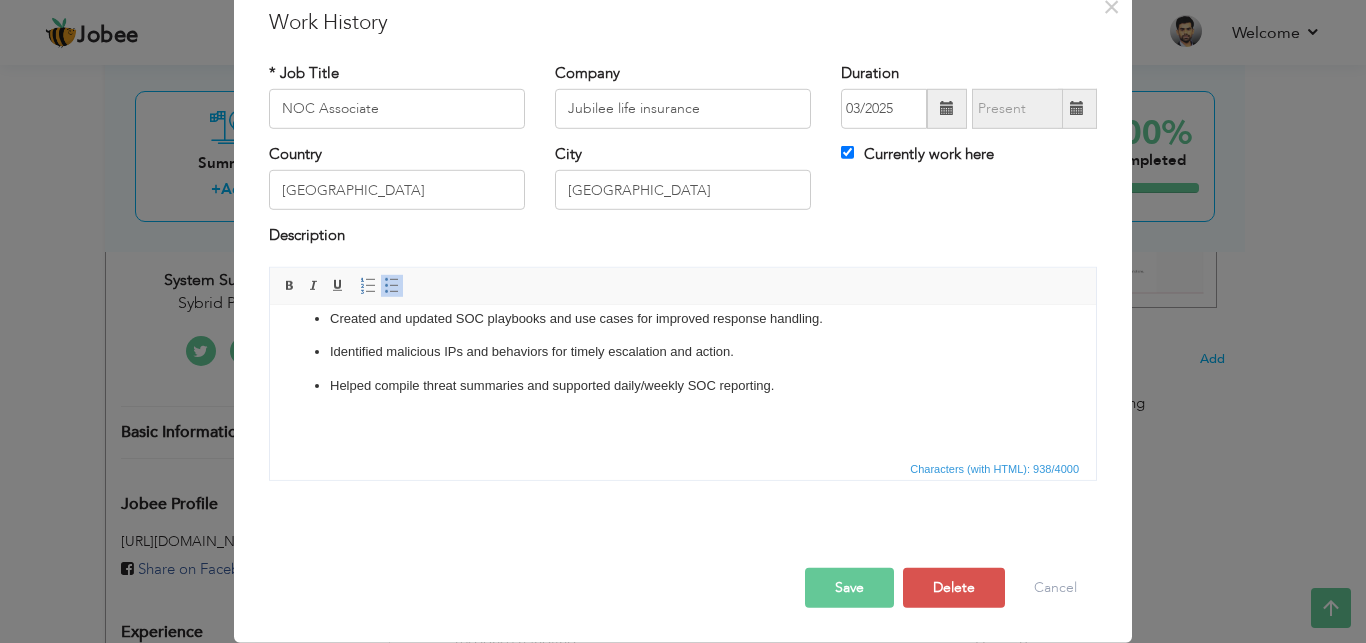 type 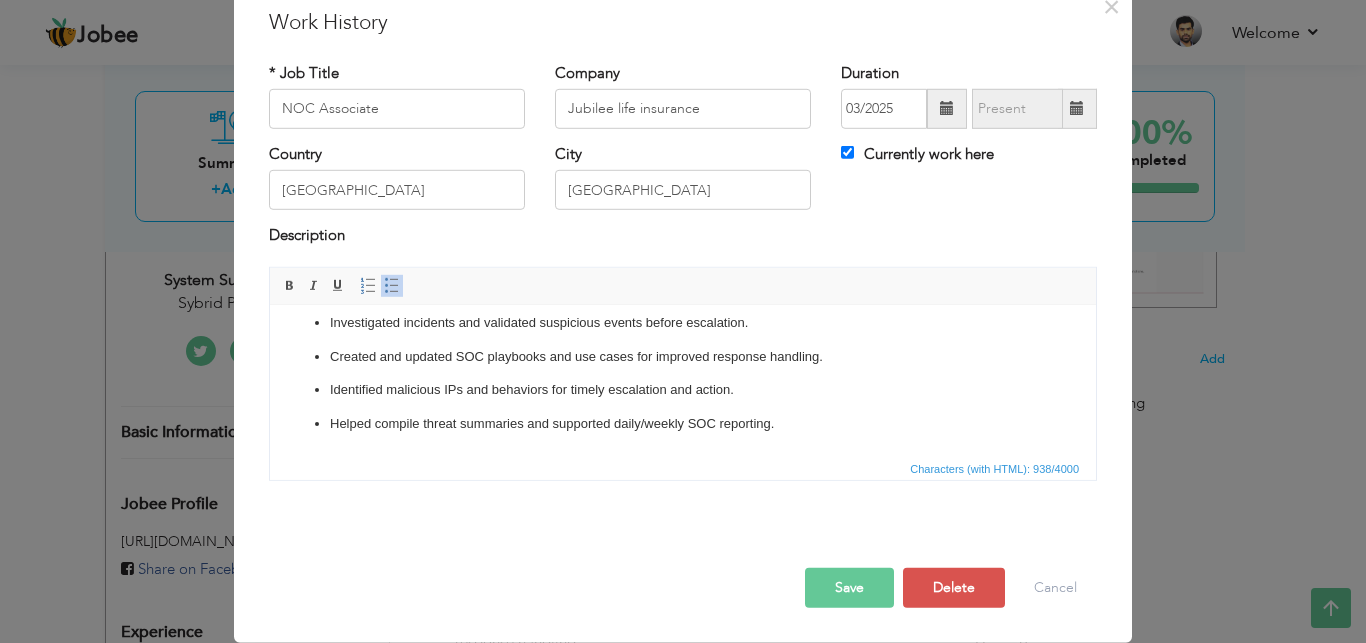 scroll, scrollTop: 177, scrollLeft: 0, axis: vertical 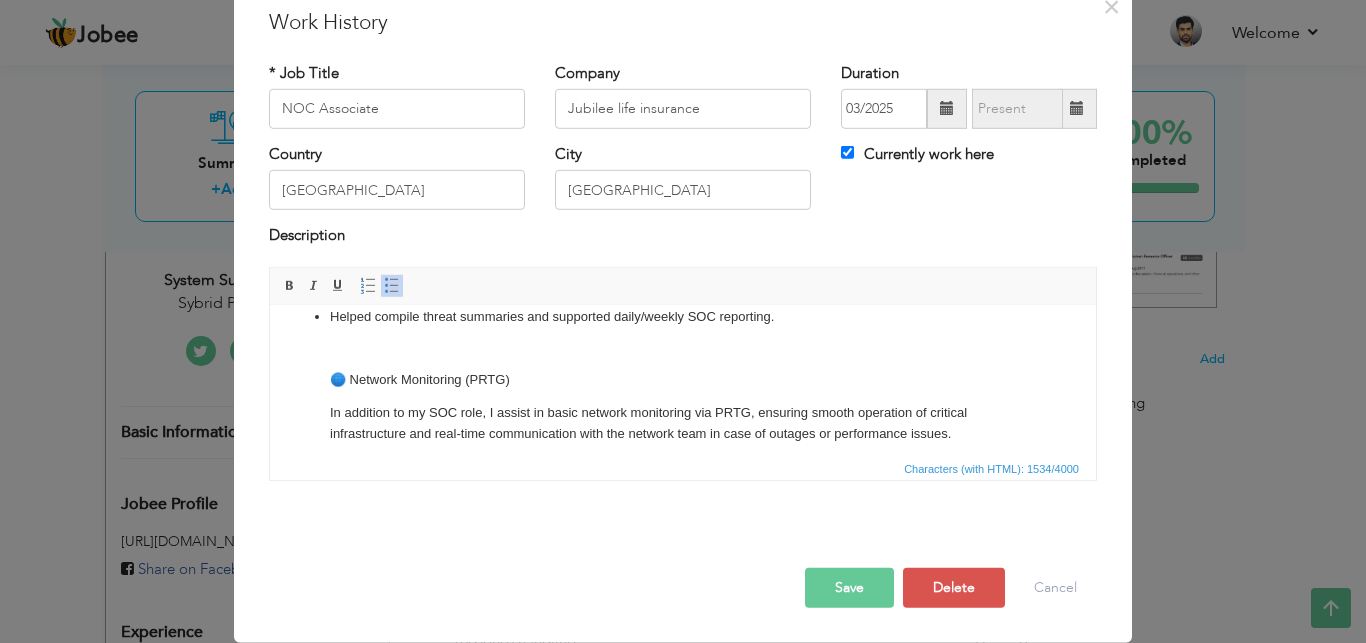 click on "Monitored security offenses including brute force, scanning, SSH failures, and malware alerts. Investigated incidents and validated suspicious events before escalation. Created and updated SOC playbooks and use cases for improved response handling. Identified malicious IPs and behaviors for timely escalation and action. Helped compile threat summaries and supported daily/weekly SOC reporting. 🌐 Network Monitoring (PRTG) In addition to my SOC role, I assist in basic network monitoring via PRTG, ensuring smooth operation of critical infrastructure and real-time communication with the network team in case of outages or performance issues. Monitored firewalls, switches, servers, and ISP uplinks using PRTG. Received alerts for device/link downtime and escalated to the network team. Sent formal outage notifications and followed up until service was restored. Ensured reduced operational downtime through proactive monitoring." at bounding box center [683, 375] 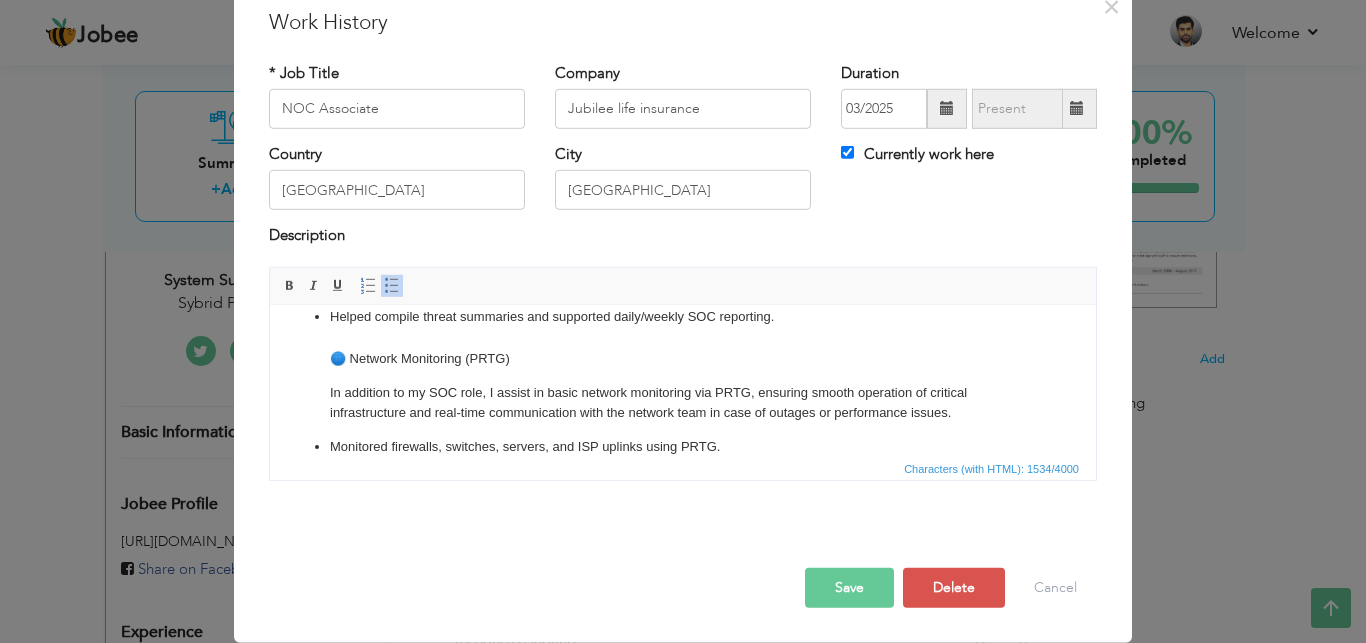 click on "Helped compile threat summaries and supported daily/weekly SOC reporting. 🌐 Network Monitoring (PRTG)" at bounding box center [683, 337] 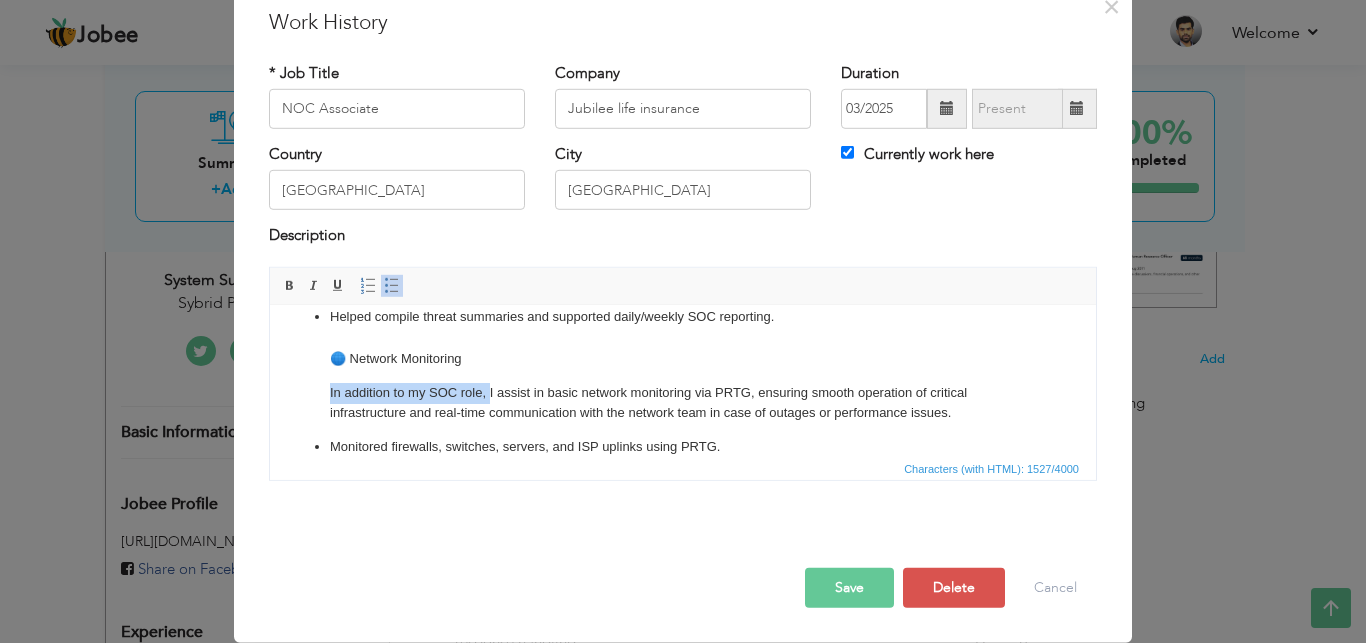 drag, startPoint x: 489, startPoint y: 390, endPoint x: 313, endPoint y: 393, distance: 176.02557 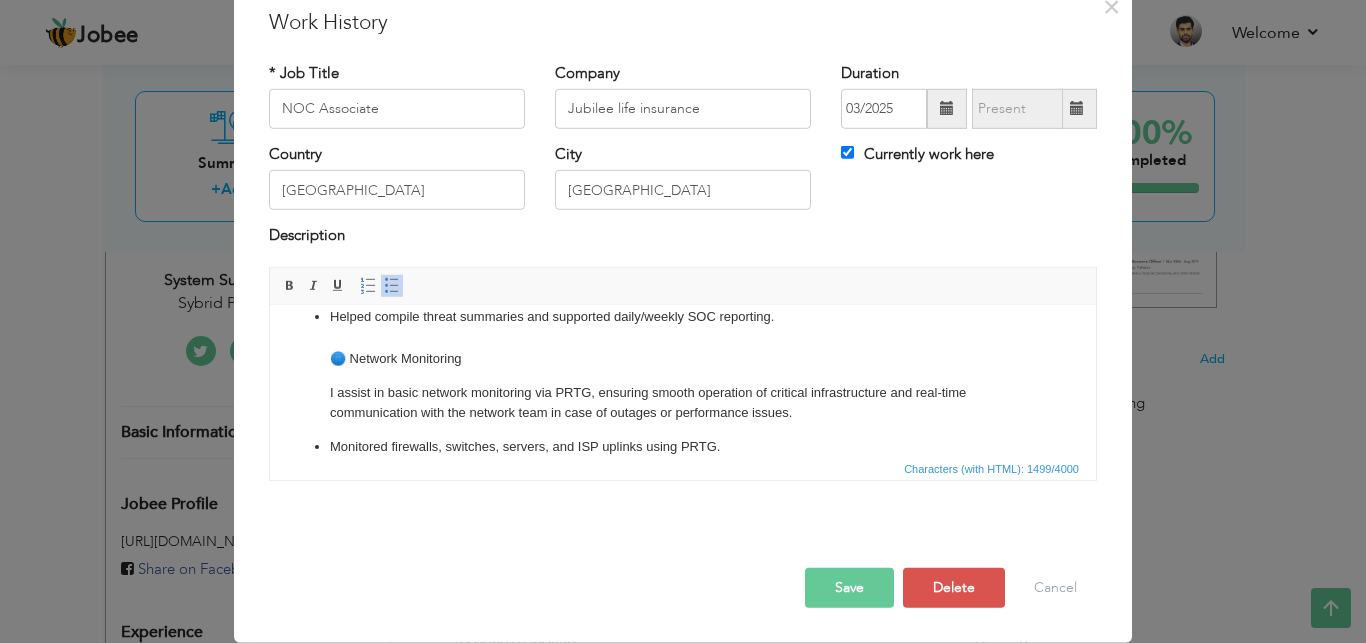 drag, startPoint x: 358, startPoint y: 355, endPoint x: 275, endPoint y: 354, distance: 83.00603 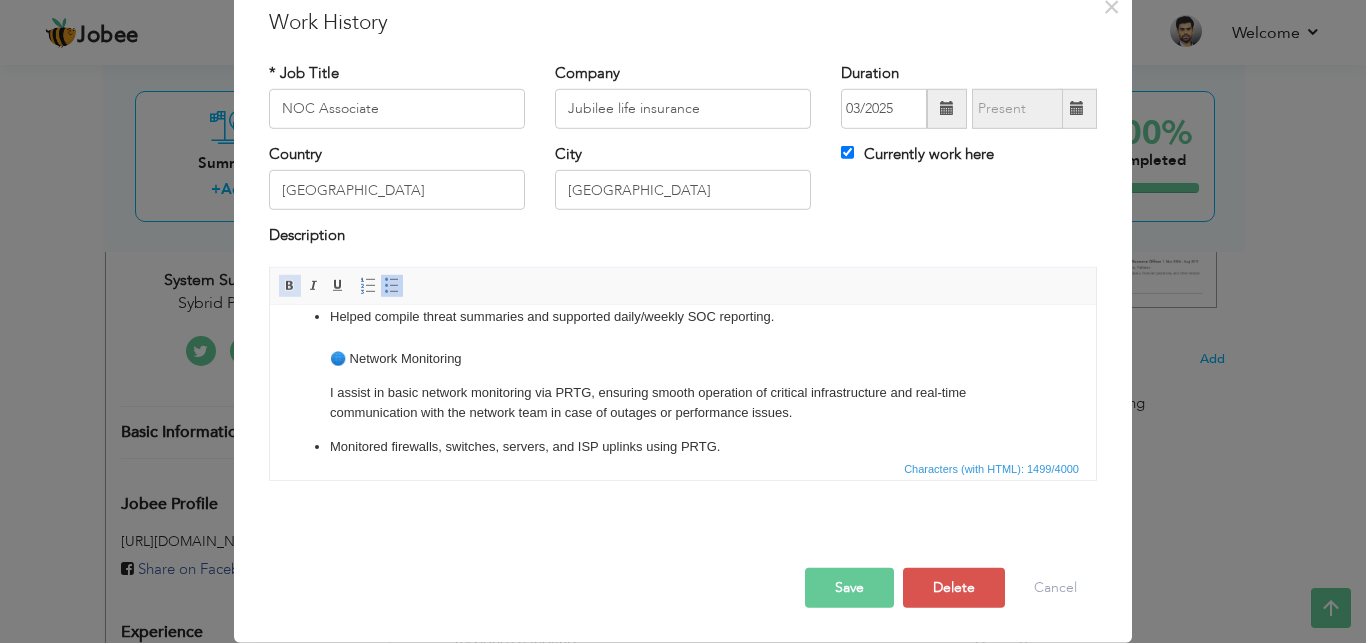 click on "Bold" at bounding box center (290, 286) 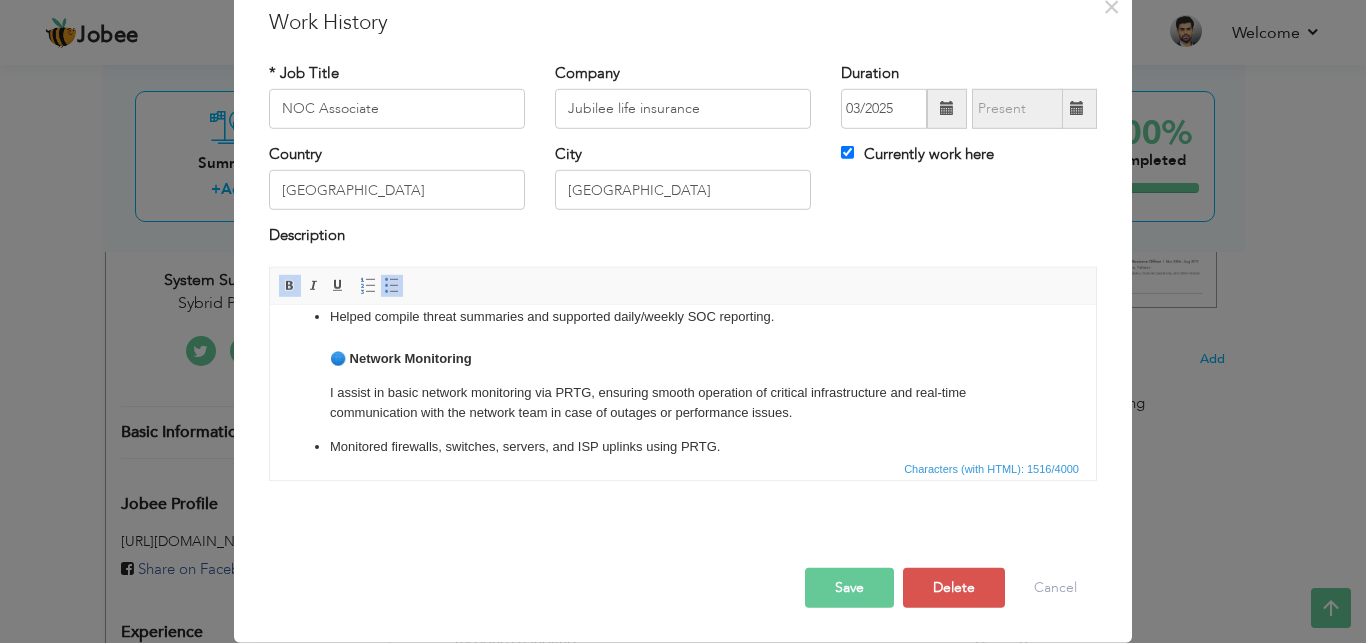 click on "I assist in basic network monitoring via PRTG, ensuring smooth operation of critical infrastructure and real-time communication with the network team in case of outages or performance issues." at bounding box center (683, 403) 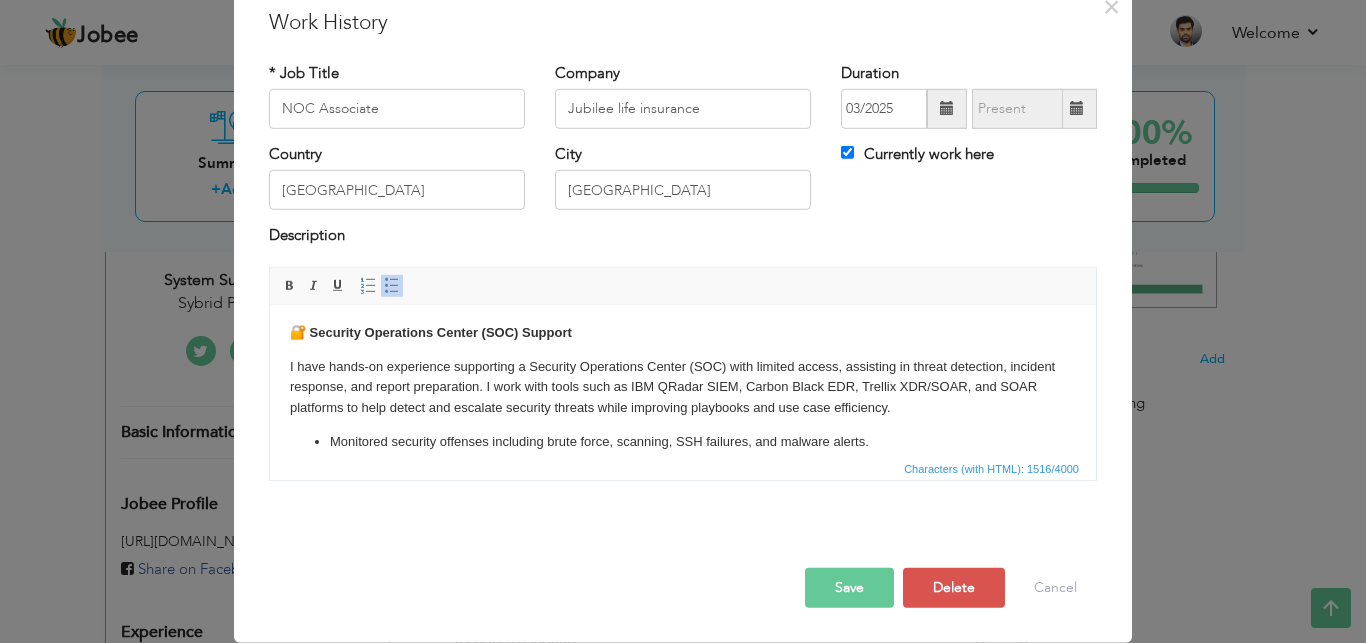 scroll, scrollTop: 0, scrollLeft: 0, axis: both 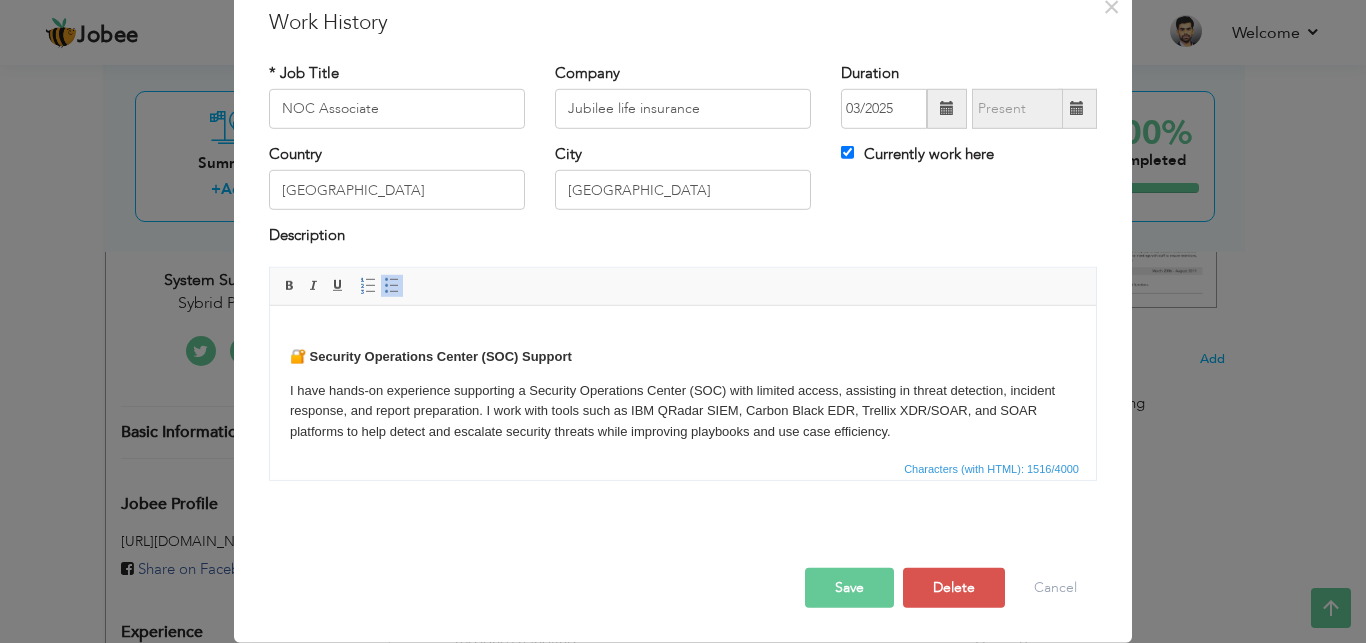 drag, startPoint x: 310, startPoint y: 355, endPoint x: 292, endPoint y: 355, distance: 18 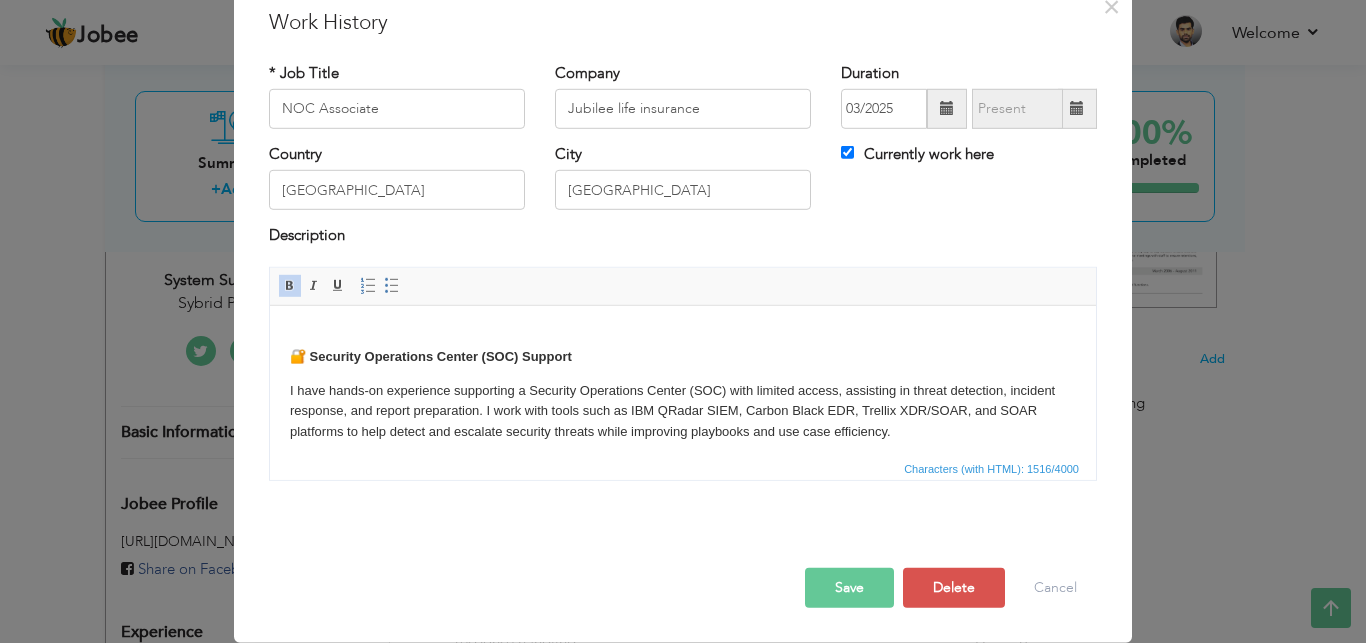 click on "🔐 Security Operations Center (SOC) Support I have hands-on experience supporting a Security Operations Center (SOC) with limited access, assisting in threat detection, incident response, and report preparation. I work with tools such as IBM QRadar SIEM, Carbon Black EDR, Trellix XDR/SOAR, and SOAR platforms to help detect and escalate security threats while improving playbooks and use case efficiency. Monitored security offenses including brute force, scanning, SSH failures, and malware alerts. Investigated incidents and validated suspicious events before escalation. Created and updated SOC playbooks and use cases for improved response handling. Identified malicious IPs and behaviors for timely escalation and action. Helped compile threat summaries and supported daily/weekly SOC reporting. 🌐 Network Monitoring  I assist in basic network monitoring via PRTG, ensuring smooth operation of critical infrastructure and real-time communication with the network team in case of outages or performance issues." at bounding box center [683, 380] 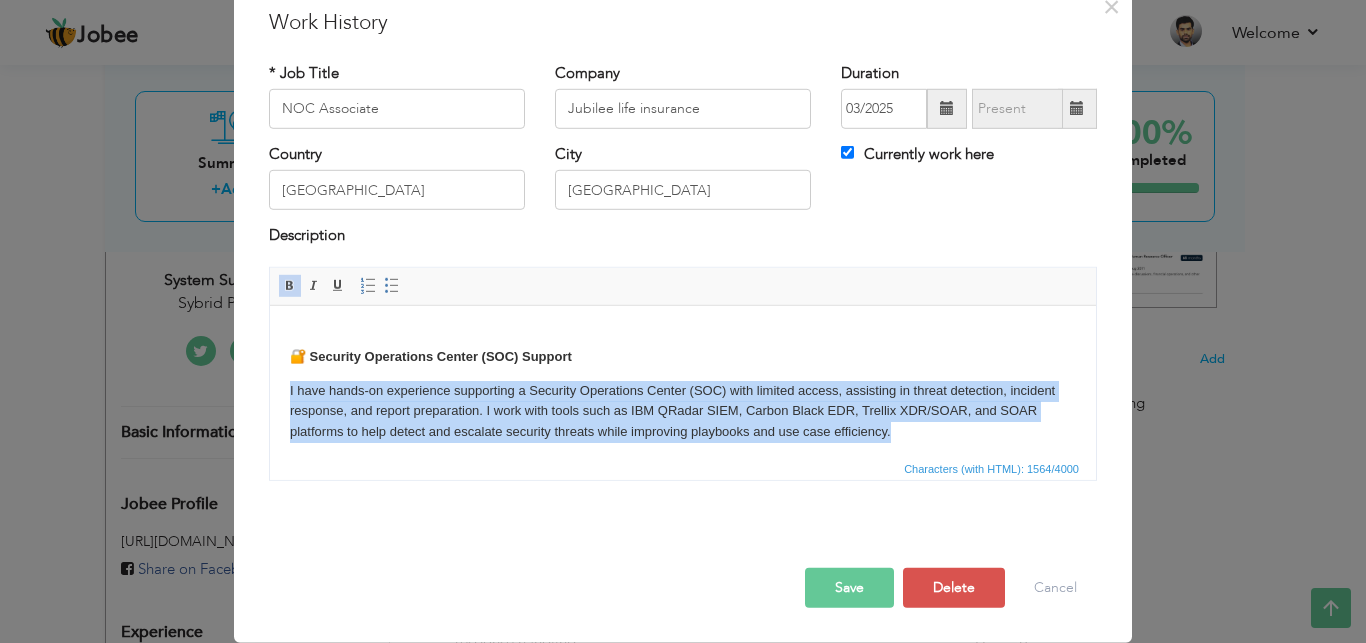 drag, startPoint x: 828, startPoint y: 427, endPoint x: 279, endPoint y: 376, distance: 551.3638 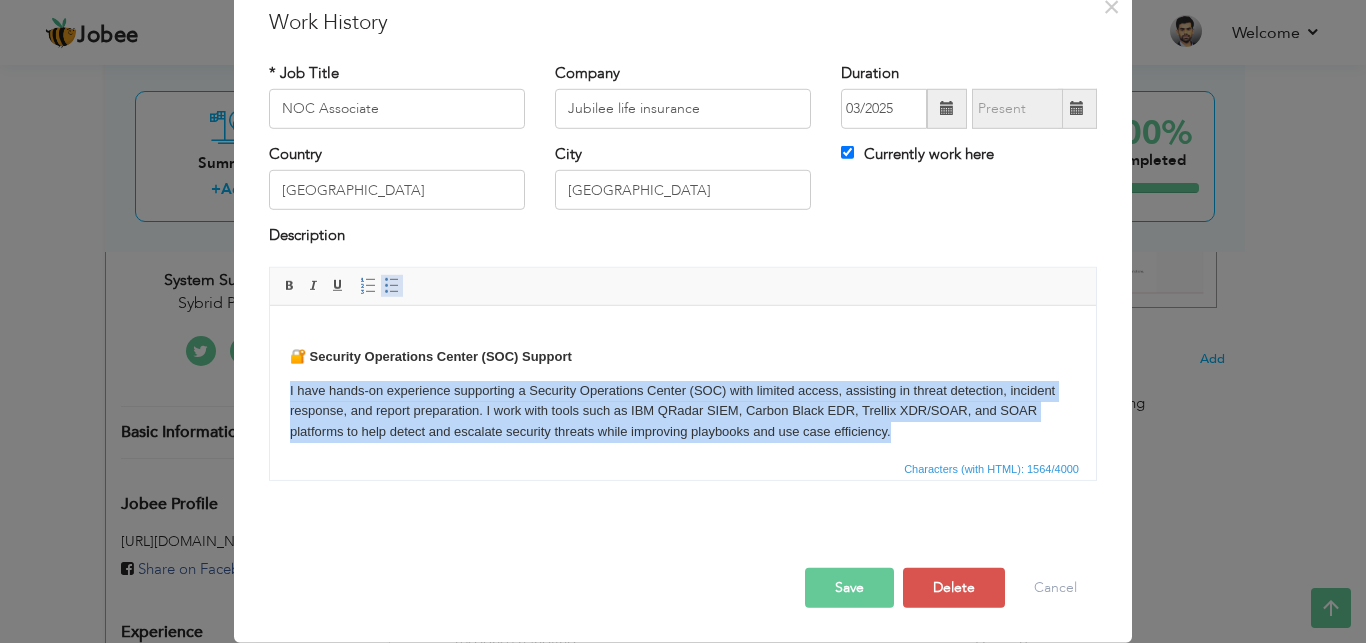 click at bounding box center (392, 286) 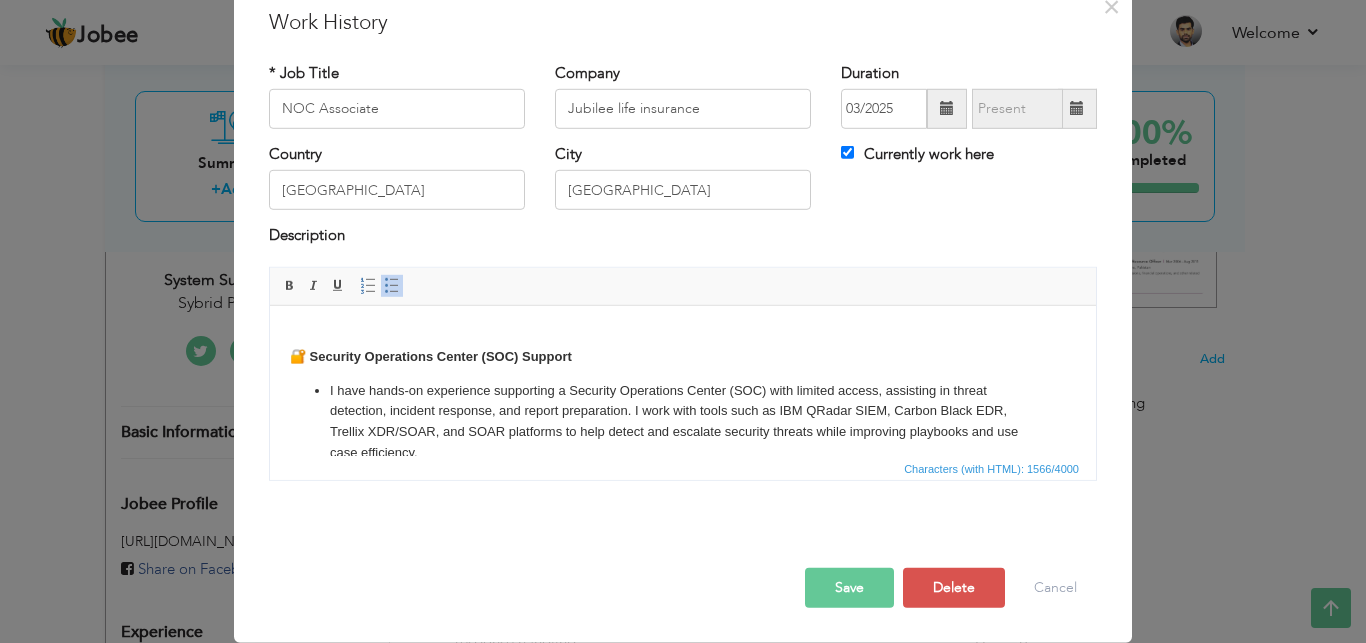 click at bounding box center [392, 286] 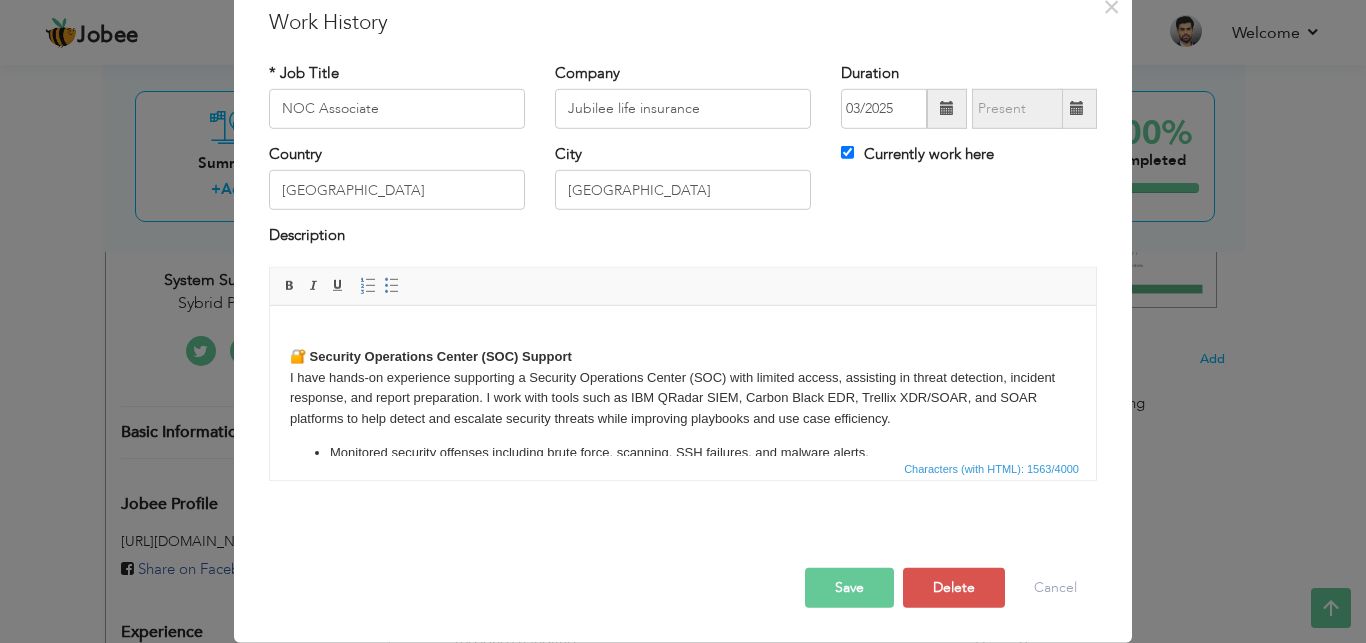 click on "🔐 Security Operations Center (SOC) Support I have hands-on experience supporting a Security Operations Center (SOC) with limited access, assisting in threat detection, incident response, and report preparation. I work with tools such as IBM QRadar SIEM, Carbon Black EDR, Trellix XDR/SOAR, and SOAR platforms to help detect and escalate security threats while improving playbooks and use case efficiency. Monitored security offenses including brute force, scanning, SSH failures, and malware alerts. Investigated incidents and validated suspicious events before escalation. Created and updated SOC playbooks and use cases for improved response handling. Identified malicious IPs and behaviors for timely escalation and action. Helped compile threat summaries and supported daily/weekly SOC reporting. 🌐 Network Monitoring  Monitored firewalls, switches, servers, and ISP uplinks using PRTG. Received alerts for device/link downtime and escalated to the network team." at bounding box center (683, 380) 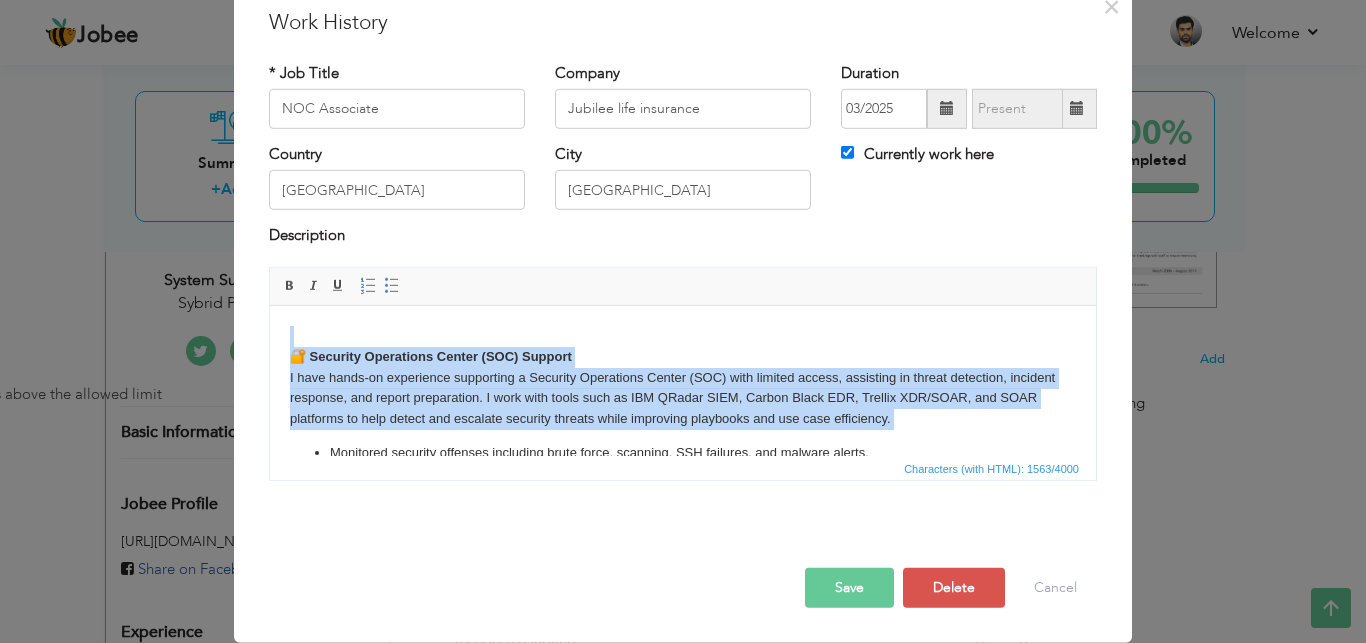 click on "🔐 Security Operations Center (SOC) Support I have hands-on experience supporting a Security Operations Center (SOC) with limited access, assisting in threat detection, incident response, and report preparation. I work with tools such as IBM QRadar SIEM, Carbon Black EDR, Trellix XDR/SOAR, and SOAR platforms to help detect and escalate security threats while improving playbooks and use case efficiency. Monitored security offenses including brute force, scanning, SSH failures, and malware alerts. Investigated incidents and validated suspicious events before escalation. Created and updated SOC playbooks and use cases for improved response handling. Identified malicious IPs and behaviors for timely escalation and action. Helped compile threat summaries and supported daily/weekly SOC reporting. 🌐 Network Monitoring  Monitored firewalls, switches, servers, and ISP uplinks using PRTG. Received alerts for device/link downtime and escalated to the network team." at bounding box center [683, 577] 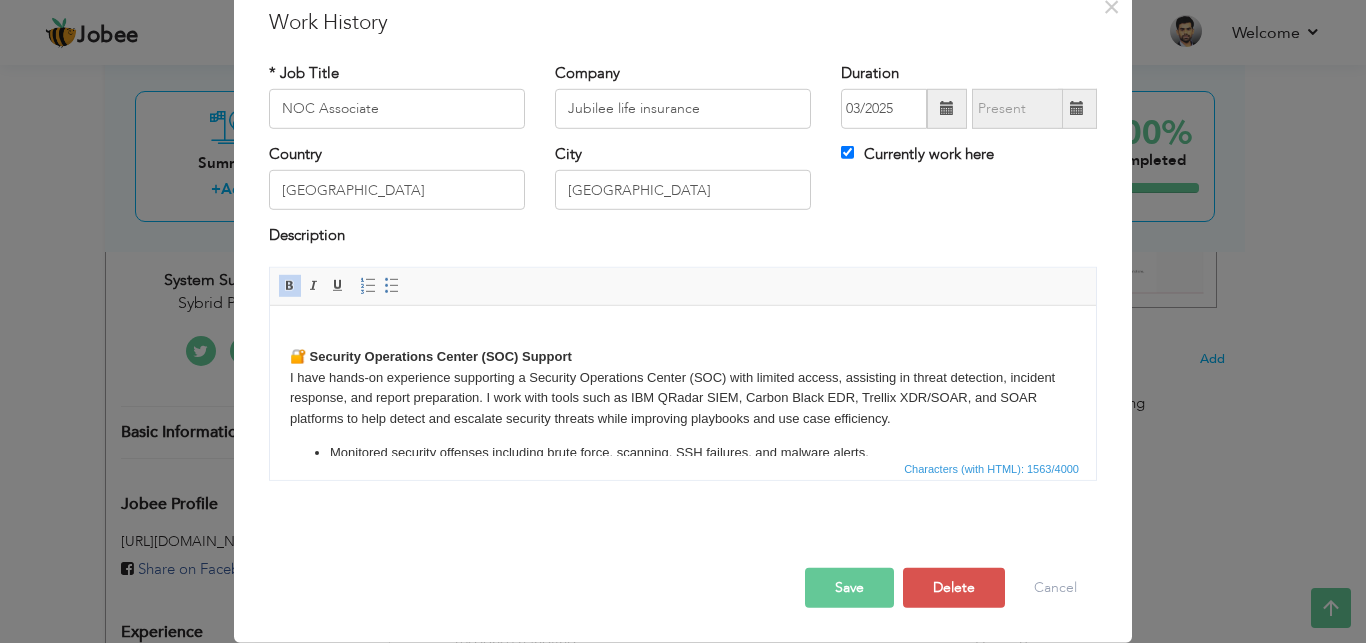 click on "Characters (with HTML): 1563/4000" at bounding box center [991, 469] 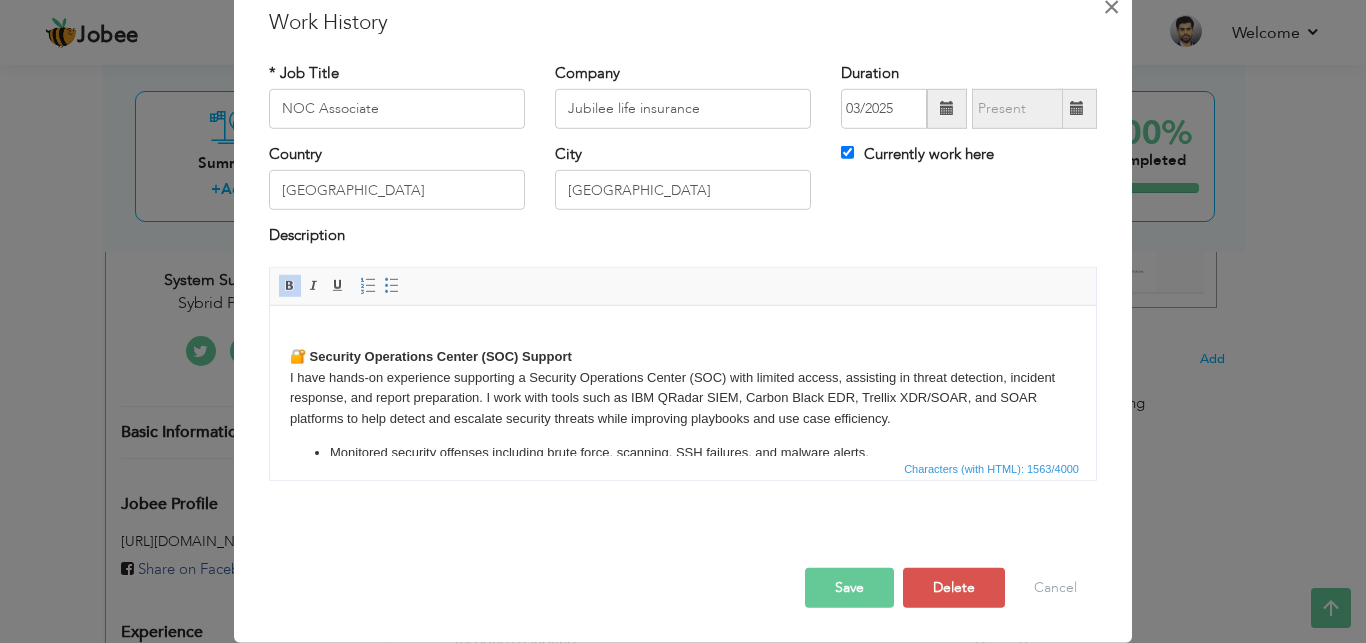 click on "×" at bounding box center [1111, 6] 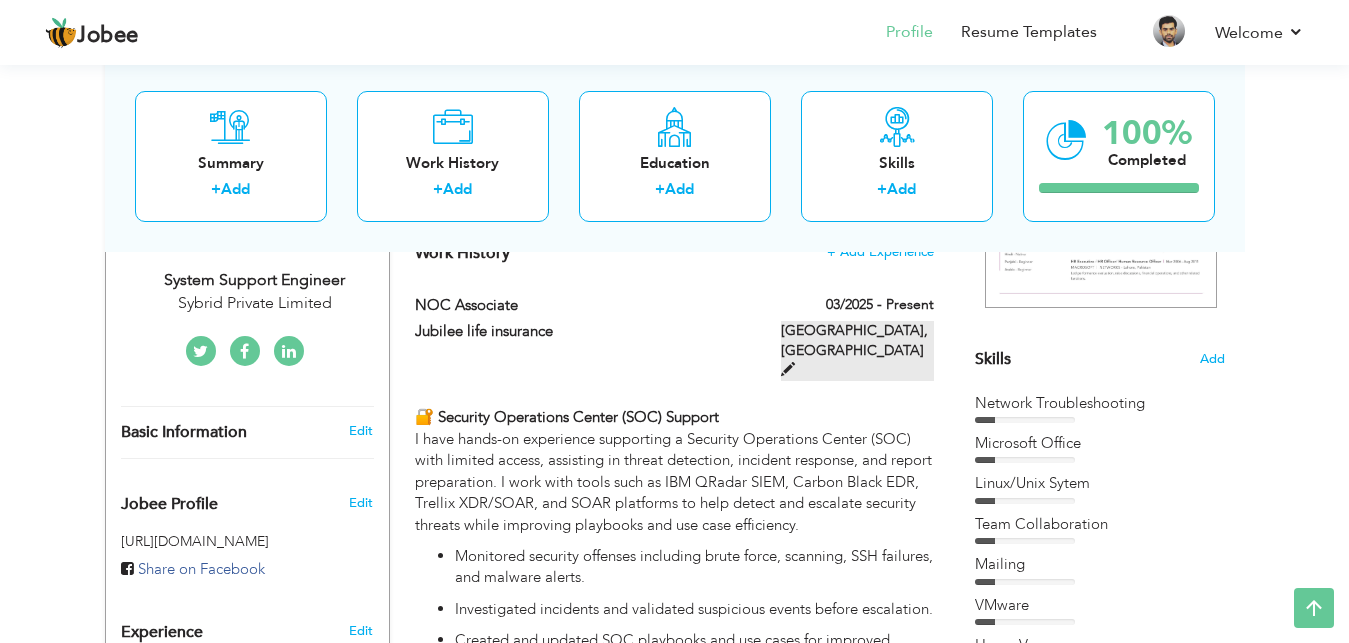 click at bounding box center (788, 369) 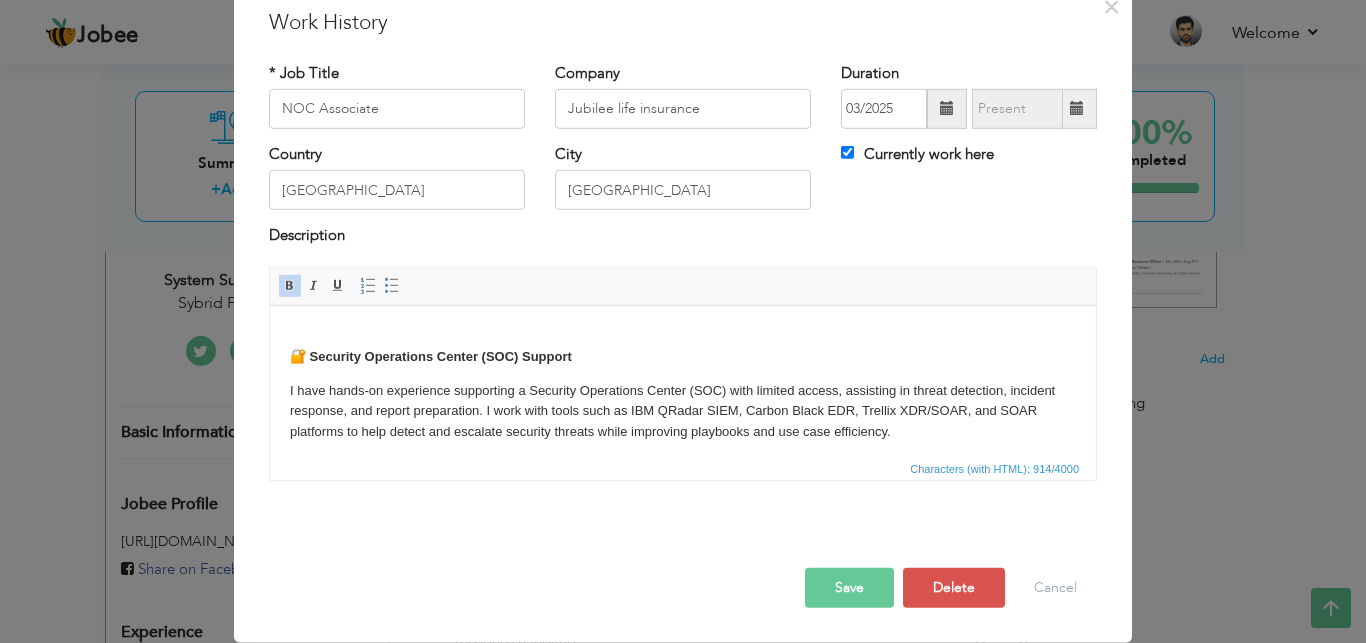 click on "Characters (with HTML): 914/4000" at bounding box center [683, 468] 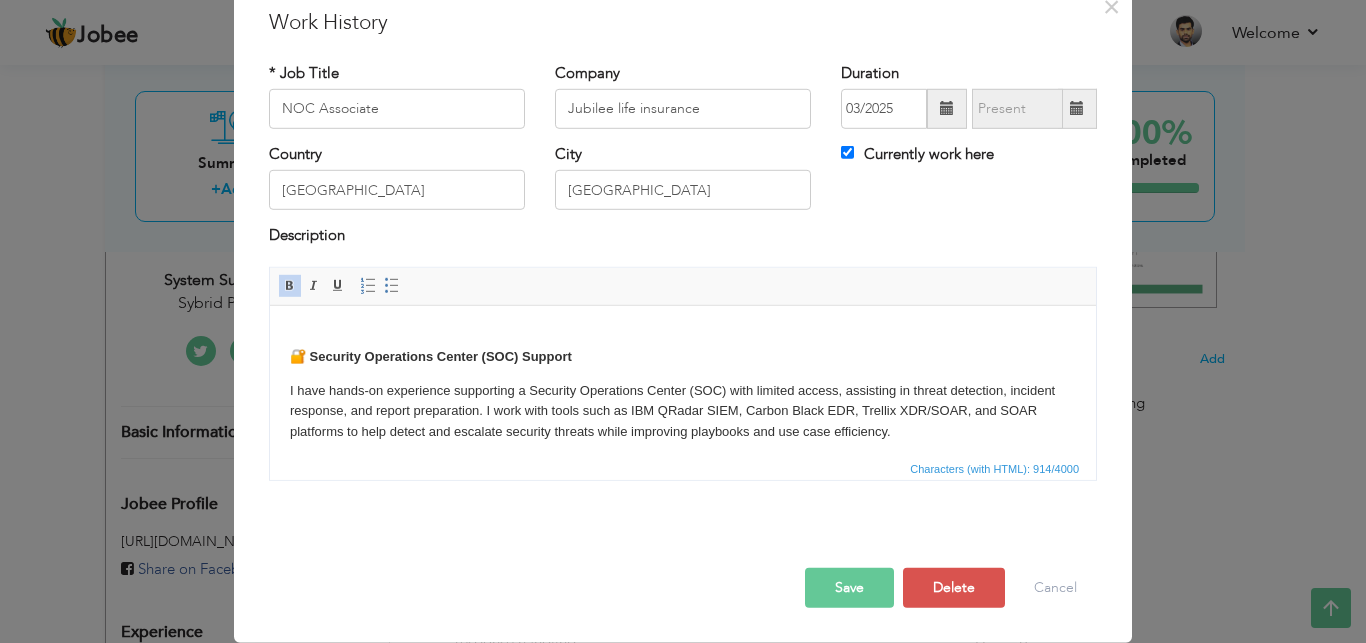 click on "I have hands-on experience supporting a Security Operations Center (SOC) with limited access, assisting in threat detection, incident response, and report preparation. I work with tools such as IBM QRadar SIEM, Carbon Black EDR, Trellix XDR/SOAR, and SOAR platforms to help detect and escalate security threats while improving playbooks and use case efficiency." at bounding box center (683, 411) 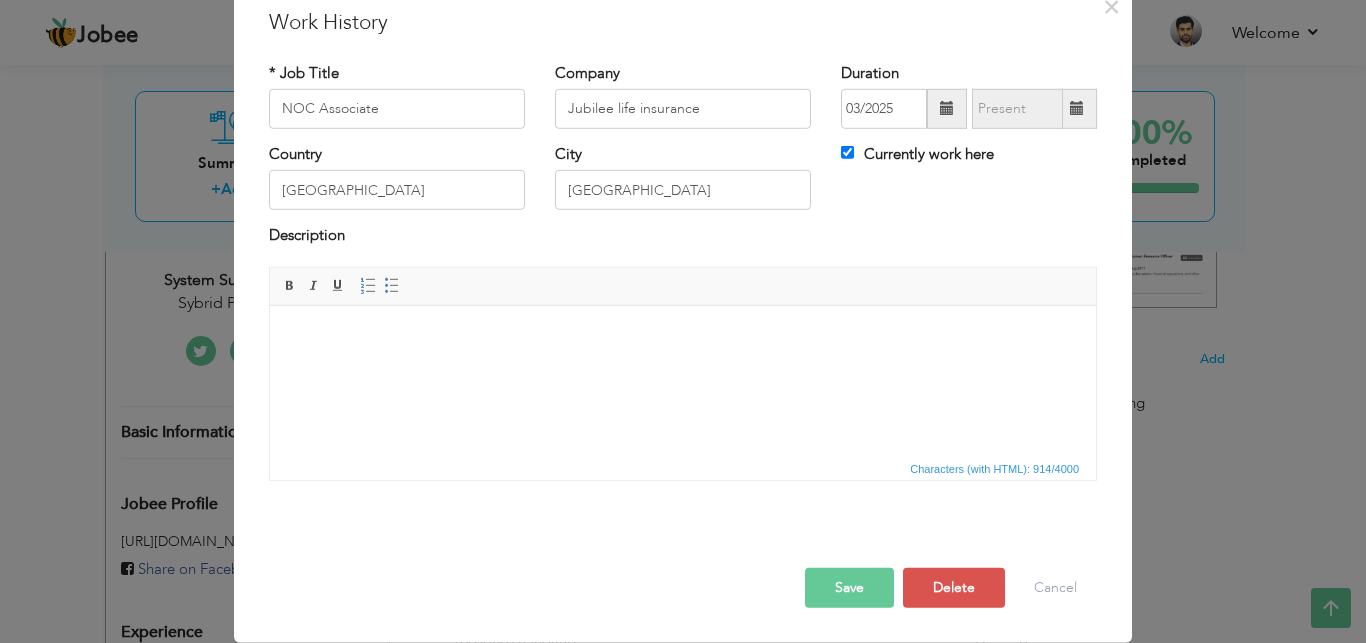type 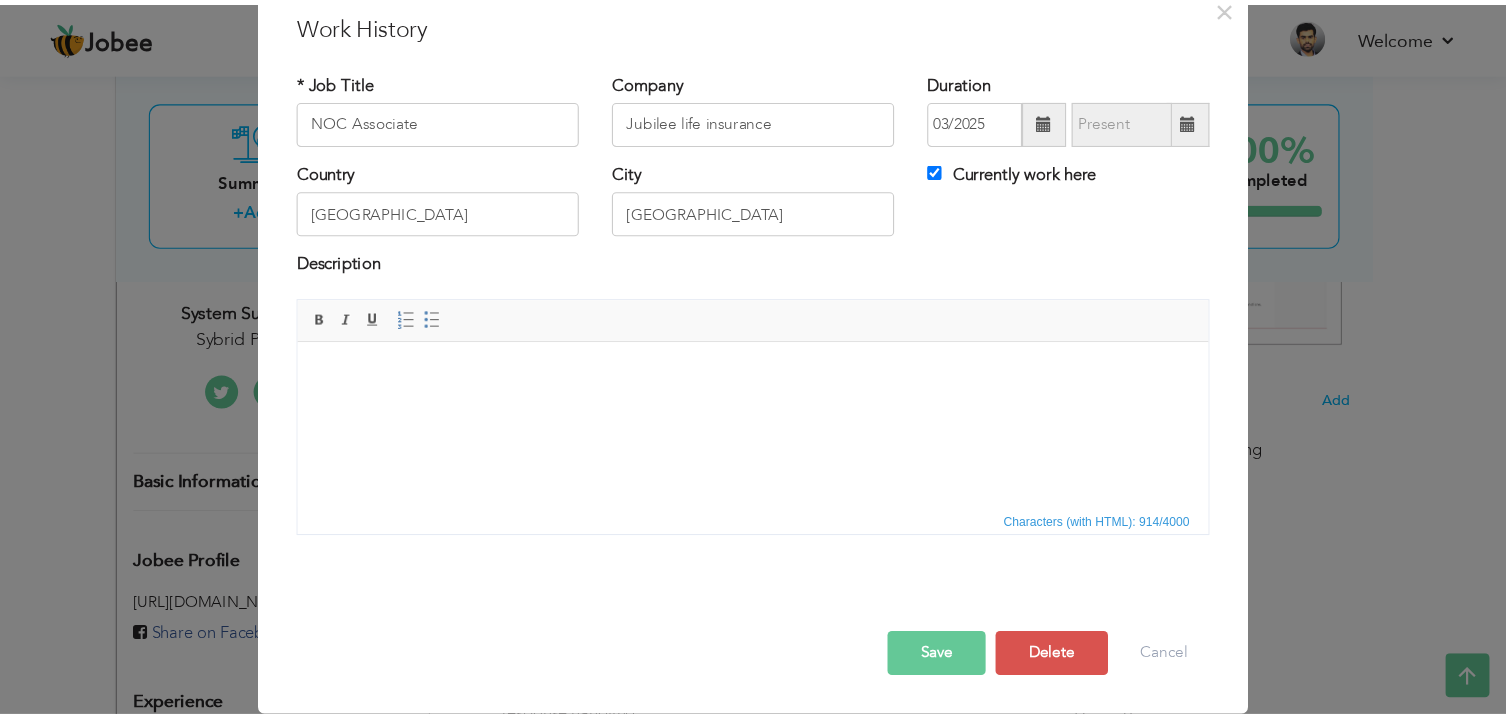 scroll, scrollTop: 421, scrollLeft: 0, axis: vertical 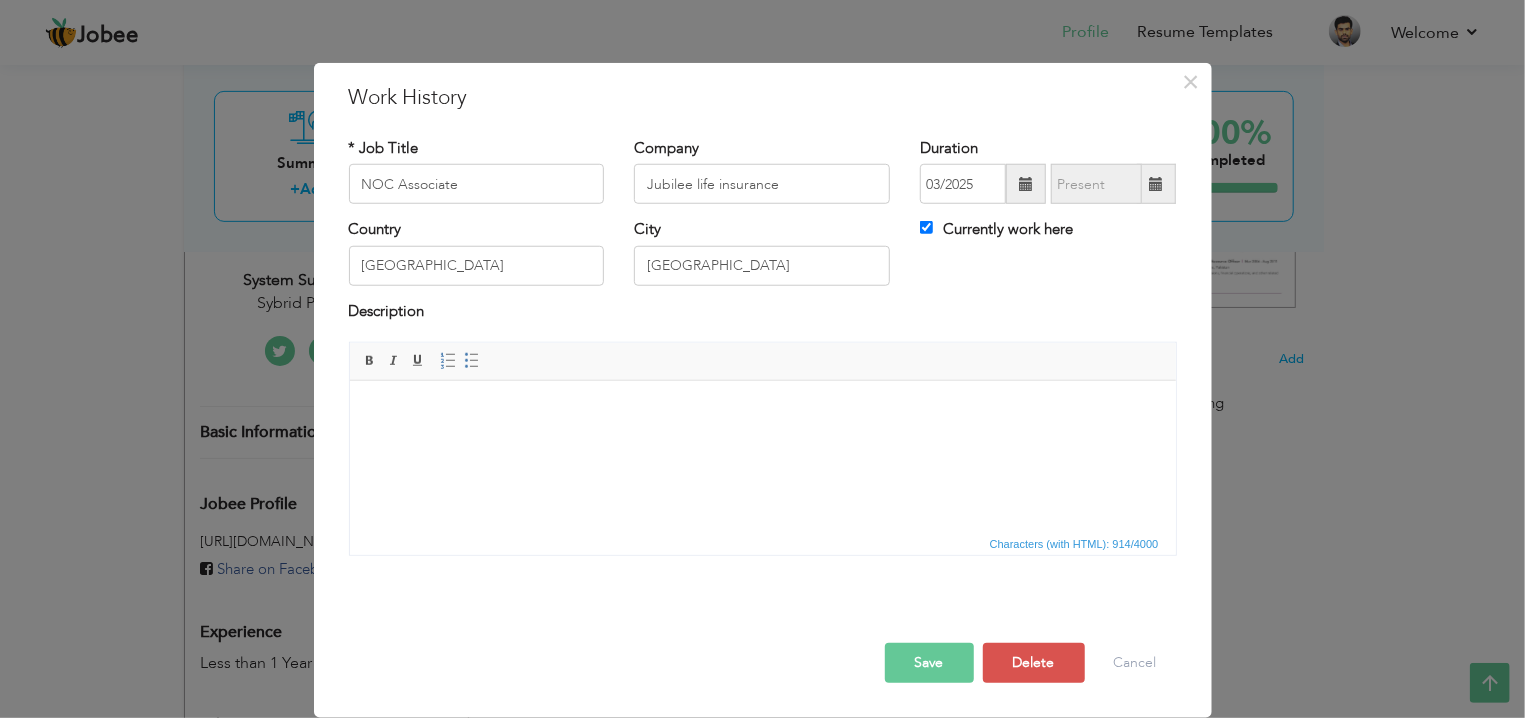 click on "Characters (with HTML): 914/4000" at bounding box center (1074, 544) 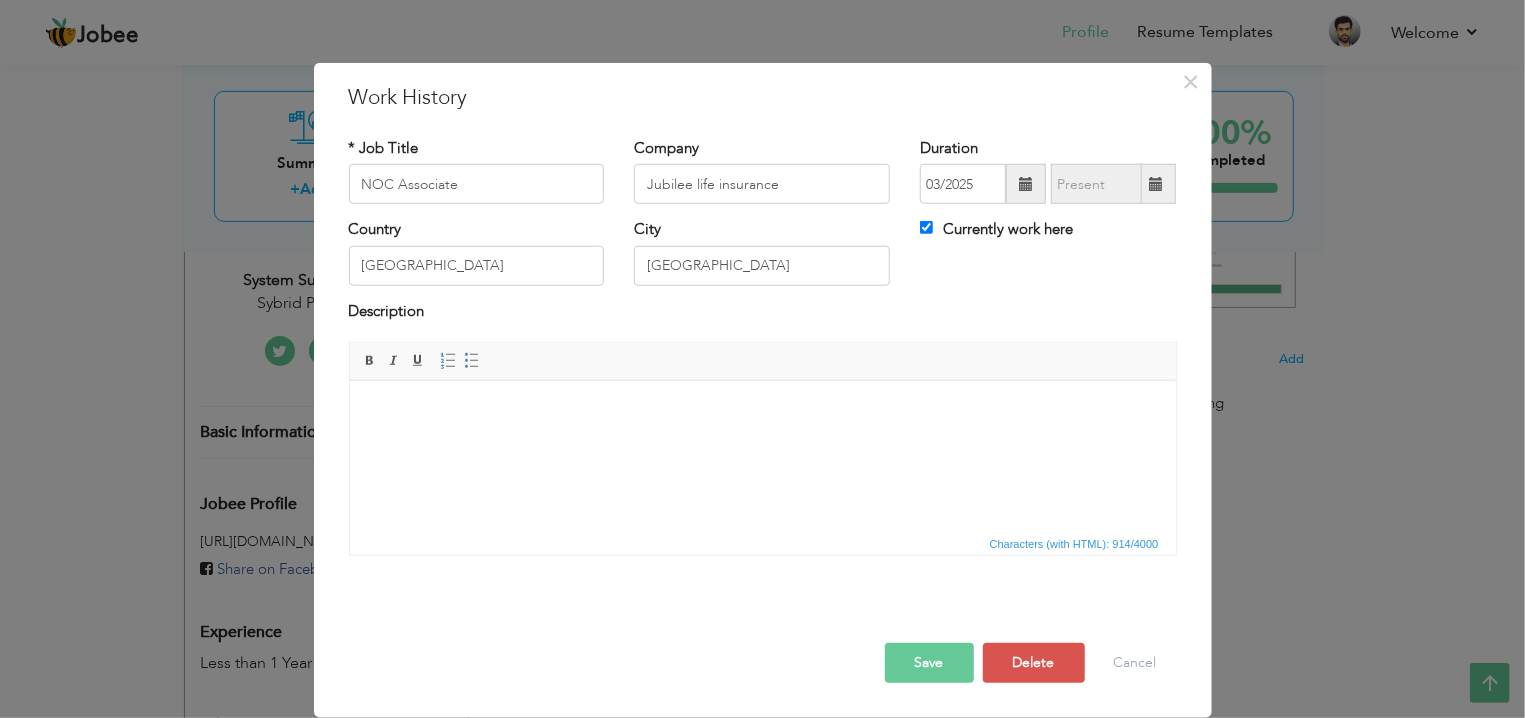 click at bounding box center [762, 455] 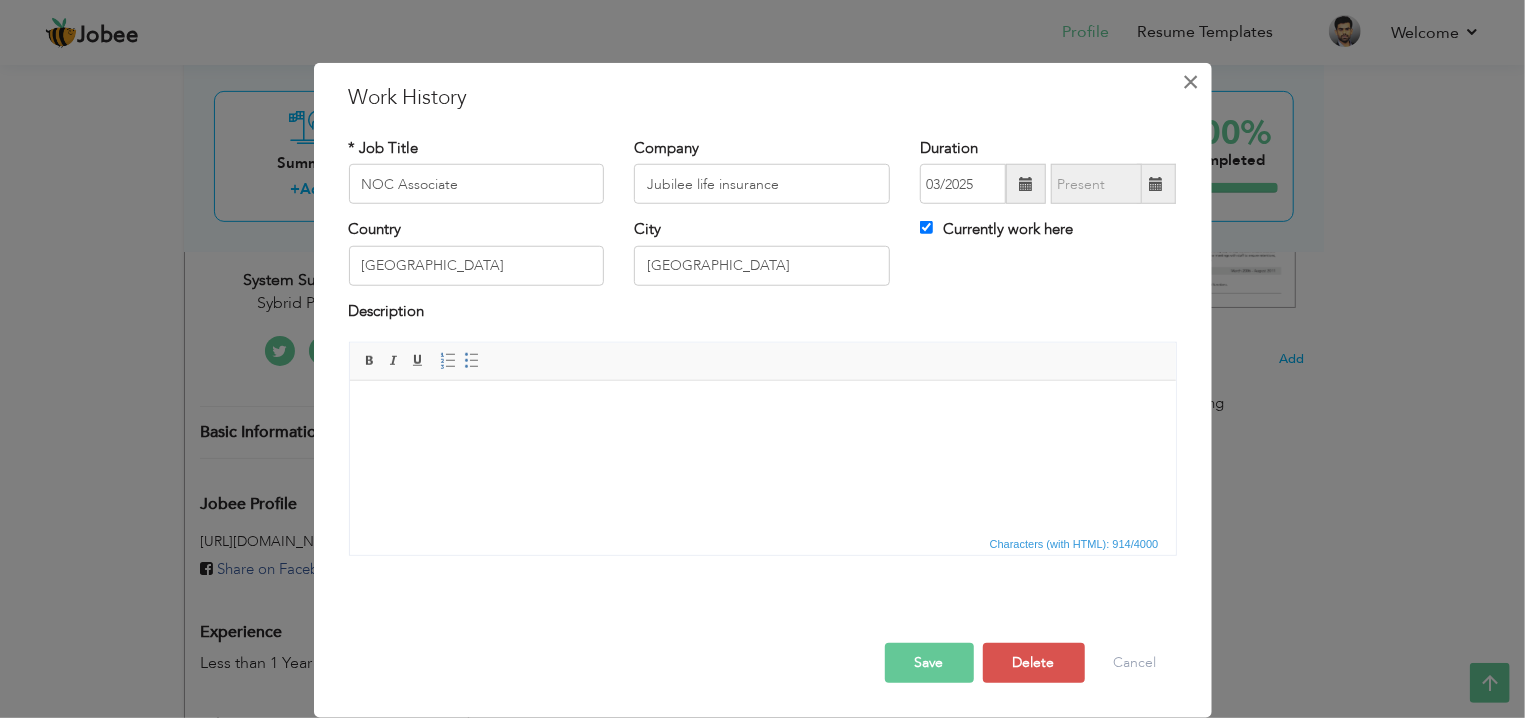 click on "×" at bounding box center [1190, 82] 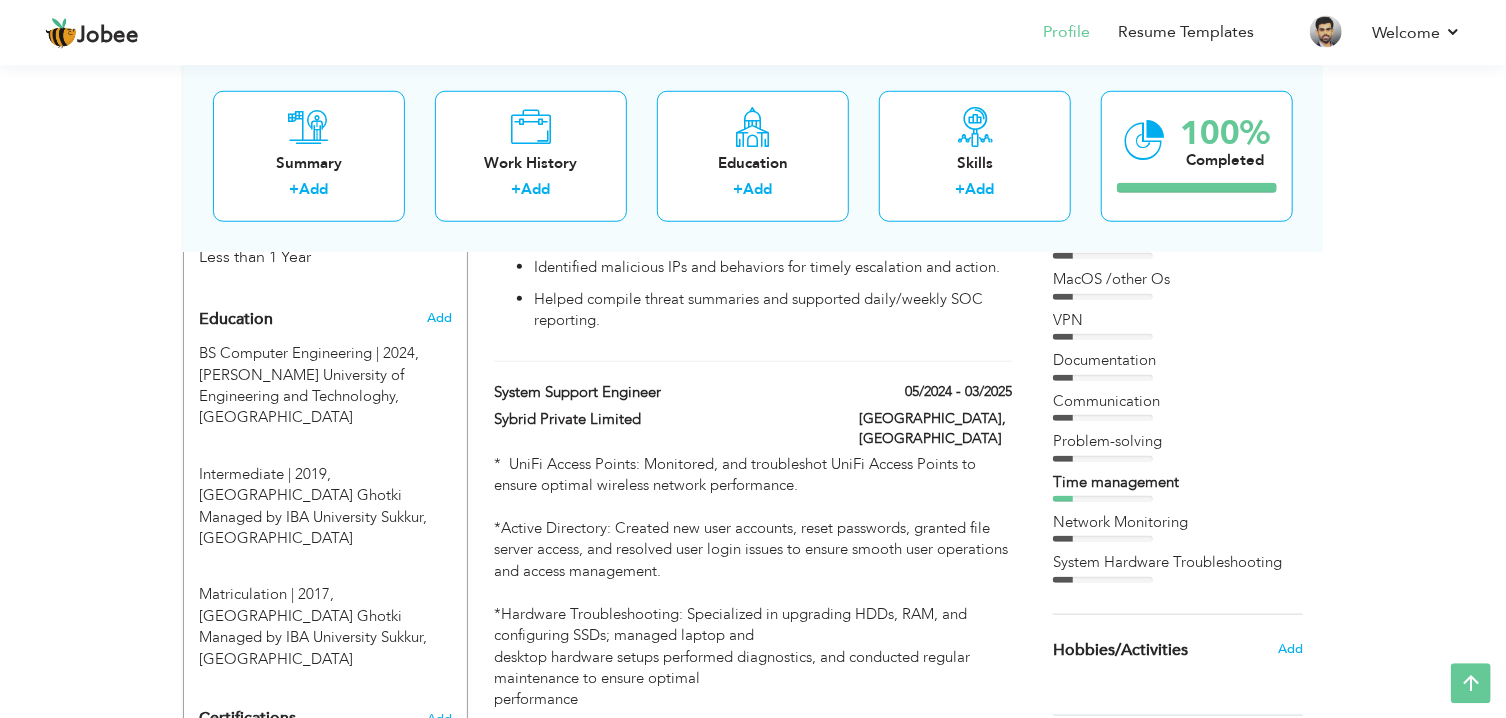 scroll, scrollTop: 824, scrollLeft: 0, axis: vertical 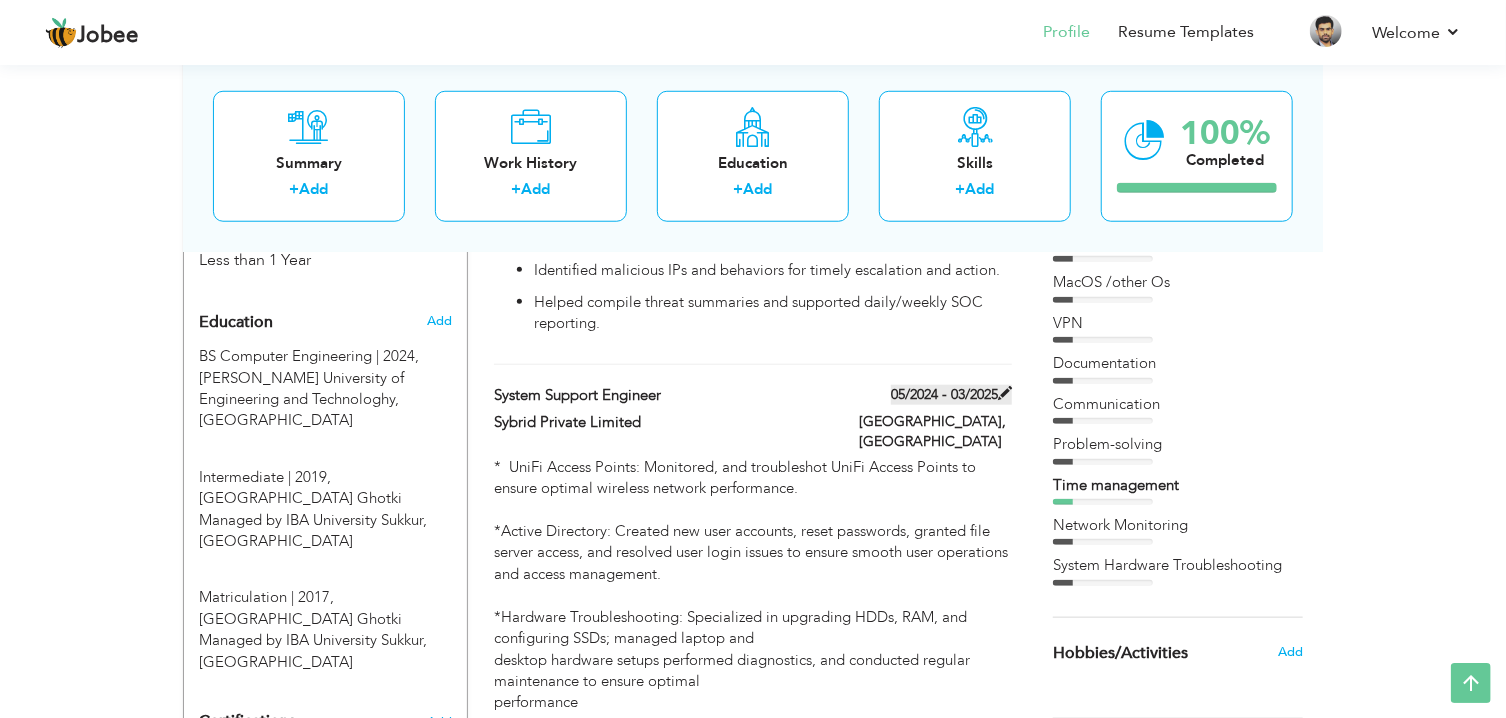 click at bounding box center [1005, 393] 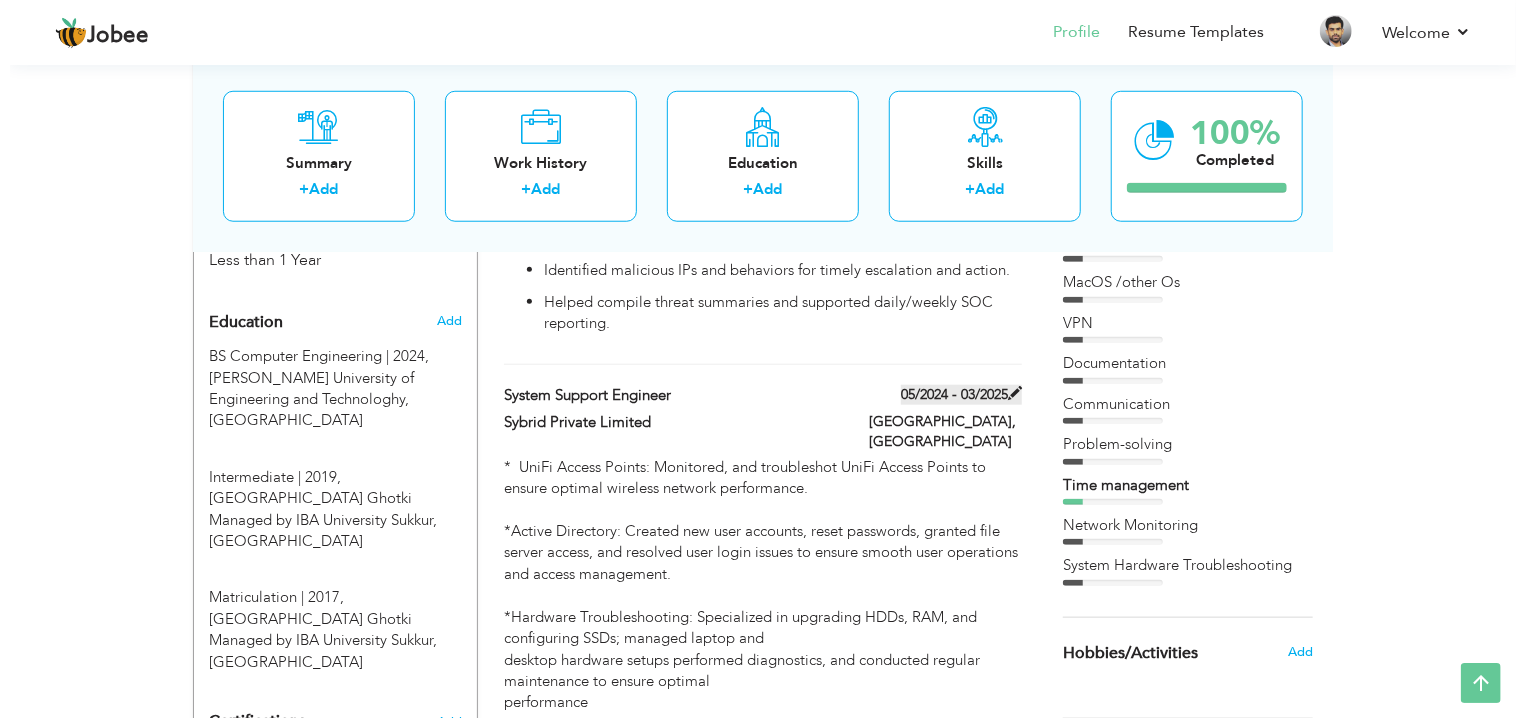 type on "System Support Engineer" 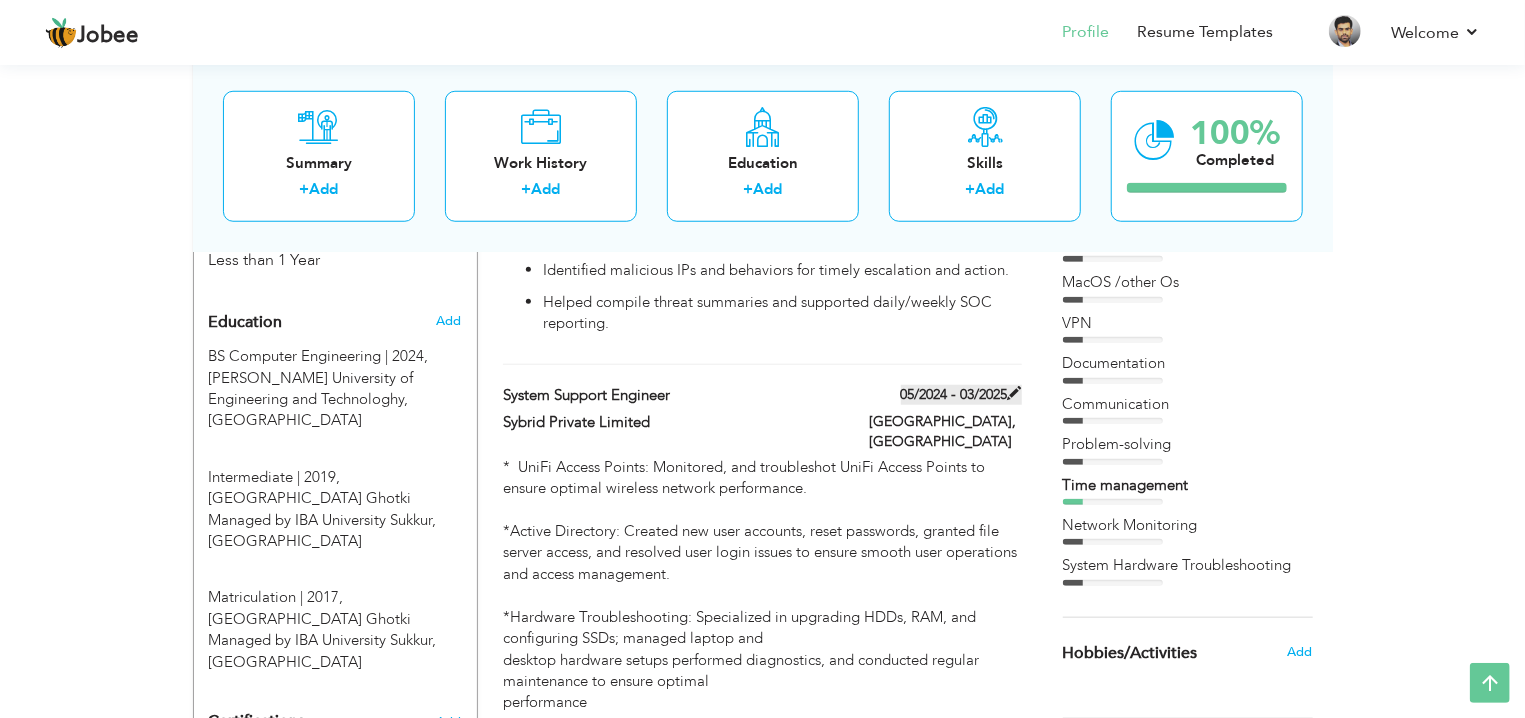 type on "03/2025" 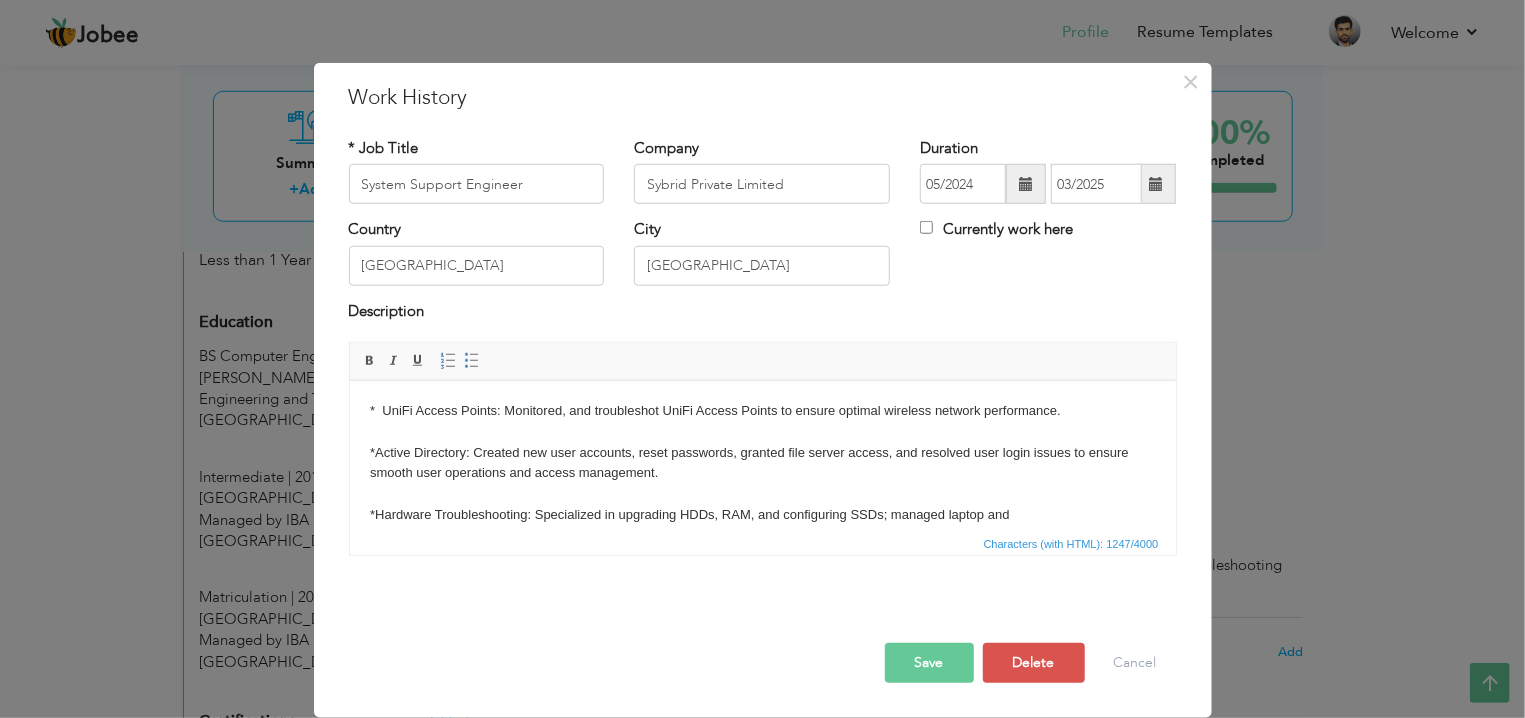 click on "​​​​​​*  UniFi Access Points: Monitored, and troubleshot UniFi Access Points to ensure optimal wireless network performance. *Active Directory: Created new user accounts, reset passwords, granted file server access, and resolved user login issues to ensure smooth user operations and access management. *Hardware Troubleshooting​: Specialized in upgrading HDDs, RAM, and configuring SSDs; managed laptop and desktop hardware setups performed diagnostics, and conducted regular maintenance to ensure optimal performance * Software Support: Installed, configured, and troubleshot applications and operating systems; managed software updates, licensing, and security protocols. Assisted users with software issues and ensured system compliance and performance *pfSense Management: Utilized pfSense to create OpenVPN for secure remote access, configured MAC address binding, and routed traffic between multiple gateways for the network. ​​​​​" at bounding box center (762, 597) 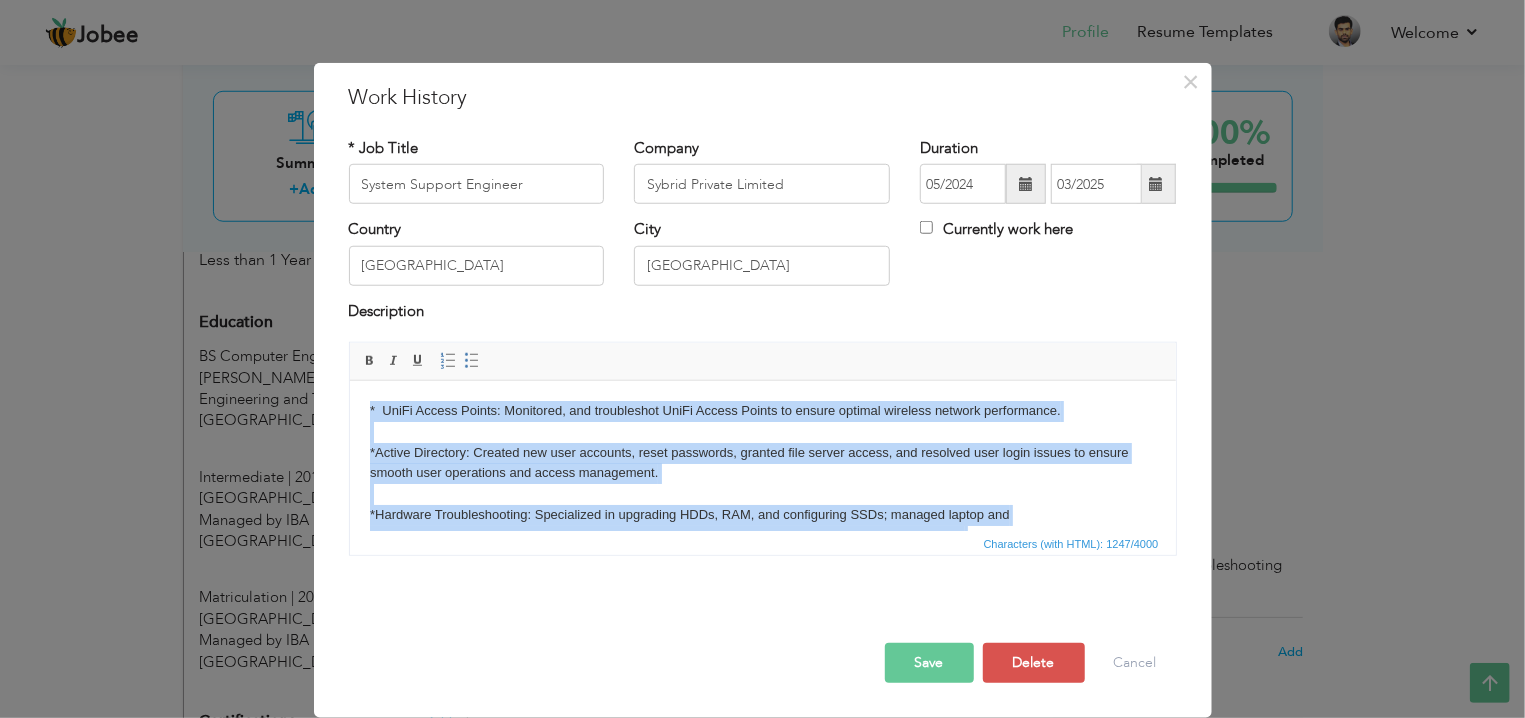 copy on "​​​​​​*  UniFi Access Points: Monitored, and troubleshot UniFi Access Points to ensure optimal wireless network performance. *Active Directory: Created new user accounts, reset passwords, granted file server access, and resolved user login issues to ensure smooth user operations and access management. *Hardware Troubleshooting​: Specialized in upgrading HDDs, RAM, and configuring SSDs; managed laptop and desktop hardware setups performed diagnostics, and conducted regular maintenance to ensure optimal performance * Software Support: Installed, configured, and troubleshot applications and operating systems; managed software updates, licensing, and security protocols. Assisted users with software issues and ensured system compliance and performance *pfSense Management: Utilized pfSense to create OpenVPN for secure remote access, configured MAC address binding, and routed traffic between multiple gateways for the network. *Optimization Documentation and Ticket Management: Maintained comprehensive documentatio..." 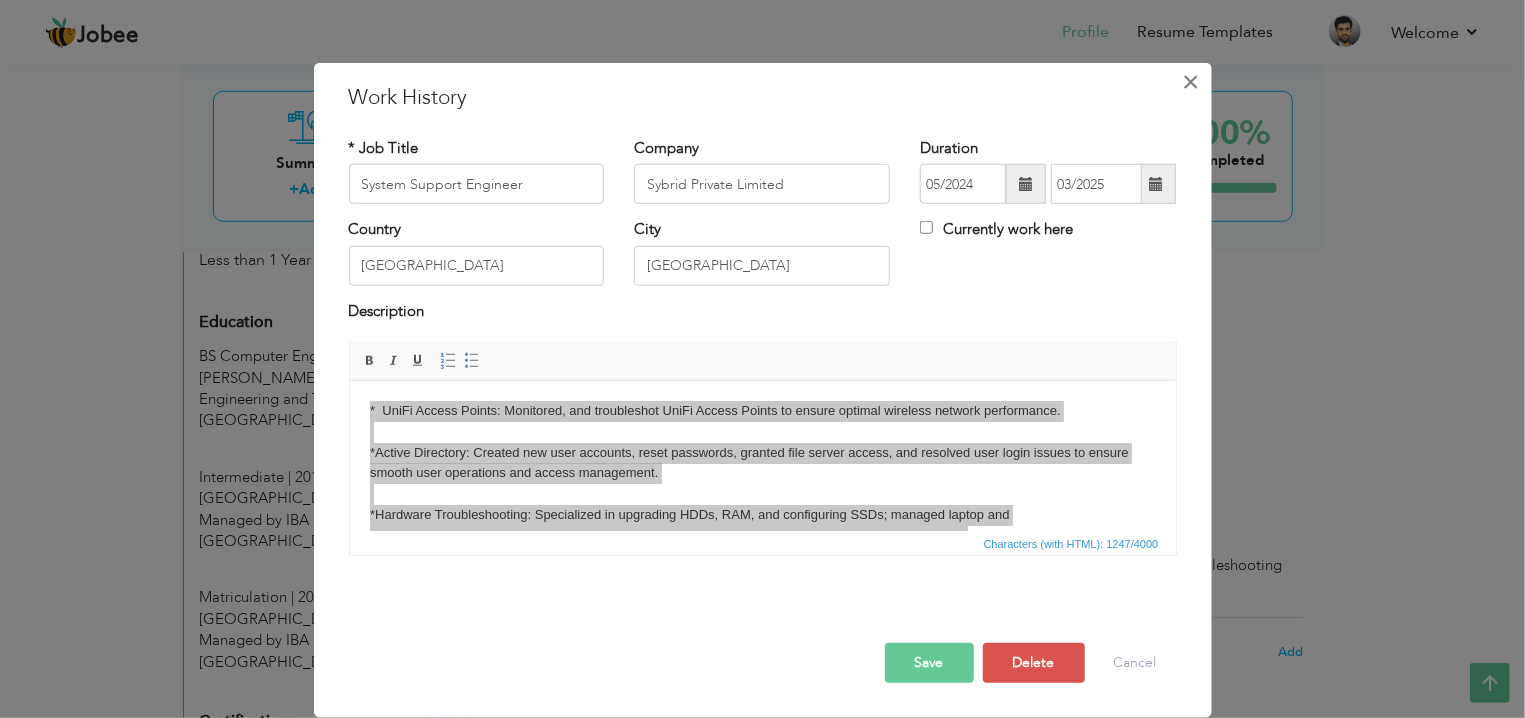 click on "×" at bounding box center (1190, 82) 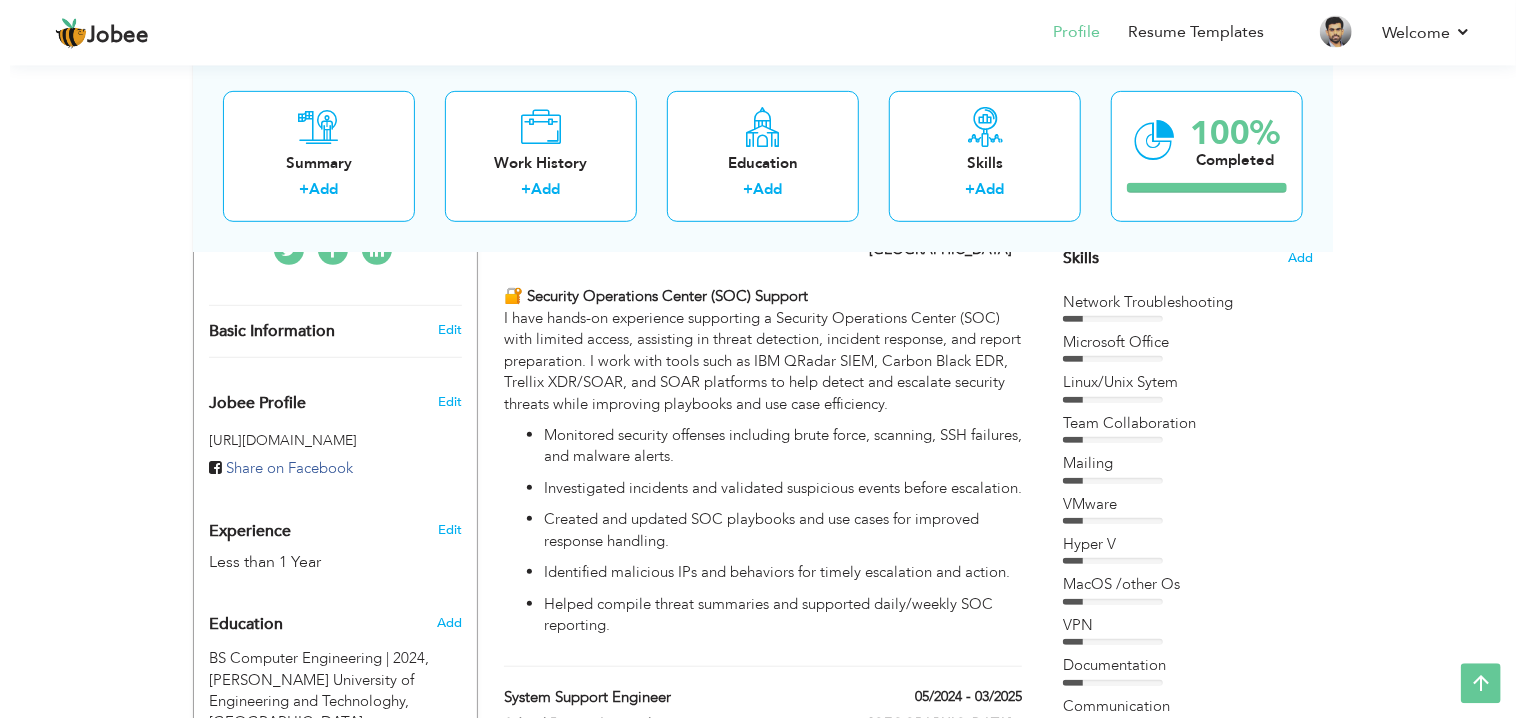 scroll, scrollTop: 473, scrollLeft: 0, axis: vertical 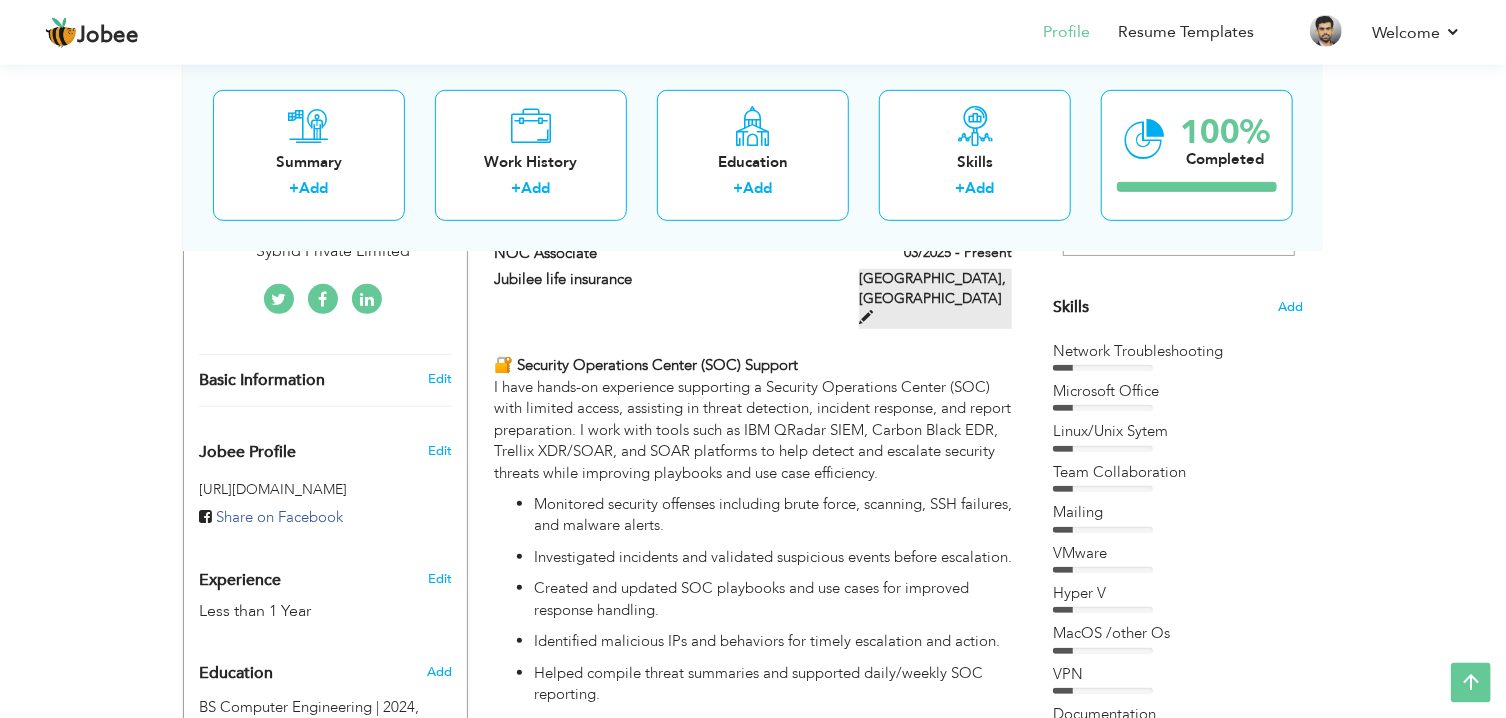 click at bounding box center (866, 317) 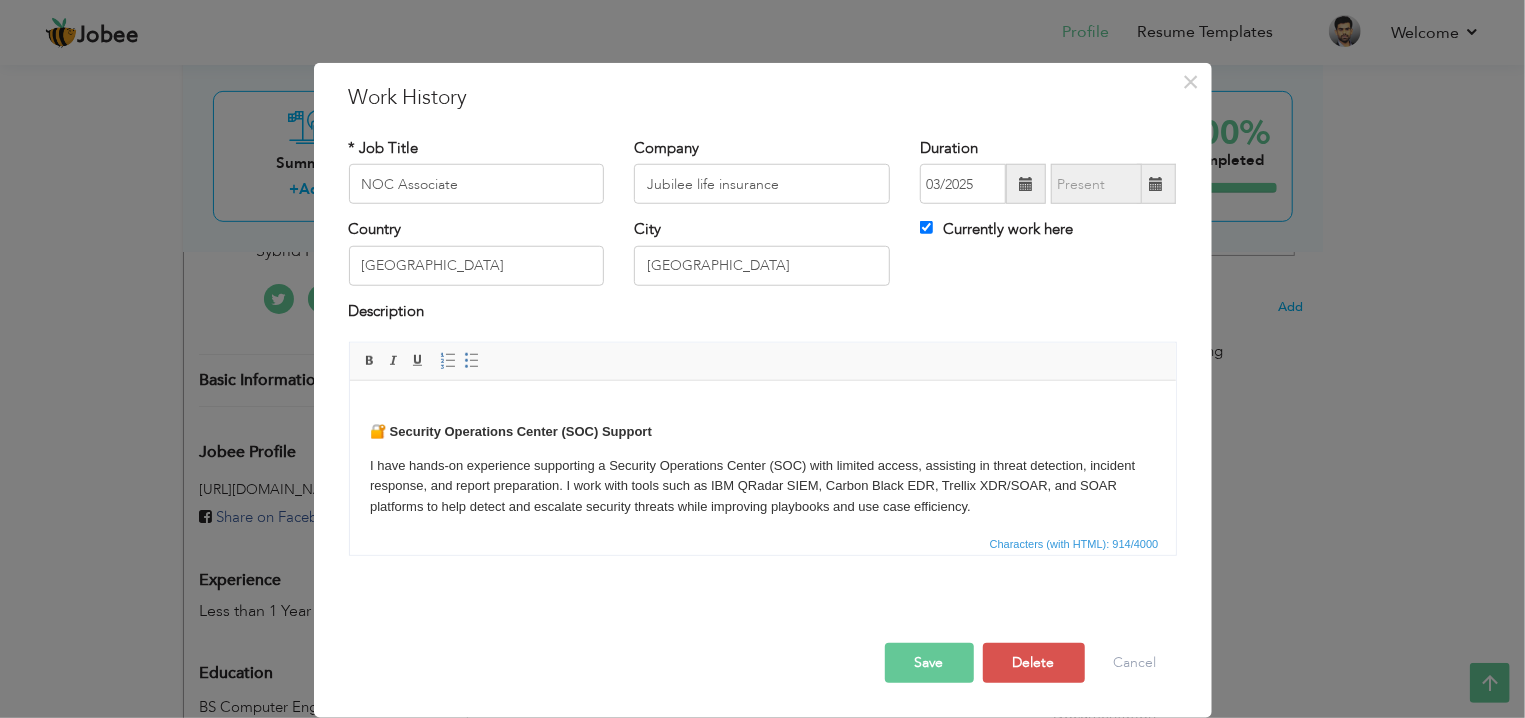 click on "I have hands-on experience supporting a Security Operations Center (SOC) with limited access, assisting in threat detection, incident response, and report preparation. I work with tools such as IBM QRadar SIEM, Carbon Black EDR, Trellix XDR/SOAR, and SOAR platforms to help detect and escalate security threats while improving playbooks and use case efficiency." at bounding box center [762, 486] 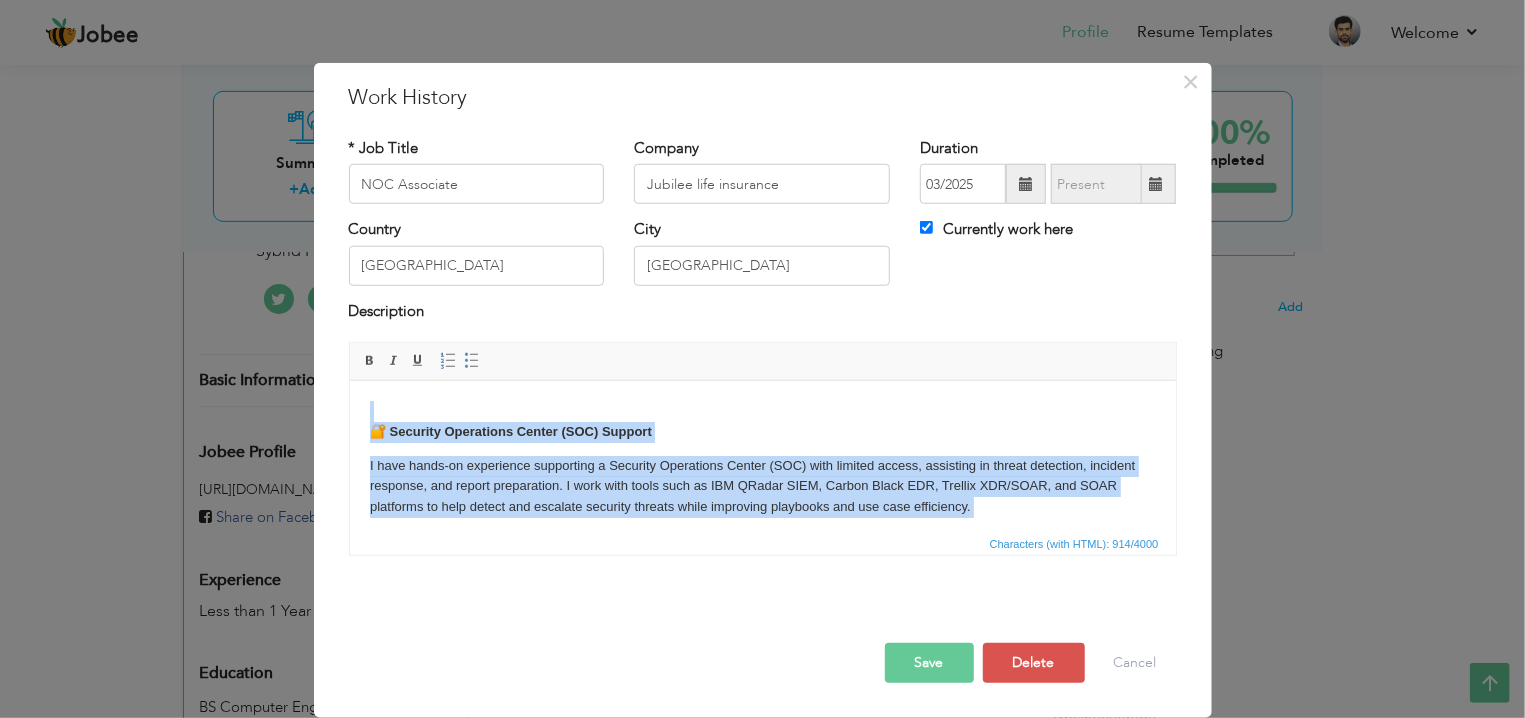 type 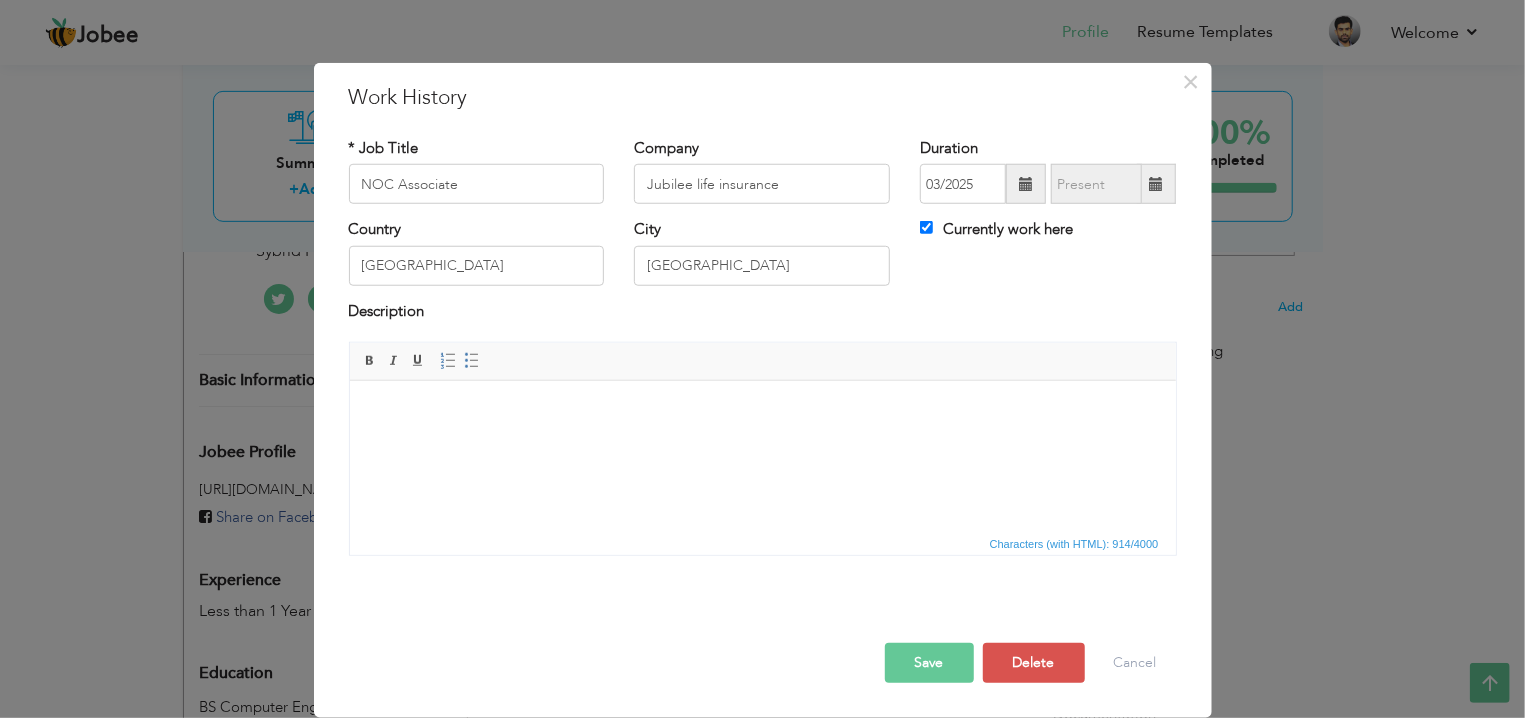 click on "Save" at bounding box center (929, 663) 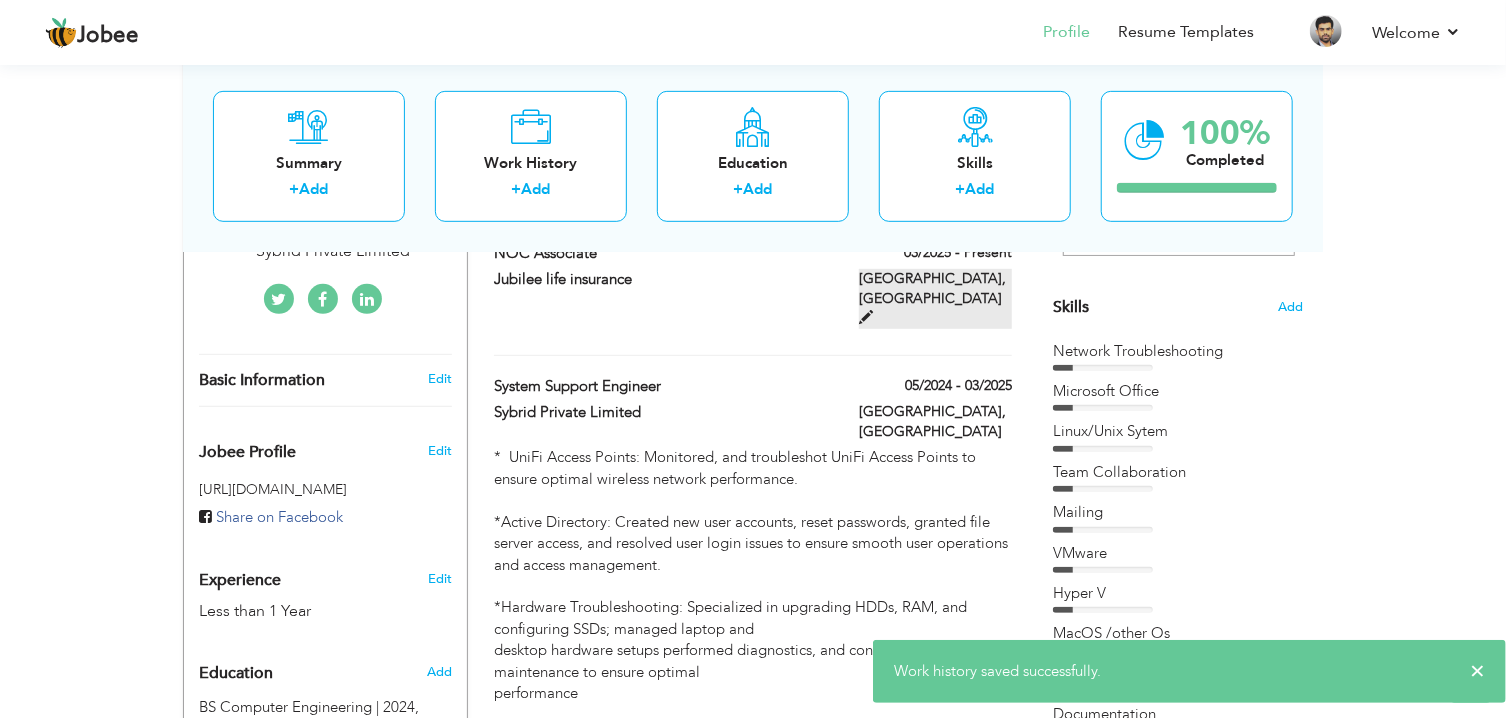 click at bounding box center [866, 317] 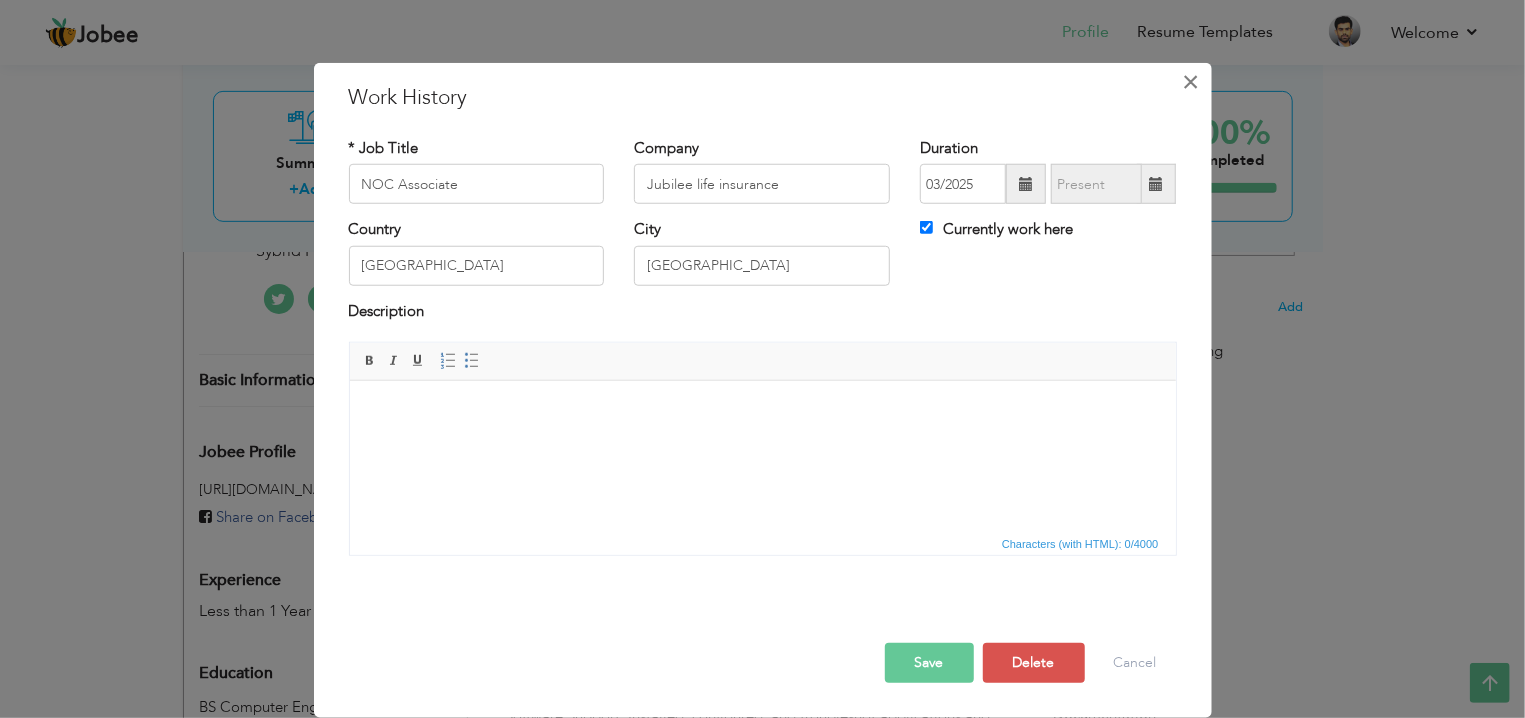 click on "×" at bounding box center (1190, 82) 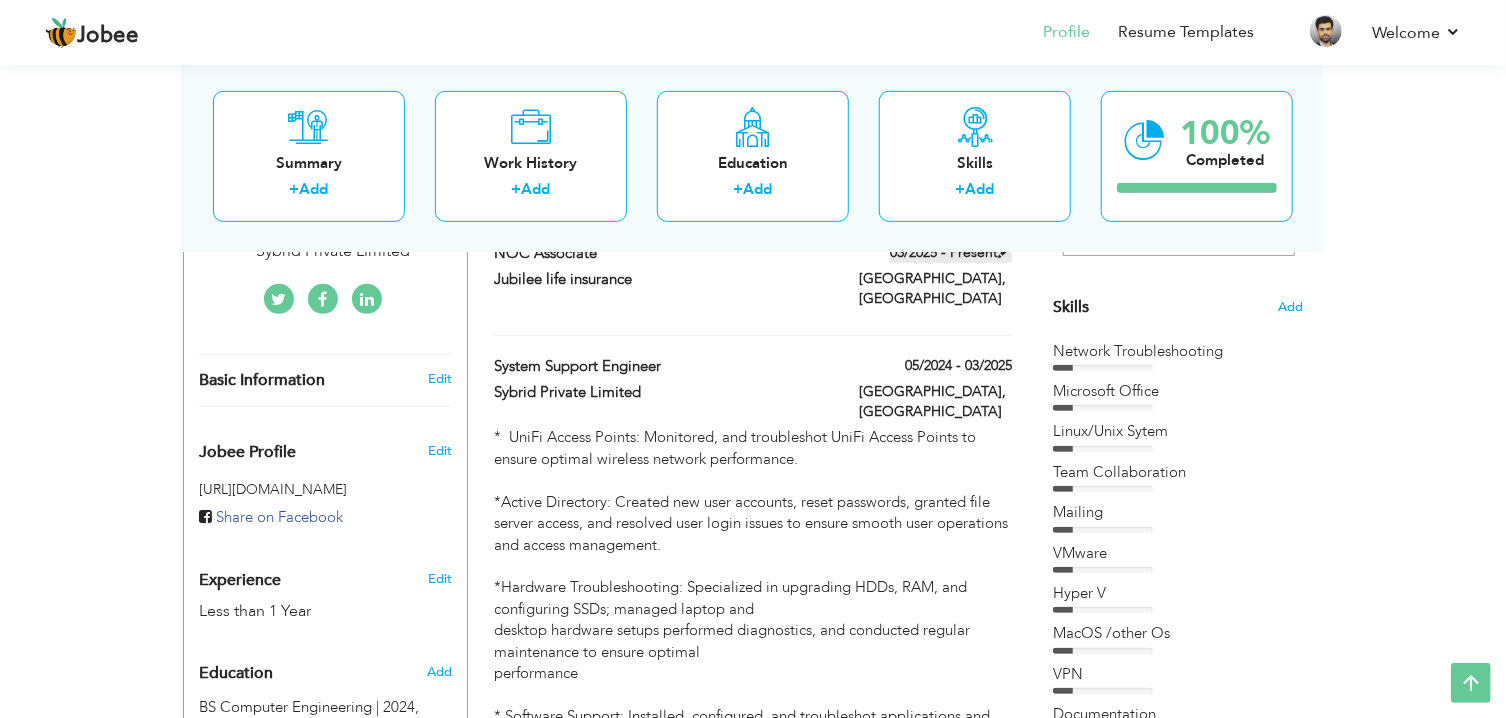 click at bounding box center (1005, 251) 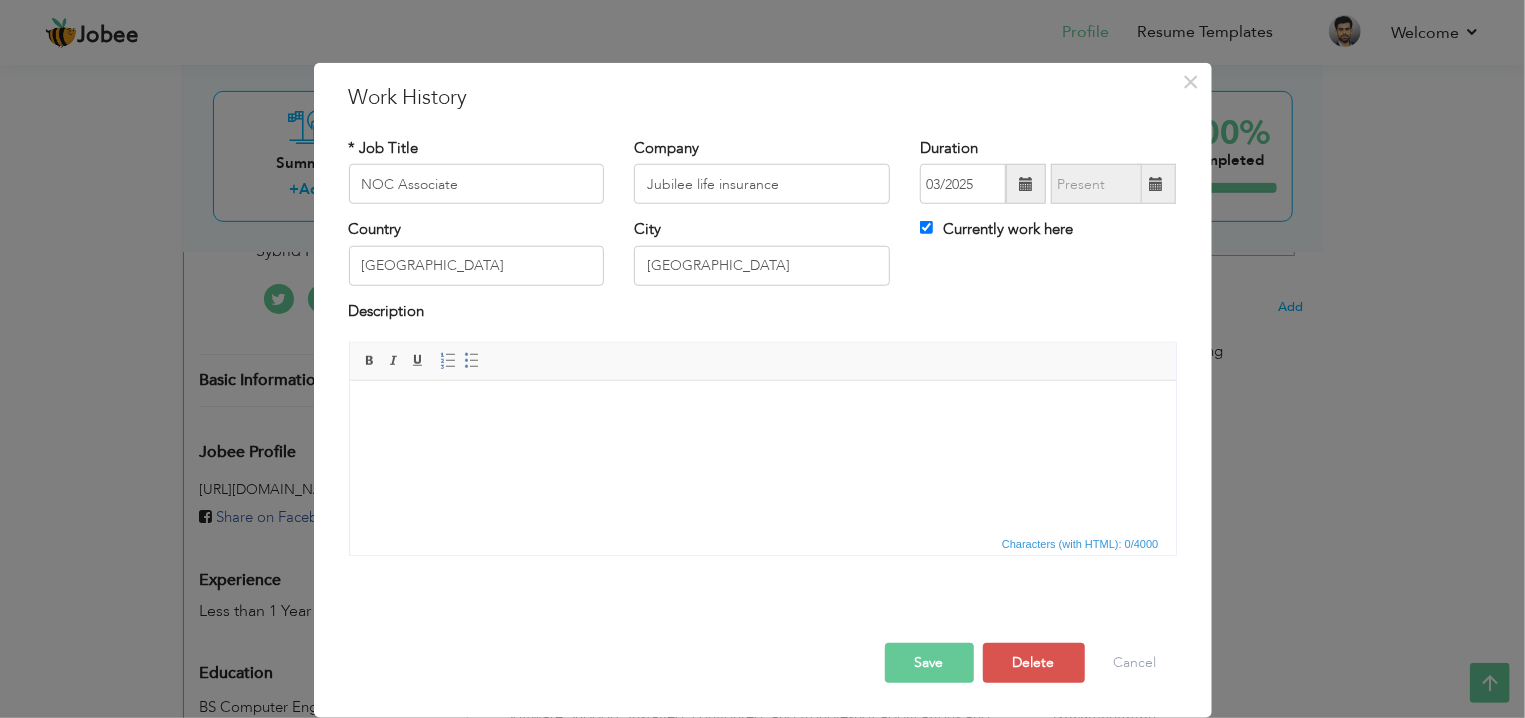 click at bounding box center [762, 455] 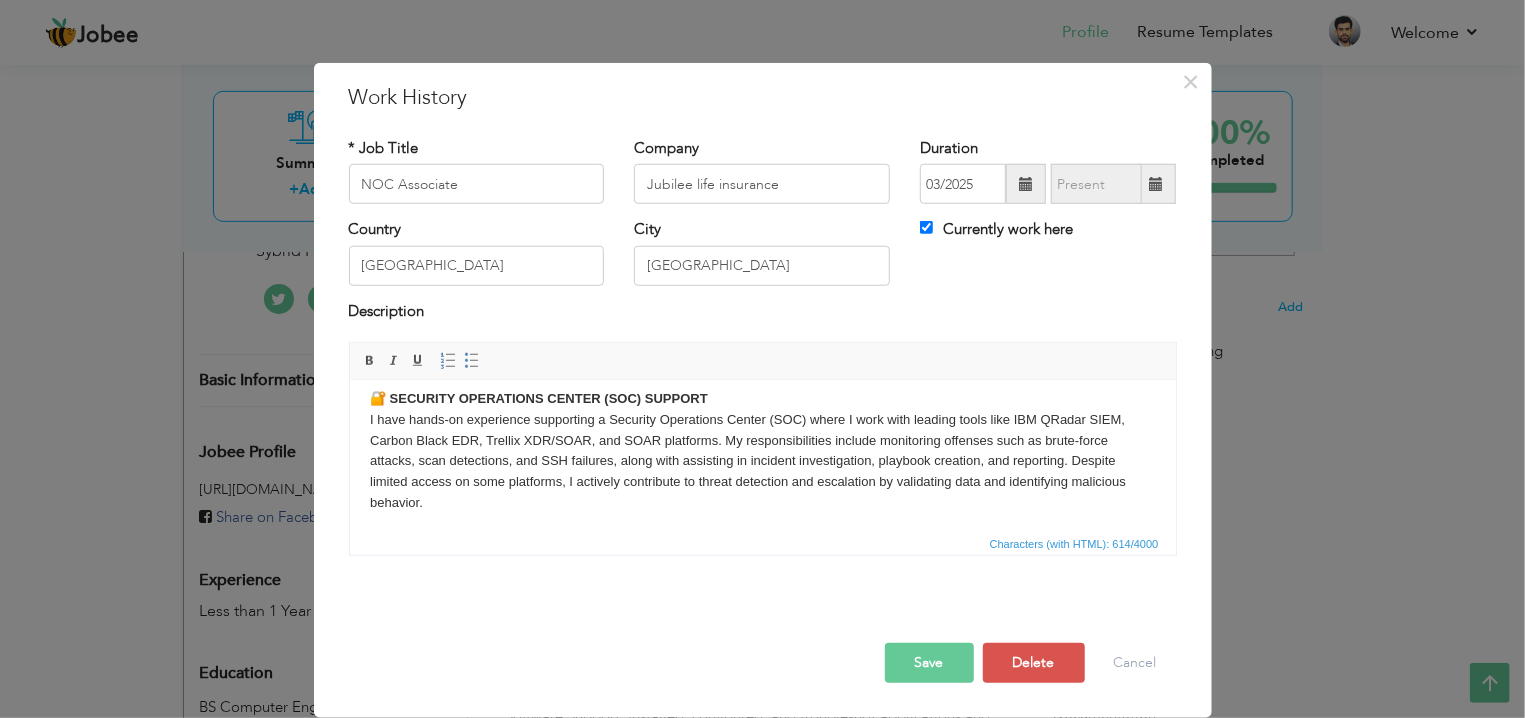 scroll, scrollTop: 33, scrollLeft: 0, axis: vertical 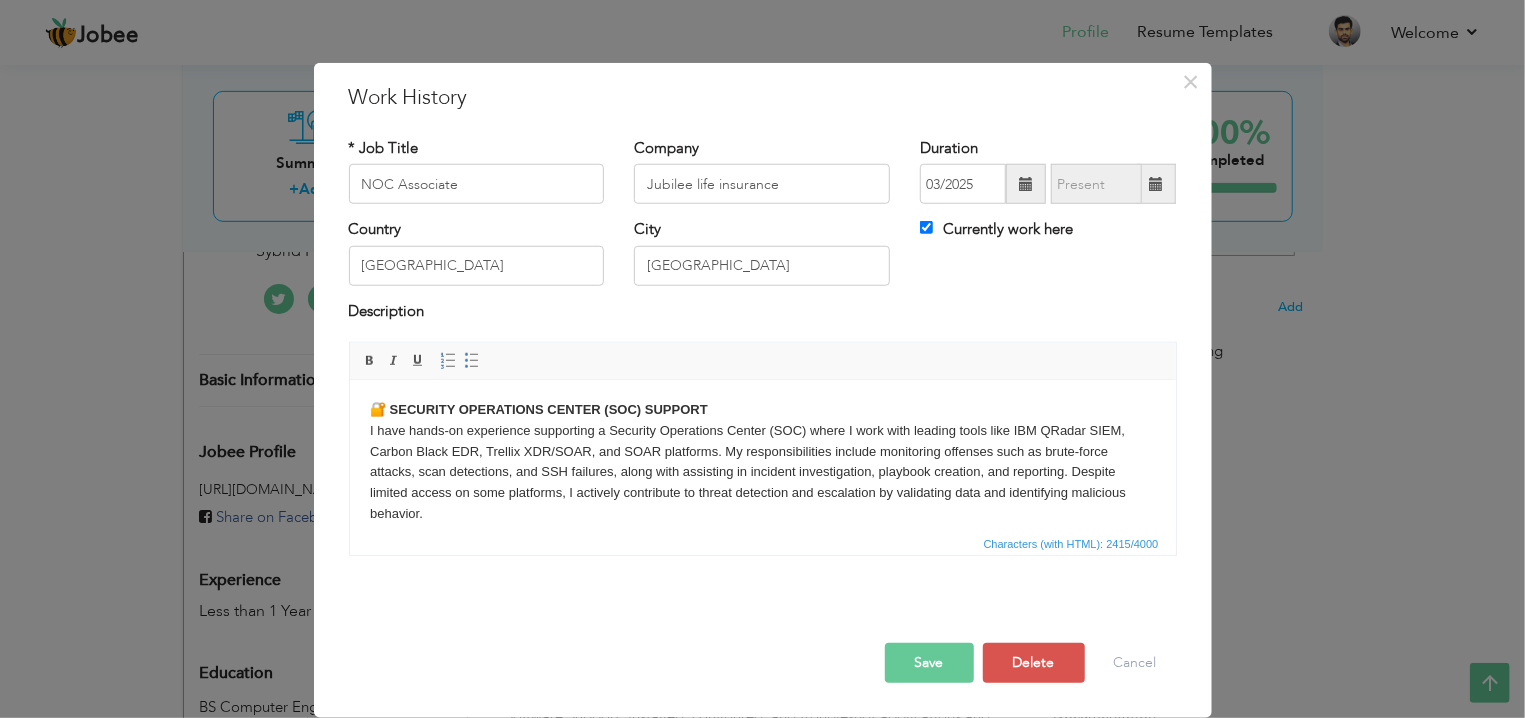 click on "Characters (with HTML): 2415/4000" at bounding box center (763, 543) 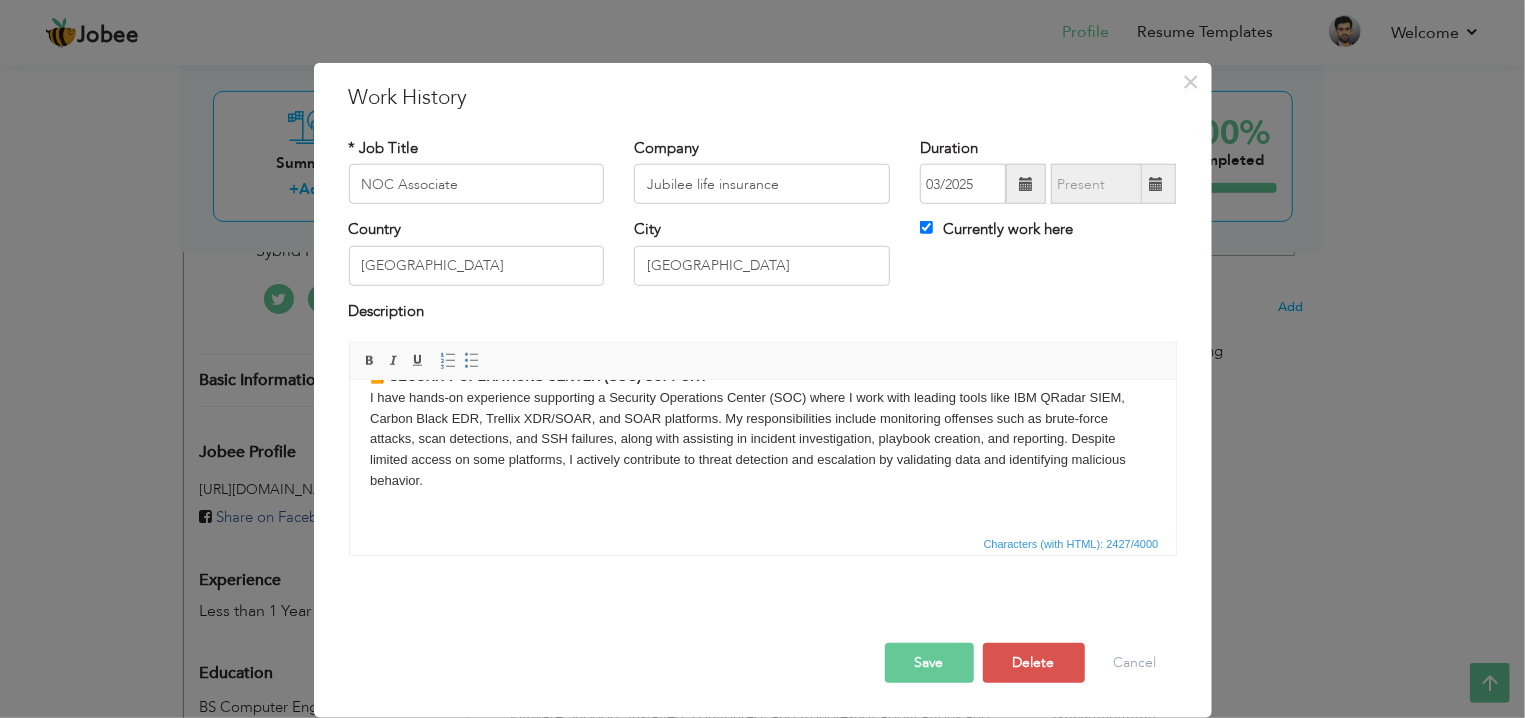scroll, scrollTop: 334, scrollLeft: 0, axis: vertical 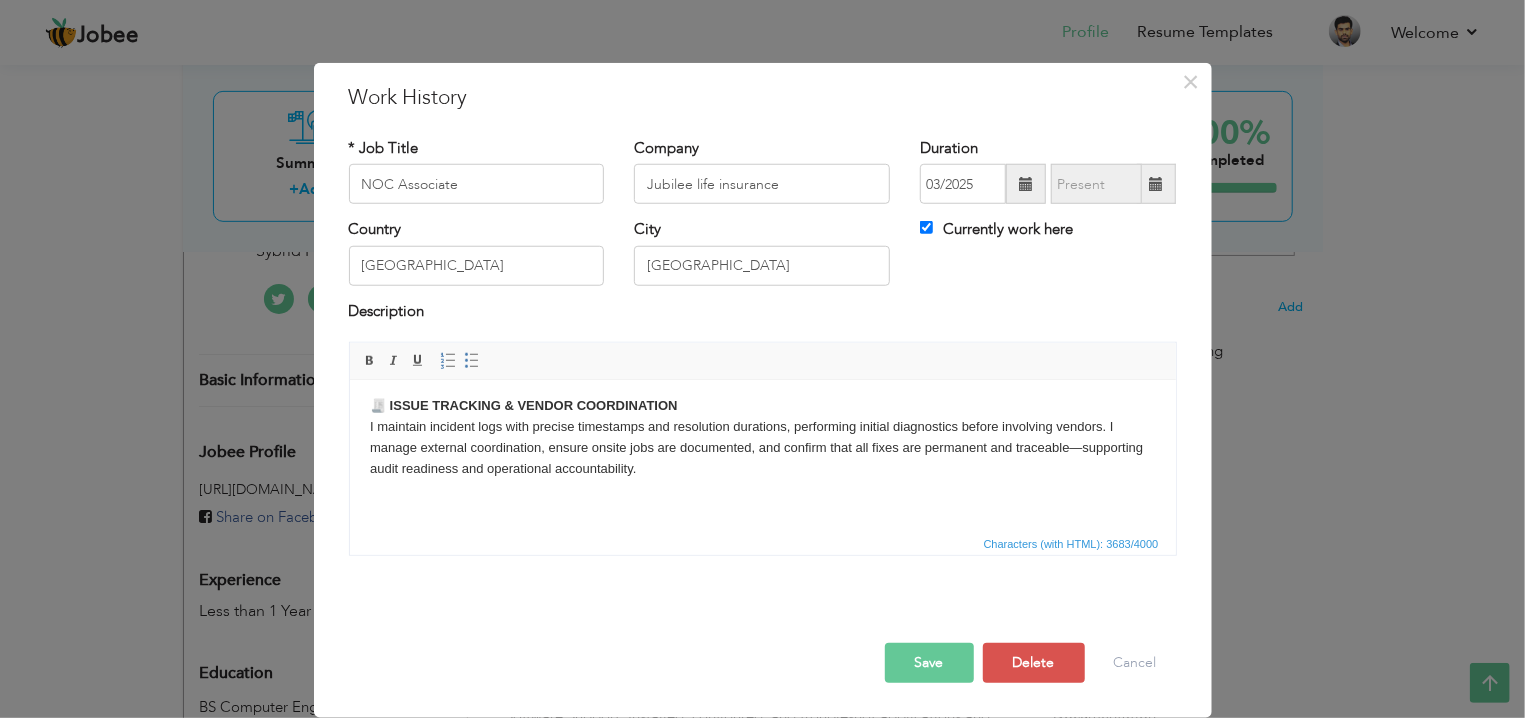 type 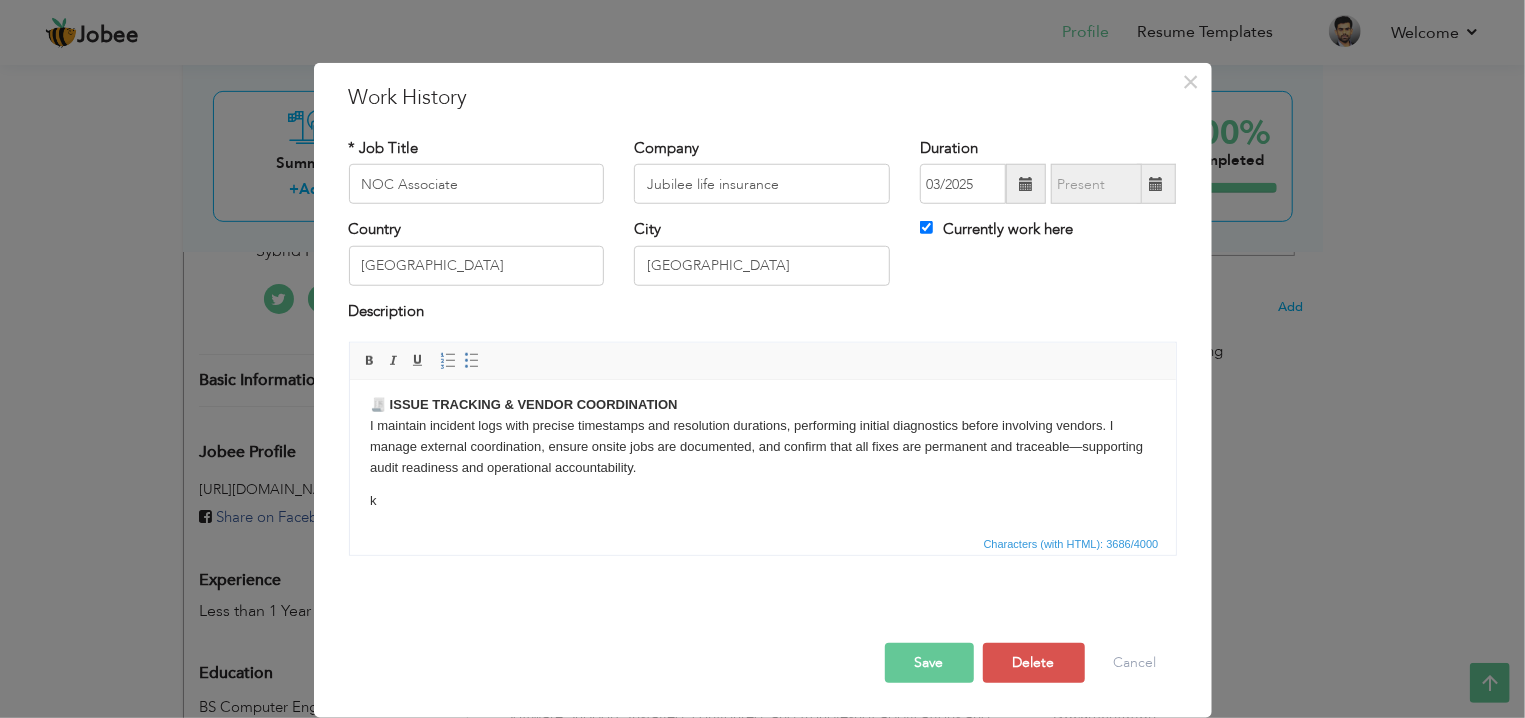 scroll, scrollTop: 338, scrollLeft: 0, axis: vertical 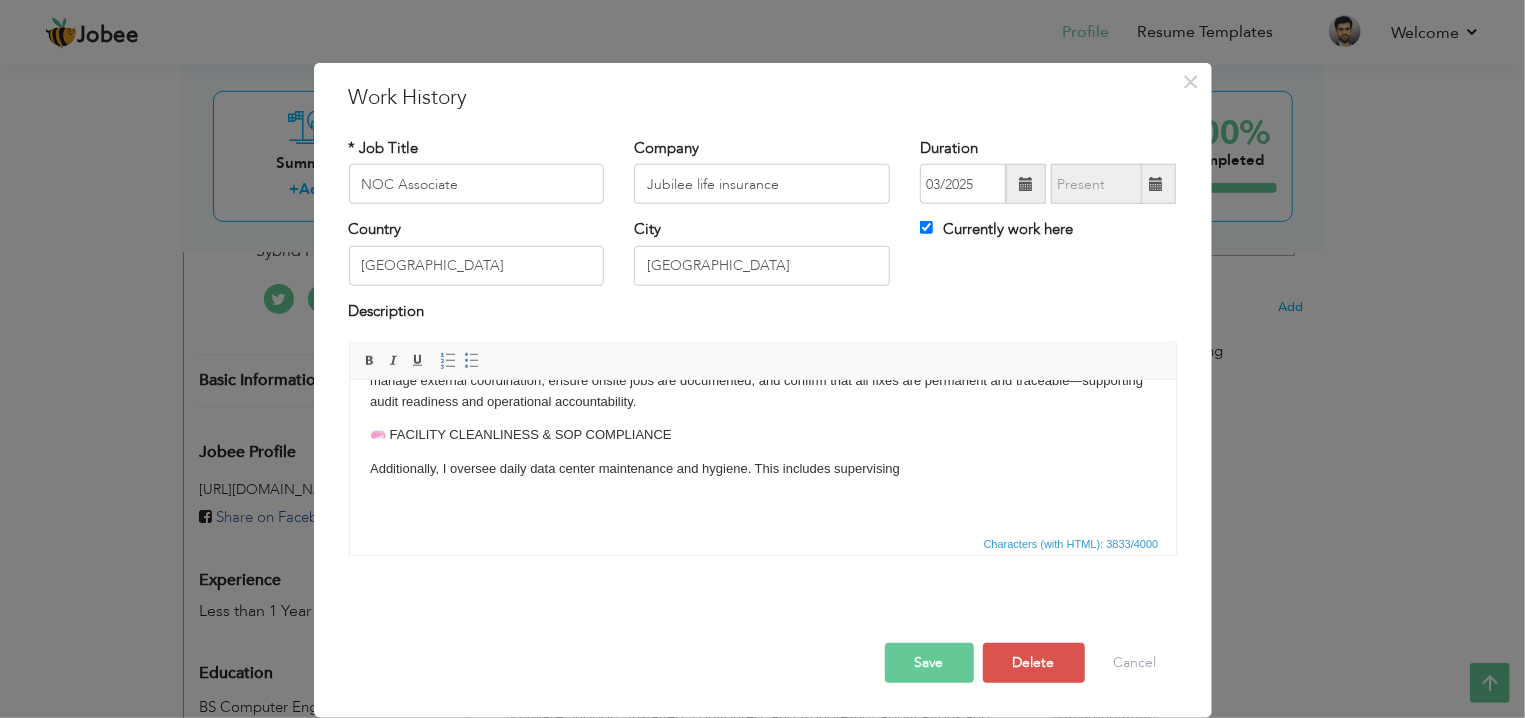 click on "🔐 SECURITY OPERATIONS CENTER (SOC) SUPPORT I have hands-on experience supporting a Security Operations Center (SOC) where I work with leading tools like IBM QRadar SIEM, Carbon Black EDR, Trellix XDR/SOAR, and SOAR platforms. My responsibilities include monitoring offenses such as brute-force attacks, scan detections, and SSH failures, along with assisting in incident investigation, playbook creation, and reporting. Despite limited access on some platforms, I actively contribute to threat detection and escalation by validating data and identifying malicious behavior.  🔥 FIRE & SAFETY MONITORING I also handle fire and safety monitoring using high-sensitivity detectors like Edwards LaserSense and suppression systems like Kentec control panels. I follow standard safety protocols in case of alerts and am trained to trigger the manual gas release system during critical events. My responsibilities include real-time monitoring, alert handling, and inter-team coordination for safety assurance." at bounding box center [762, 483] 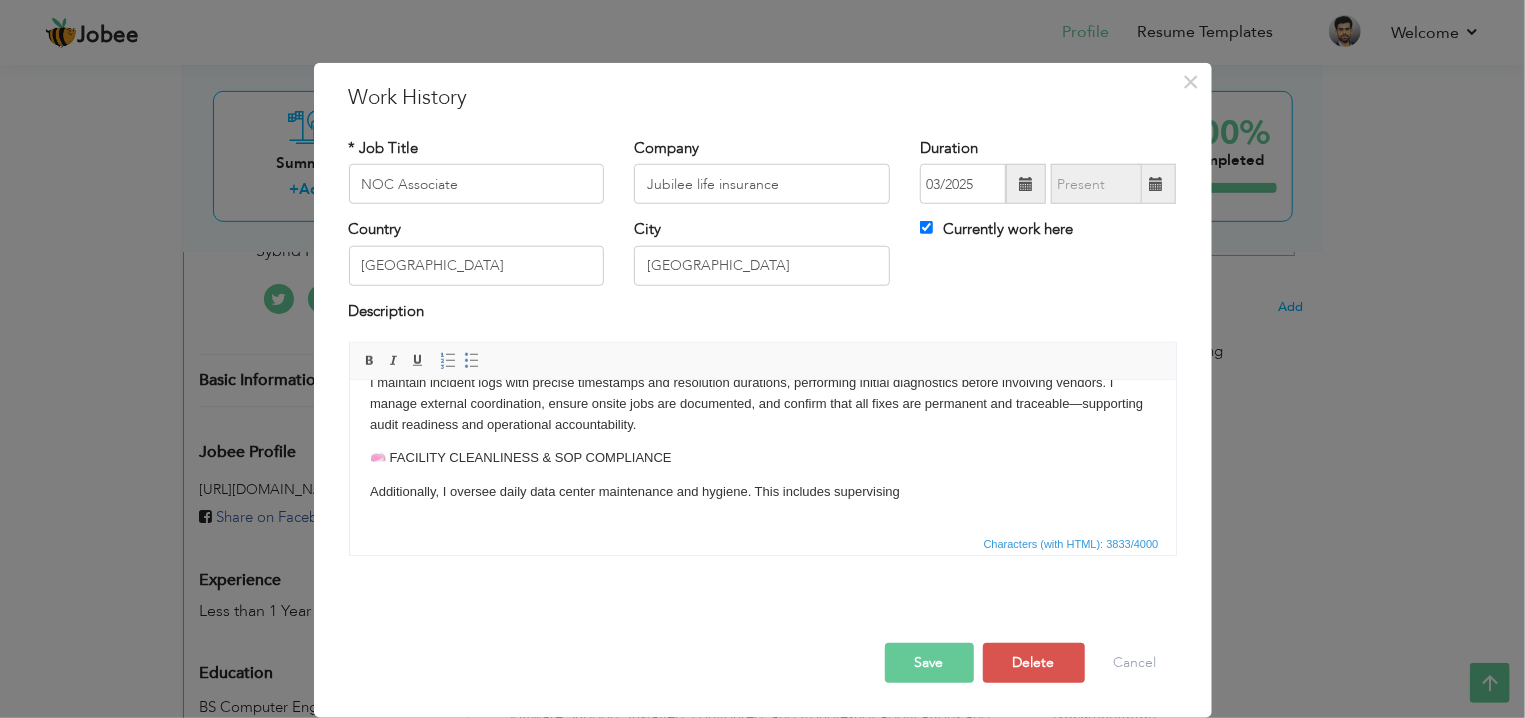 scroll, scrollTop: 399, scrollLeft: 0, axis: vertical 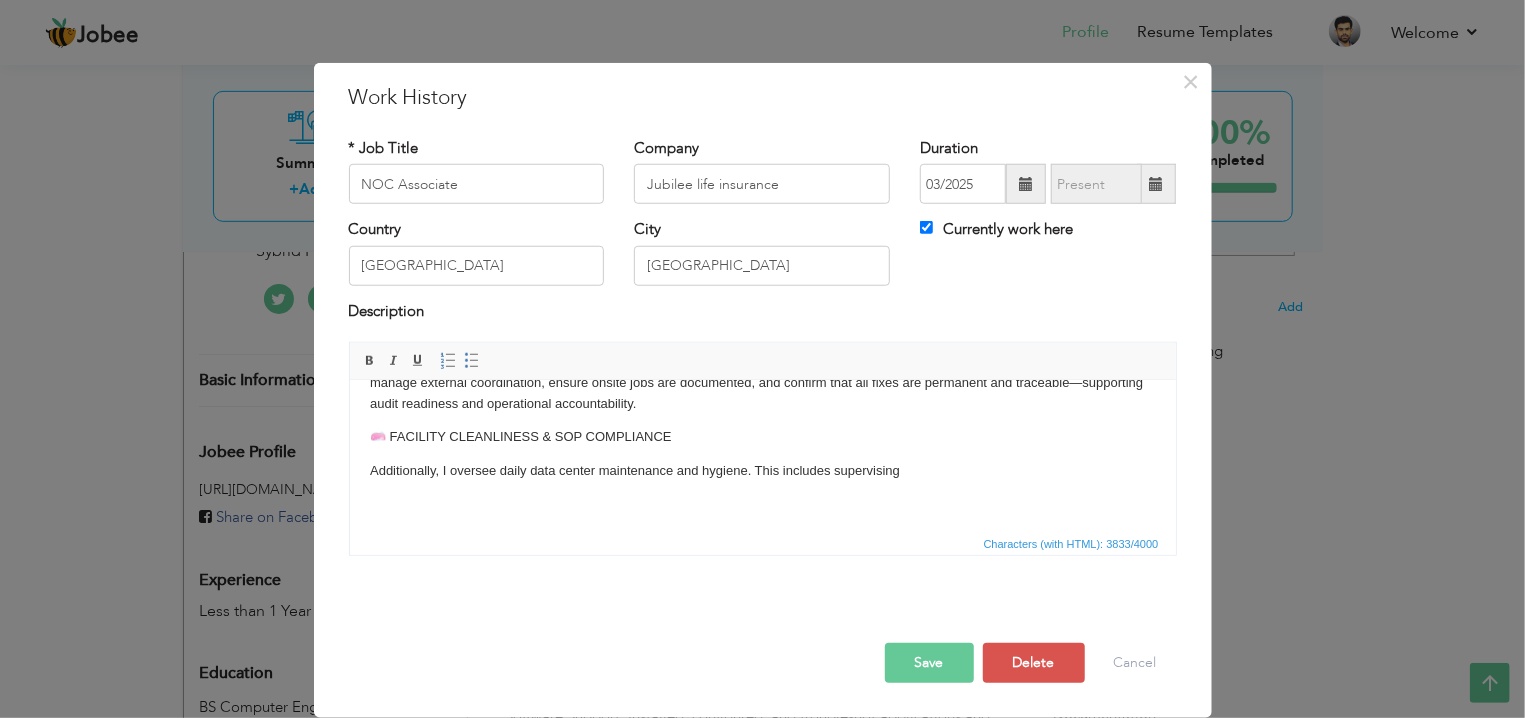 click on "🔐 SECURITY OPERATIONS CENTER (SOC) SUPPORT I have hands-on experience supporting a Security Operations Center (SOC) where I work with leading tools like IBM QRadar SIEM, Carbon Black EDR, Trellix XDR/SOAR, and SOAR platforms. My responsibilities include monitoring offenses such as brute-force attacks, scan detections, and SSH failures, along with assisting in incident investigation, playbook creation, and reporting. Despite limited access on some platforms, I actively contribute to threat detection and escalation by validating data and identifying malicious behavior.  🔥 FIRE & SAFETY MONITORING I also handle fire and safety monitoring using high-sensitivity detectors like Edwards LaserSense and suppression systems like Kentec control panels. I follow standard safety protocols in case of alerts and am trained to trigger the manual gas release system during critical events. My responsibilities include real-time monitoring, alert handling, and inter-team coordination for safety assurance." at bounding box center (762, 485) 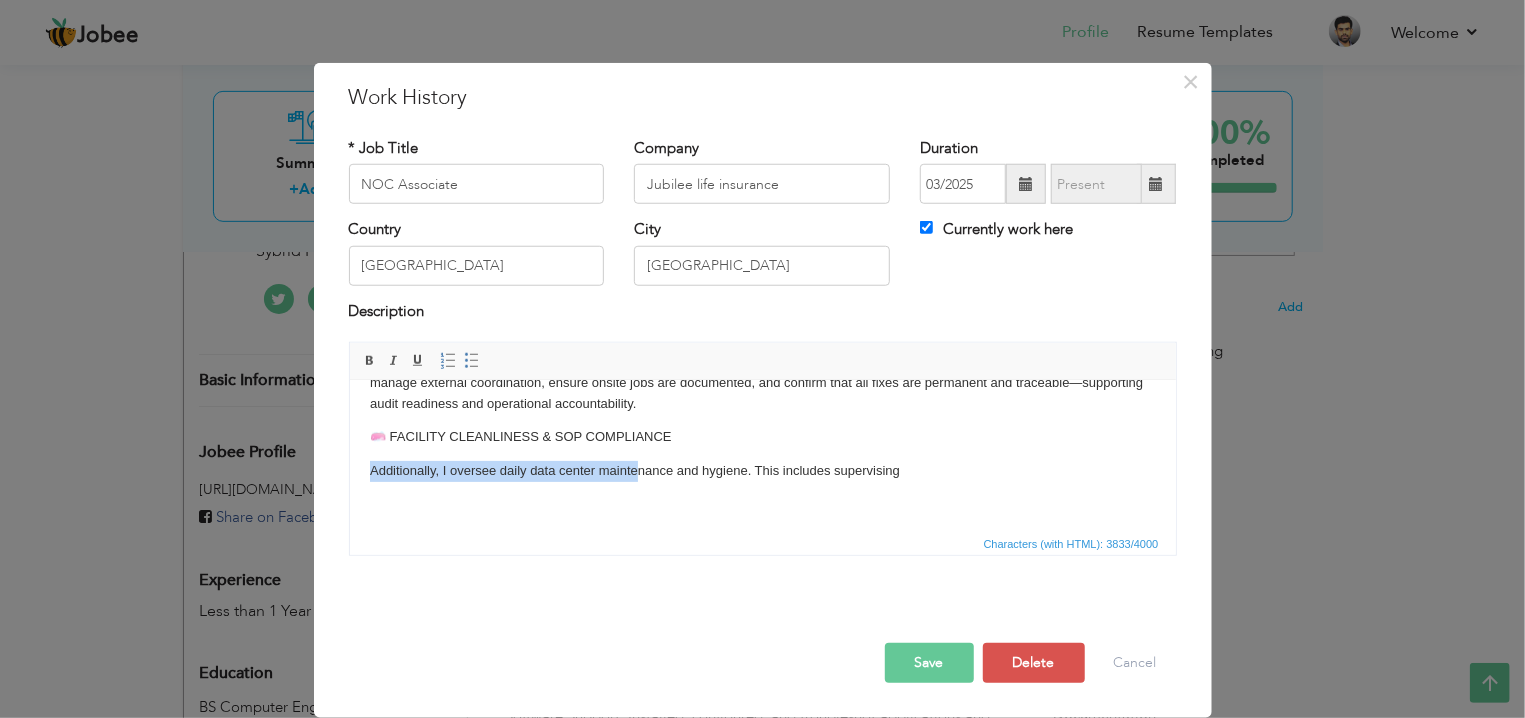 drag, startPoint x: 635, startPoint y: 480, endPoint x: 372, endPoint y: 480, distance: 263 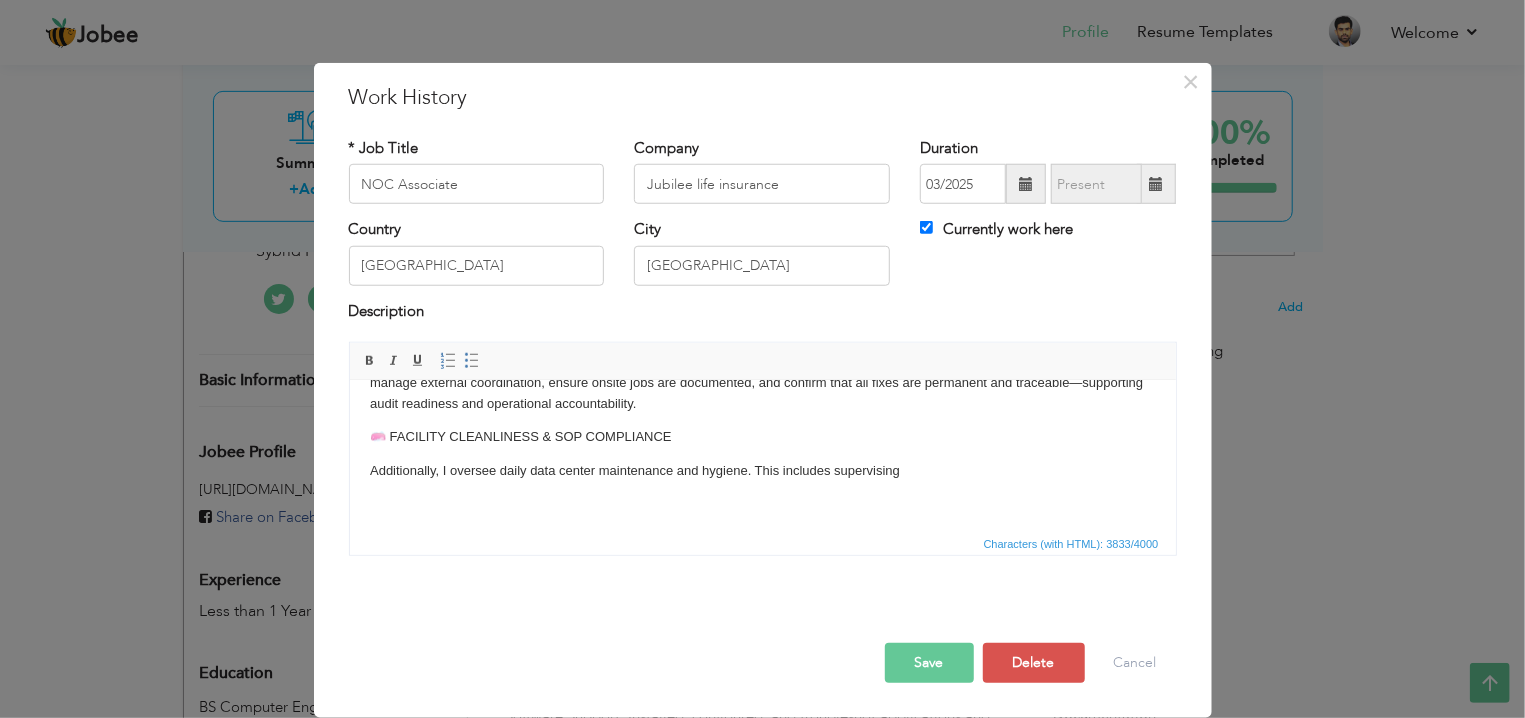 click on "🔐 SECURITY OPERATIONS CENTER (SOC) SUPPORT I have hands-on experience supporting a Security Operations Center (SOC) where I work with leading tools like IBM QRadar SIEM, Carbon Black EDR, Trellix XDR/SOAR, and SOAR platforms. My responsibilities include monitoring offenses such as brute-force attacks, scan detections, and SSH failures, along with assisting in incident investigation, playbook creation, and reporting. Despite limited access on some platforms, I actively contribute to threat detection and escalation by validating data and identifying malicious behavior.  🔥 FIRE & SAFETY MONITORING I also handle fire and safety monitoring using high-sensitivity detectors like Edwards LaserSense and suppression systems like Kentec control panels. I follow standard safety protocols in case of alerts and am trained to trigger the manual gas release system during critical events. My responsibilities include real-time monitoring, alert handling, and inter-team coordination for safety assurance." at bounding box center (762, 485) 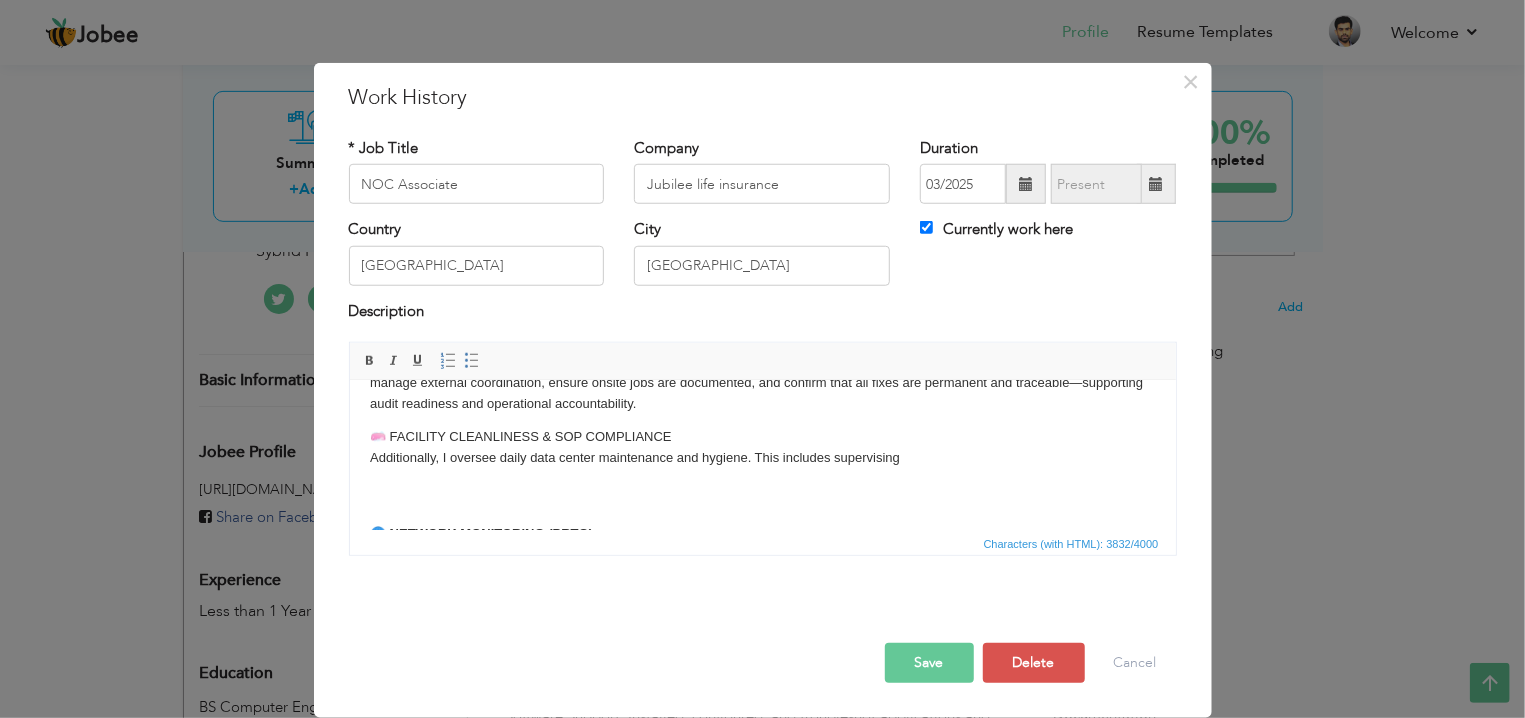 click on "🧼 FACILITY CLEANLINESS & SOP COMPLIANCE Additionally, I oversee daily data center maintenance and hygiene. This includes supervising" at bounding box center [762, 447] 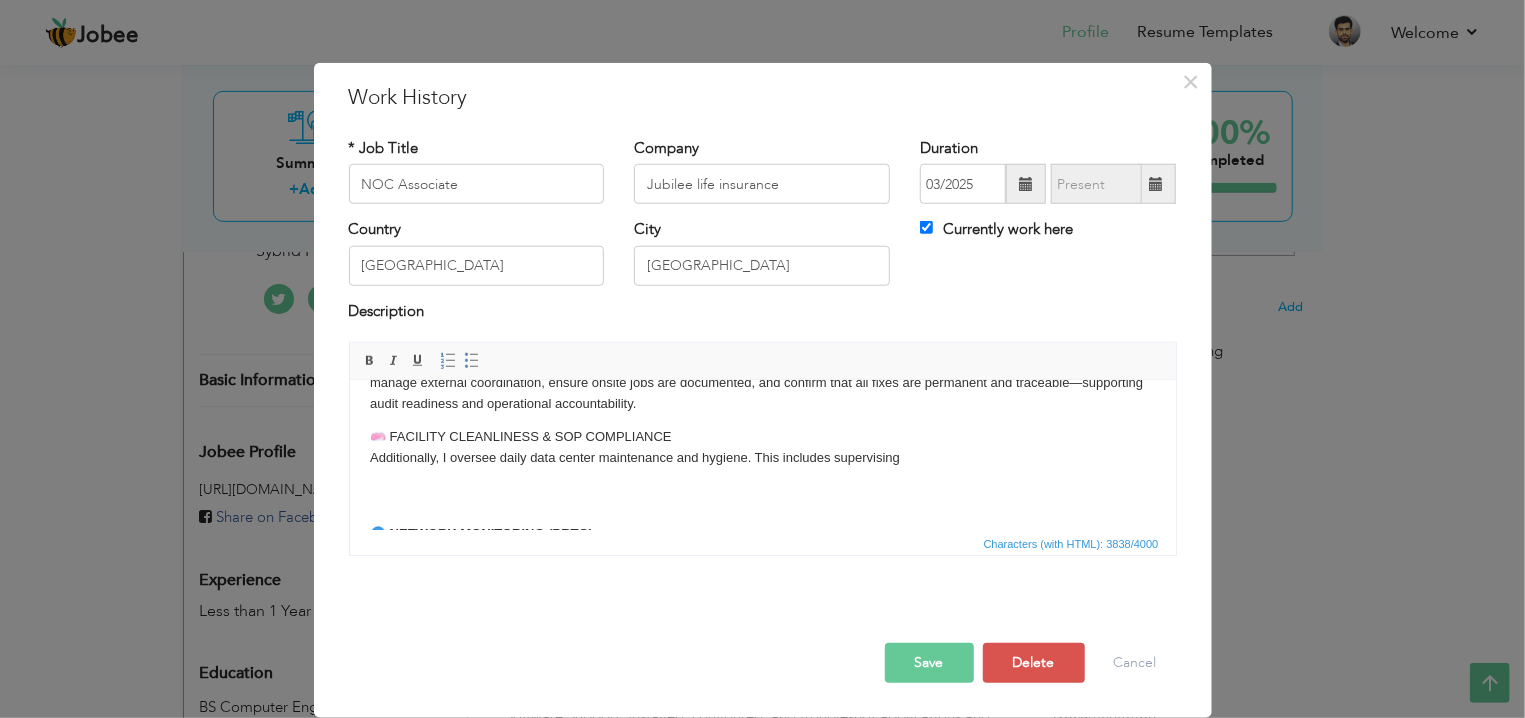 click on "🔐 SECURITY OPERATIONS CENTER (SOC) SUPPORT I have hands-on experience supporting a Security Operations Center (SOC) where I work with leading tools like IBM QRadar SIEM, Carbon Black EDR, Trellix XDR/SOAR, and SOAR platforms. My responsibilities include monitoring offenses such as brute-force attacks, scan detections, and SSH failures, along with assisting in incident investigation, playbook creation, and reporting. Despite limited access on some platforms, I actively contribute to threat detection and escalation by validating data and identifying malicious behavior.  🔥 FIRE & SAFETY MONITORING I also handle fire and safety monitoring using high-sensitivity detectors like Edwards LaserSense and suppression systems like Kentec control panels. I follow standard safety protocols in case of alerts and am trained to trigger the manual gas release system during critical events. My responsibilities include real-time monitoring, alert handling, and inter-team coordination for safety assurance." at bounding box center [762, 478] 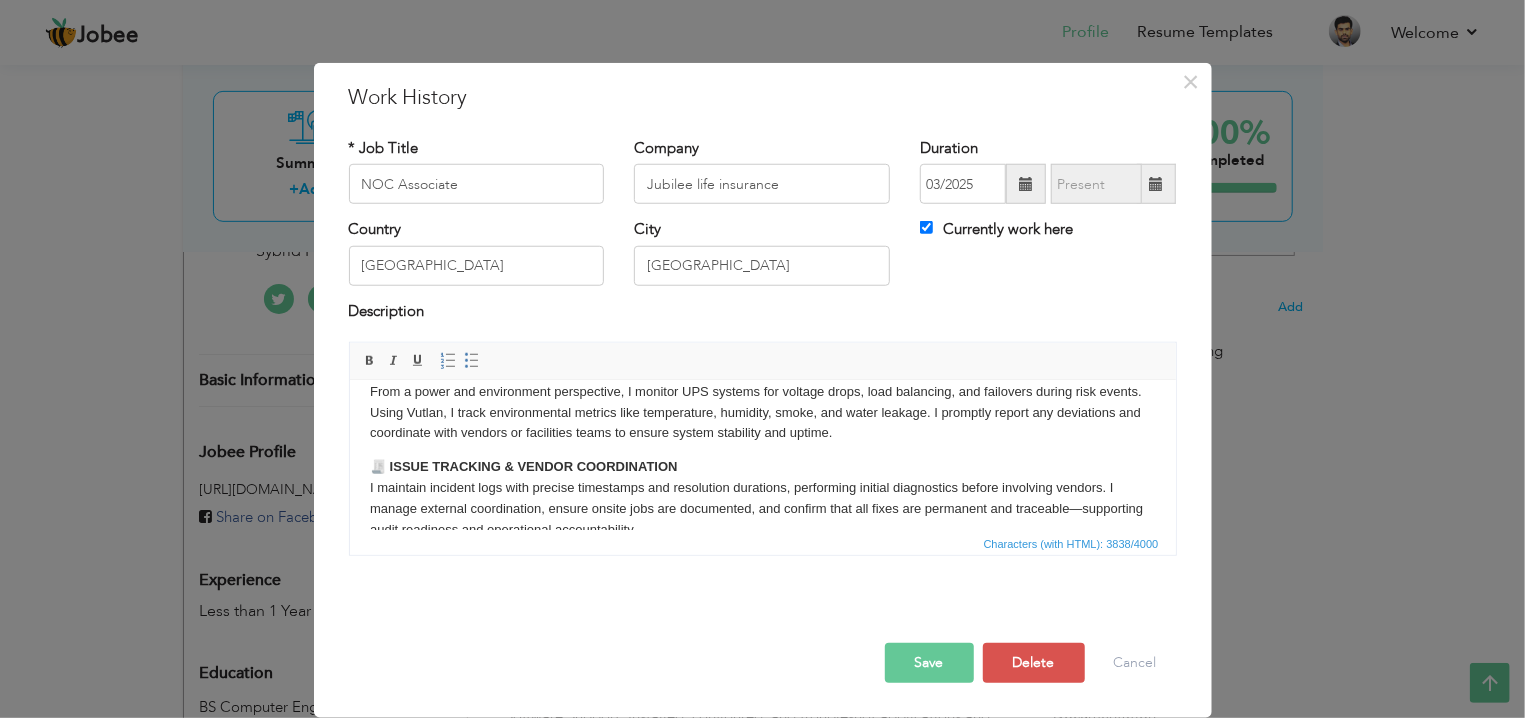 scroll, scrollTop: 0, scrollLeft: 0, axis: both 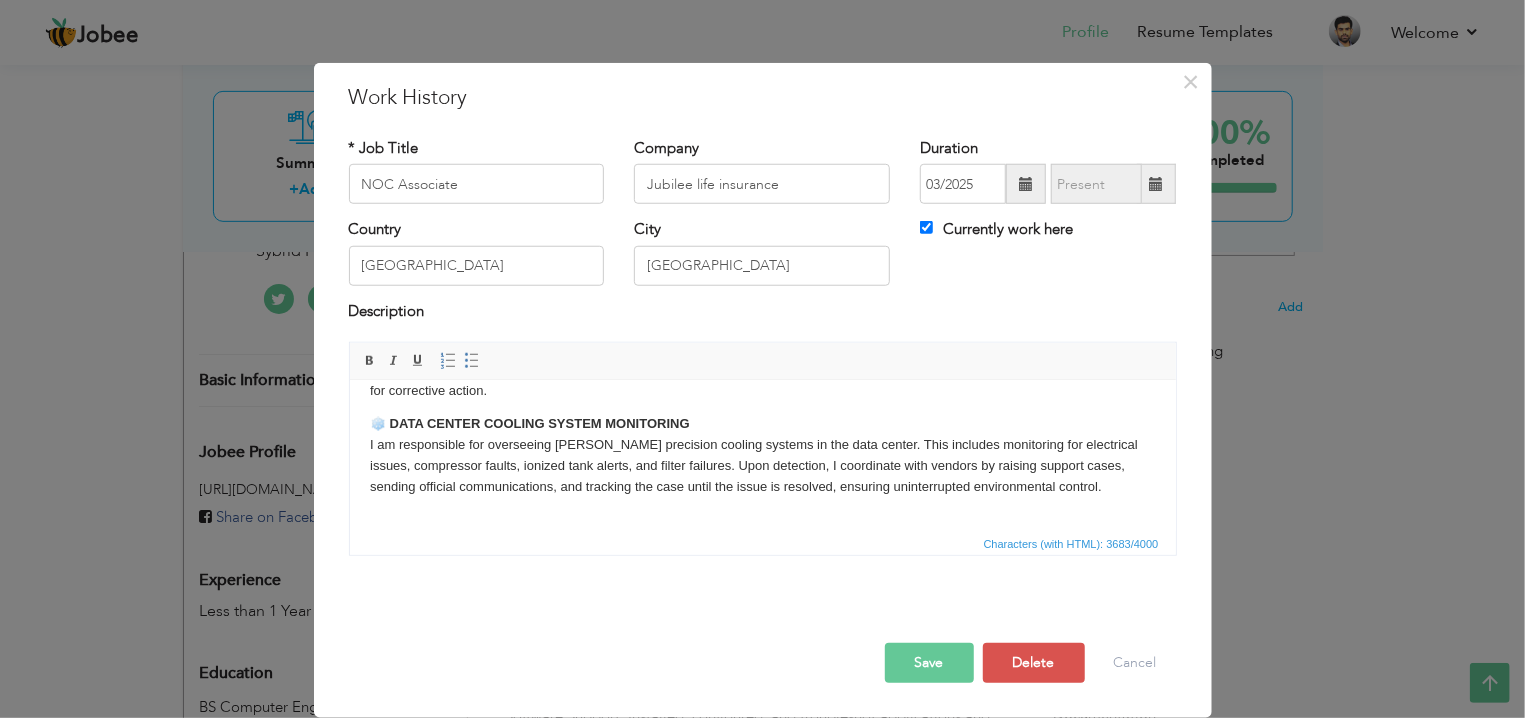 click on "❄️ DATA CENTER COOLING SYSTEM MONITORING I am responsible for overseeing Schneider precision cooling systems in the data center. This includes monitoring for electrical issues, compressor faults, ionized tank alerts, and filter failures. Upon detection, I coordinate with vendors by raising support cases, sending official communications, and tracking the case until the issue is resolved, ensuring uninterrupted environmental control." at bounding box center (762, 454) 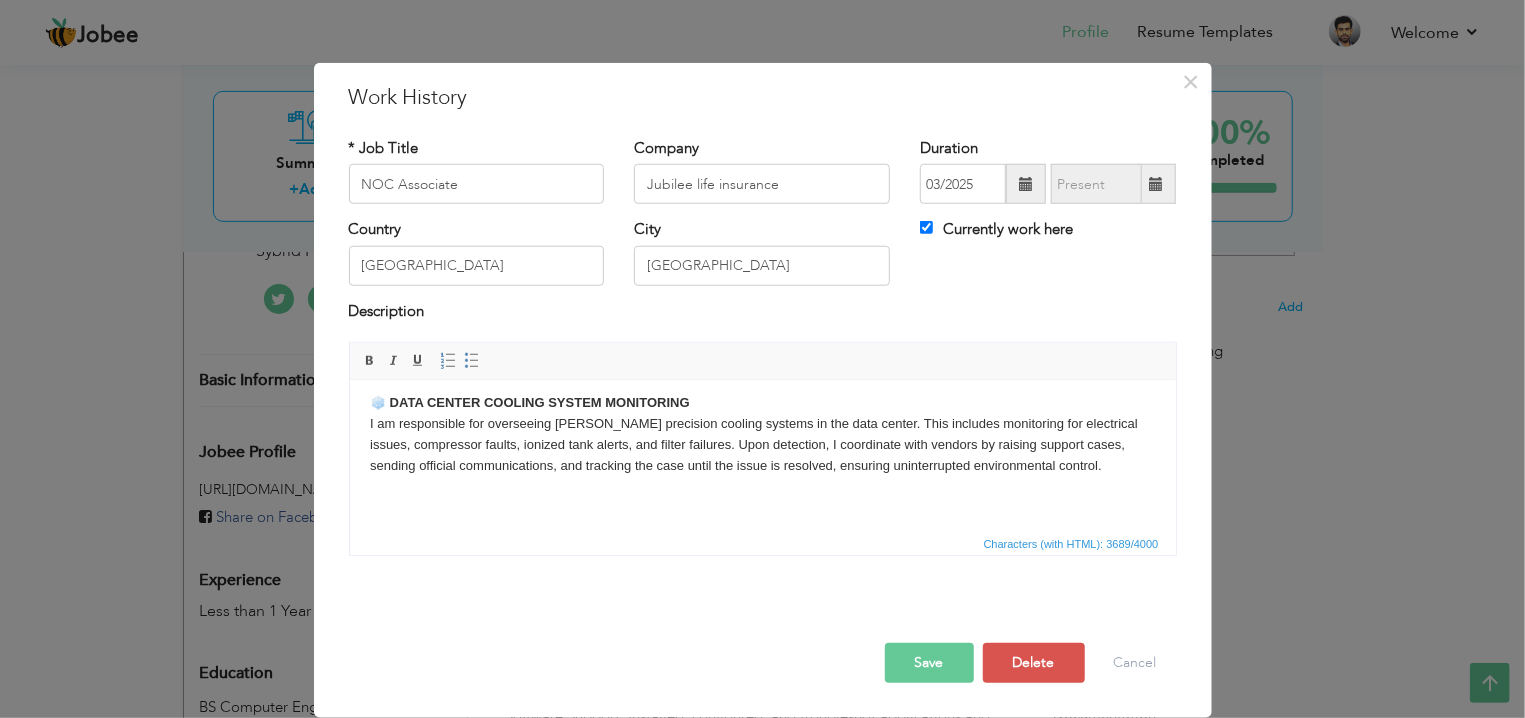 scroll, scrollTop: 777, scrollLeft: 0, axis: vertical 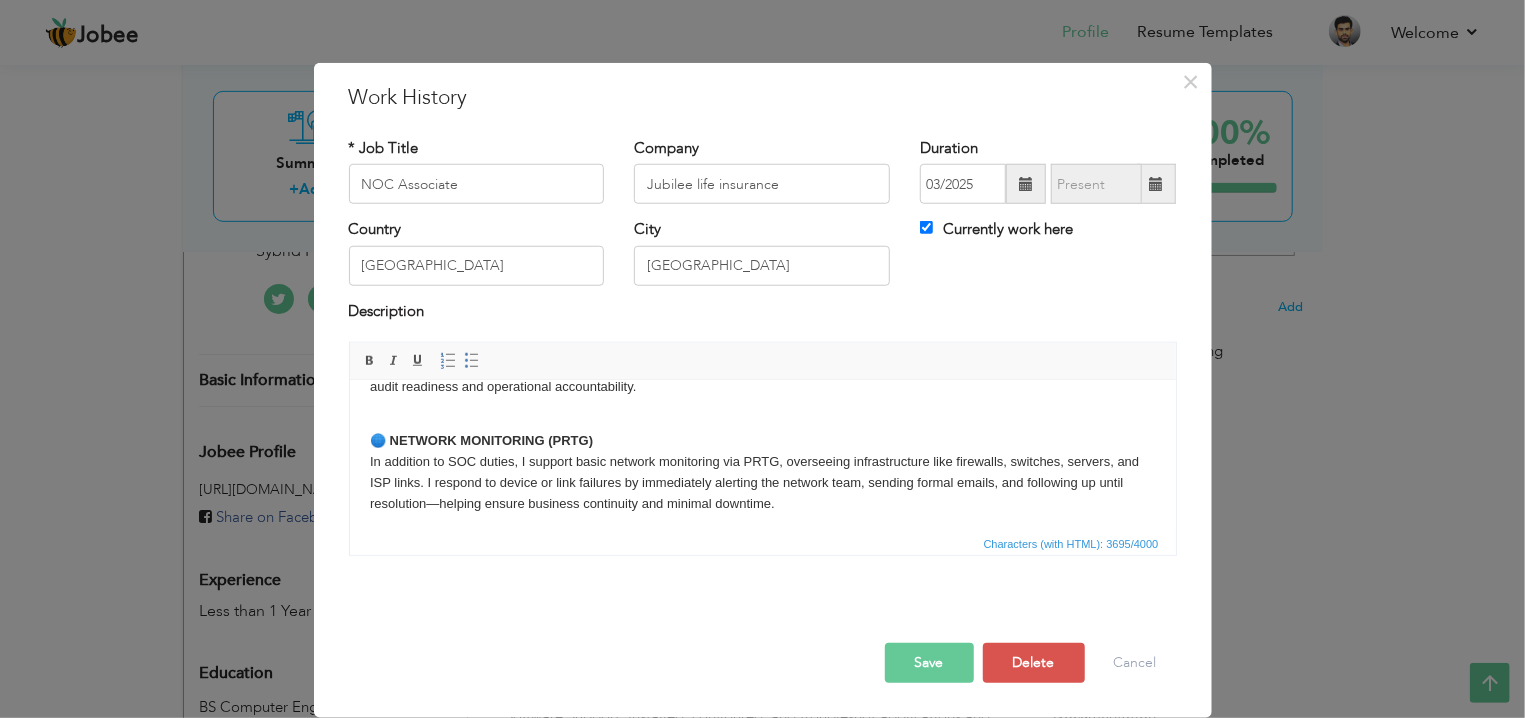 click on "🔐 SECURITY OPERATIONS CENTER (SOC) SUPPORT I have hands-on experience supporting a Security Operations Center (SOC) where I work with leading tools like IBM QRadar SIEM, Carbon Black EDR, Trellix XDR/SOAR, and SOAR platforms. My responsibilities include monitoring offenses such as brute-force attacks, scan detections, and SSH failures, along with assisting in incident investigation, playbook creation, and reporting. Despite limited access on some platforms, I actively contribute to threat detection and escalation by validating data and identifying malicious behavior.  🔥 FIRE & SAFETY MONITORING I also handle fire and safety monitoring using high-sensitivity detectors like Edwards LaserSense and suppression systems like Kentec control panels. I follow standard safety protocols in case of alerts and am trained to trigger the manual gas release system during critical events. My responsibilities include real-time monitoring, alert handling, and inter-team coordination for safety assurance." at bounding box center (762, 444) 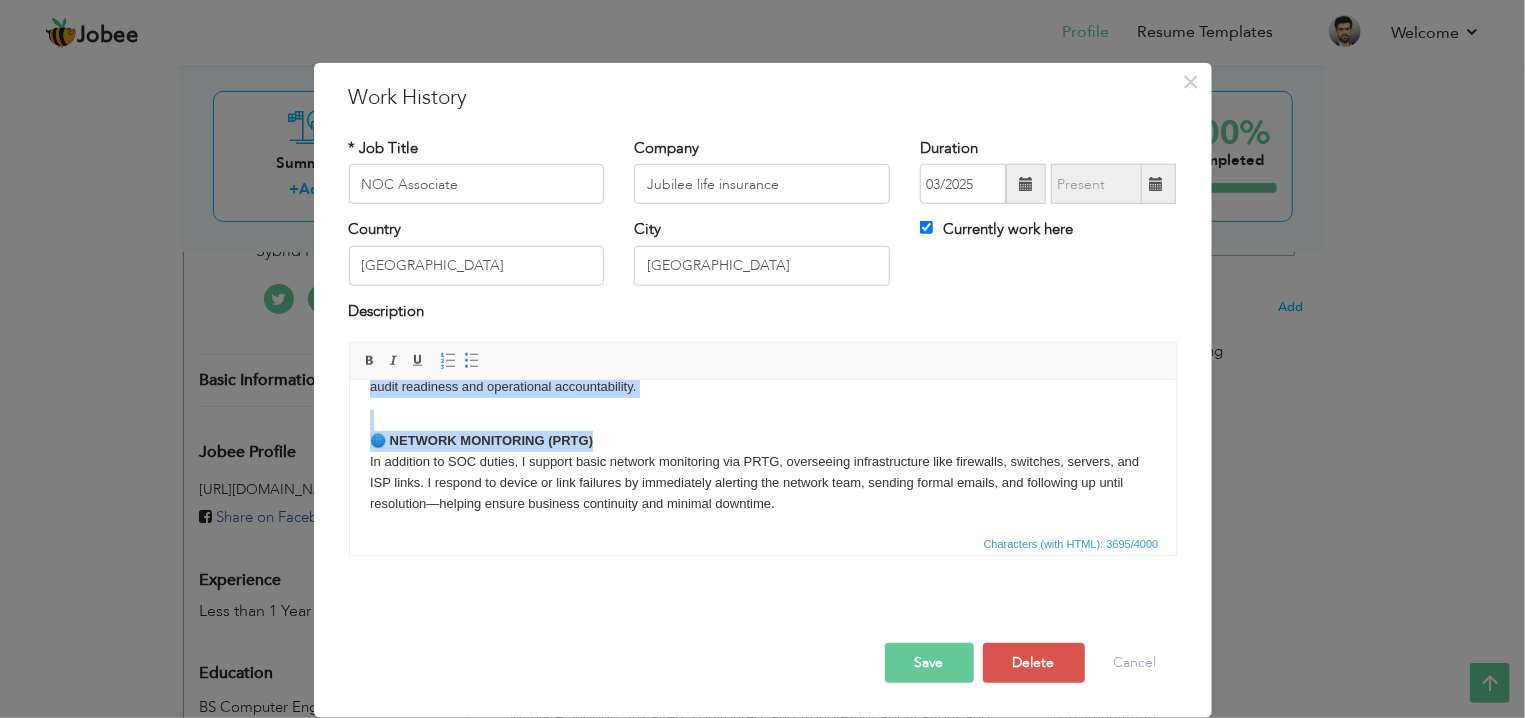 click on "🔐 SECURITY OPERATIONS CENTER (SOC) SUPPORT I have hands-on experience supporting a Security Operations Center (SOC) where I work with leading tools like IBM QRadar SIEM, Carbon Black EDR, Trellix XDR/SOAR, and SOAR platforms. My responsibilities include monitoring offenses such as brute-force attacks, scan detections, and SSH failures, along with assisting in incident investigation, playbook creation, and reporting. Despite limited access on some platforms, I actively contribute to threat detection and escalation by validating data and identifying malicious behavior.  🔥 FIRE & SAFETY MONITORING I also handle fire and safety monitoring using high-sensitivity detectors like Edwards LaserSense and suppression systems like Kentec control panels. I follow standard safety protocols in case of alerts and am trained to trigger the manual gas release system during critical events. My responsibilities include real-time monitoring, alert handling, and inter-team coordination for safety assurance." at bounding box center (762, 444) 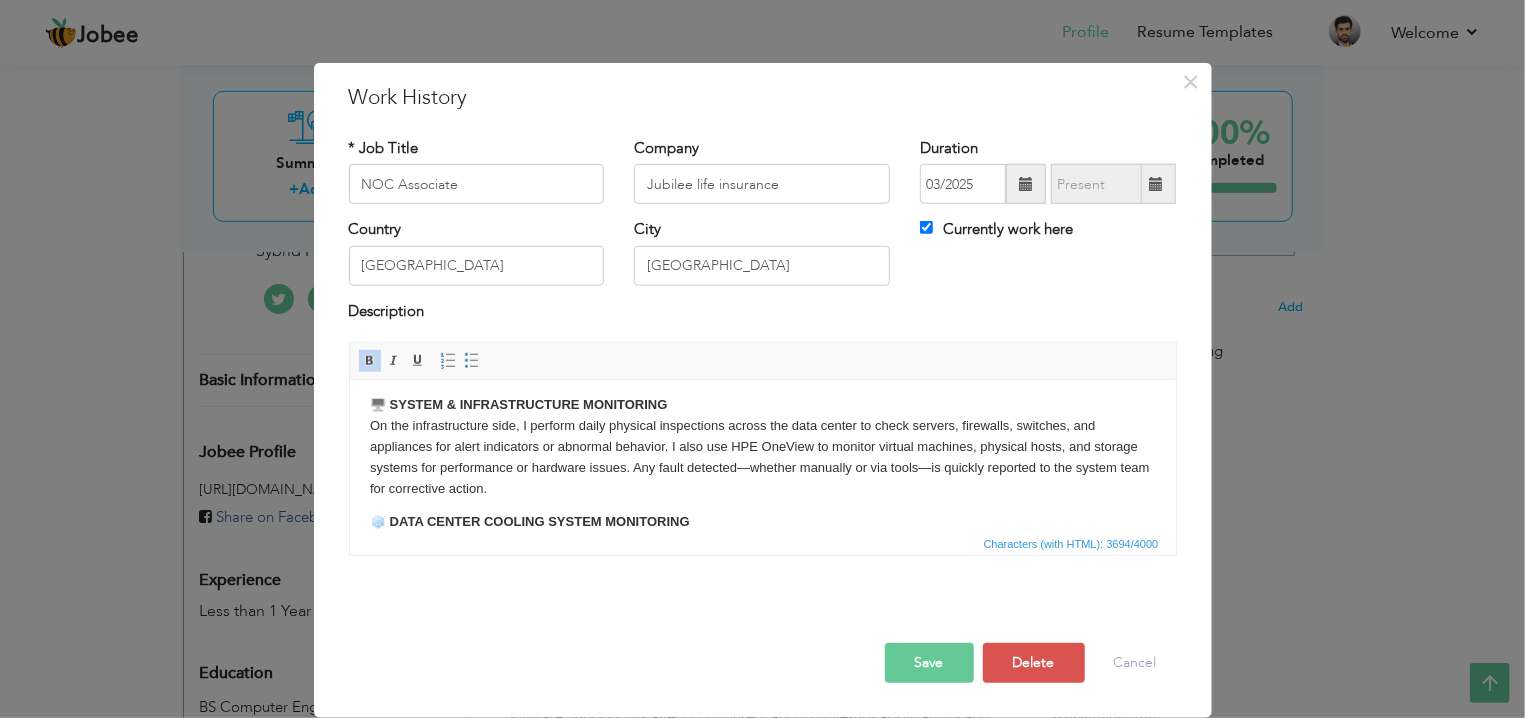scroll, scrollTop: 761, scrollLeft: 0, axis: vertical 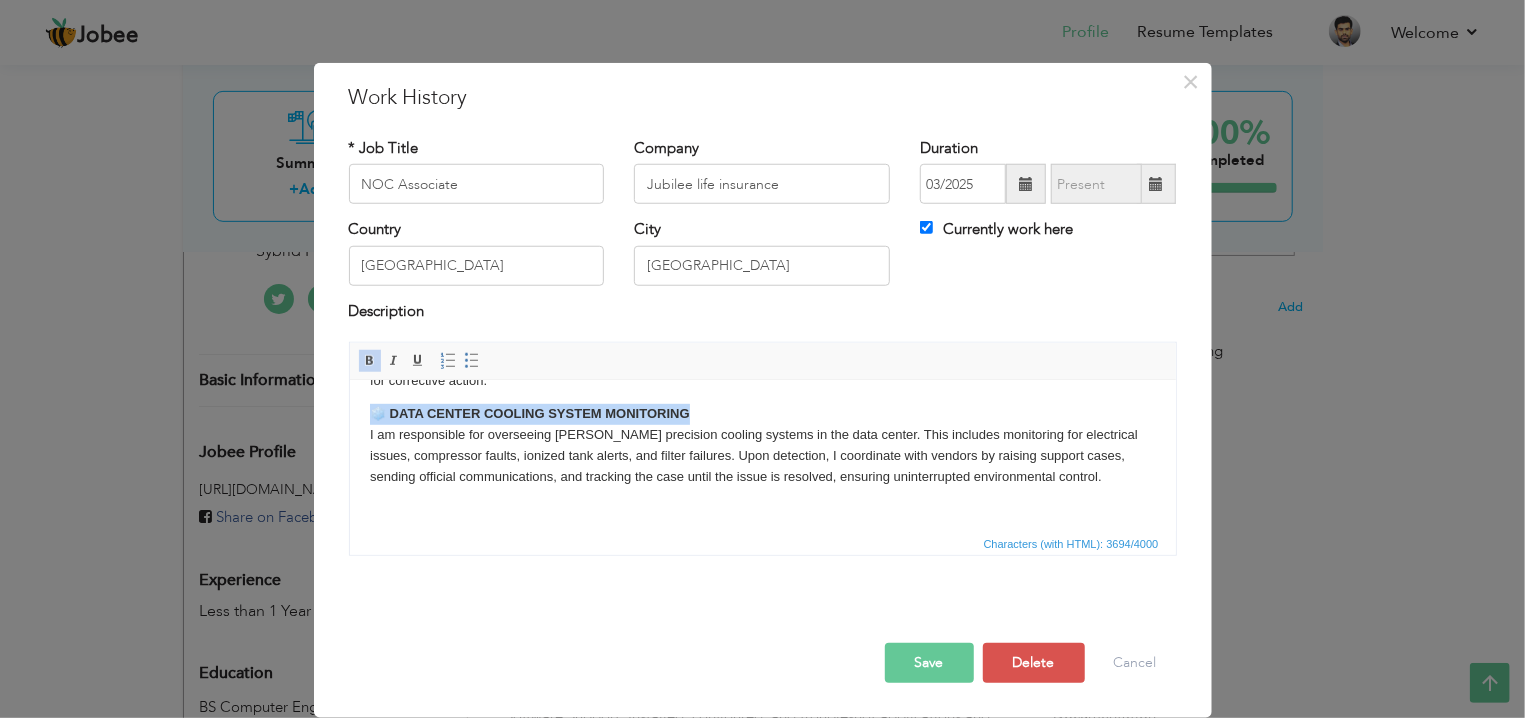 drag, startPoint x: 632, startPoint y: 438, endPoint x: 354, endPoint y: 432, distance: 278.06473 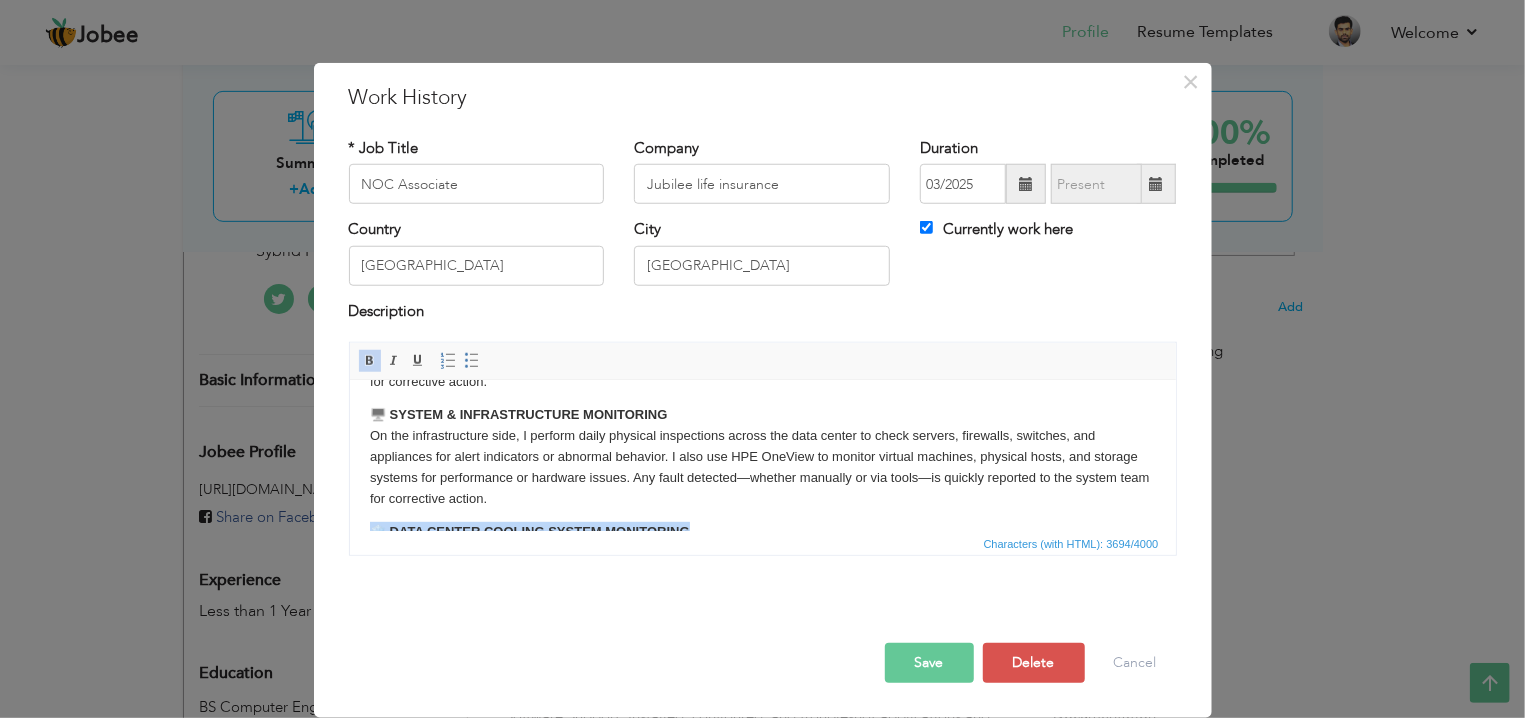 scroll, scrollTop: 623, scrollLeft: 0, axis: vertical 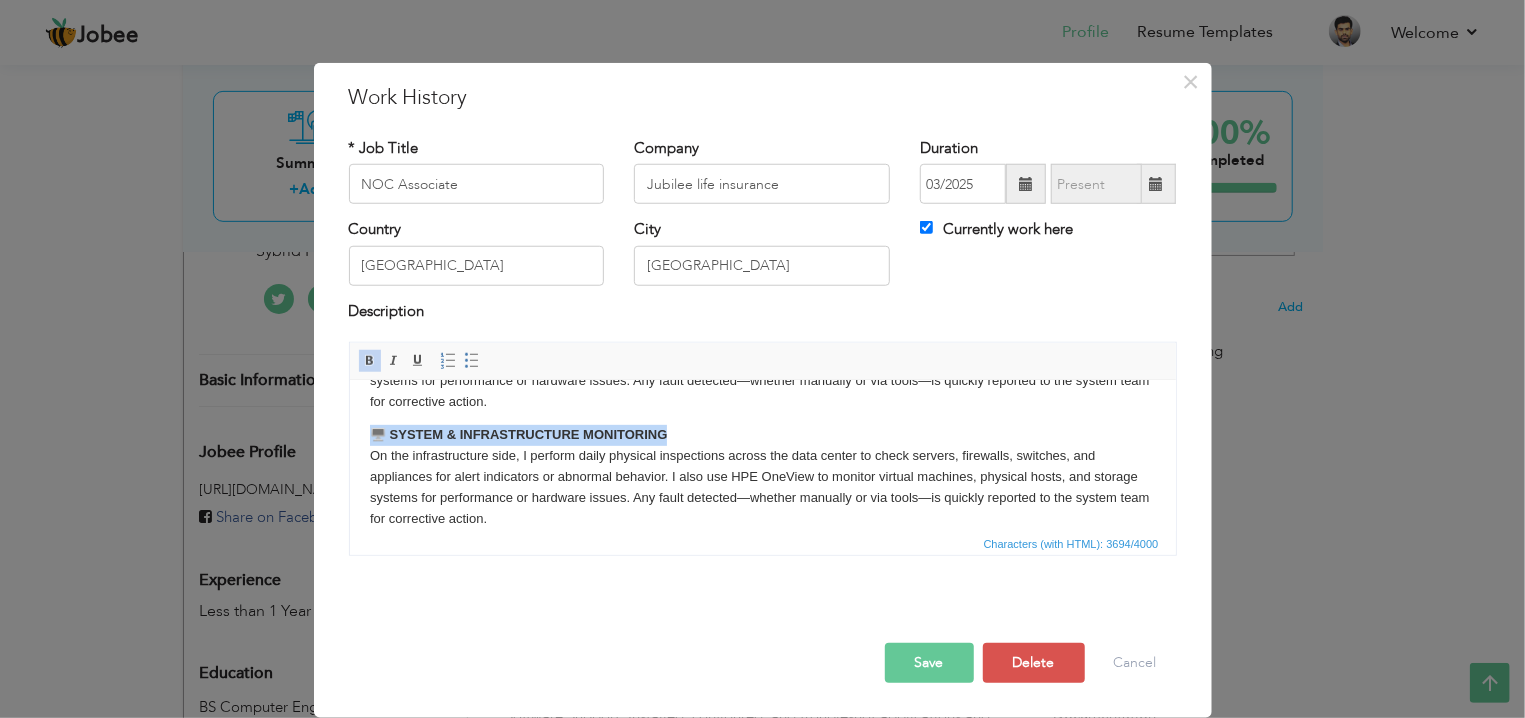 drag, startPoint x: 689, startPoint y: 457, endPoint x: 358, endPoint y: 457, distance: 331 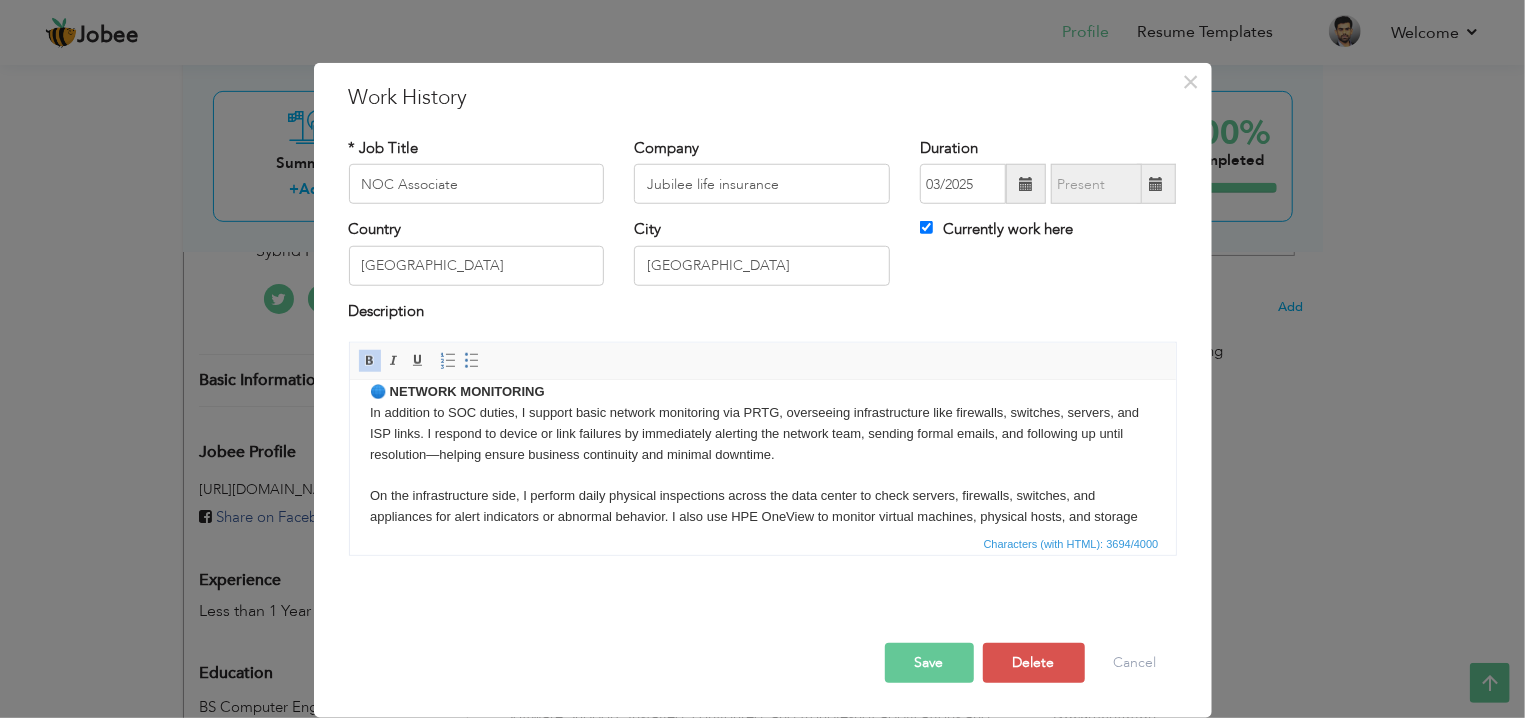 scroll, scrollTop: 436, scrollLeft: 0, axis: vertical 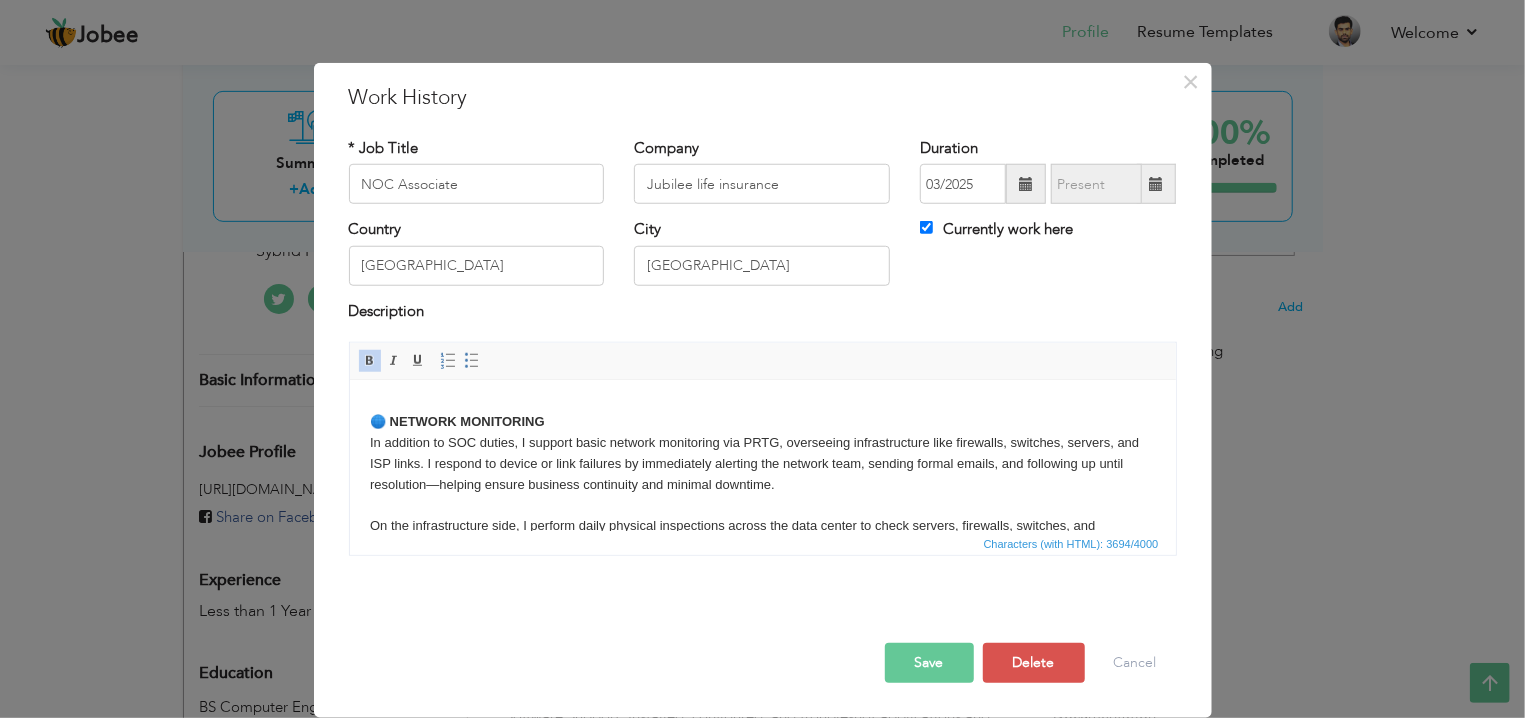 drag, startPoint x: 558, startPoint y: 432, endPoint x: 390, endPoint y: 431, distance: 168.00298 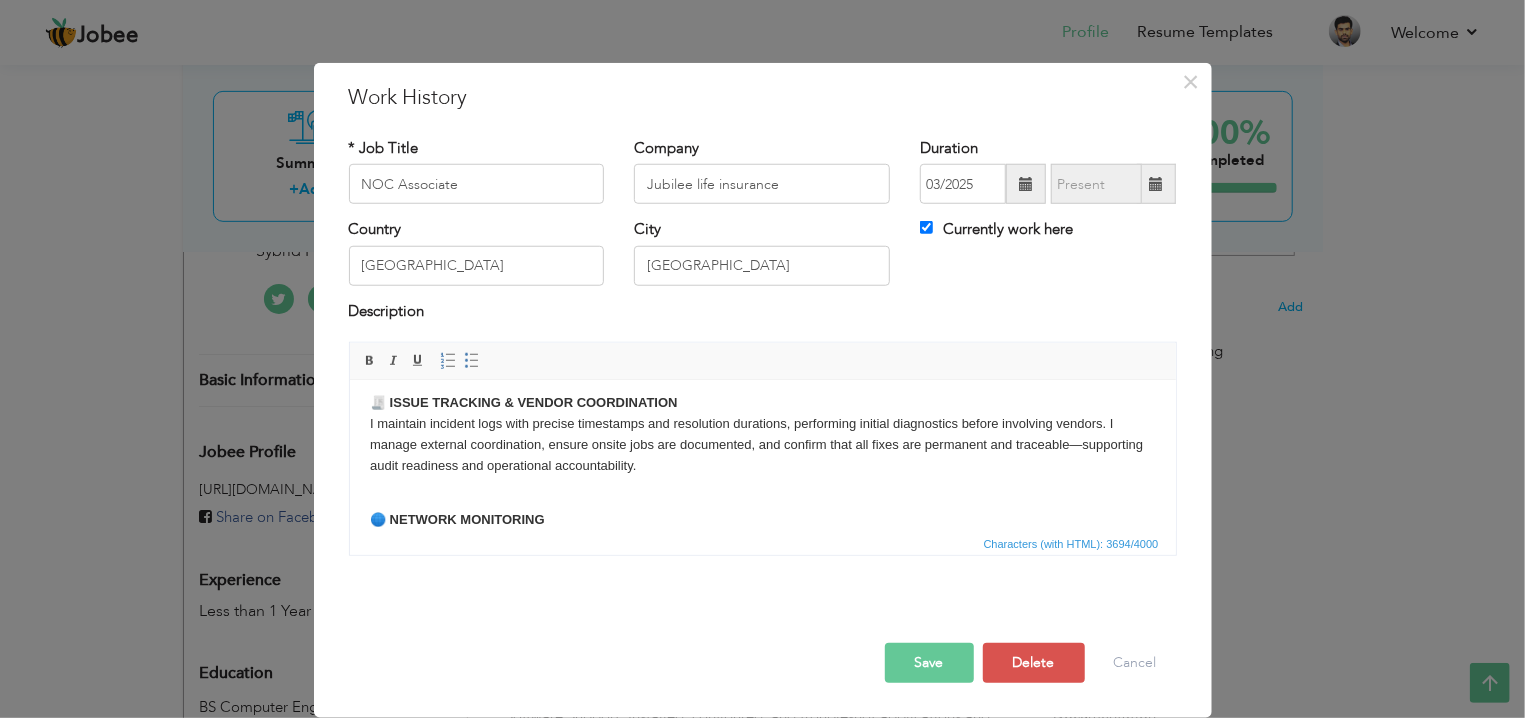 scroll, scrollTop: 329, scrollLeft: 0, axis: vertical 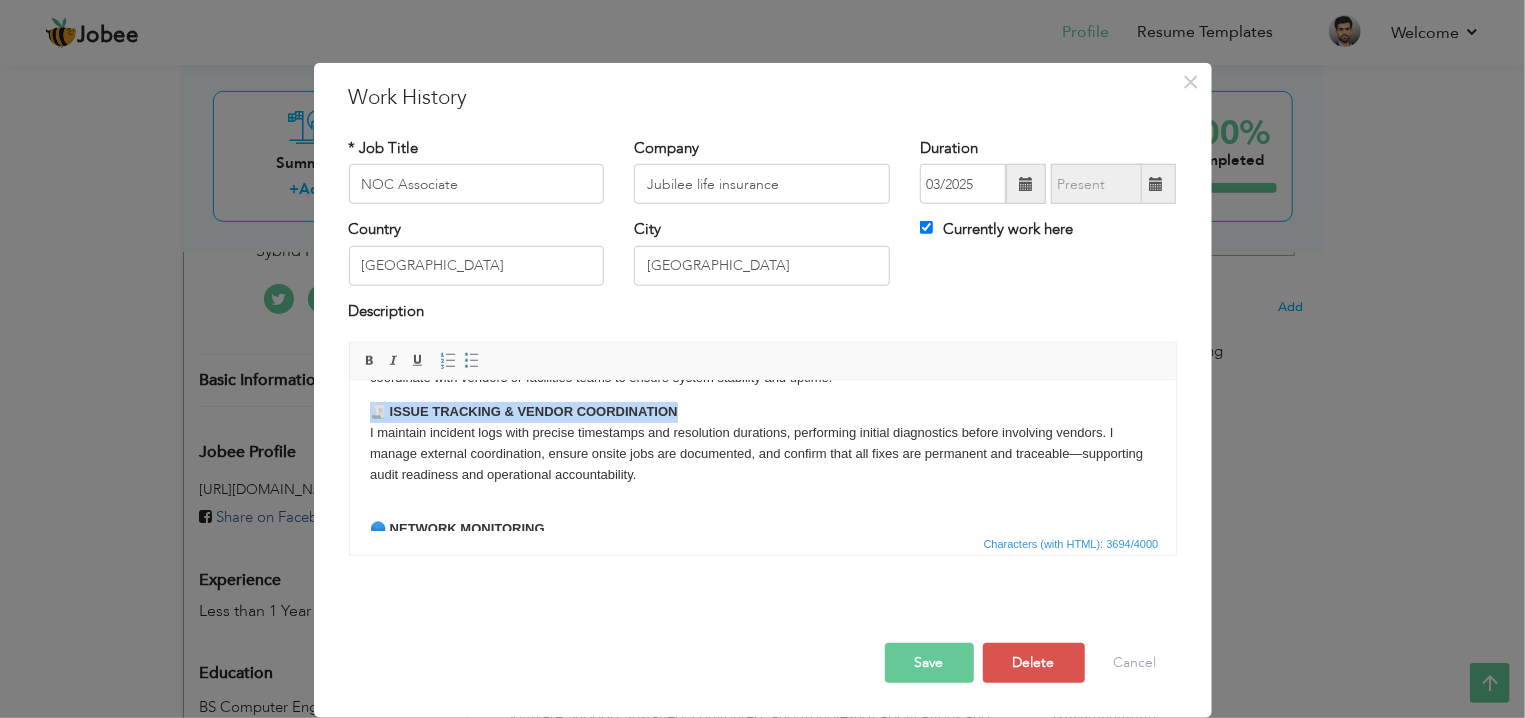 drag, startPoint x: 696, startPoint y: 426, endPoint x: 368, endPoint y: 437, distance: 328.1844 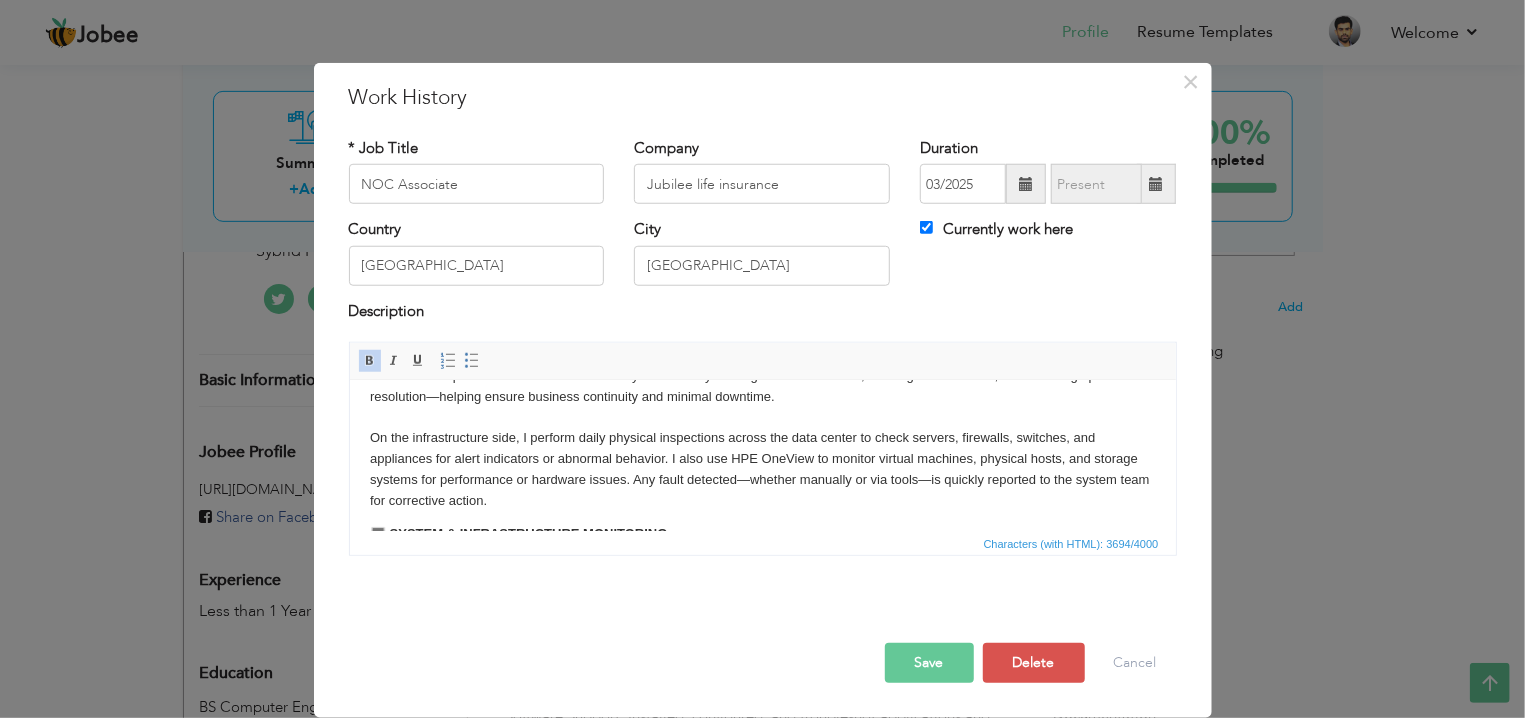 scroll, scrollTop: 0, scrollLeft: 0, axis: both 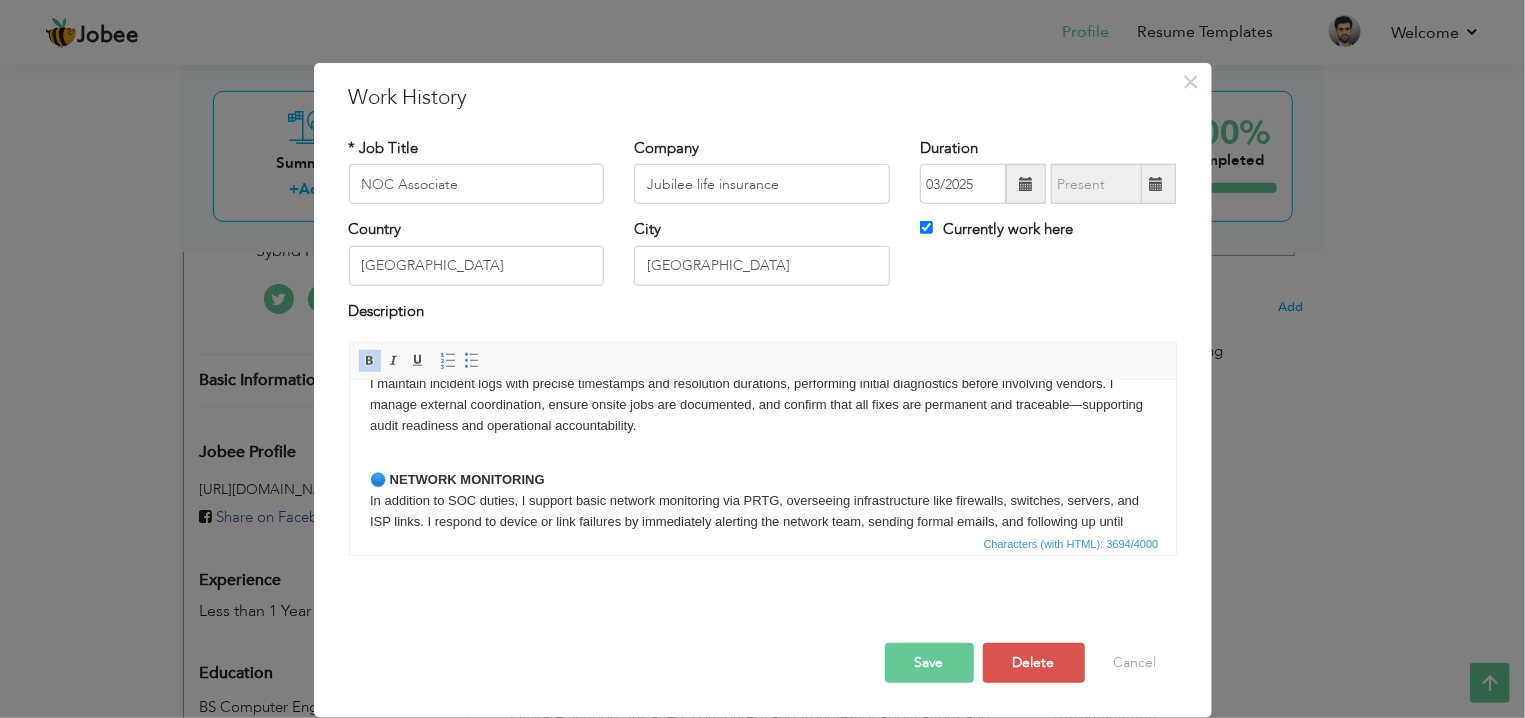 click on "🔐 SECURITY OPERATIONS CENTER (SOC) SUPPORT I have hands-on experience supporting a Security Operations Center (SOC) where I work with leading tools like IBM QRadar SIEM, Carbon Black EDR, Trellix XDR/SOAR, and SOAR platforms. My responsibilities include monitoring offenses such as brute-force attacks, scan detections, and SSH failures, along with assisting in incident investigation, playbook creation, and reporting. Despite limited access on some platforms, I actively contribute to threat detection and escalation by validating data and identifying malicious behavior.  🔥 FIRE & SAFETY MONITORING I also handle fire and safety monitoring using high-sensitivity detectors like Edwards LaserSense and suppression systems like Kentec control panels. I follow standard safety protocols in case of alerts and am trained to trigger the manual gas release system during critical events. My responsibilities include real-time monitoring, alert handling, and inter-team coordination for safety assurance." at bounding box center (762, 483) 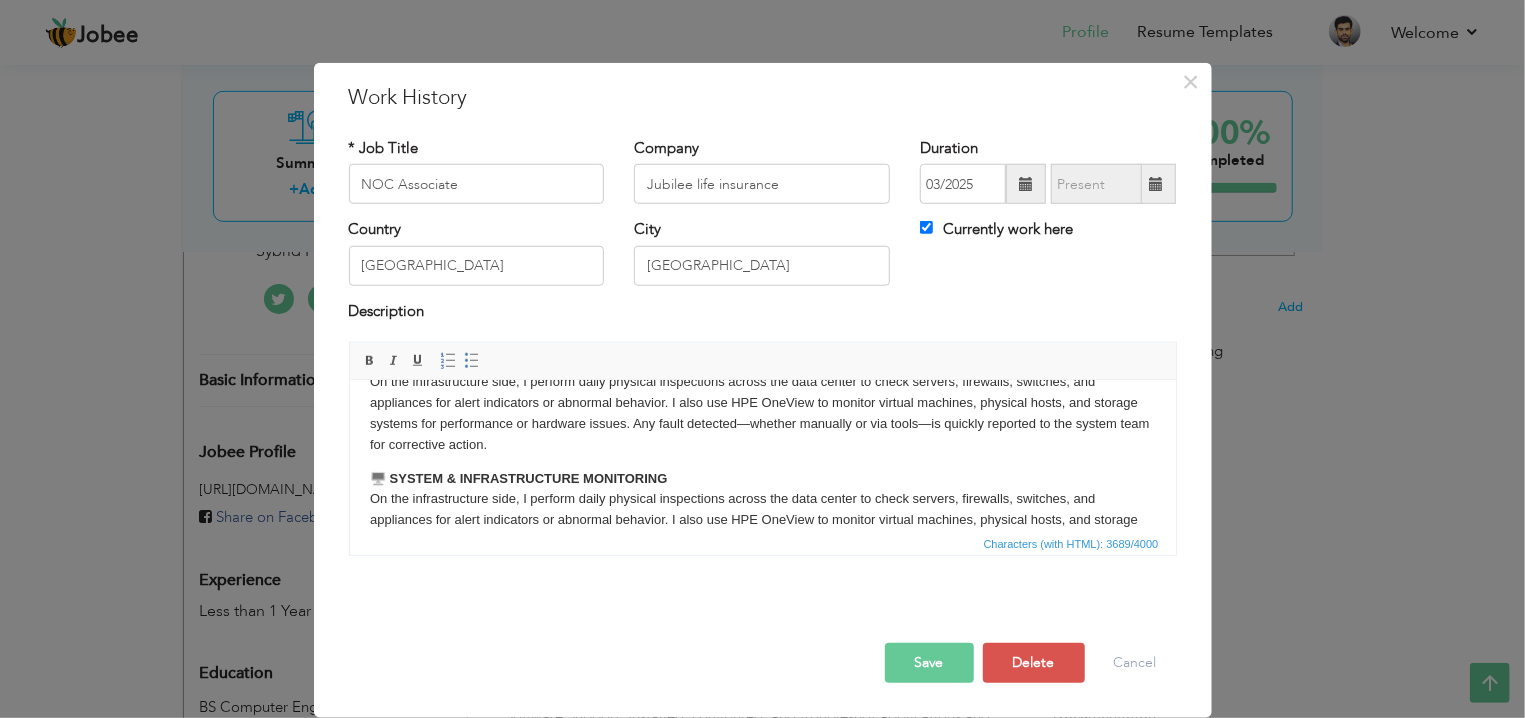 scroll, scrollTop: 540, scrollLeft: 0, axis: vertical 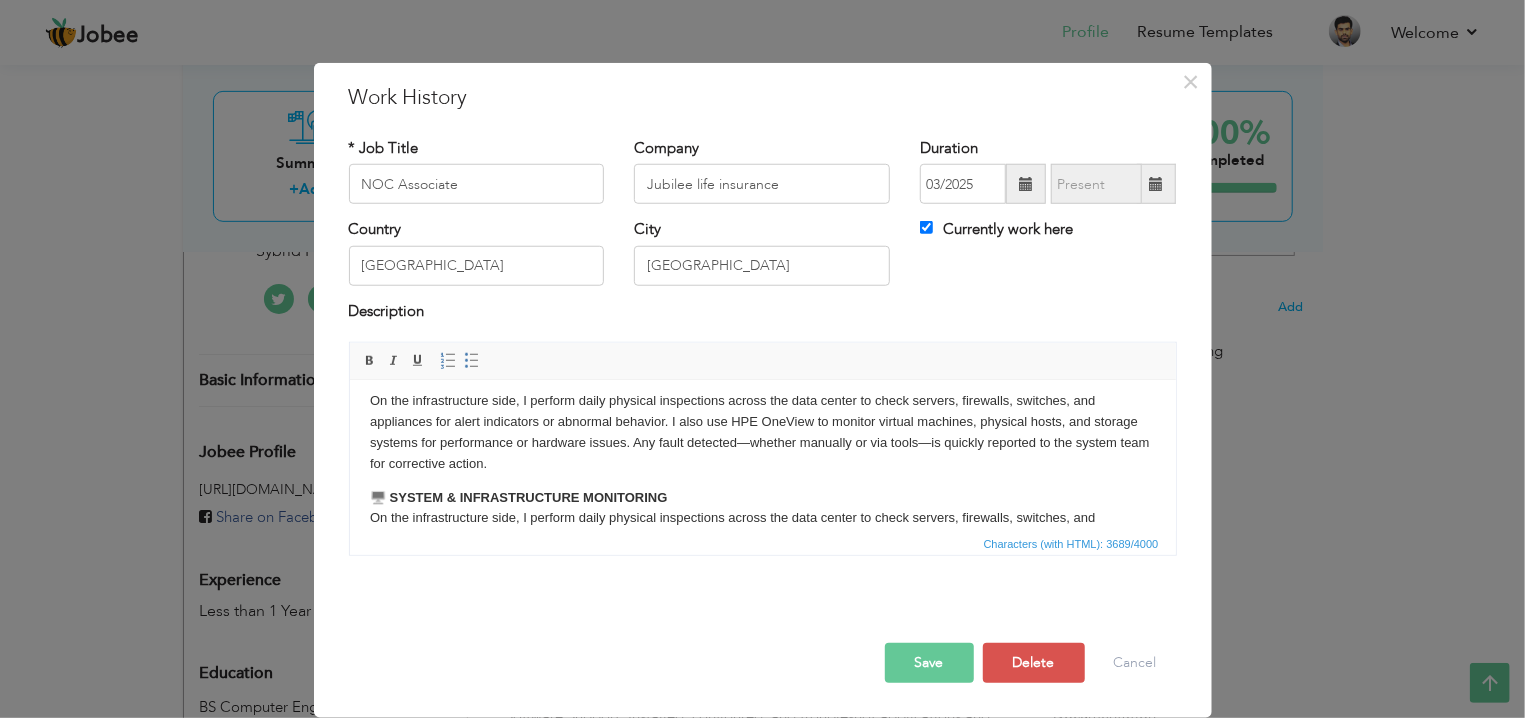 drag, startPoint x: 575, startPoint y: 481, endPoint x: 351, endPoint y: 409, distance: 235.28706 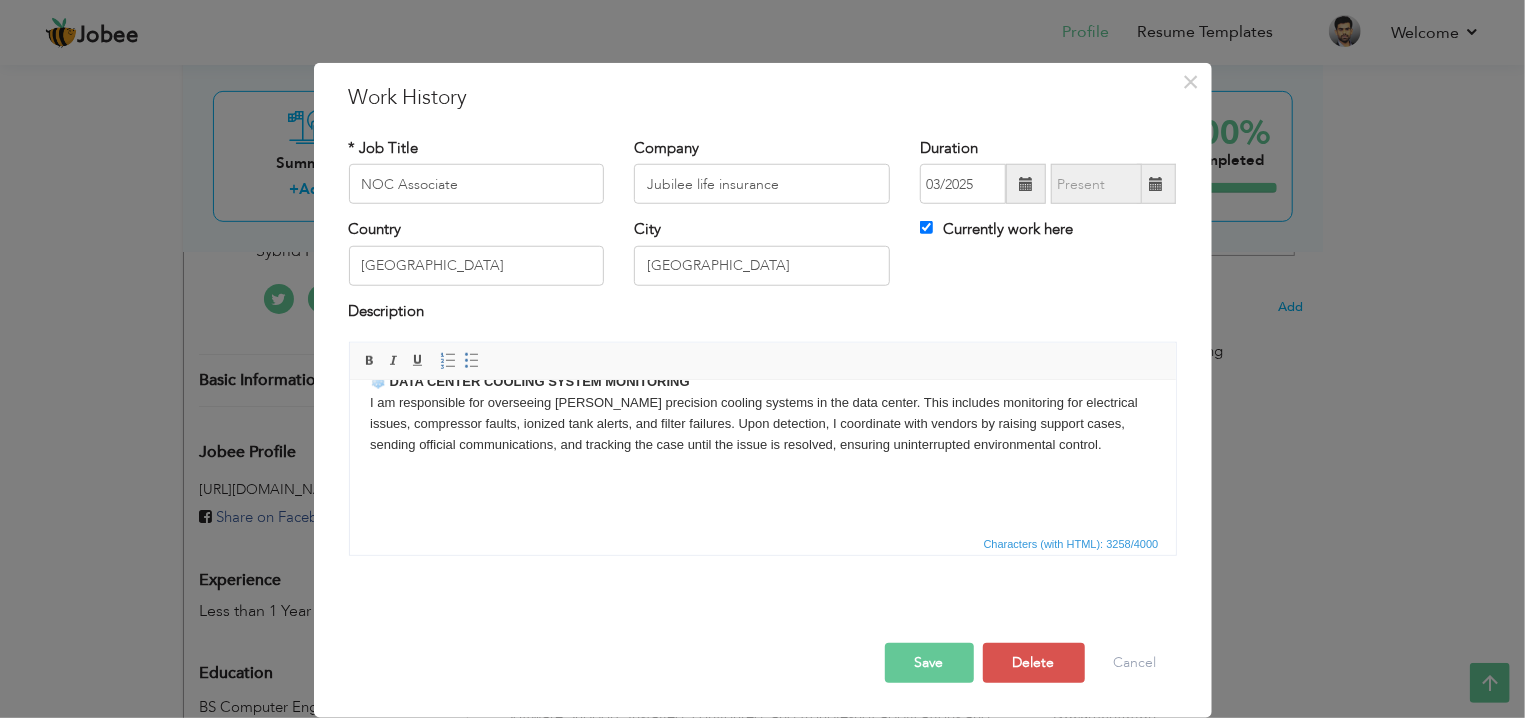 scroll, scrollTop: 710, scrollLeft: 0, axis: vertical 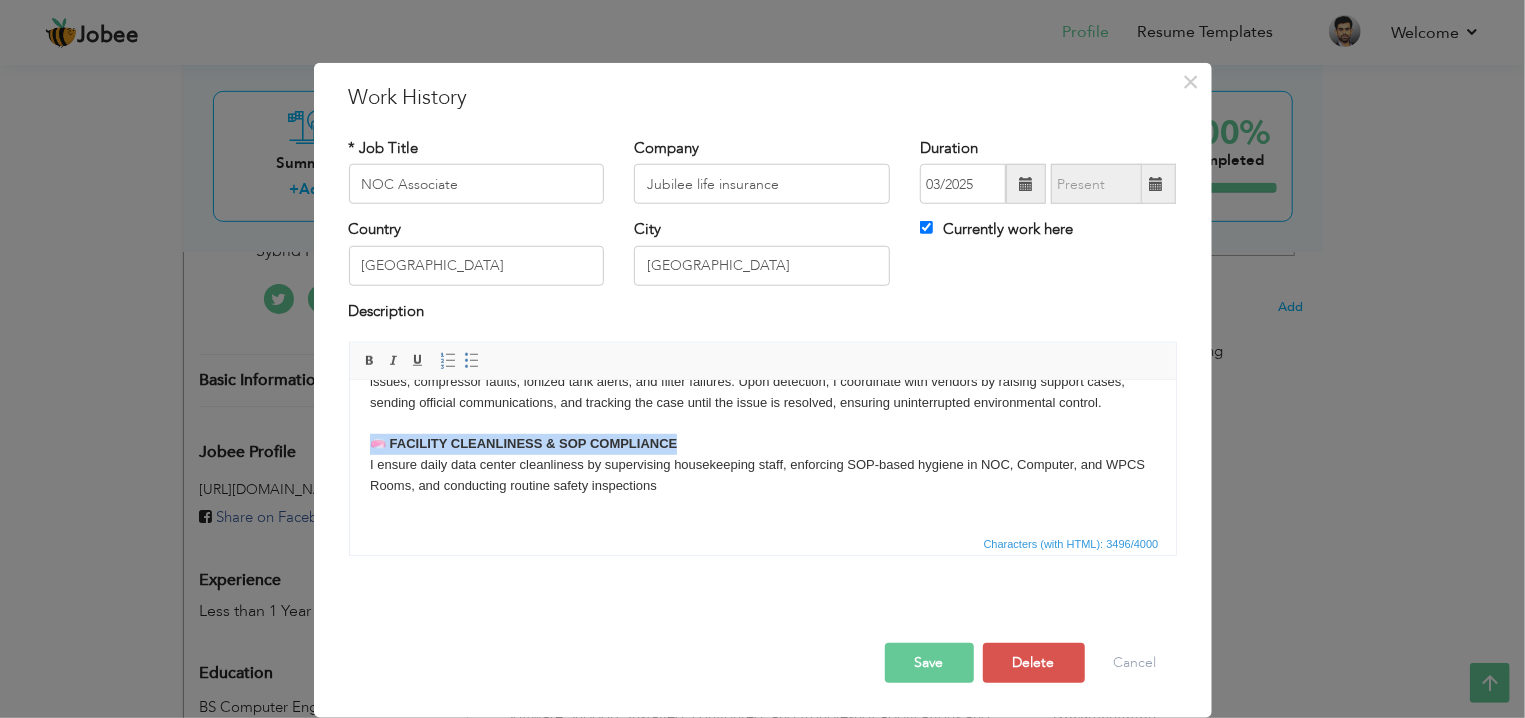 drag, startPoint x: 694, startPoint y: 435, endPoint x: 363, endPoint y: 450, distance: 331.3397 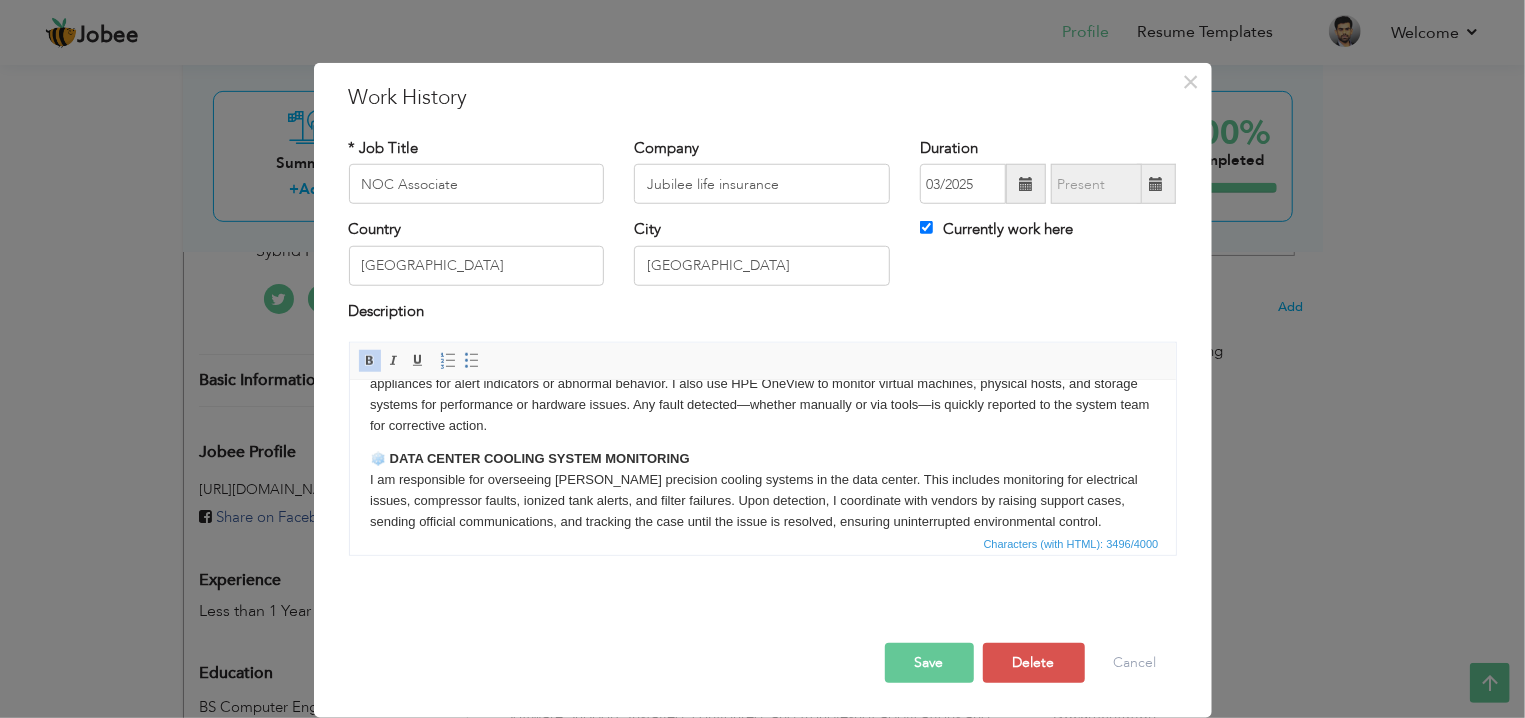 scroll, scrollTop: 594, scrollLeft: 0, axis: vertical 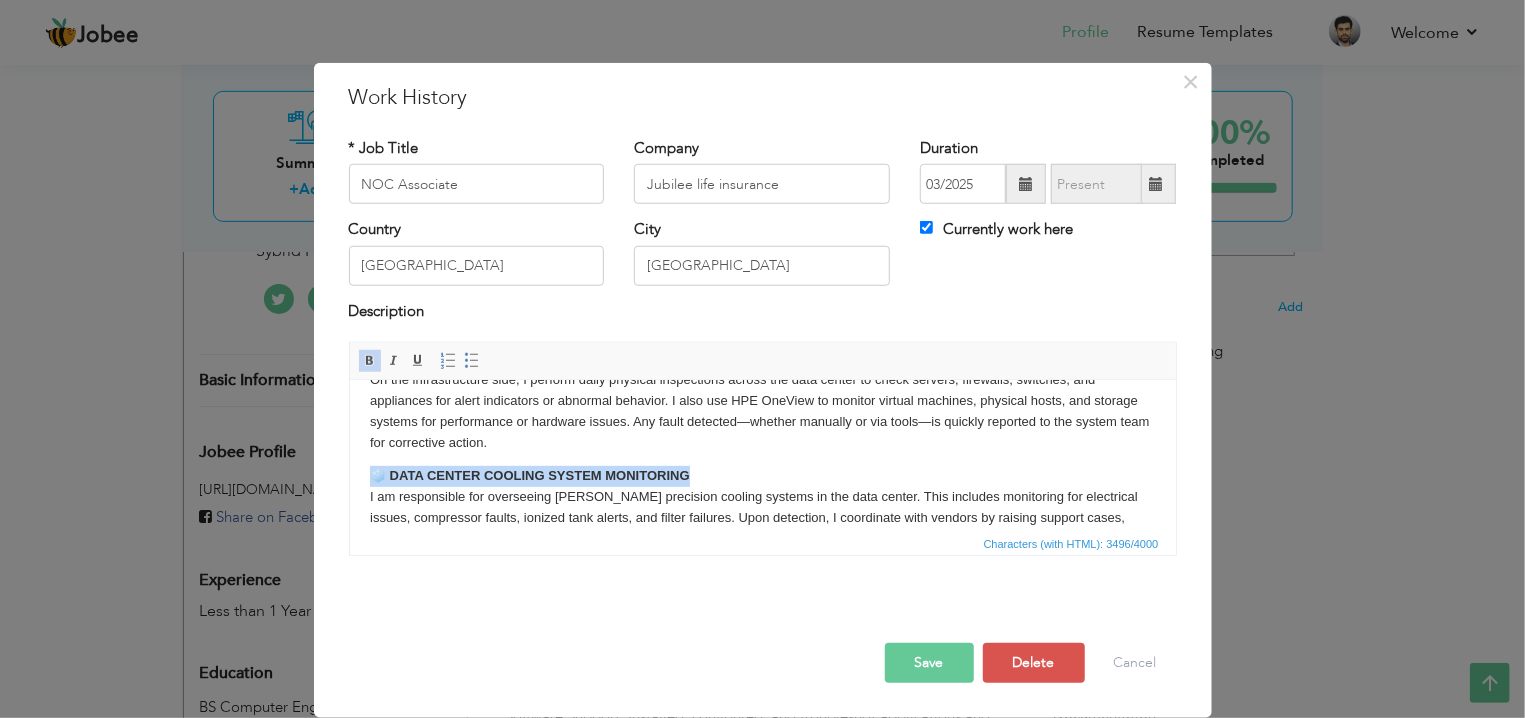 drag, startPoint x: 705, startPoint y: 490, endPoint x: 361, endPoint y: 498, distance: 344.09302 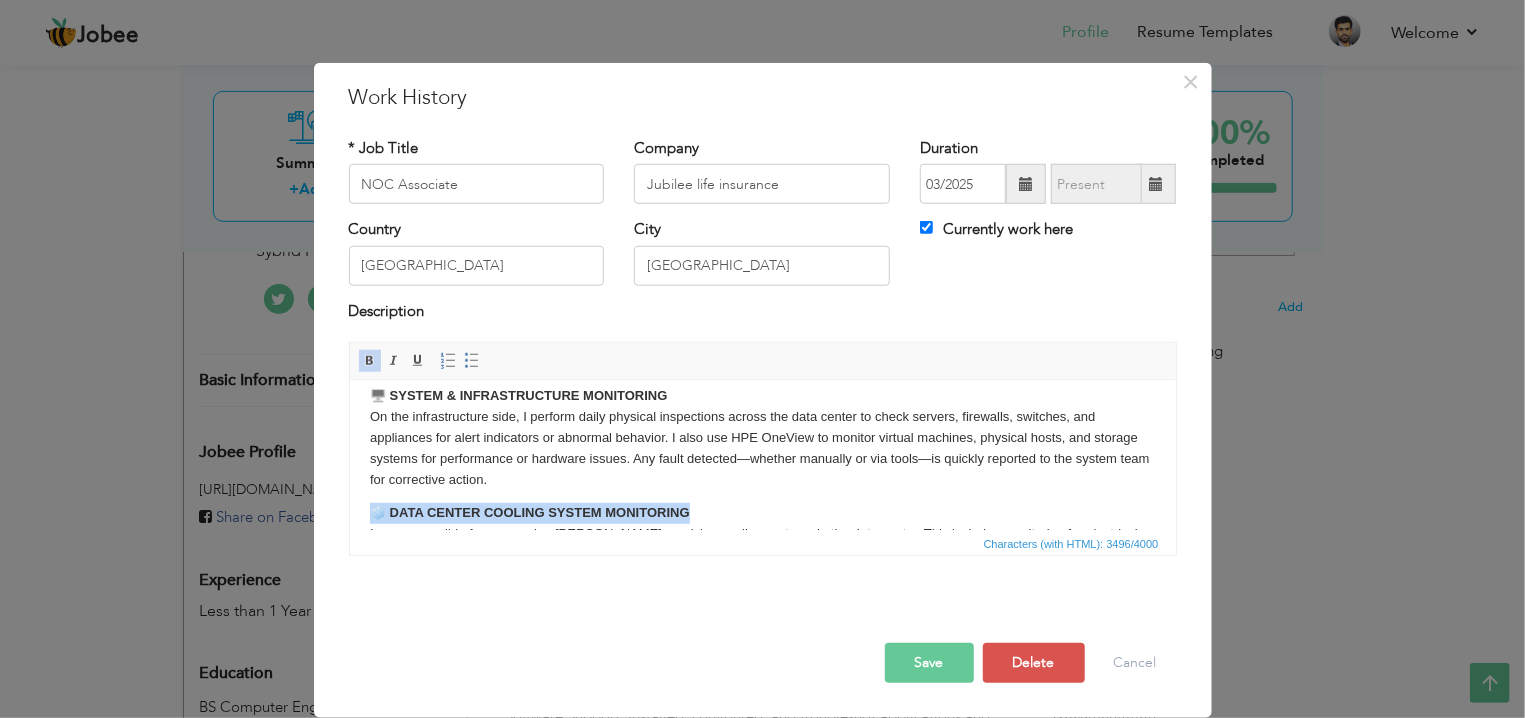scroll, scrollTop: 539, scrollLeft: 0, axis: vertical 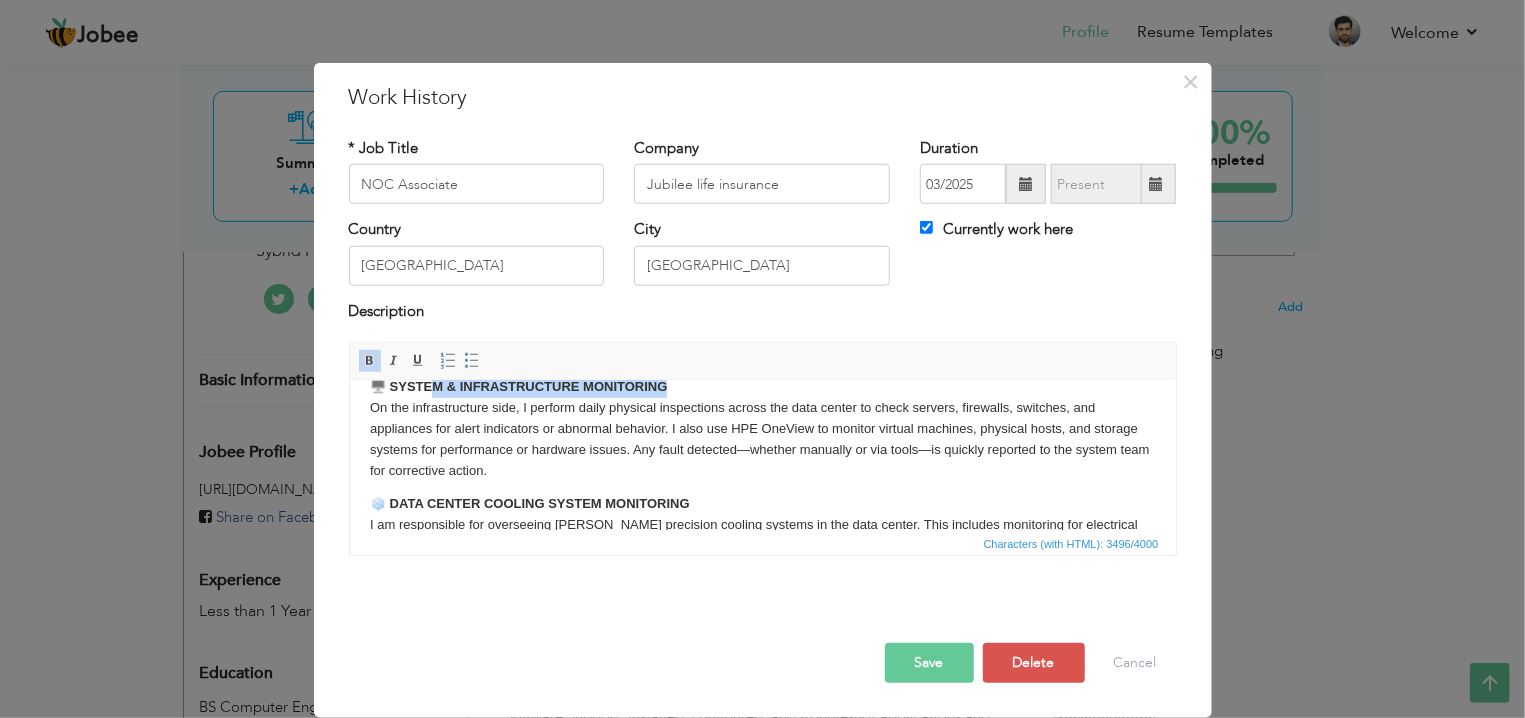 drag, startPoint x: 677, startPoint y: 398, endPoint x: 444, endPoint y: 392, distance: 233.07724 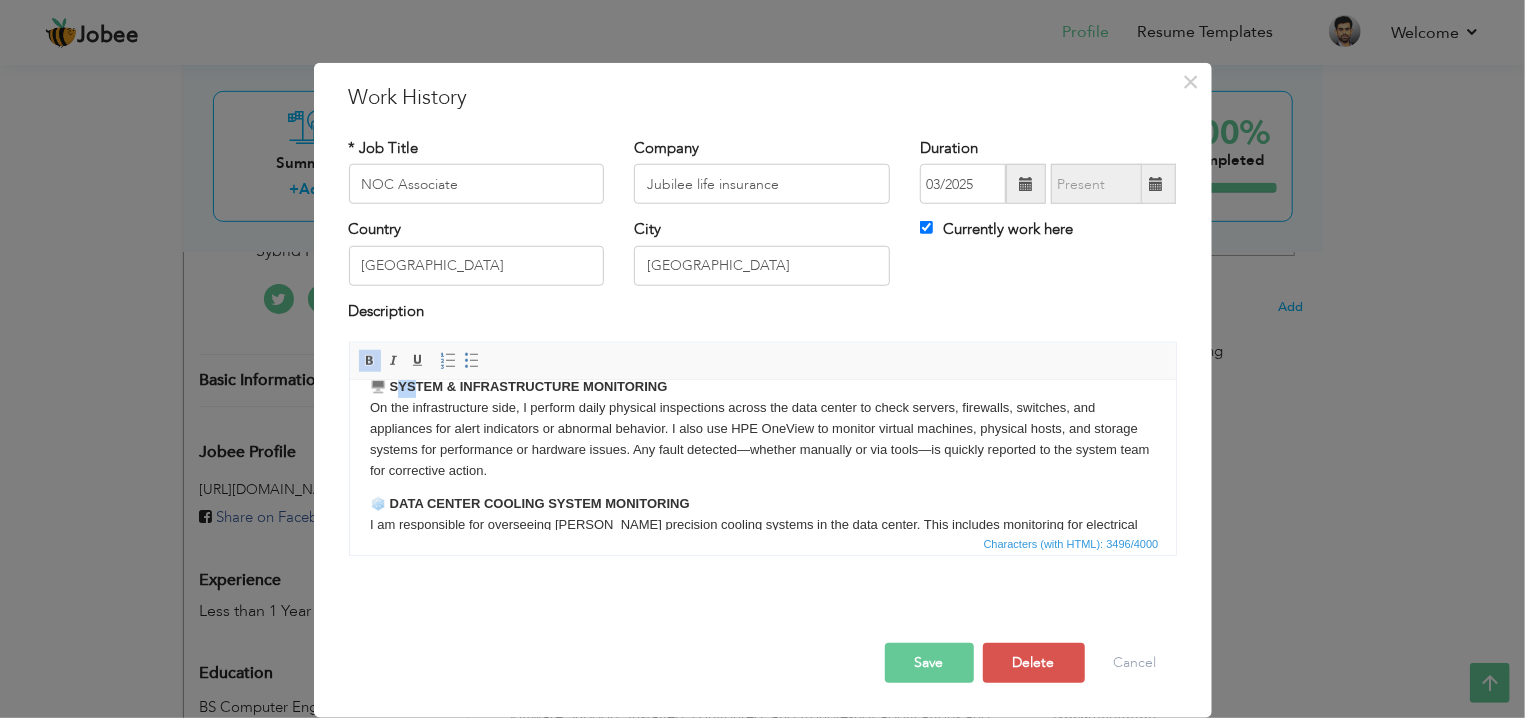 drag, startPoint x: 417, startPoint y: 398, endPoint x: 396, endPoint y: 400, distance: 21.095022 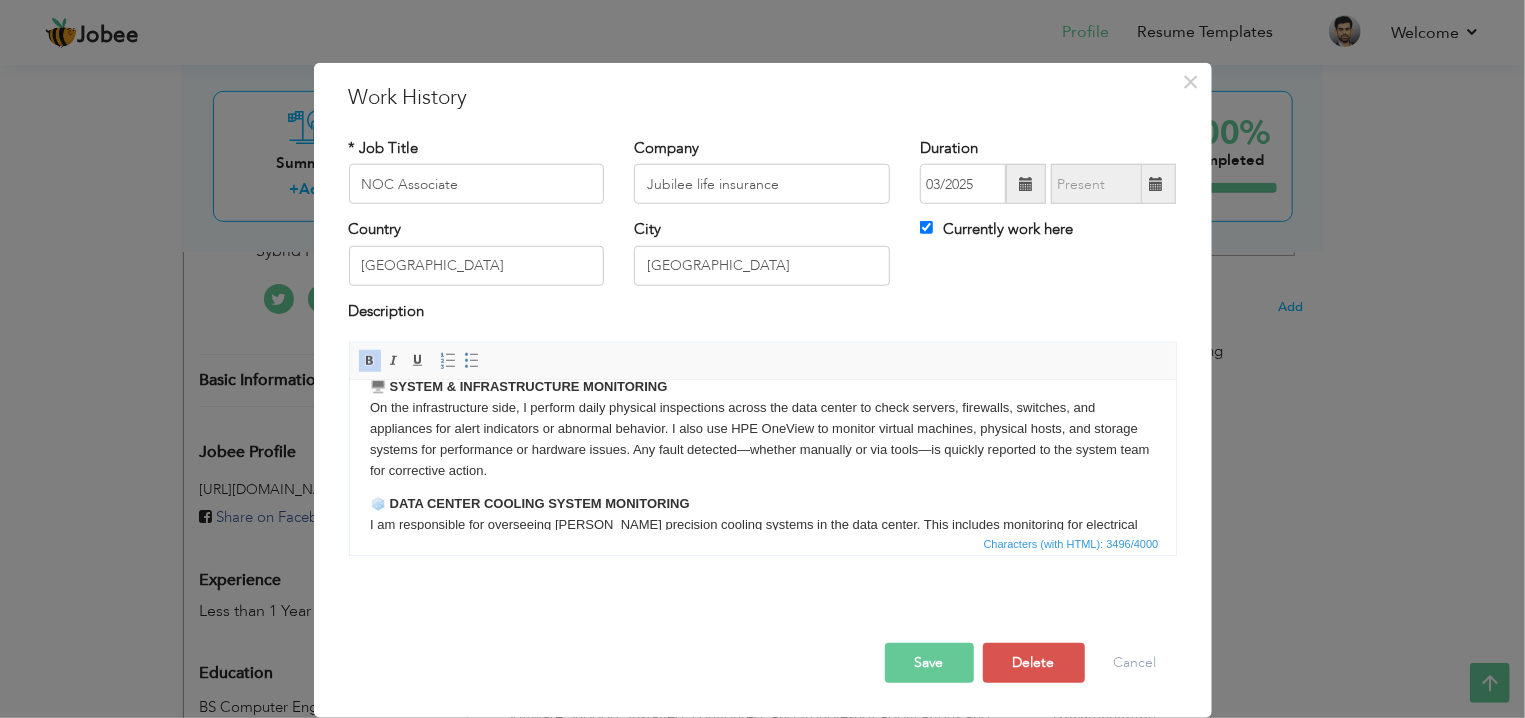 click on "🖥️ SYSTEM & INFRASTRUCTURE MONITORING" at bounding box center (517, 385) 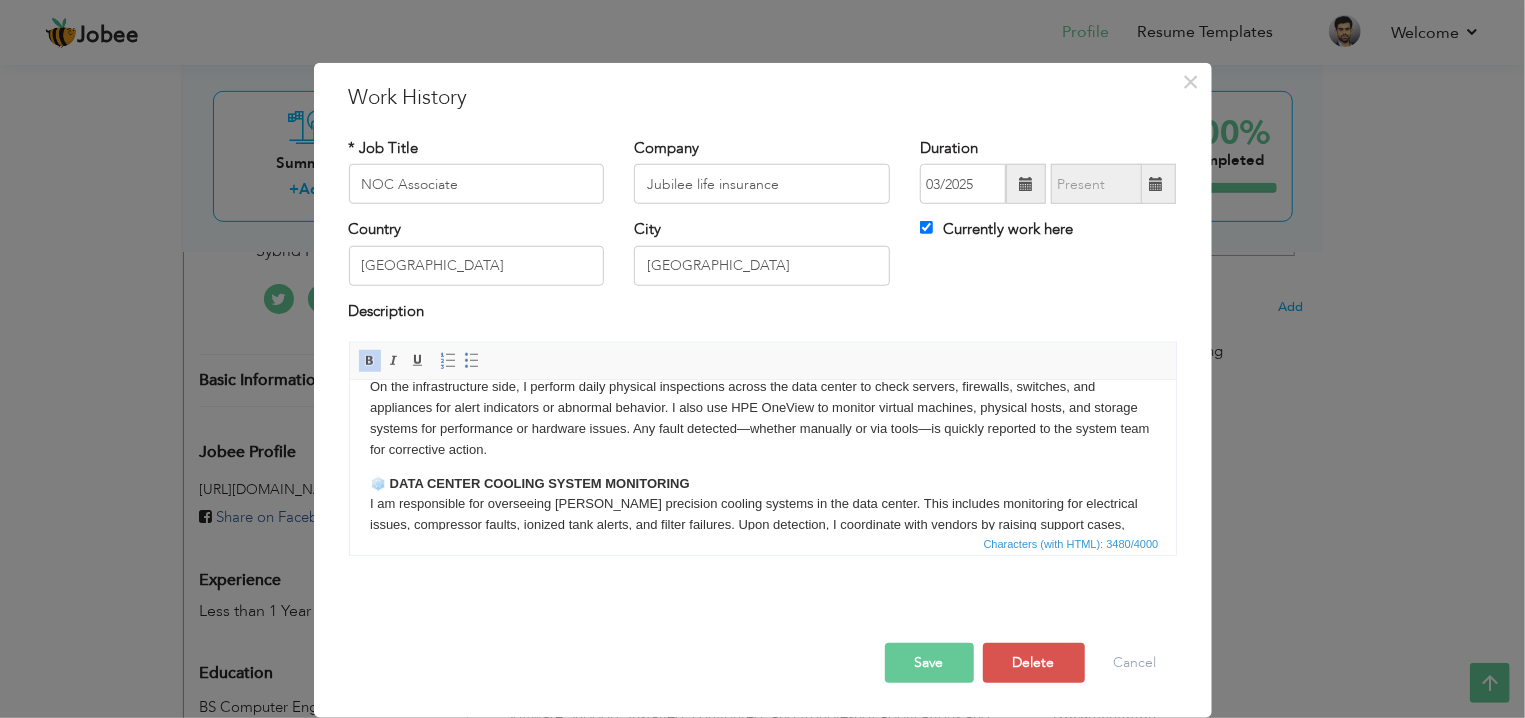scroll, scrollTop: 0, scrollLeft: 0, axis: both 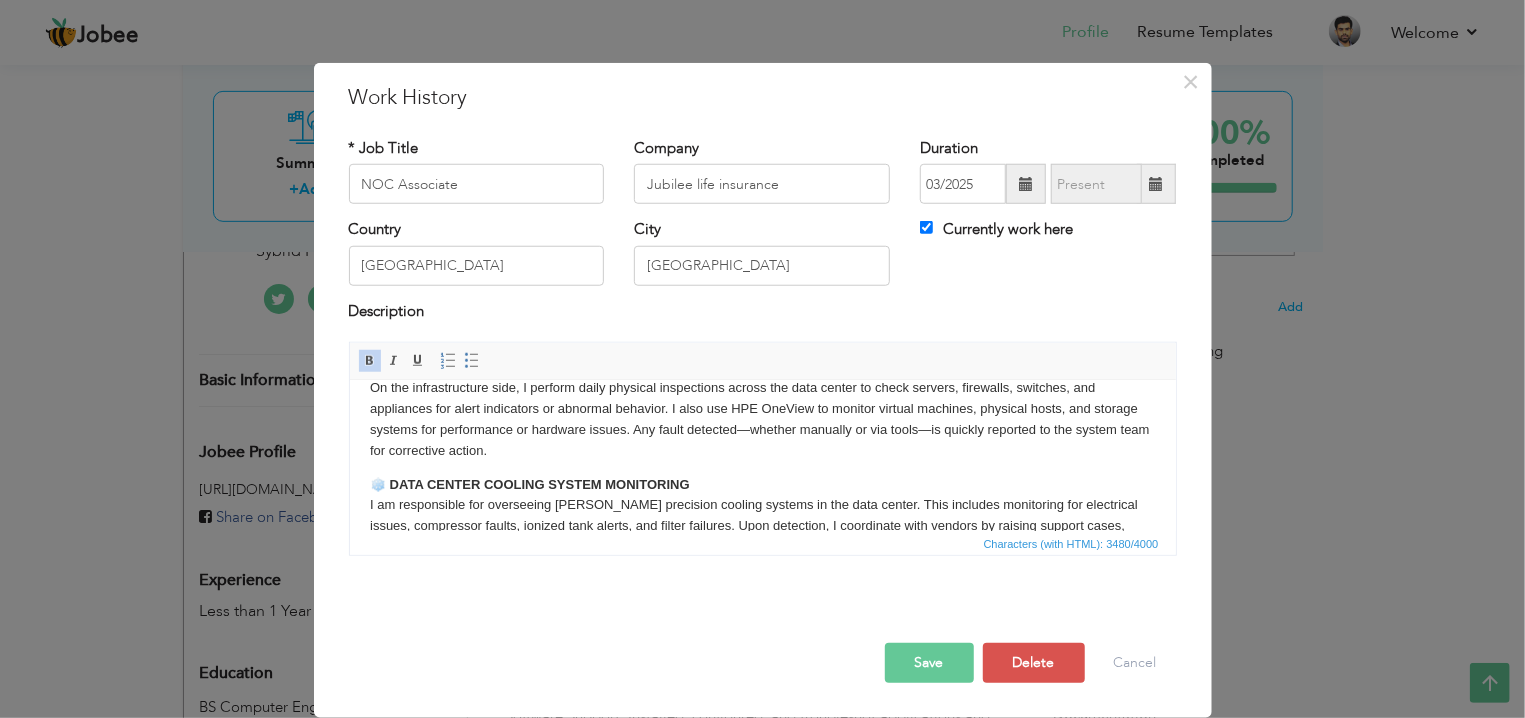 click on "❄️ DATA CENTER COOLING SYSTEM MONITORING" at bounding box center [529, 483] 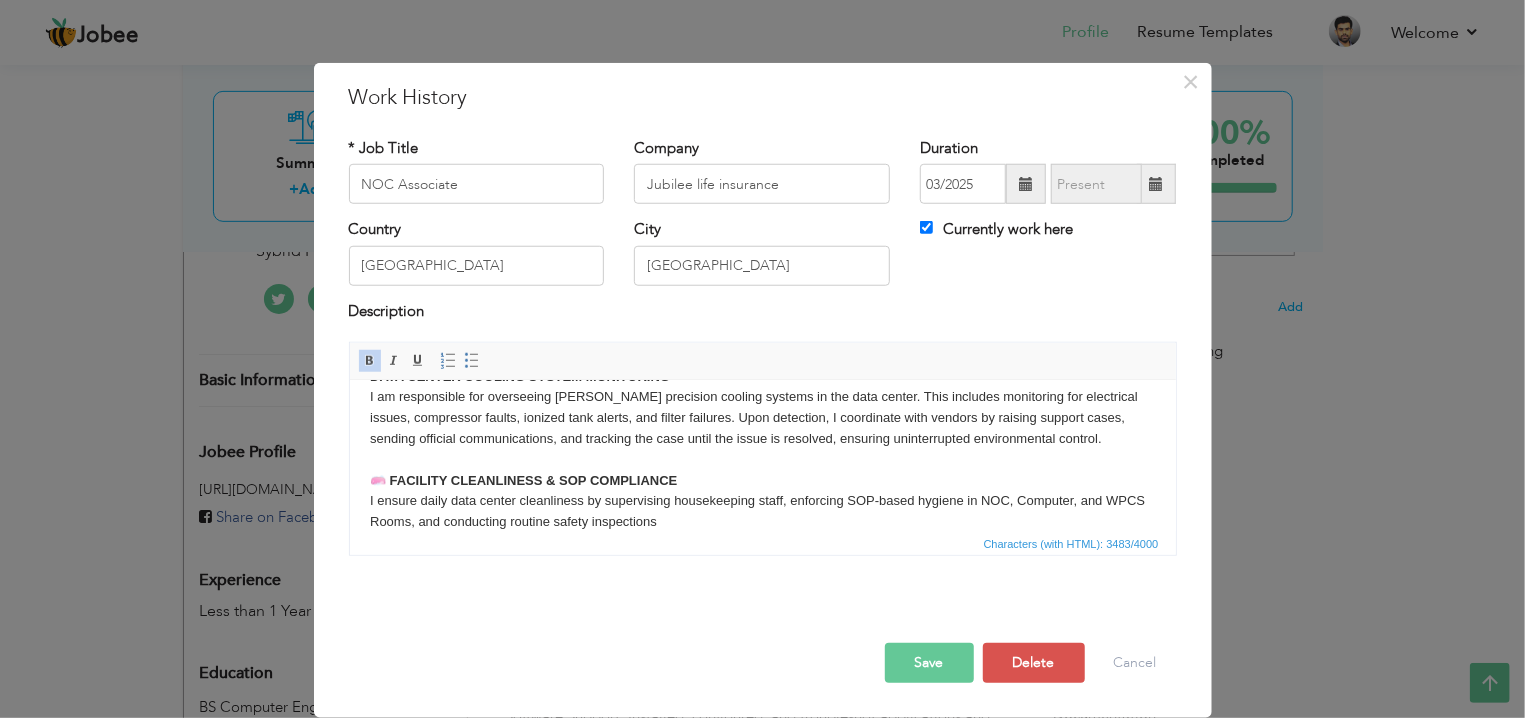 scroll, scrollTop: 683, scrollLeft: 0, axis: vertical 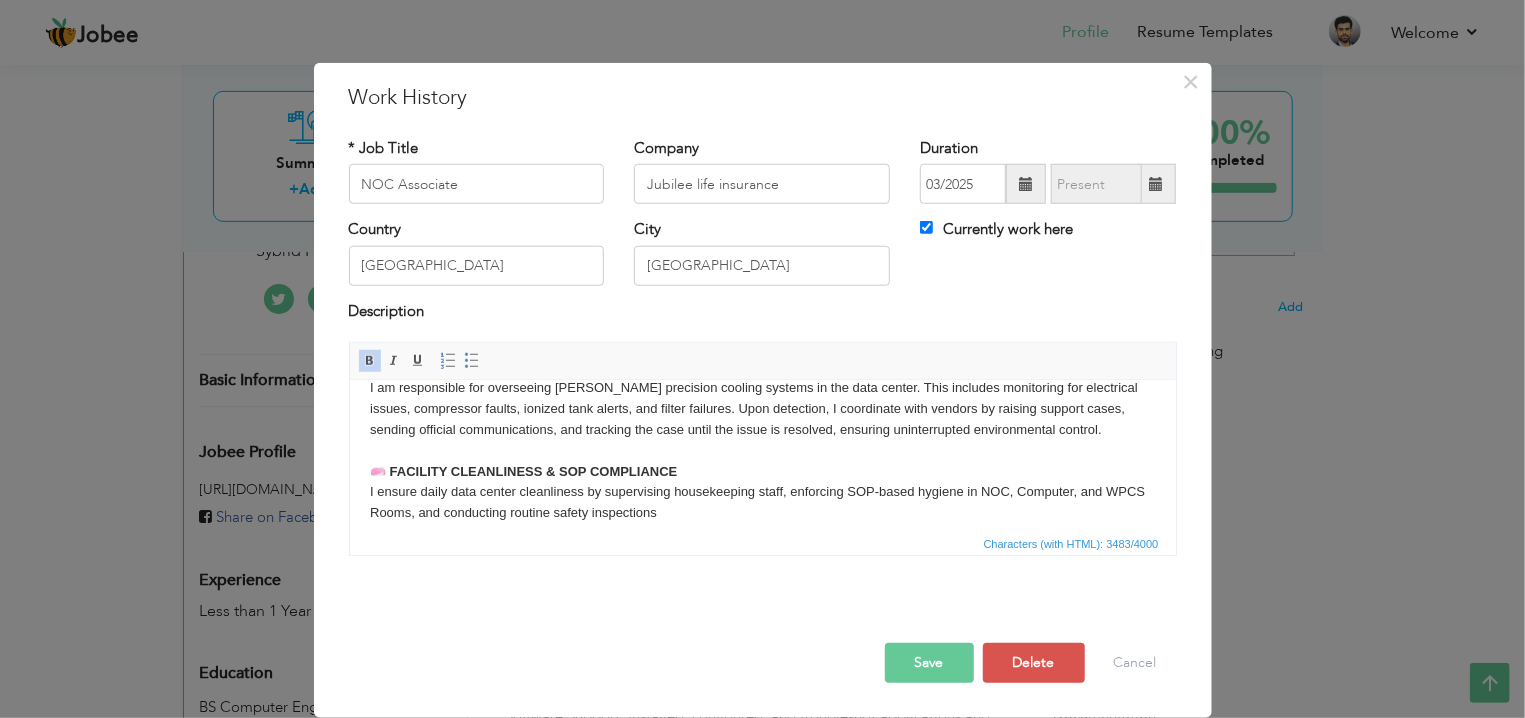 click on "🧼 FACILITY CLEANLINESS & SOP COMPLIANCE" 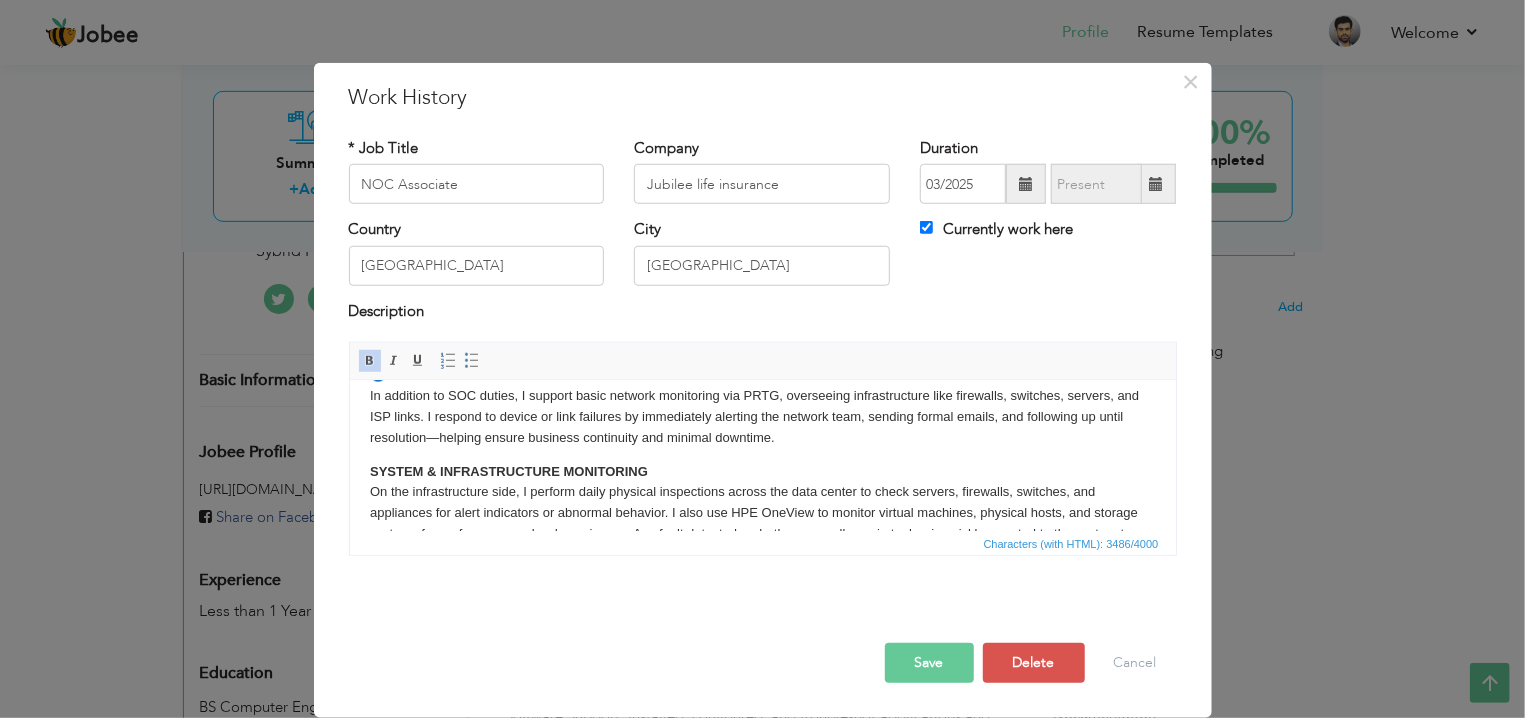 scroll, scrollTop: 400, scrollLeft: 0, axis: vertical 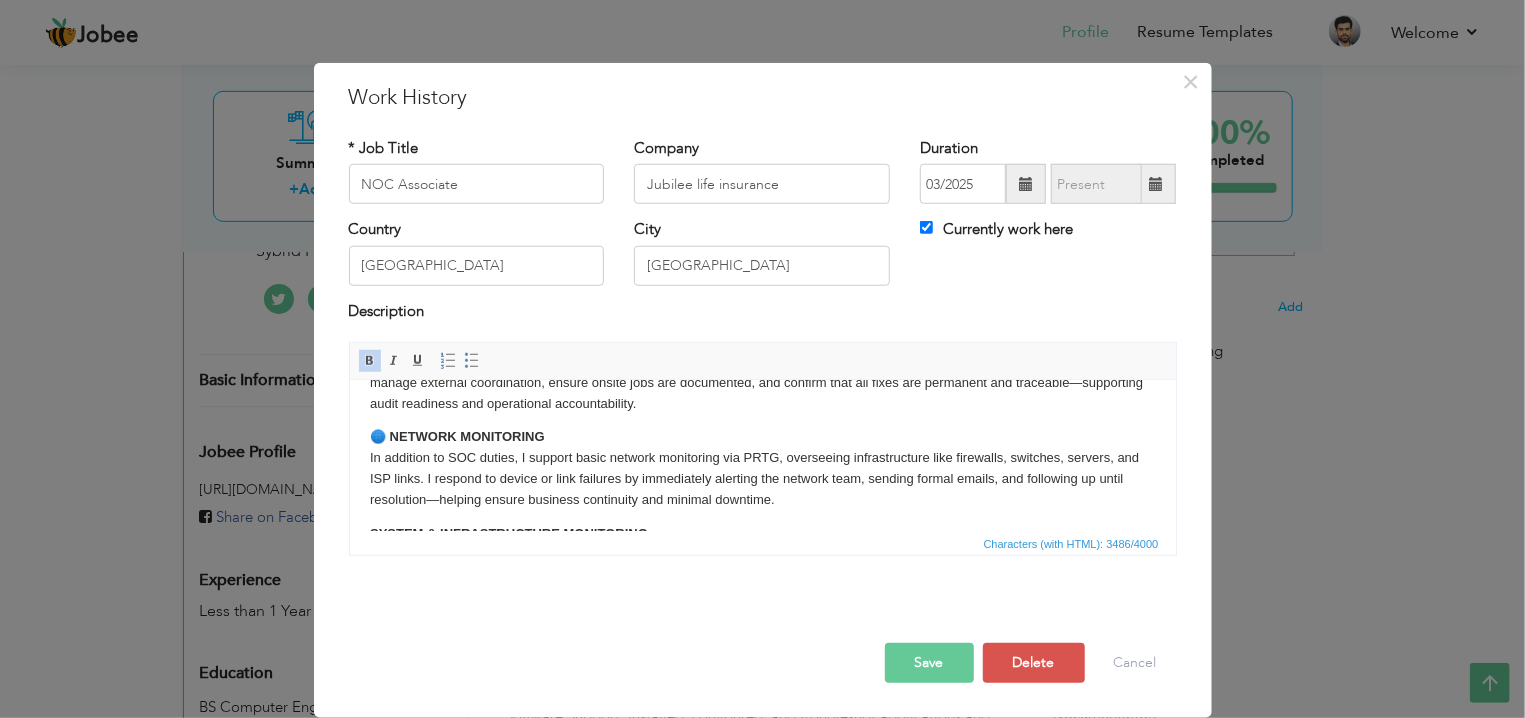 click on "🌐 NETWORK MONITORING" at bounding box center (456, 435) 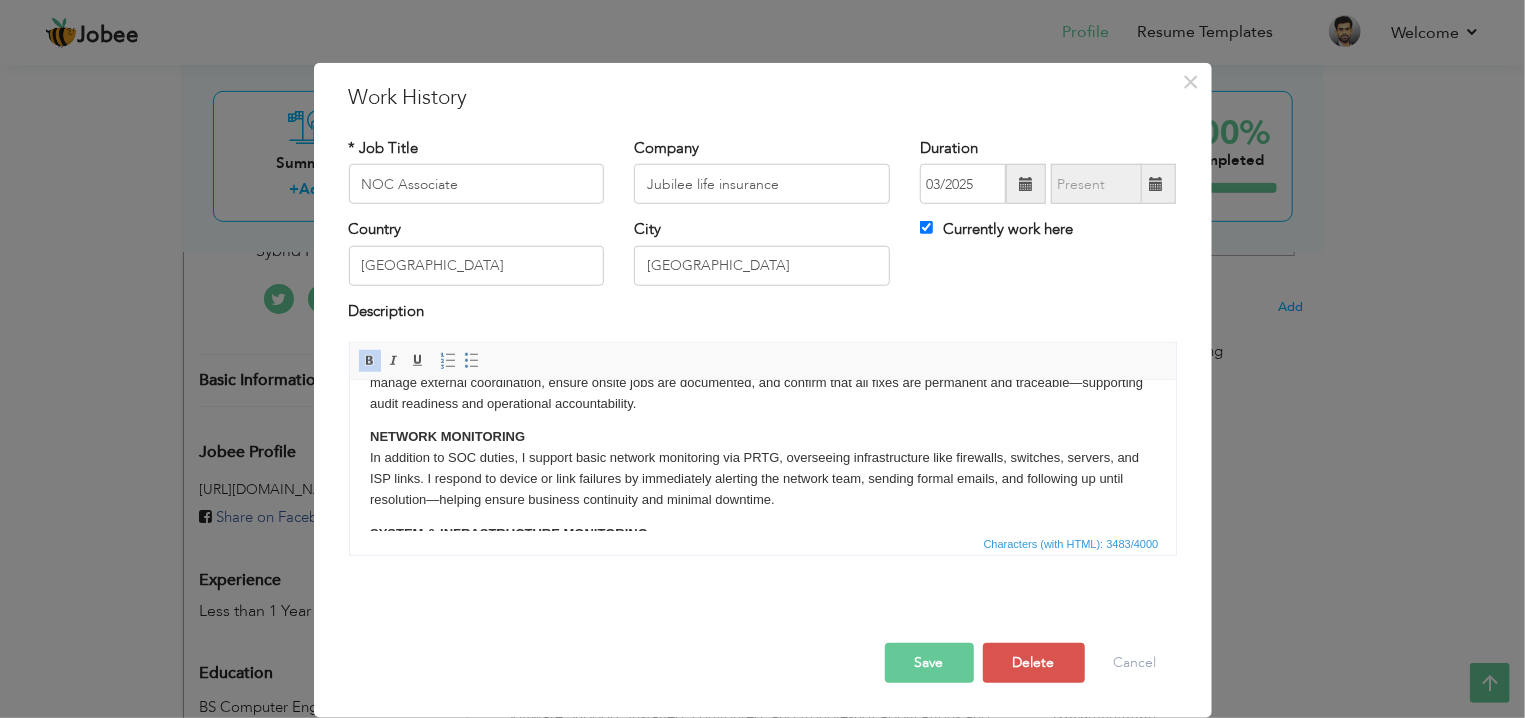 scroll, scrollTop: 294, scrollLeft: 0, axis: vertical 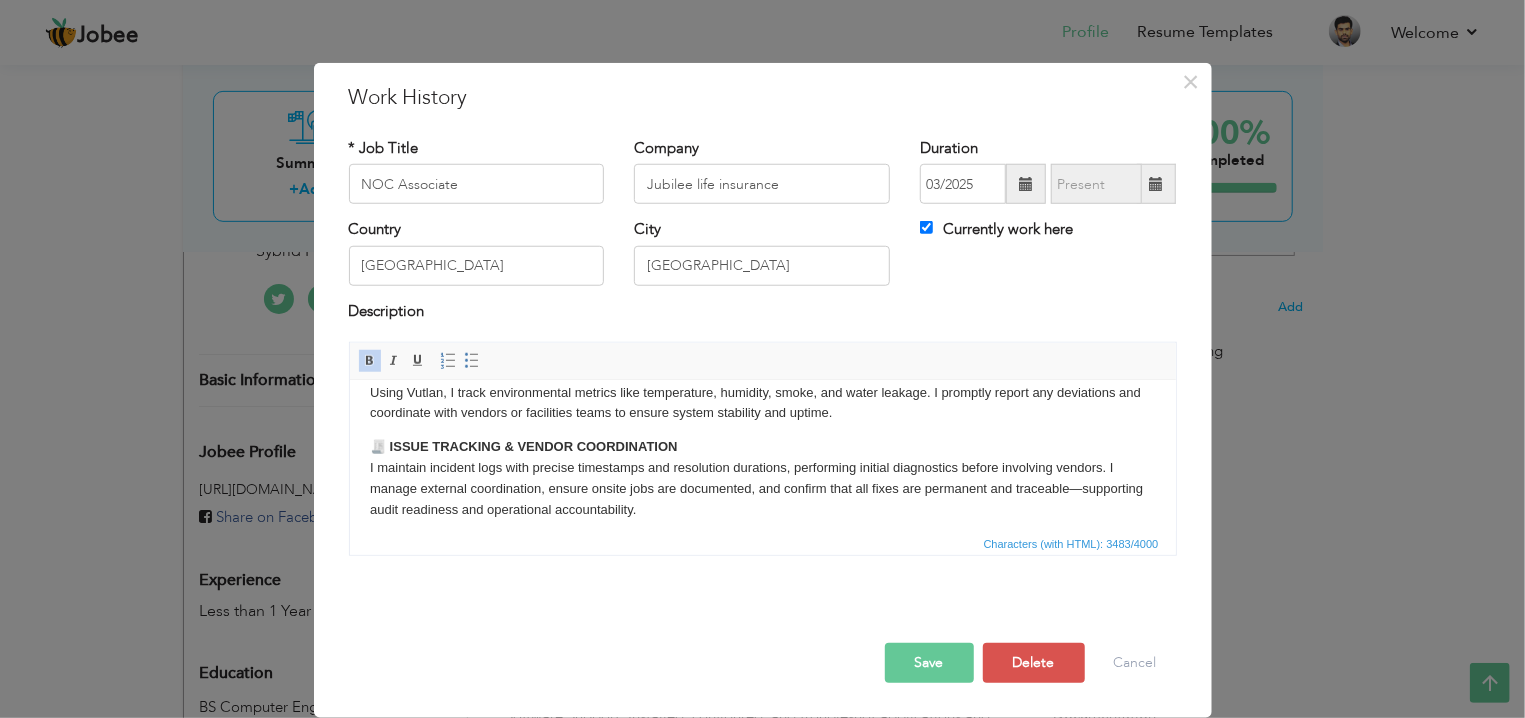 click on "🧾 ISSUE TRACKING & VENDOR COORDINATION" at bounding box center (523, 445) 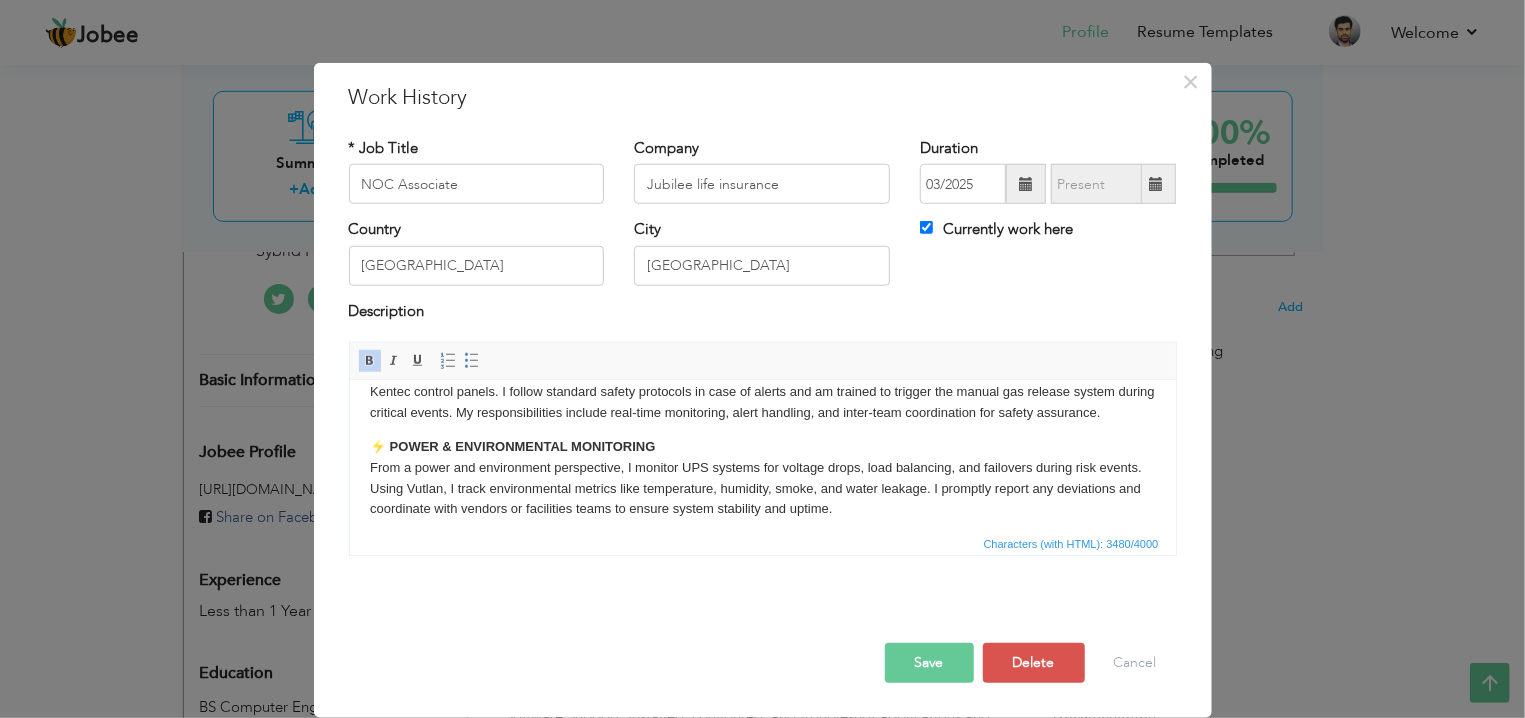 scroll, scrollTop: 189, scrollLeft: 0, axis: vertical 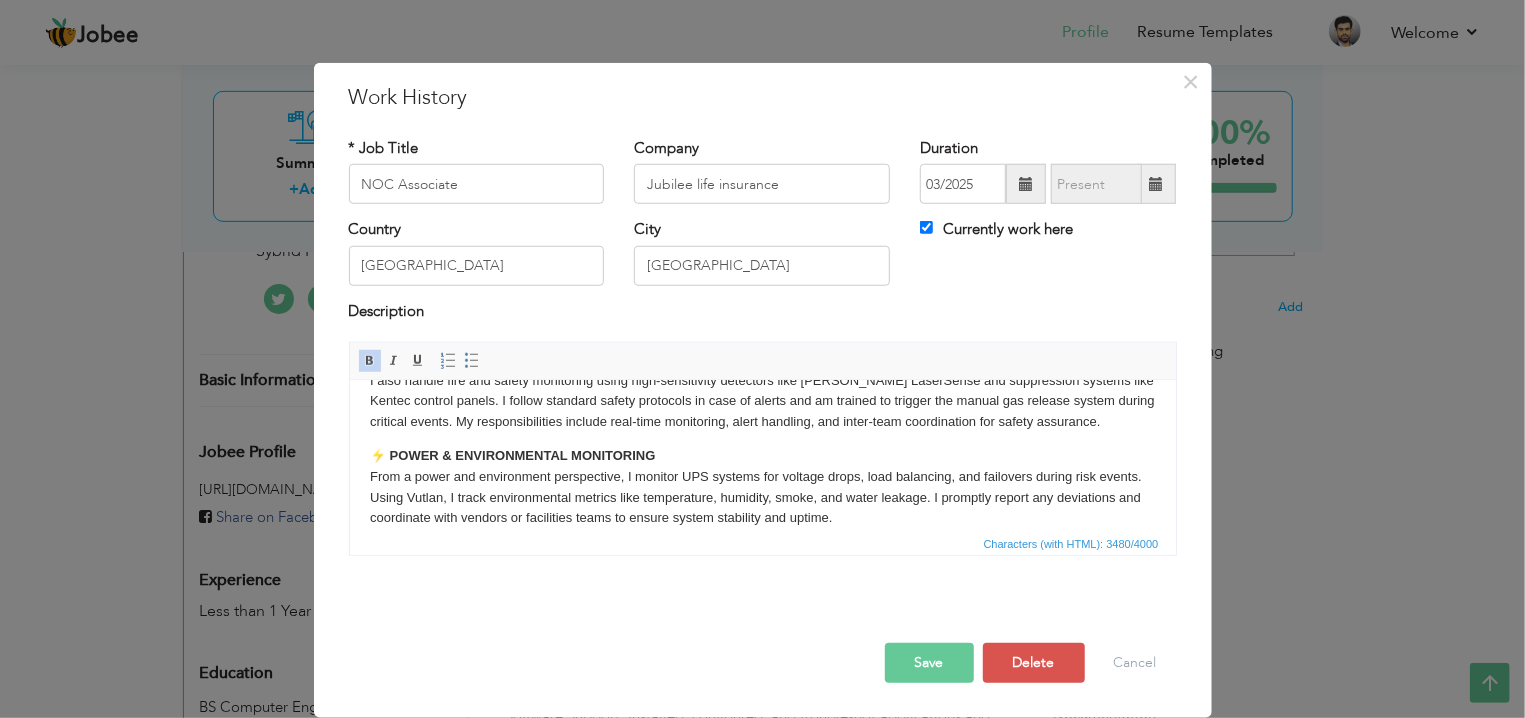 click on "⚡ POWER & ENVIRONMENTAL MONITORING" at bounding box center (511, 454) 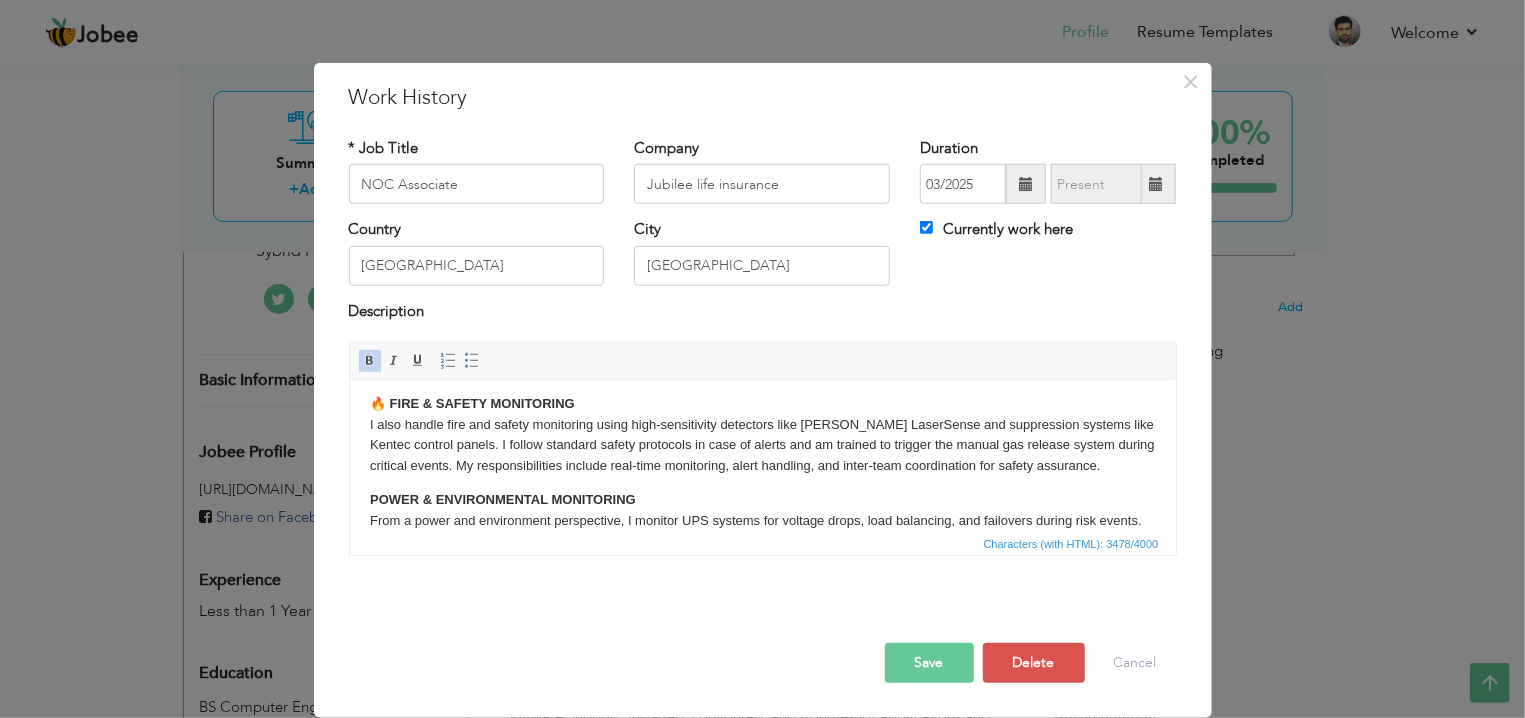 scroll, scrollTop: 110, scrollLeft: 0, axis: vertical 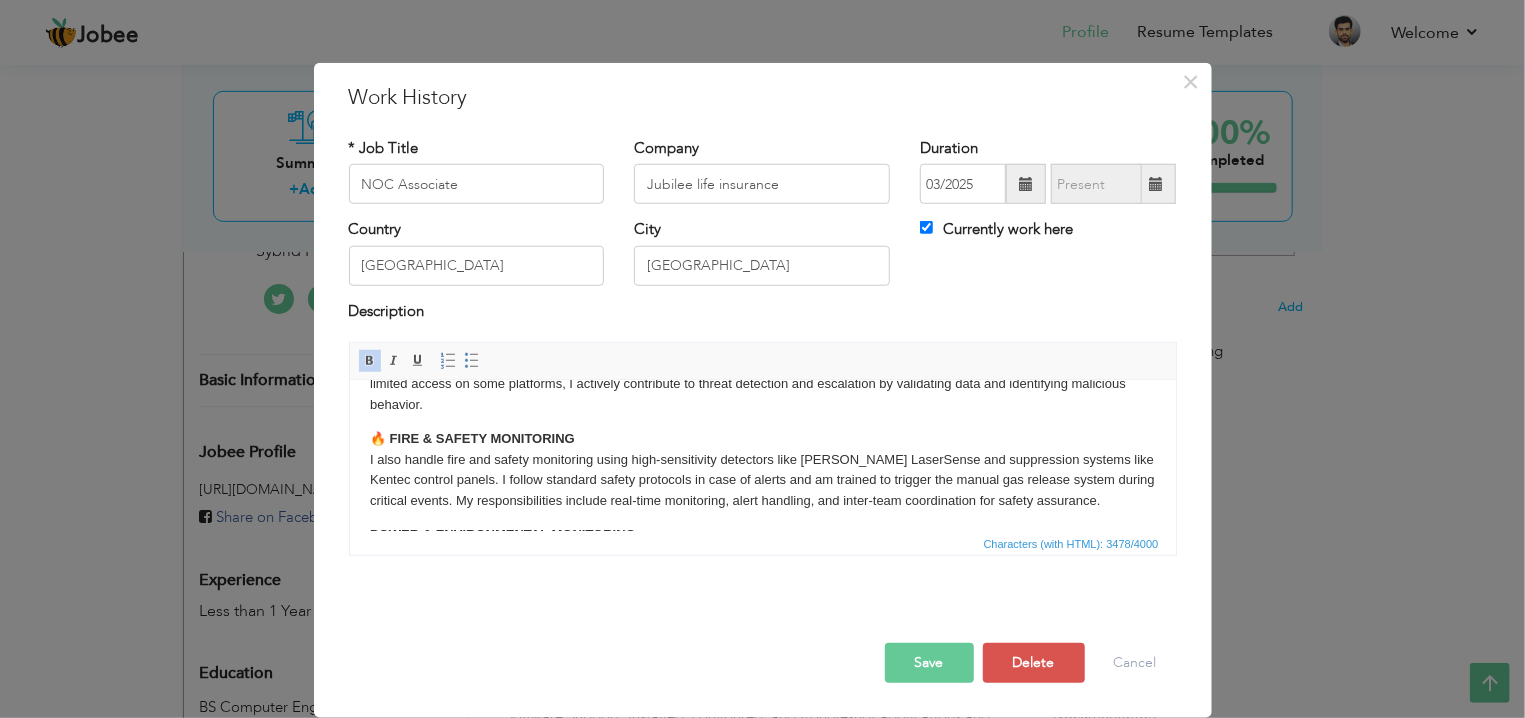 click on "🔥 FIRE & SAFETY MONITORING" at bounding box center (471, 437) 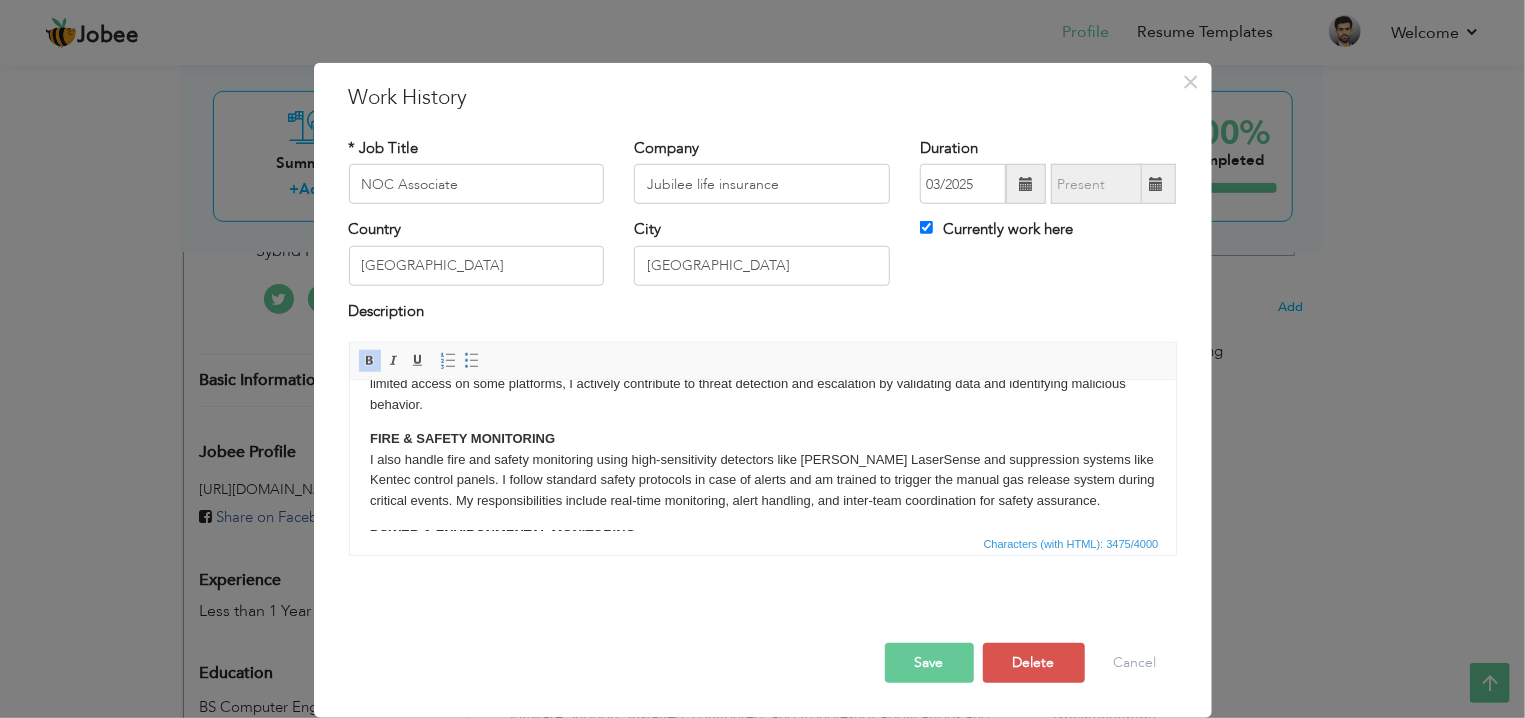 scroll, scrollTop: 0, scrollLeft: 0, axis: both 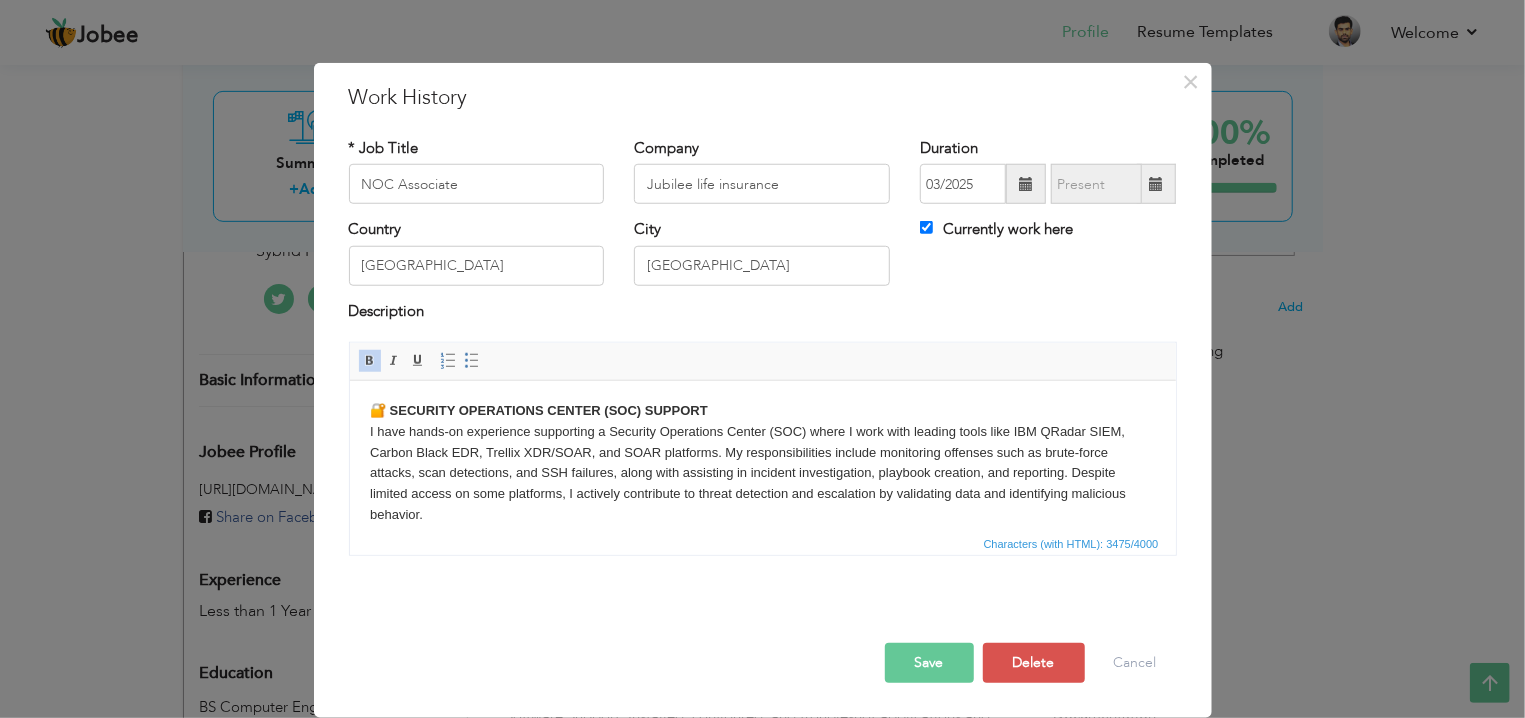 click on "🔐 SECURITY OPERATIONS CENTER (SOC) SUPPORT" at bounding box center [538, 409] 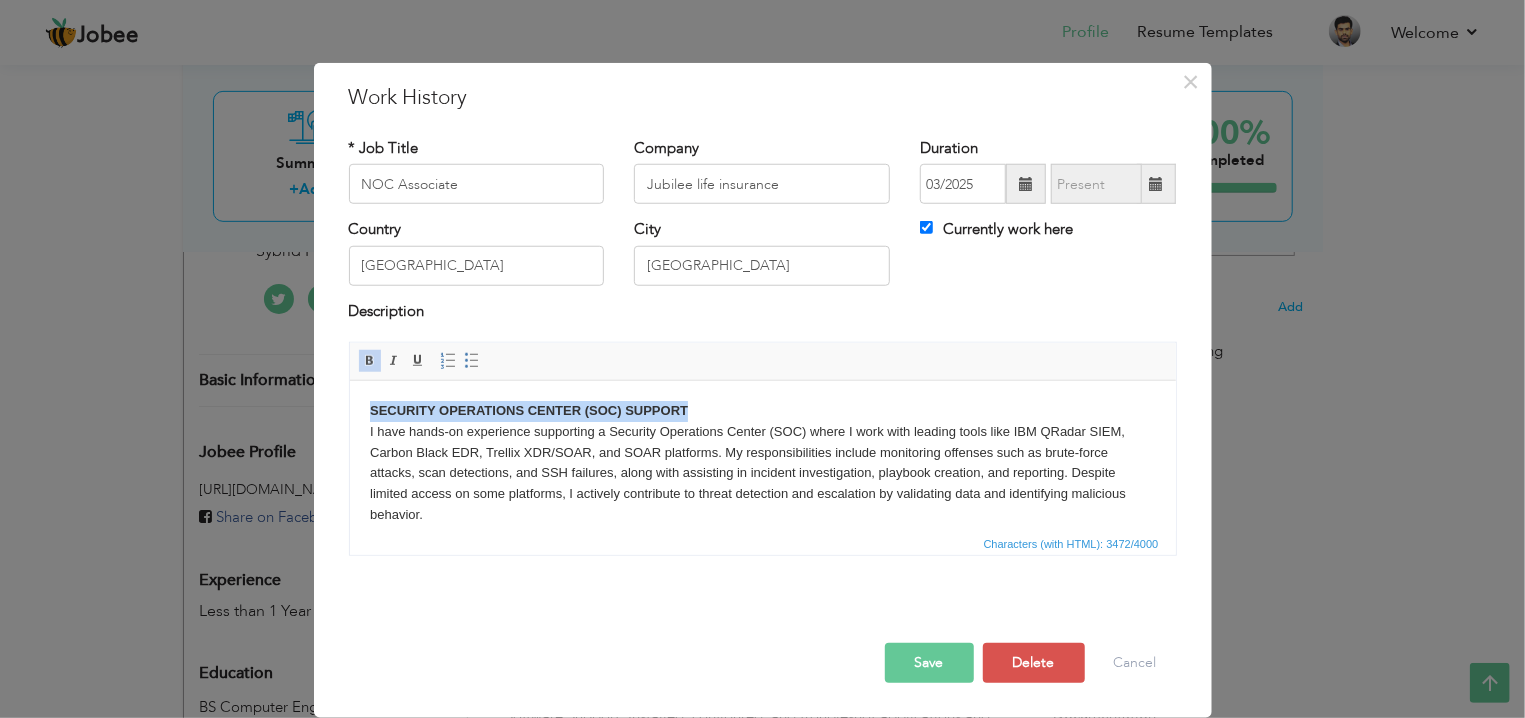 drag, startPoint x: 700, startPoint y: 408, endPoint x: 334, endPoint y: 399, distance: 366.11063 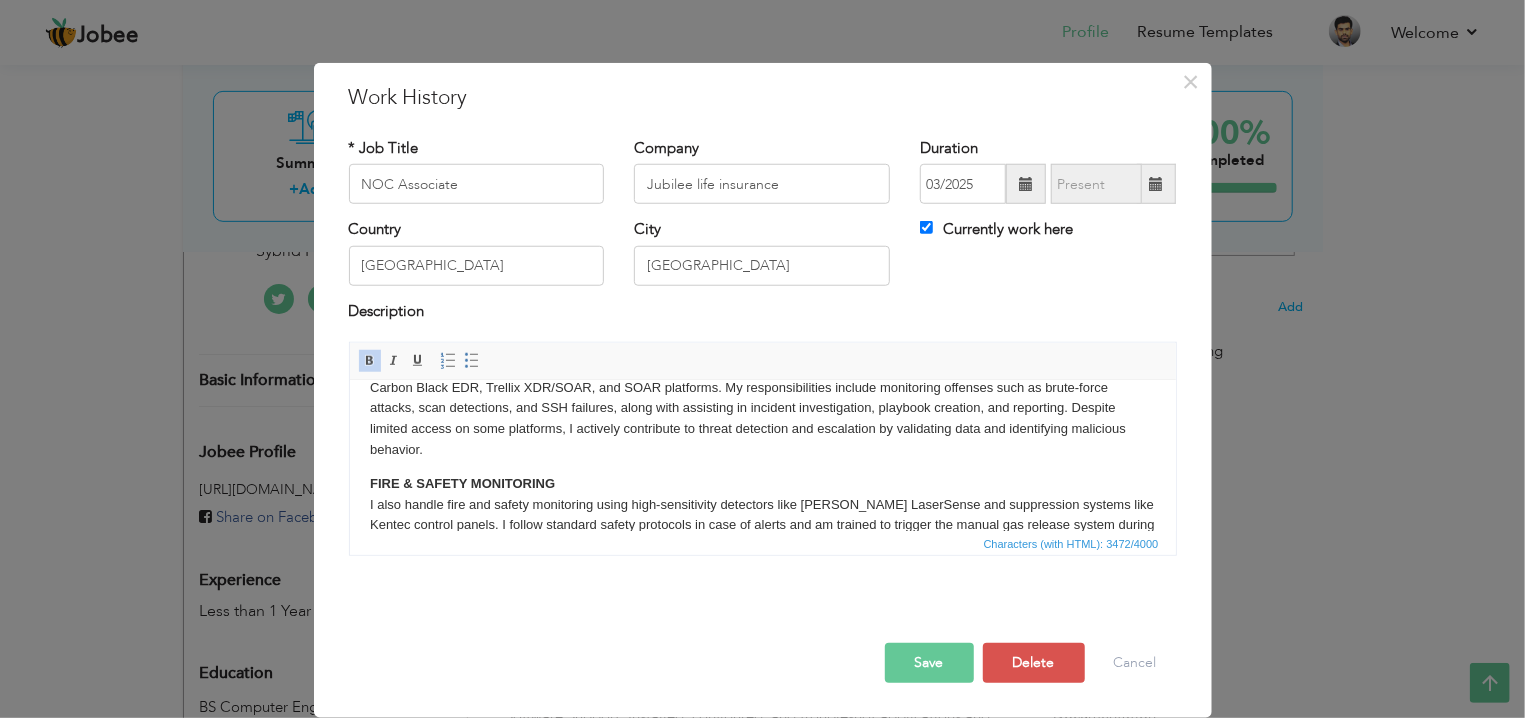 scroll, scrollTop: 74, scrollLeft: 0, axis: vertical 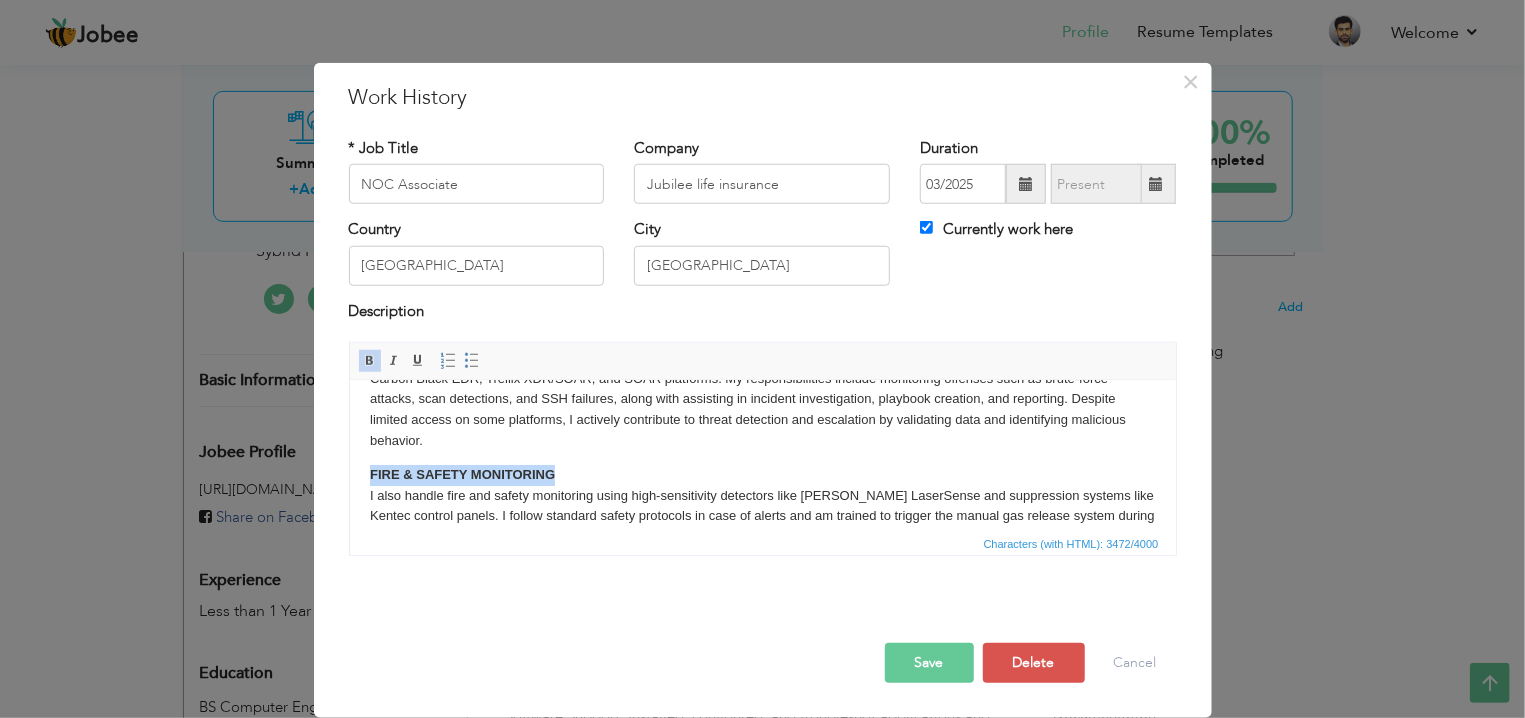drag, startPoint x: 568, startPoint y: 473, endPoint x: 351, endPoint y: 477, distance: 217.03687 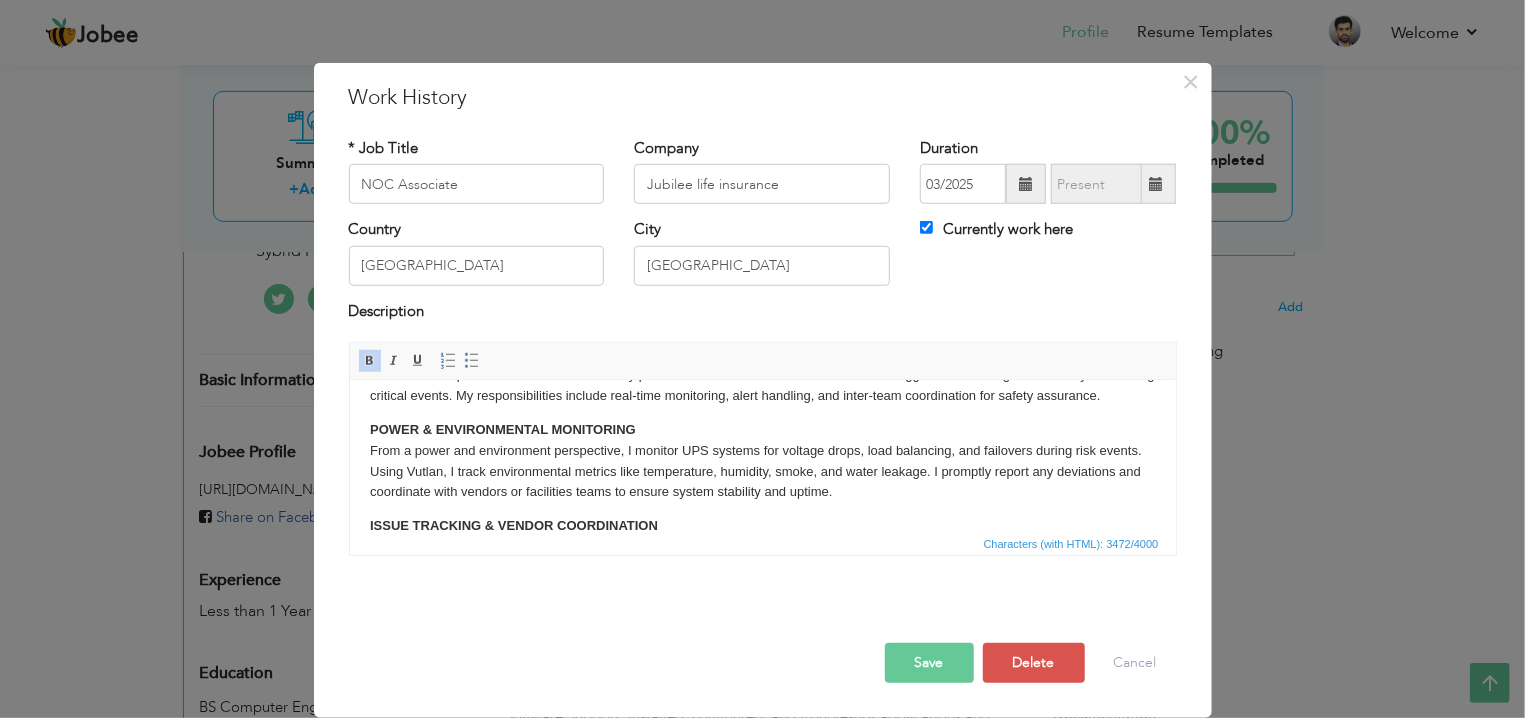 scroll, scrollTop: 198, scrollLeft: 0, axis: vertical 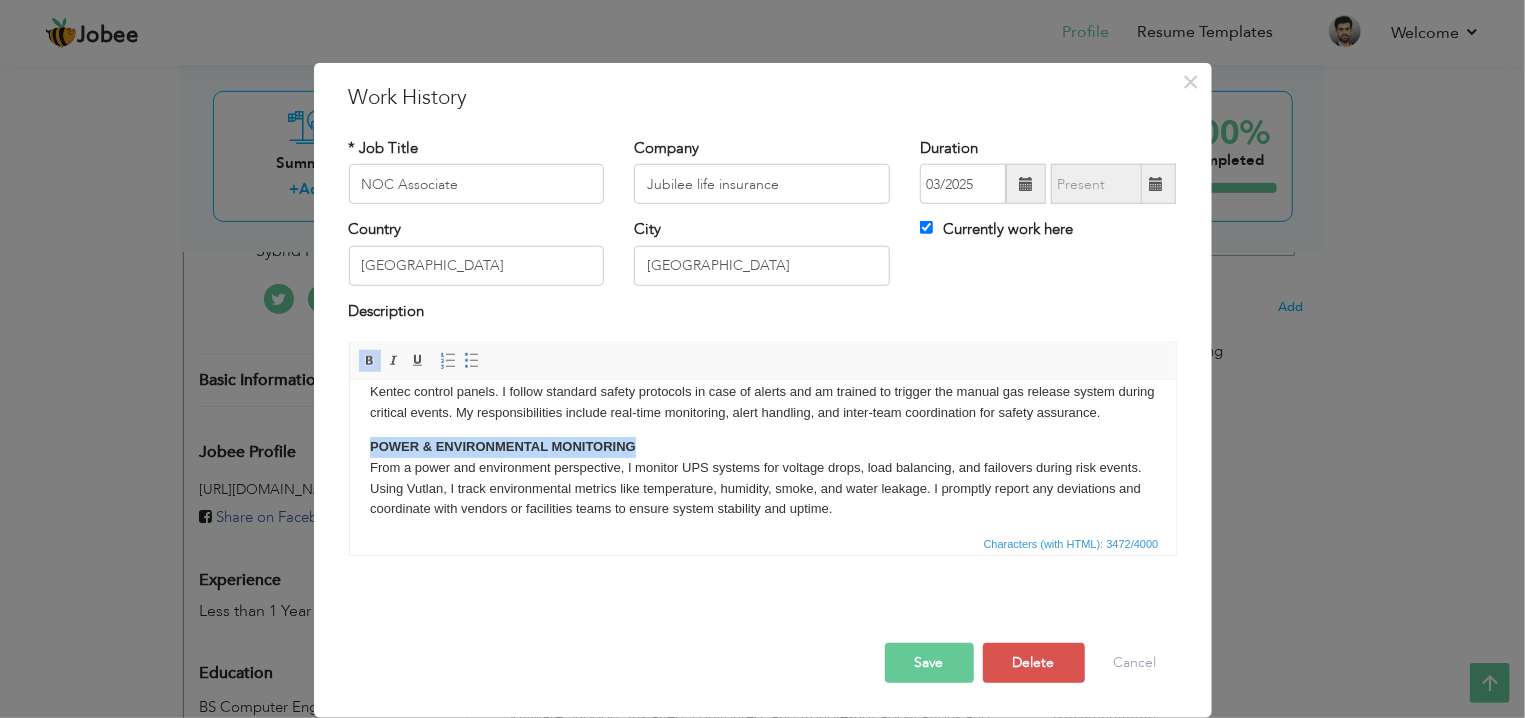 drag, startPoint x: 646, startPoint y: 470, endPoint x: 355, endPoint y: 461, distance: 291.13913 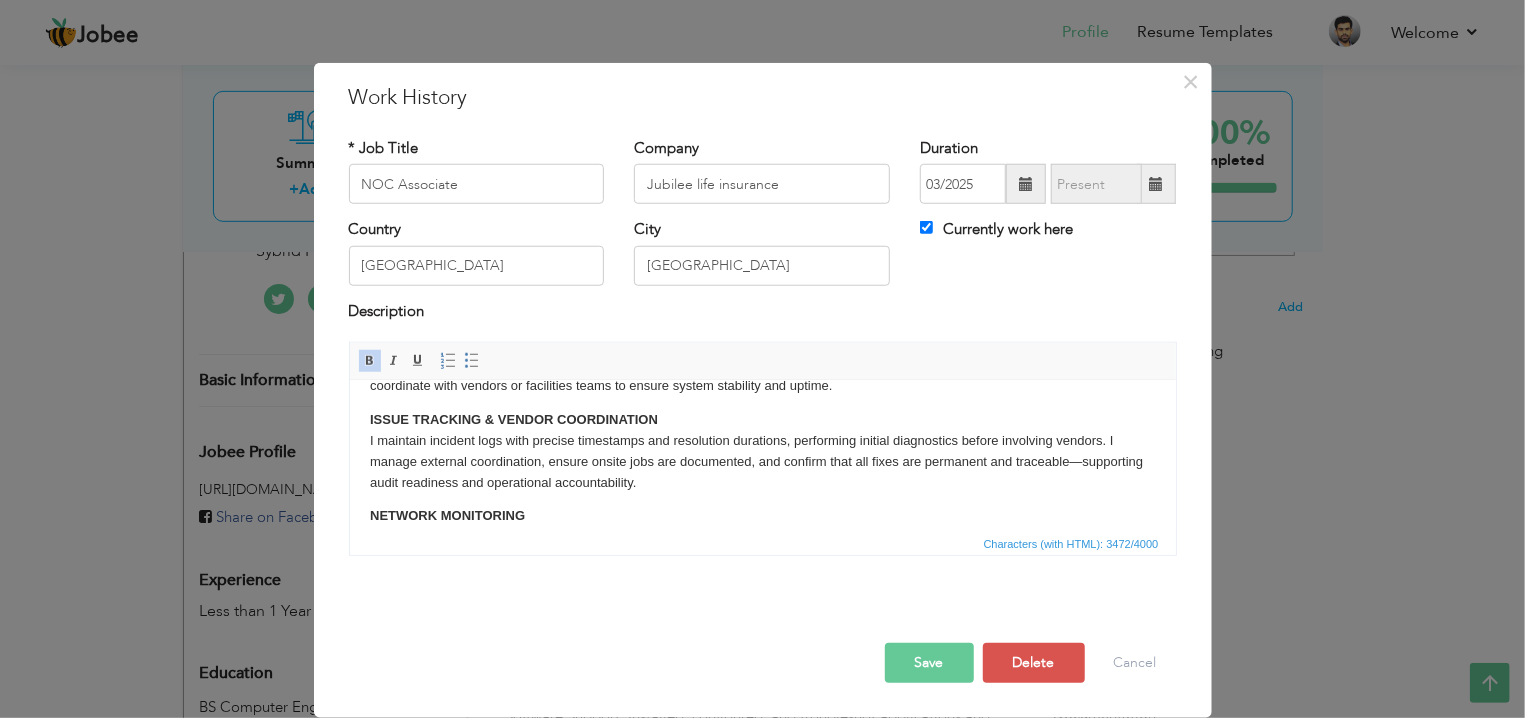 scroll, scrollTop: 357, scrollLeft: 0, axis: vertical 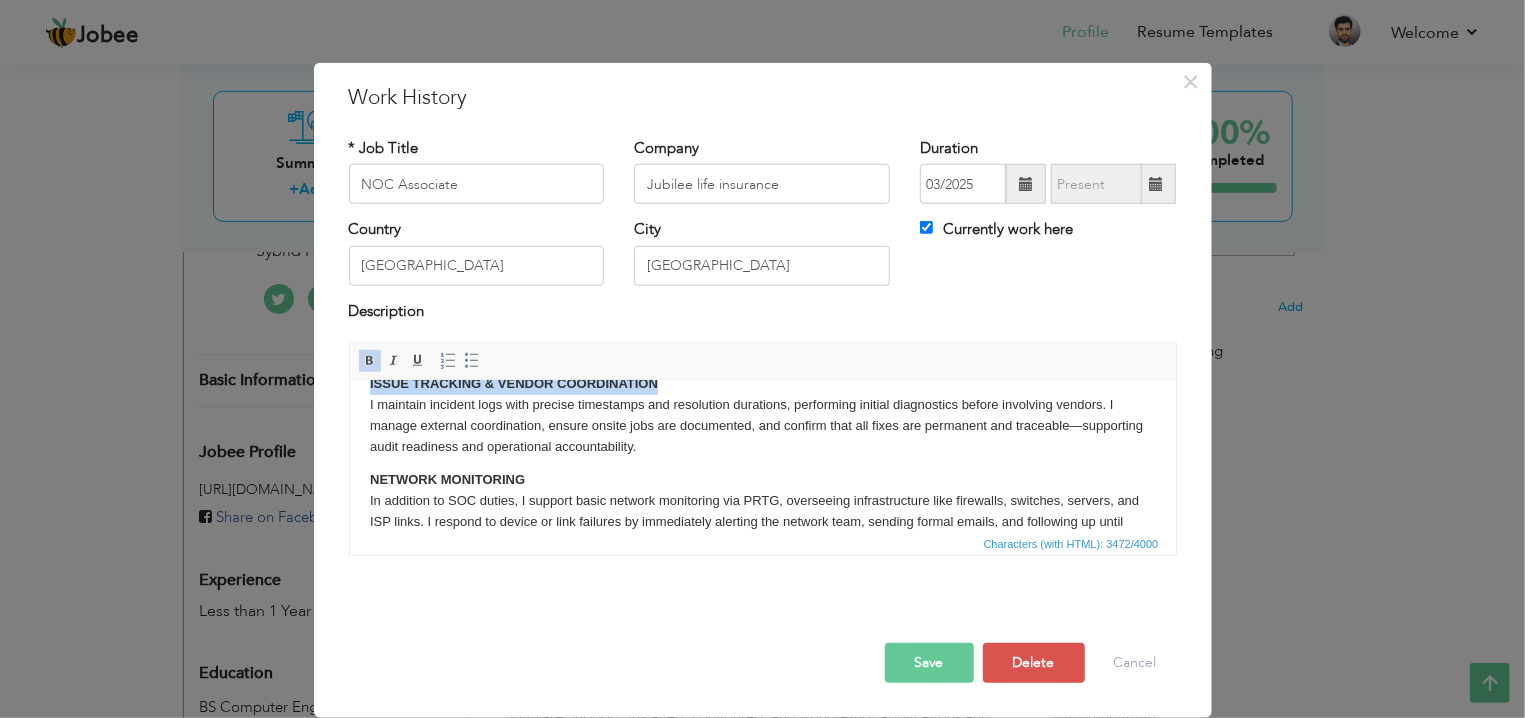 drag, startPoint x: 558, startPoint y: 399, endPoint x: 337, endPoint y: 391, distance: 221.14474 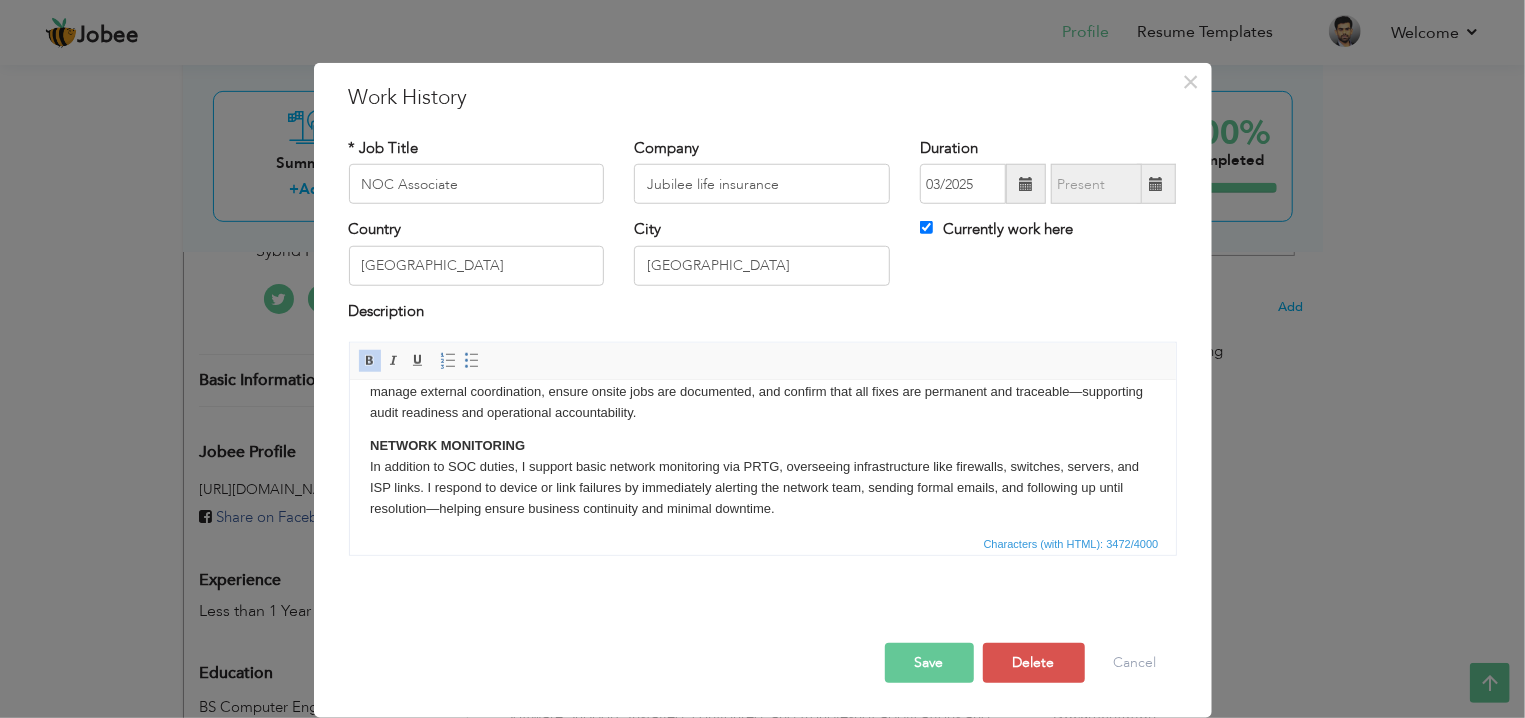 drag, startPoint x: 551, startPoint y: 463, endPoint x: 359, endPoint y: 463, distance: 192 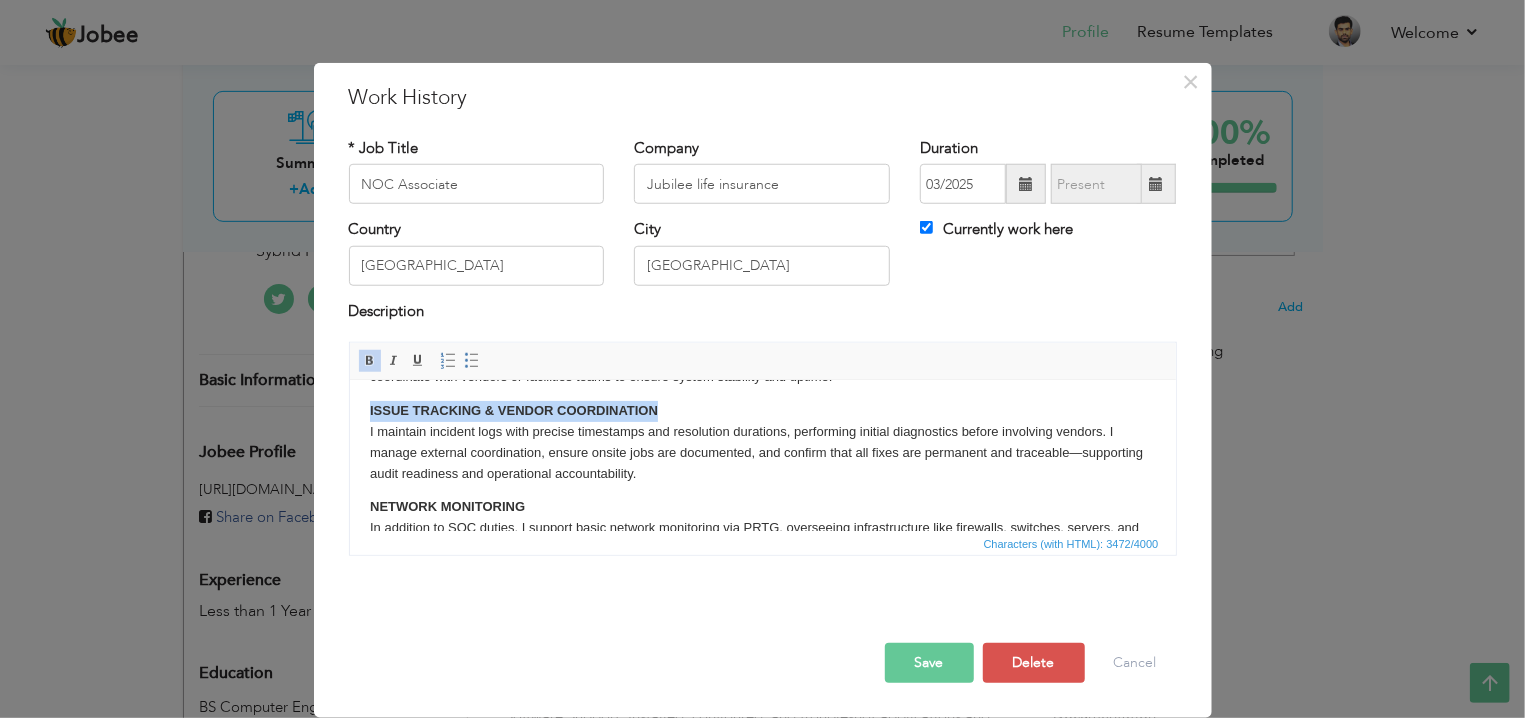 scroll, scrollTop: 321, scrollLeft: 0, axis: vertical 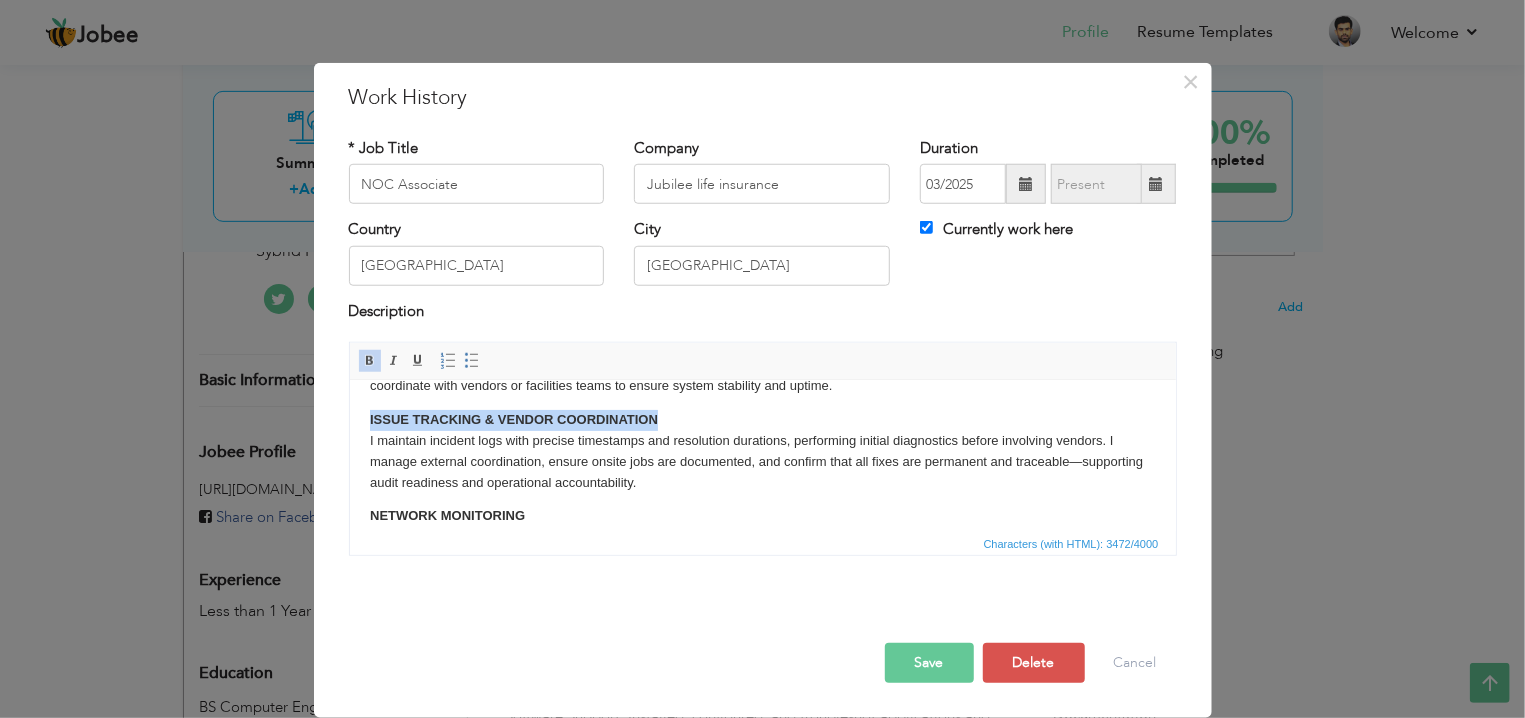drag, startPoint x: 672, startPoint y: 439, endPoint x: 681, endPoint y: 834, distance: 395.1025 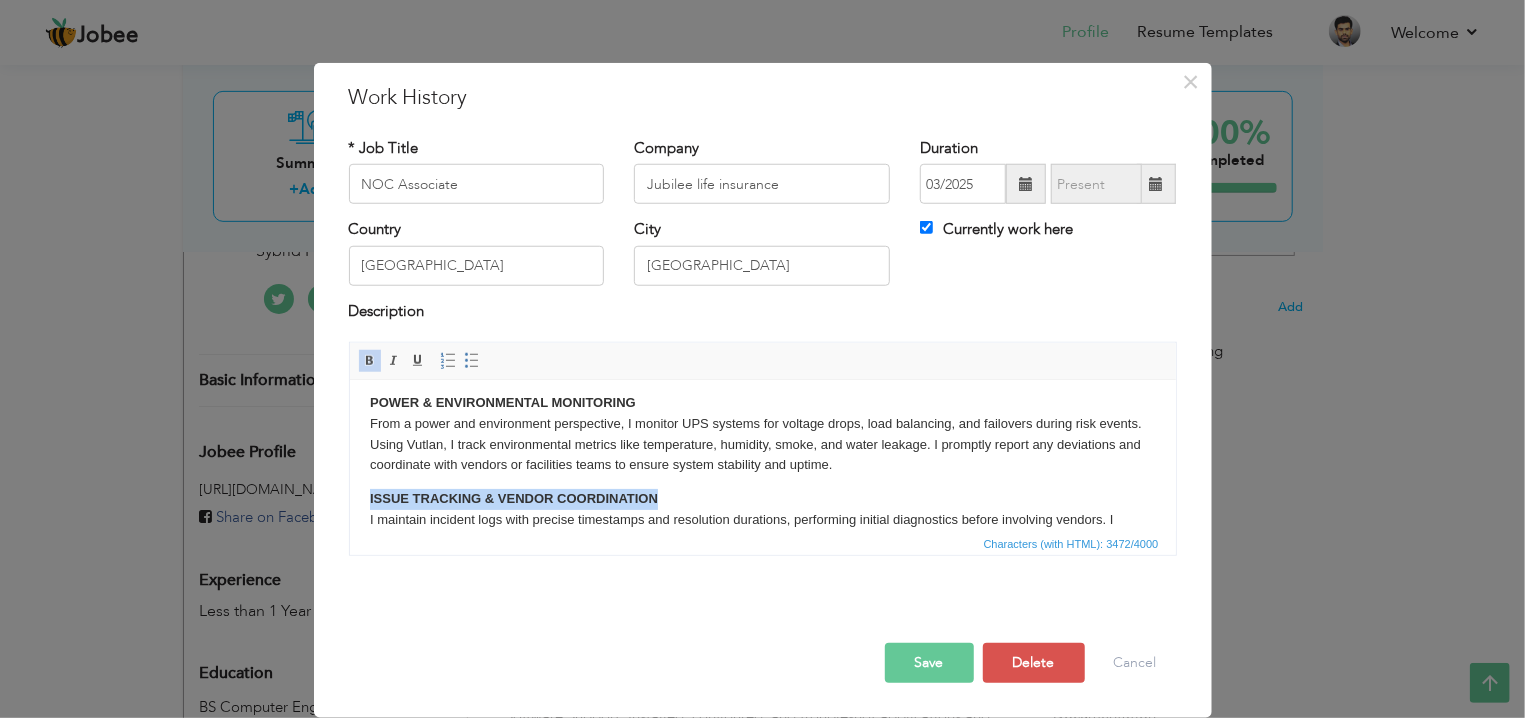 scroll, scrollTop: 215, scrollLeft: 0, axis: vertical 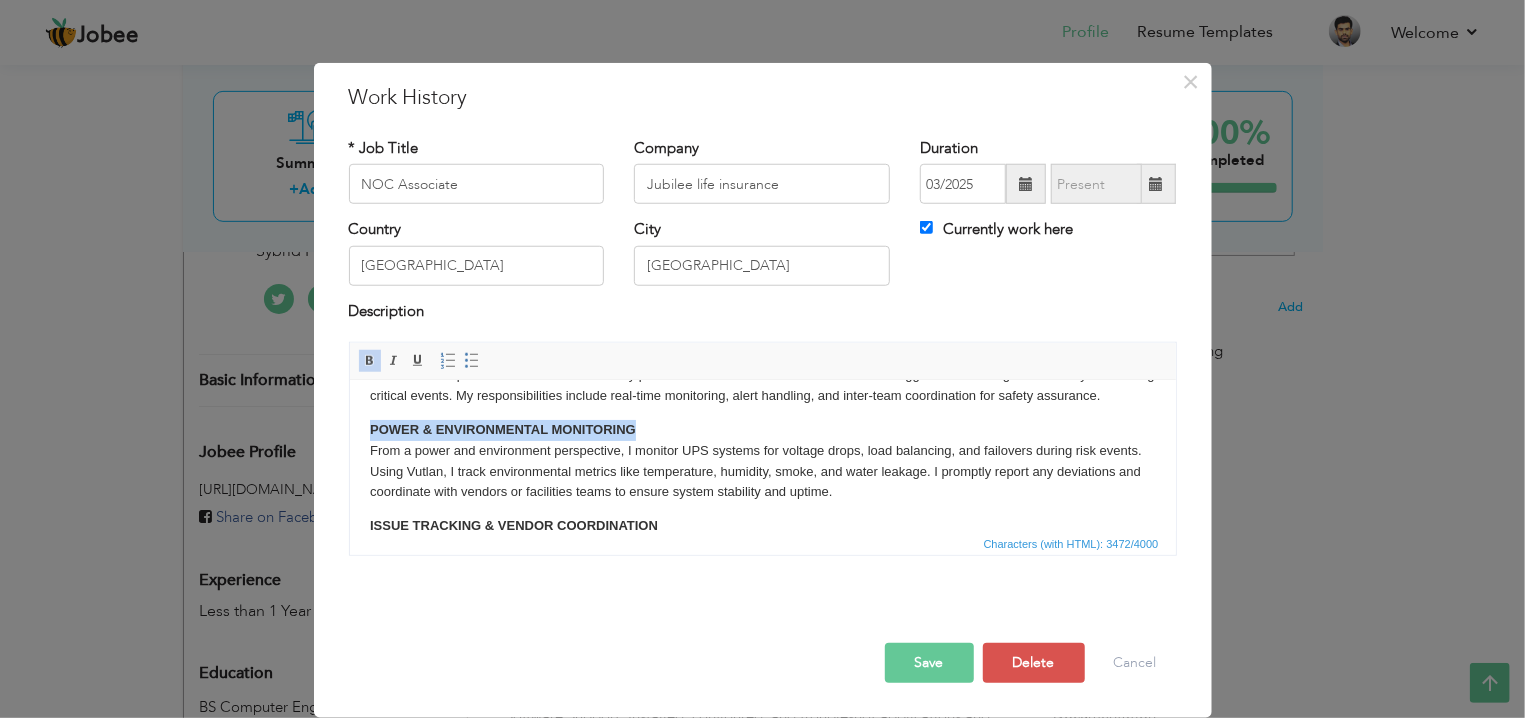 drag, startPoint x: 643, startPoint y: 442, endPoint x: 366, endPoint y: 454, distance: 277.2598 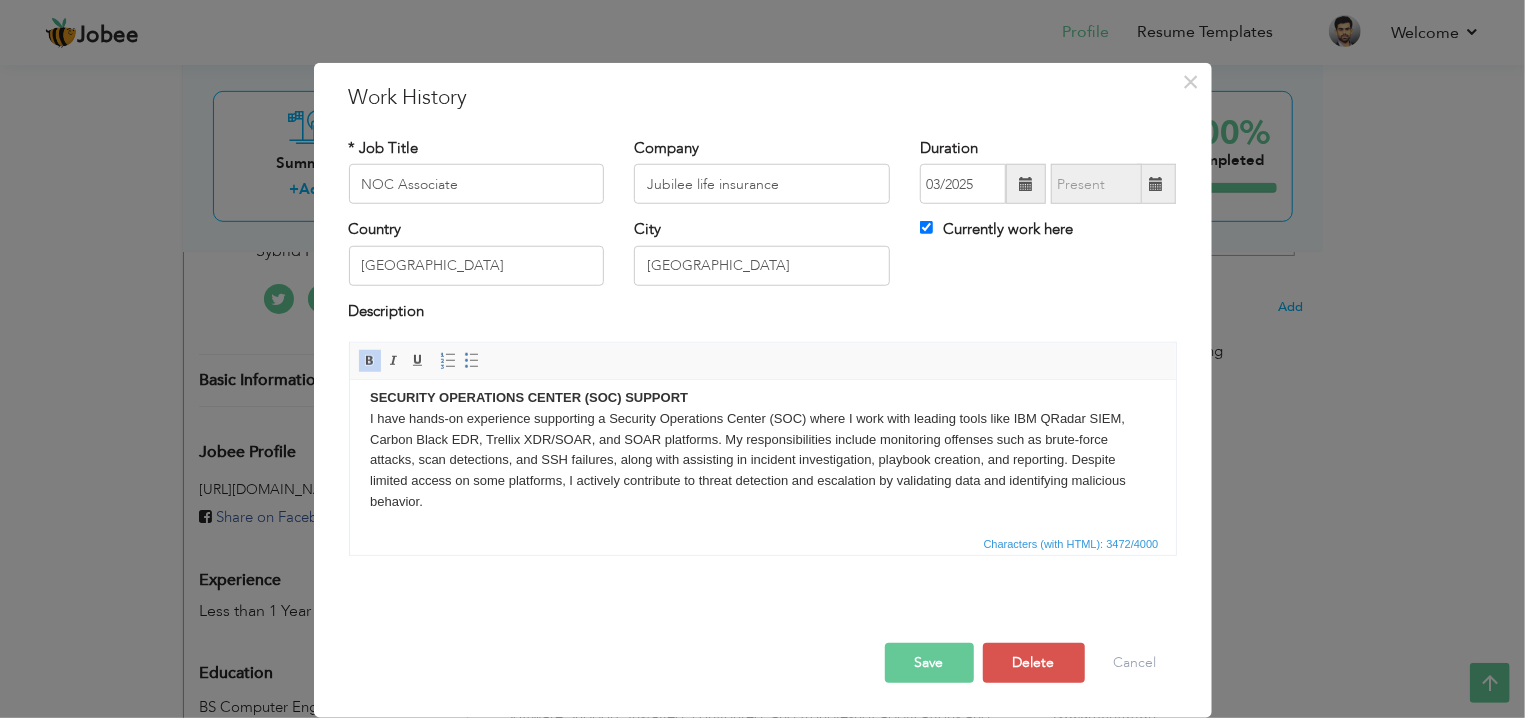 scroll, scrollTop: 0, scrollLeft: 0, axis: both 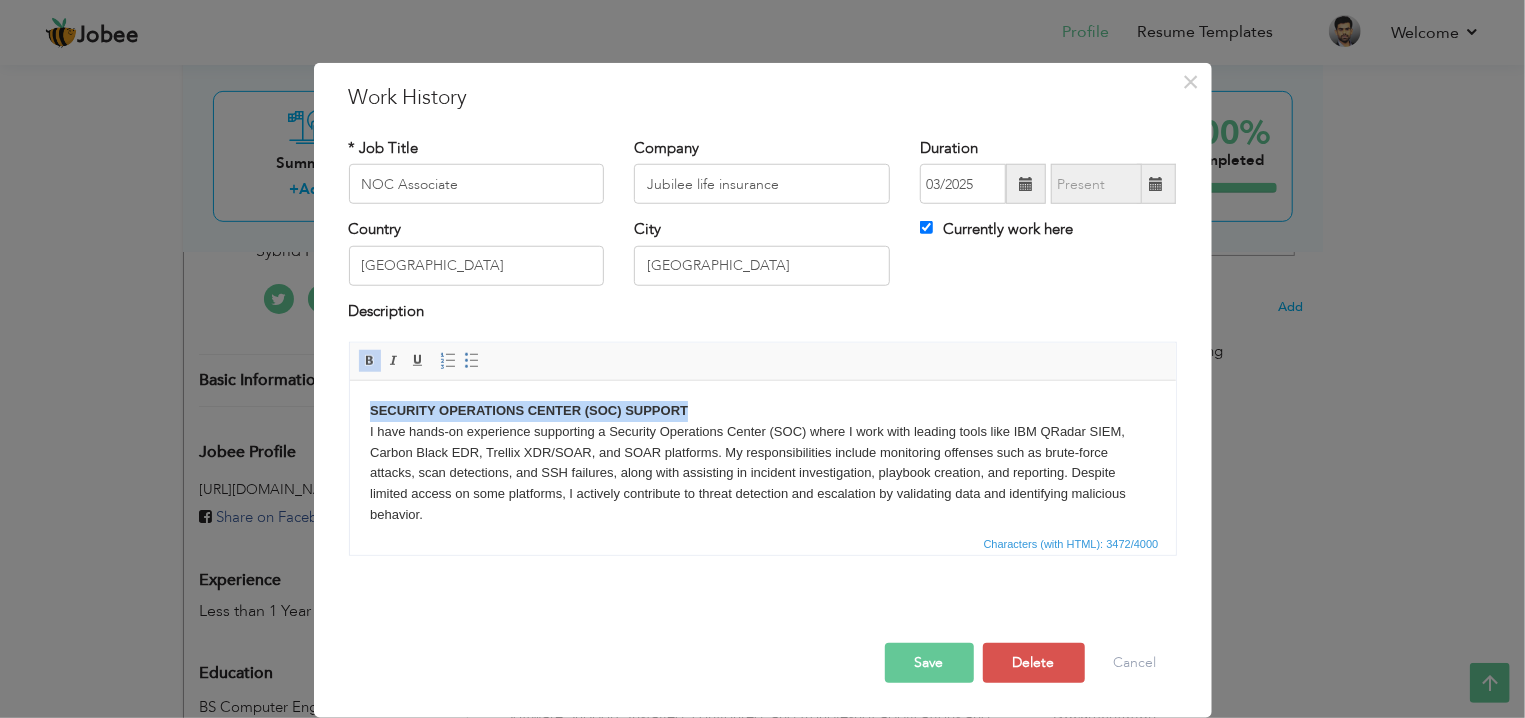 drag, startPoint x: 705, startPoint y: 409, endPoint x: 331, endPoint y: 407, distance: 374.00534 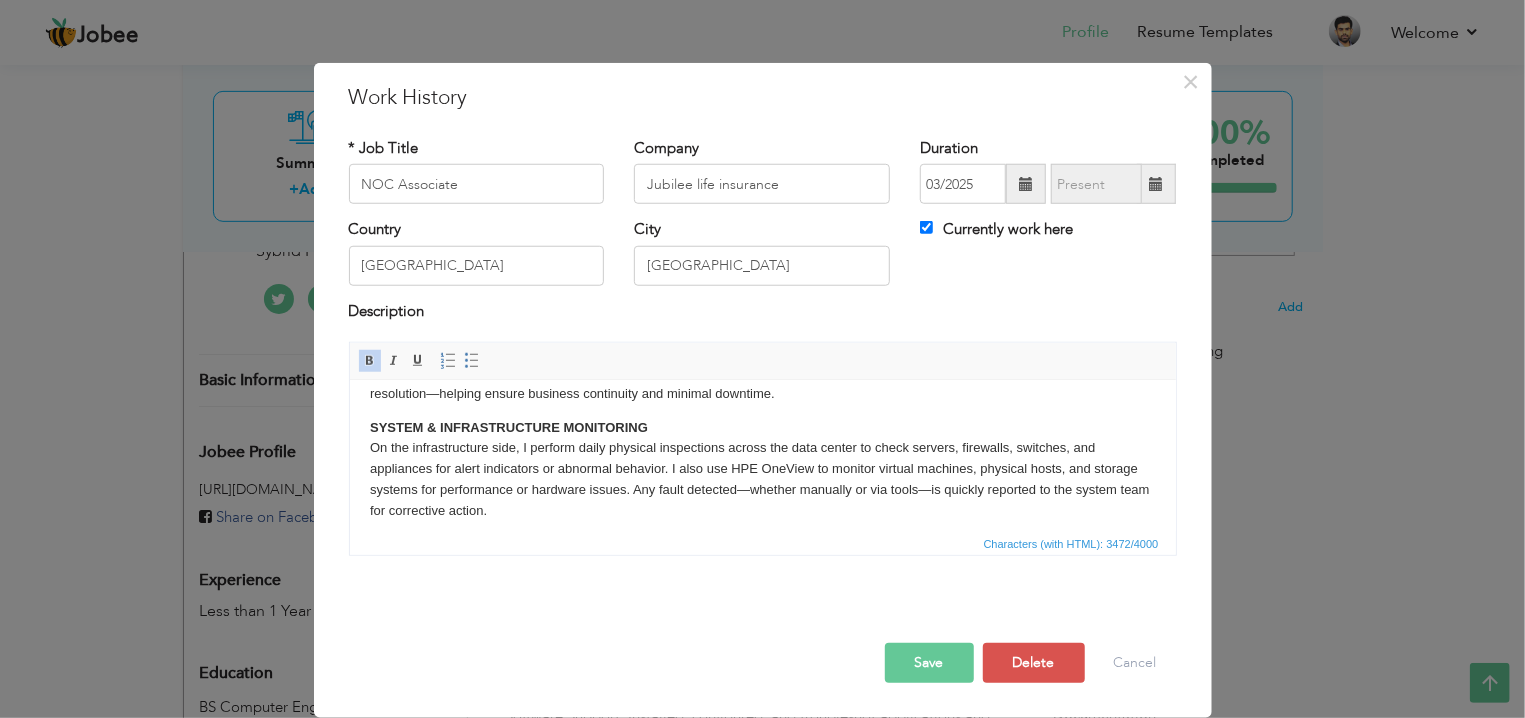 scroll, scrollTop: 541, scrollLeft: 0, axis: vertical 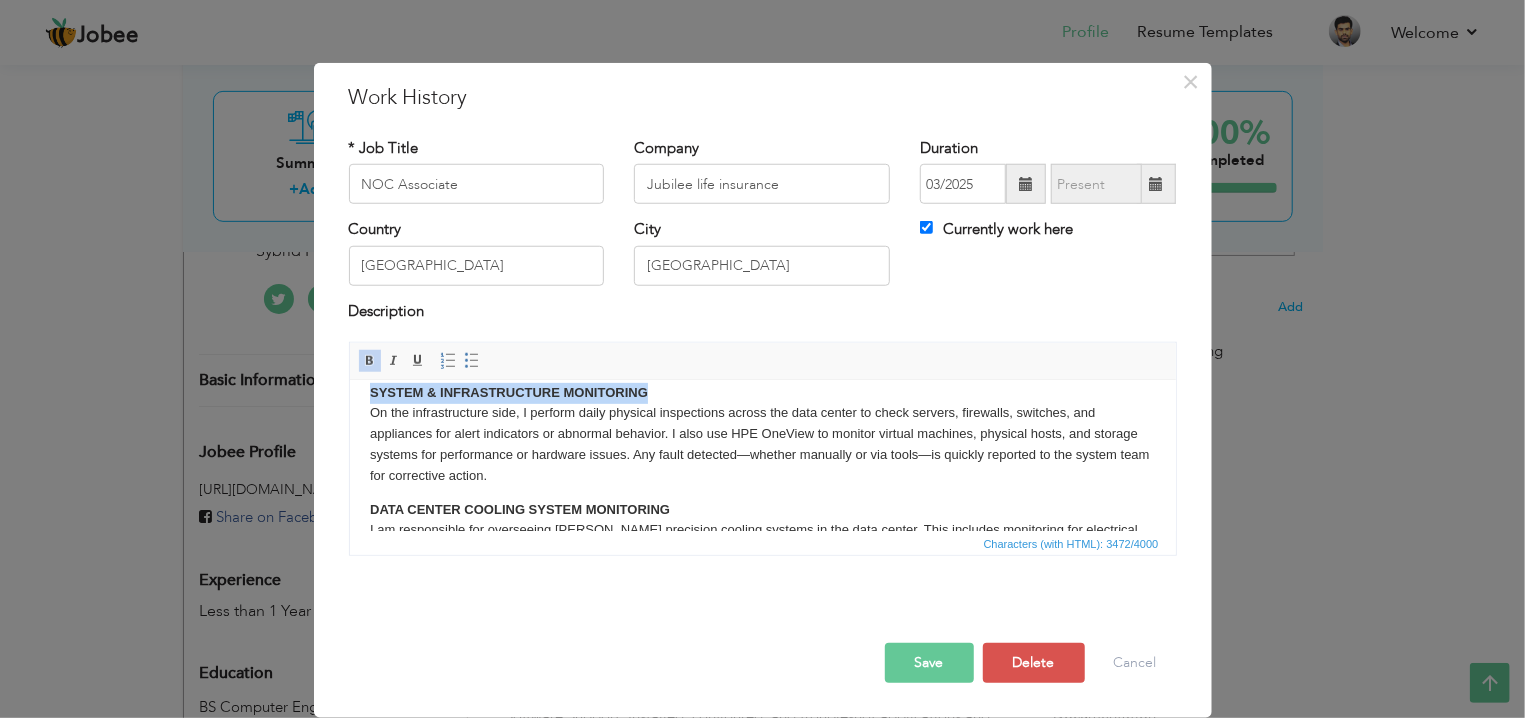 drag, startPoint x: 660, startPoint y: 409, endPoint x: 326, endPoint y: 413, distance: 334.02396 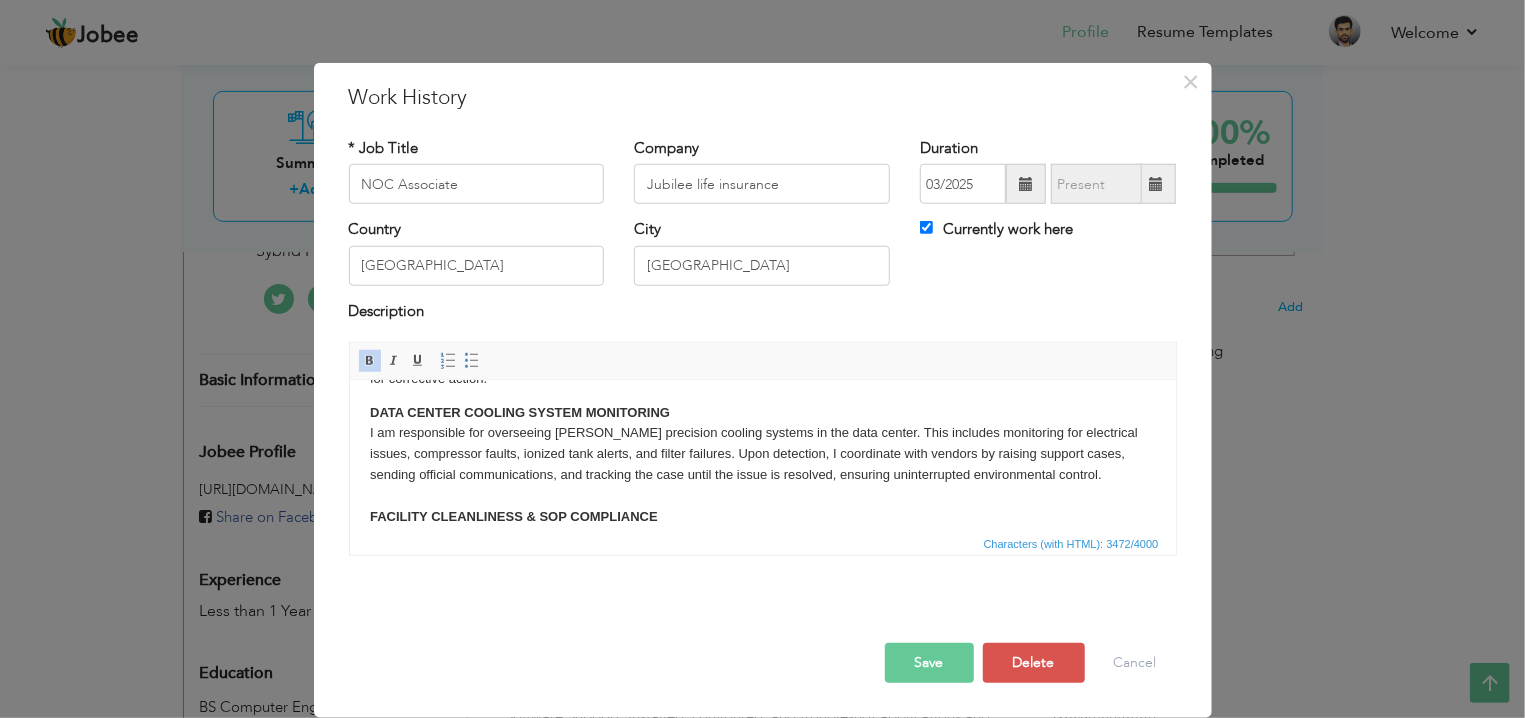 scroll, scrollTop: 665, scrollLeft: 0, axis: vertical 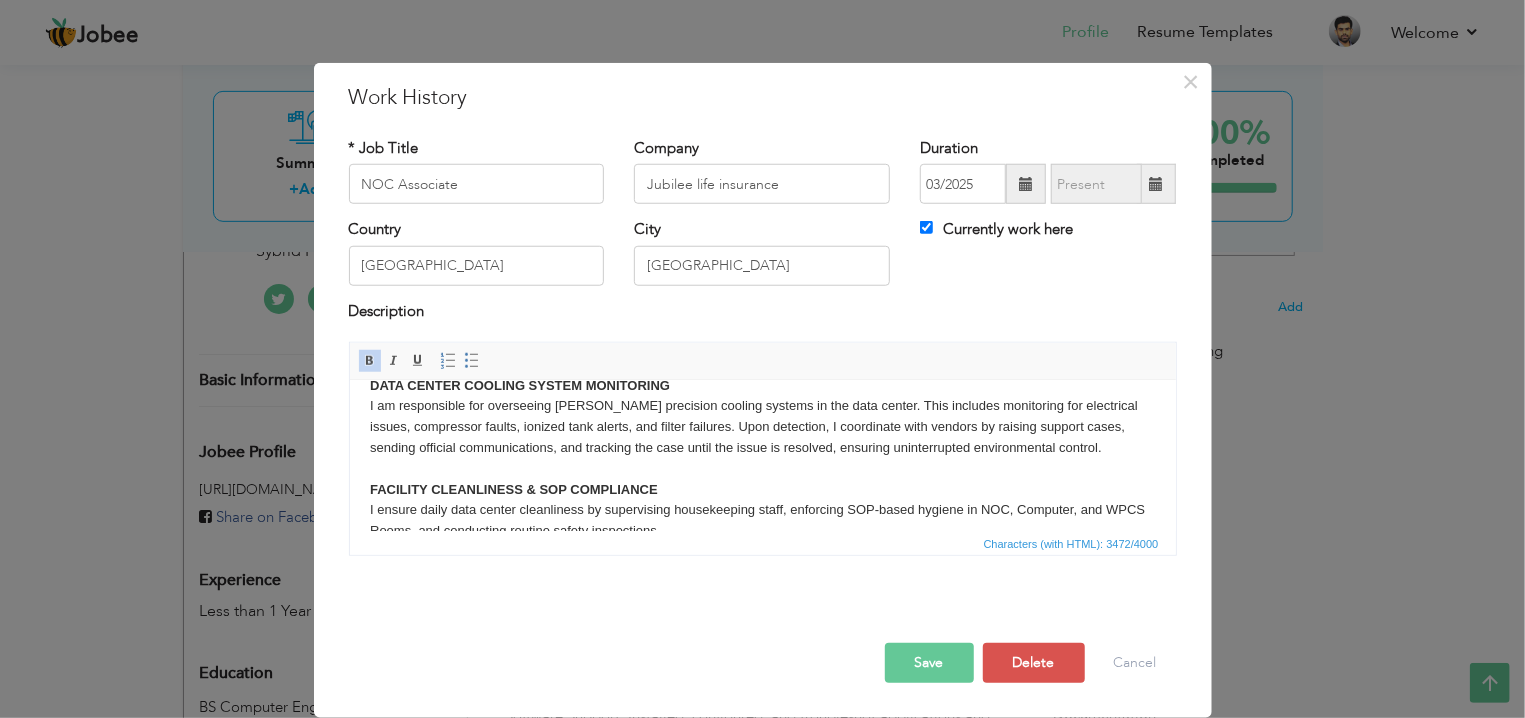 drag, startPoint x: 688, startPoint y: 399, endPoint x: 346, endPoint y: 410, distance: 342.17685 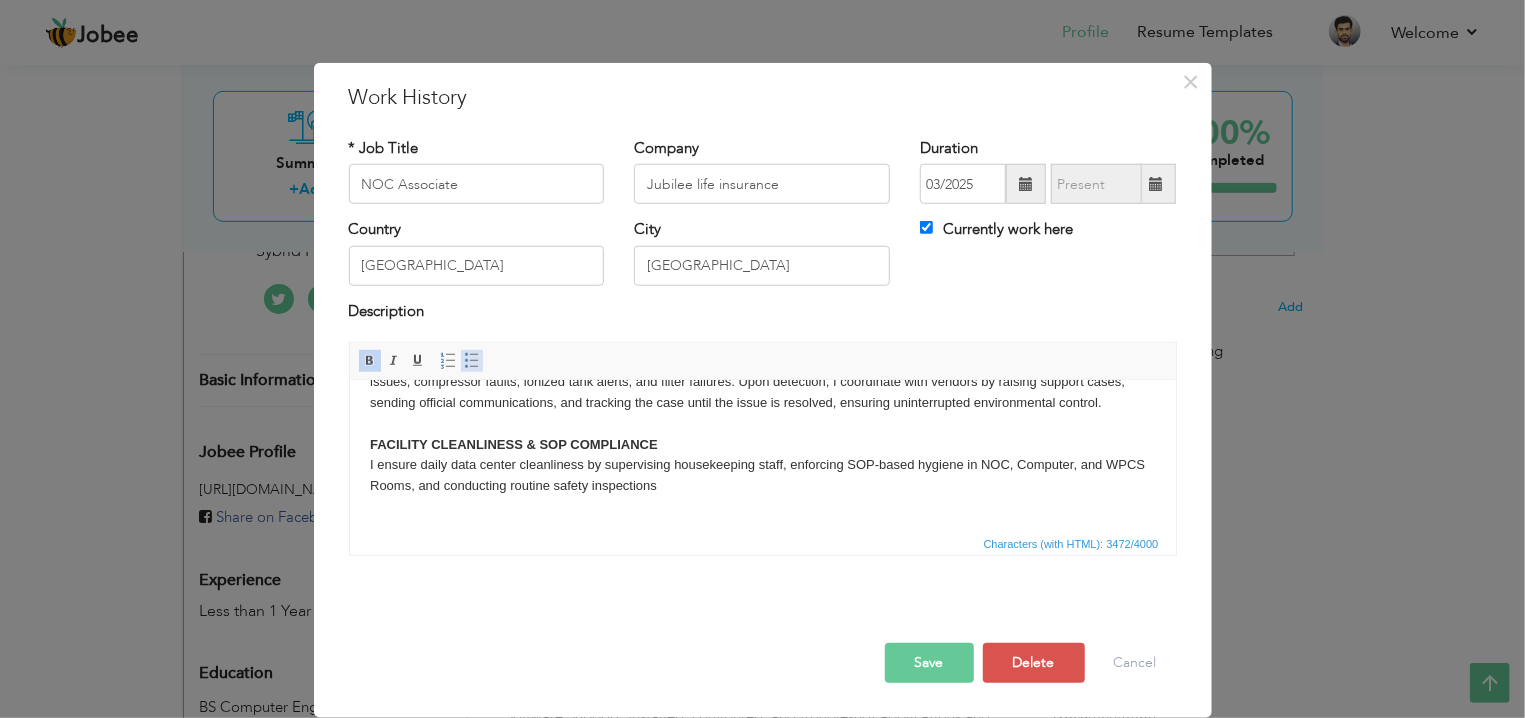 click at bounding box center (472, 361) 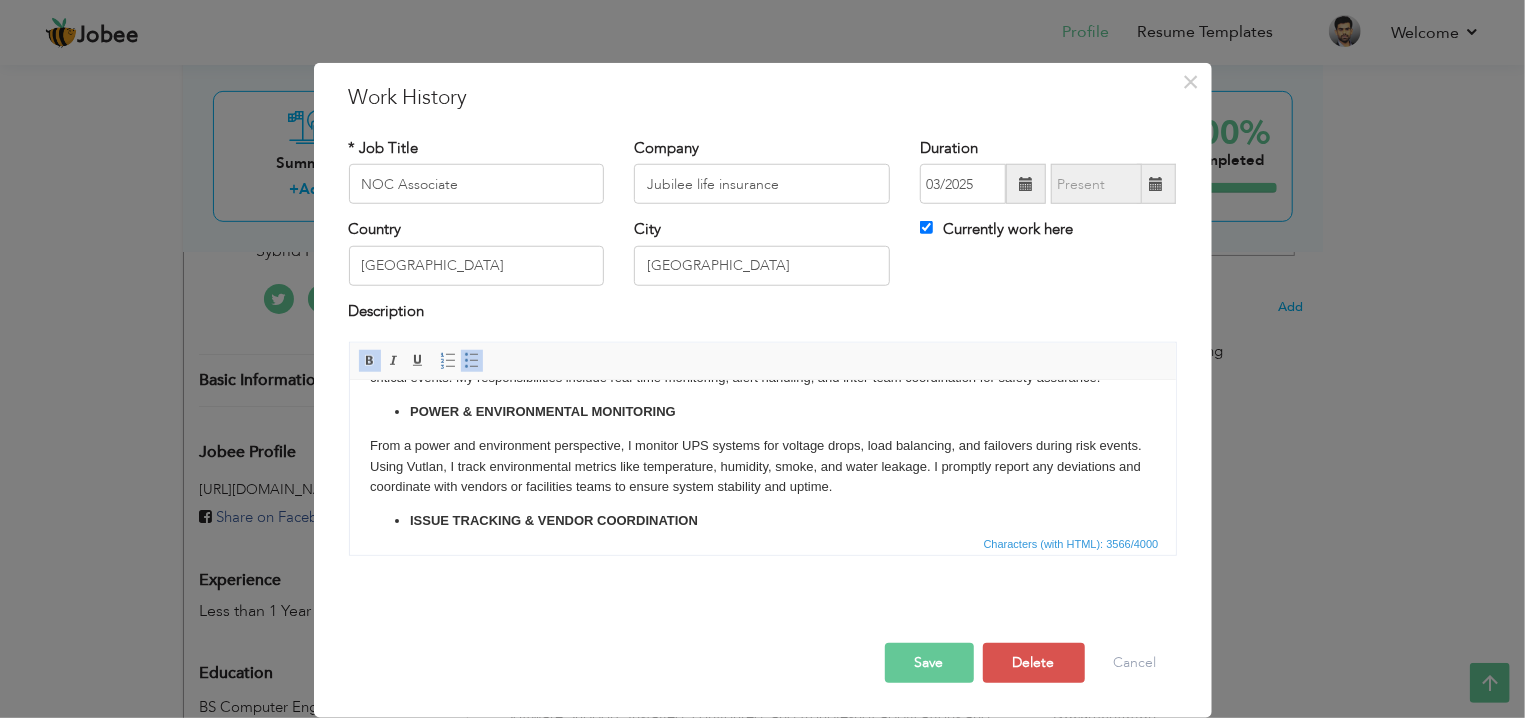 scroll, scrollTop: 146, scrollLeft: 0, axis: vertical 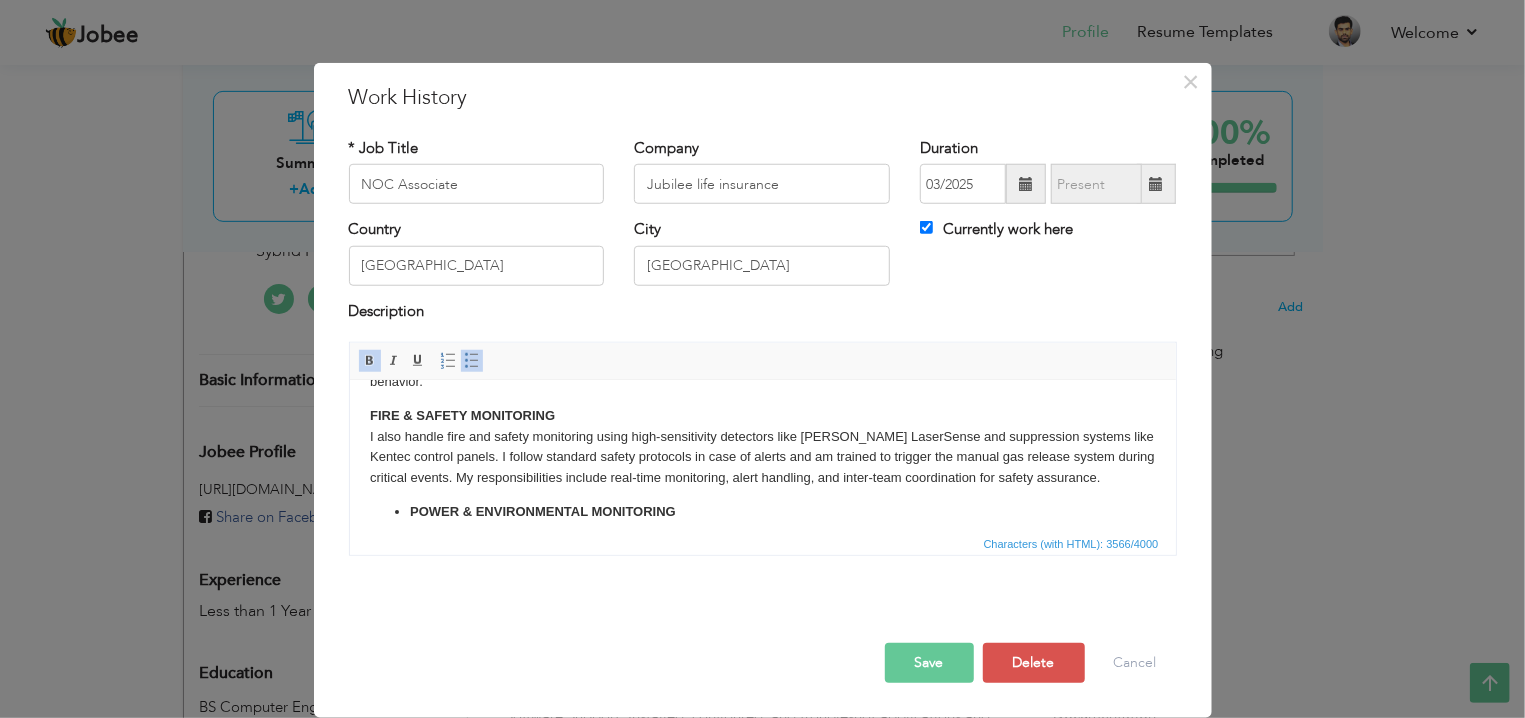 click on "FIRE & SAFETY MONITORING" at bounding box center (461, 414) 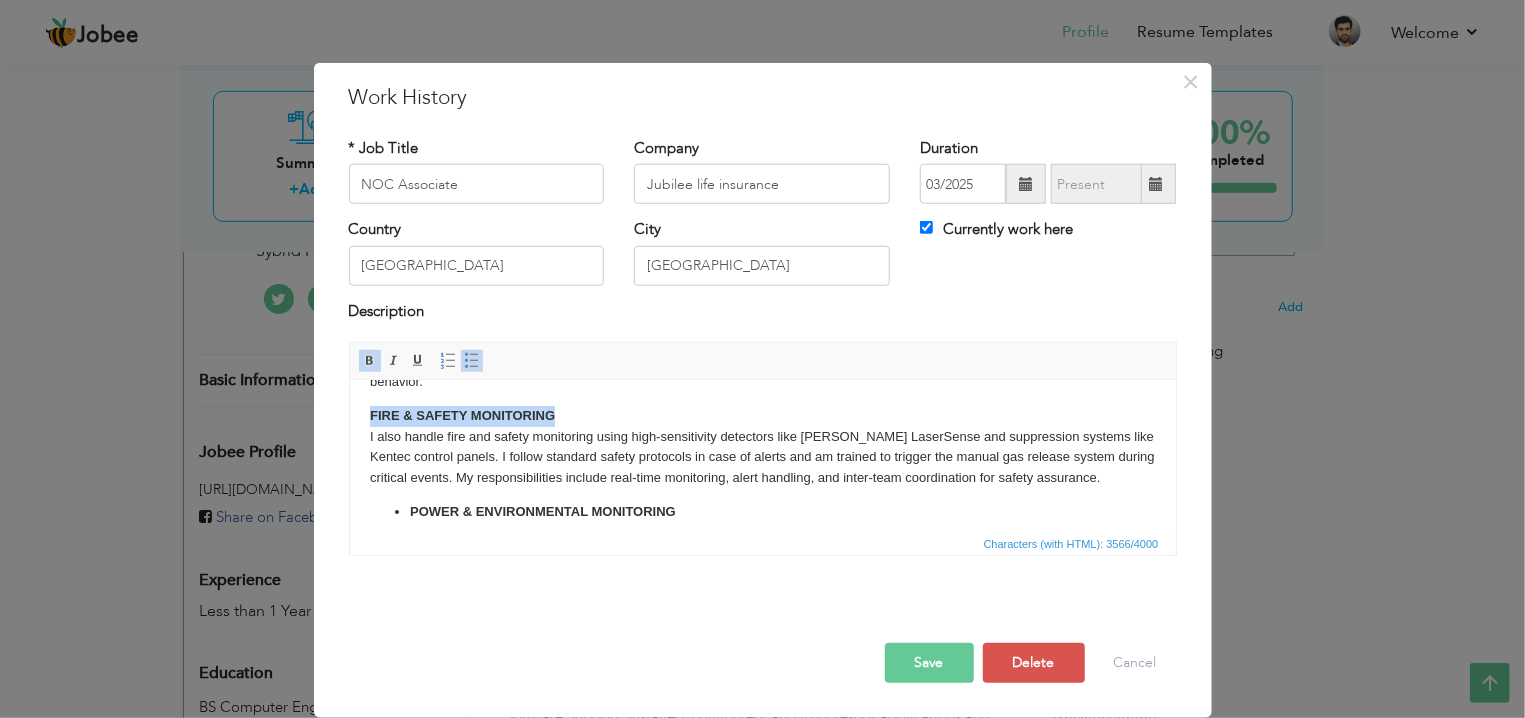 drag, startPoint x: 560, startPoint y: 407, endPoint x: 354, endPoint y: 416, distance: 206.1965 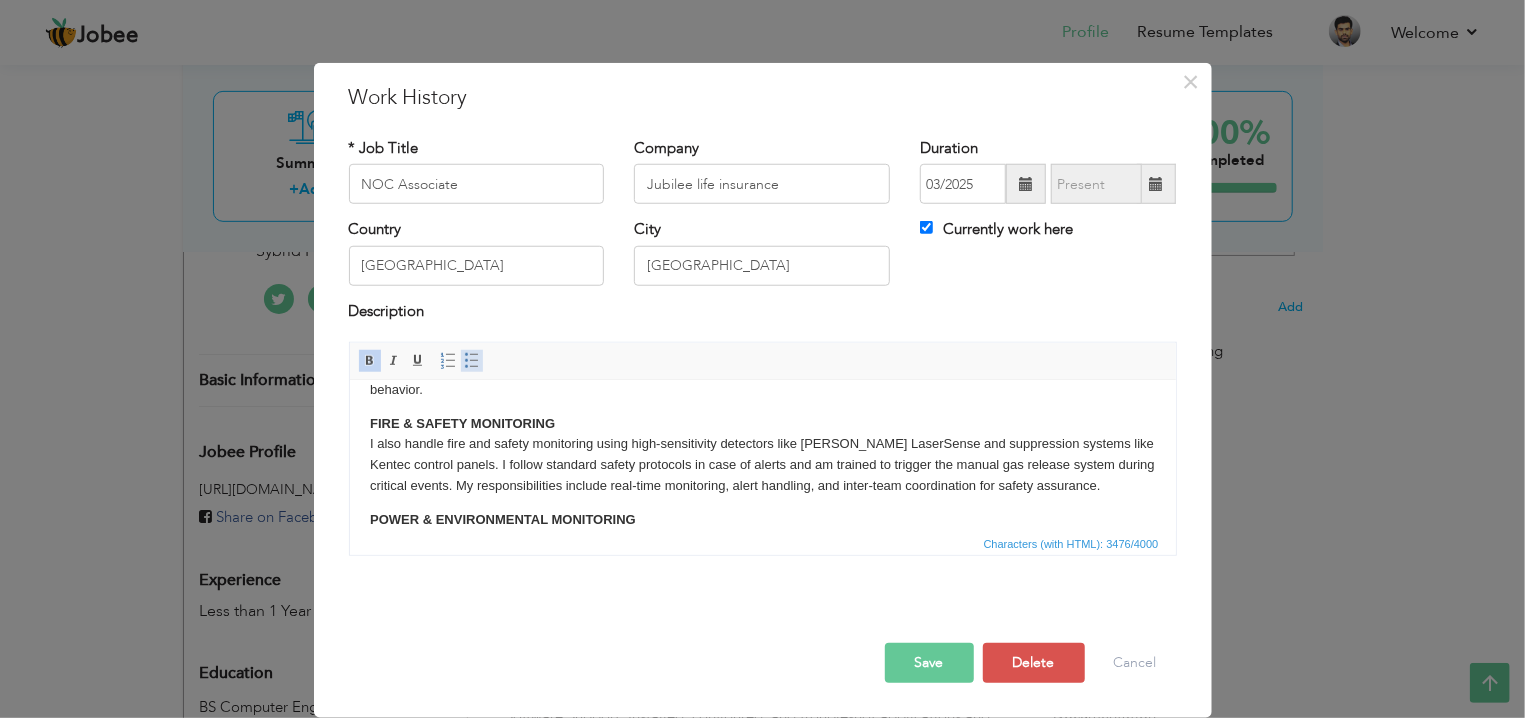 click on "Insert/Remove Bulleted List" at bounding box center [472, 361] 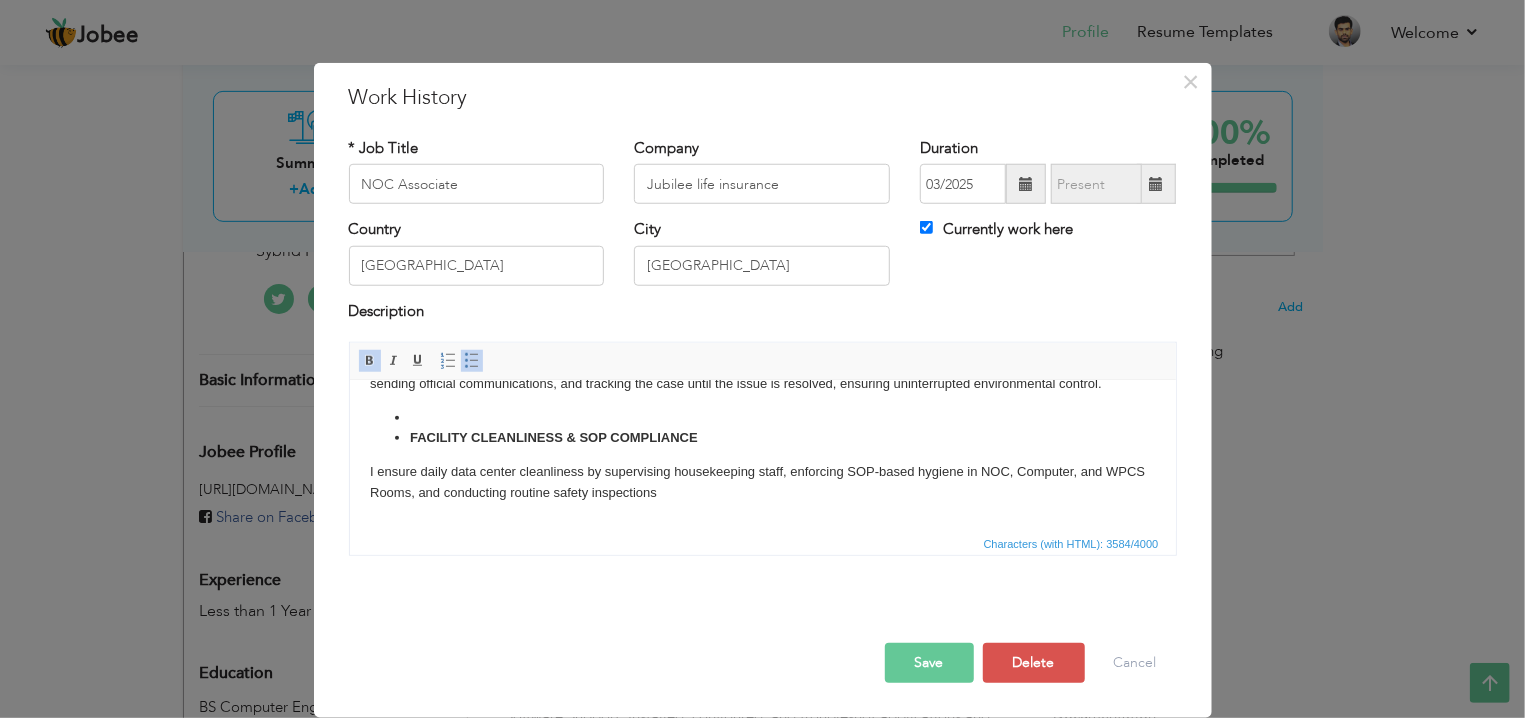 scroll, scrollTop: 868, scrollLeft: 0, axis: vertical 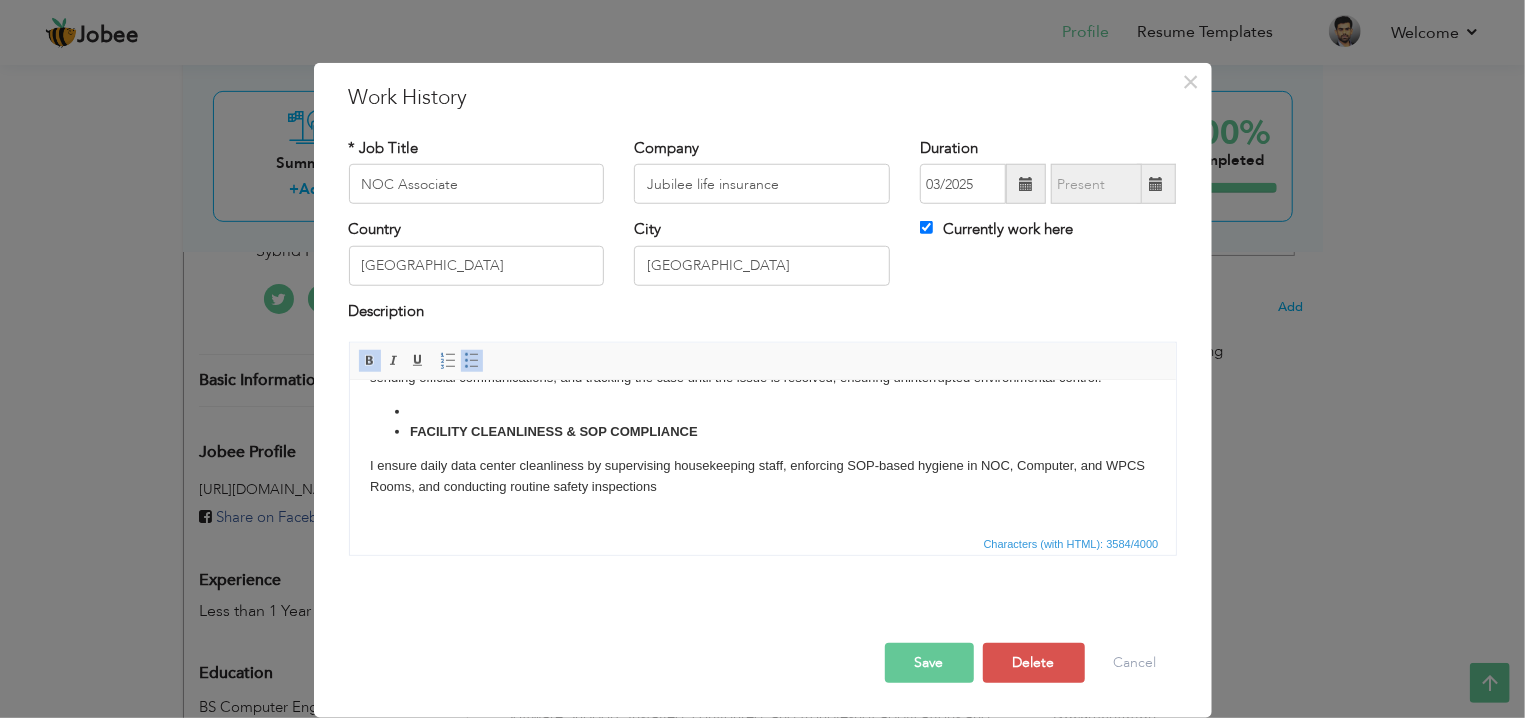 click at bounding box center (762, 411) 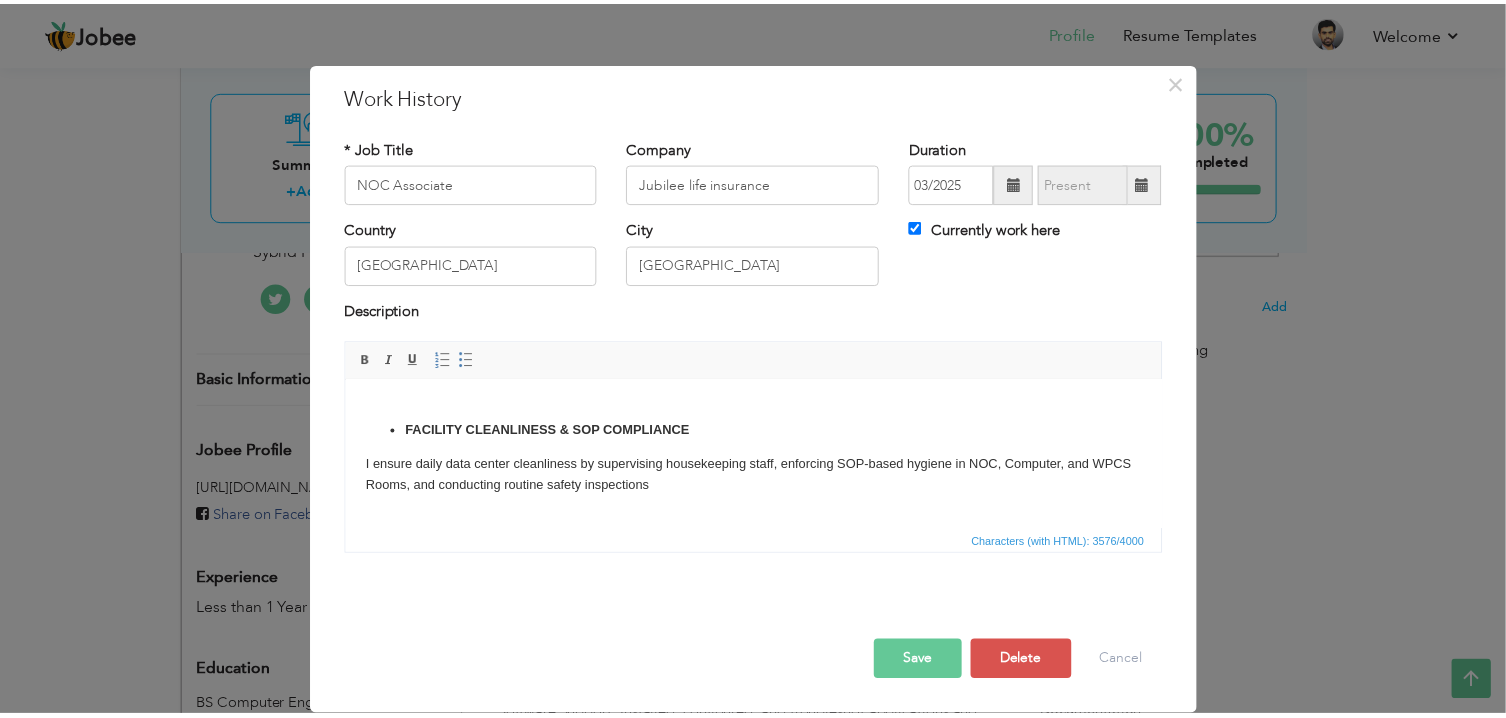 scroll, scrollTop: 848, scrollLeft: 0, axis: vertical 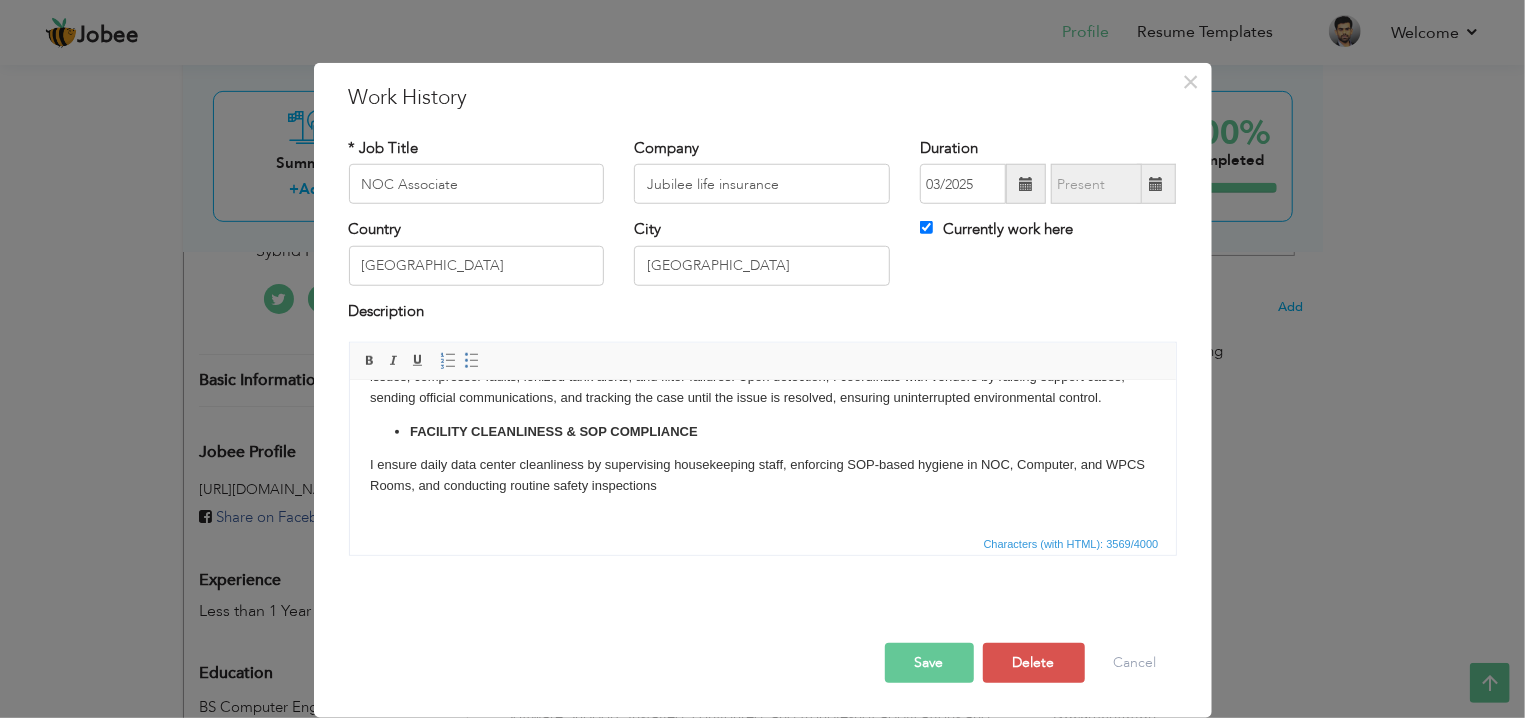 click on "Save" at bounding box center [929, 663] 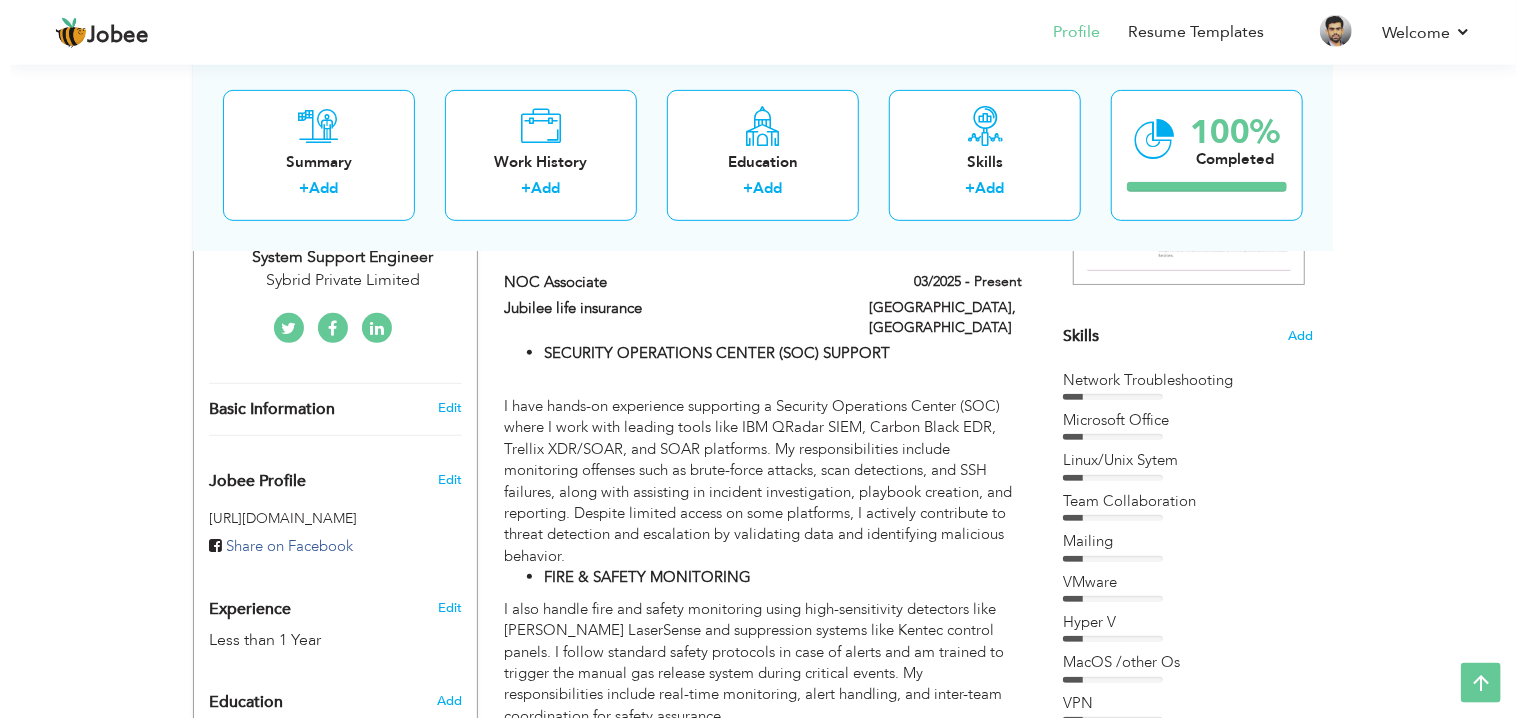 scroll, scrollTop: 422, scrollLeft: 0, axis: vertical 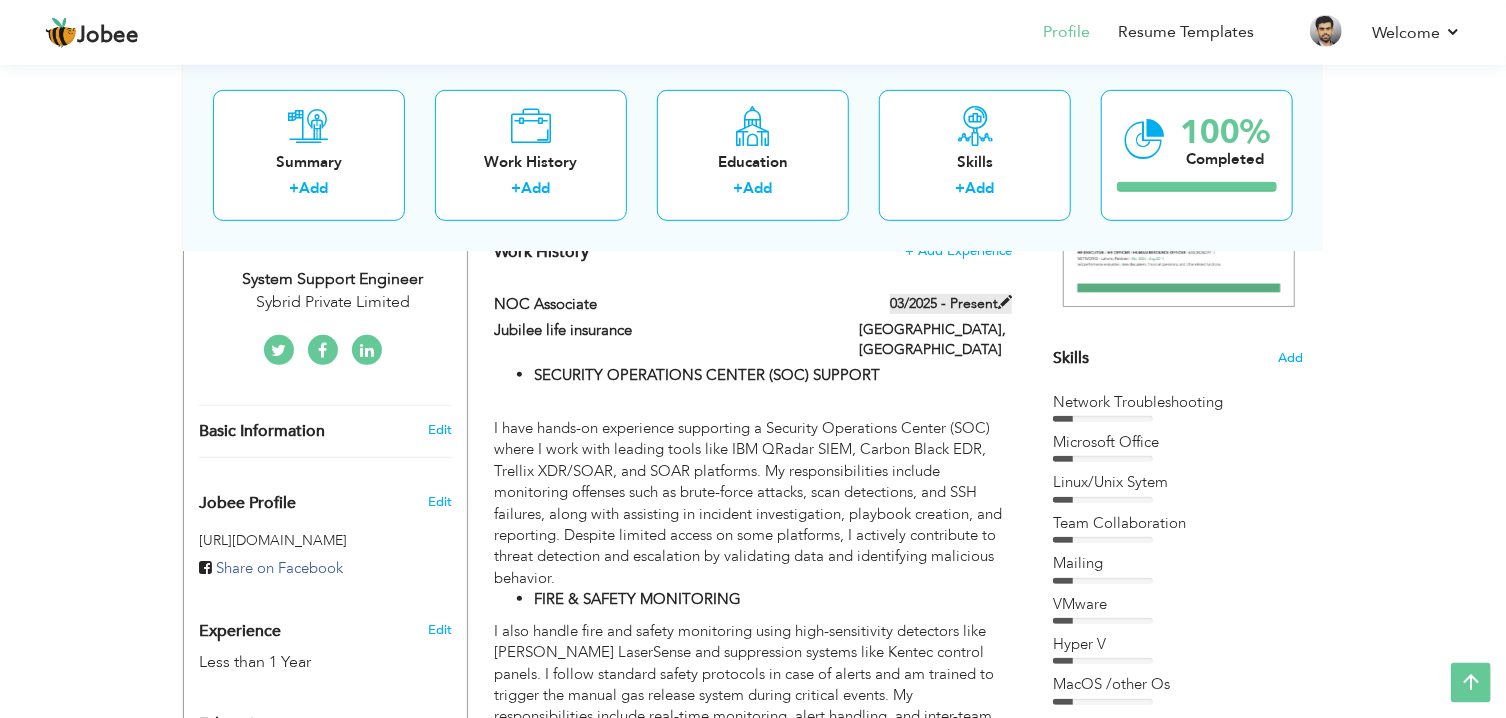 click at bounding box center (1005, 302) 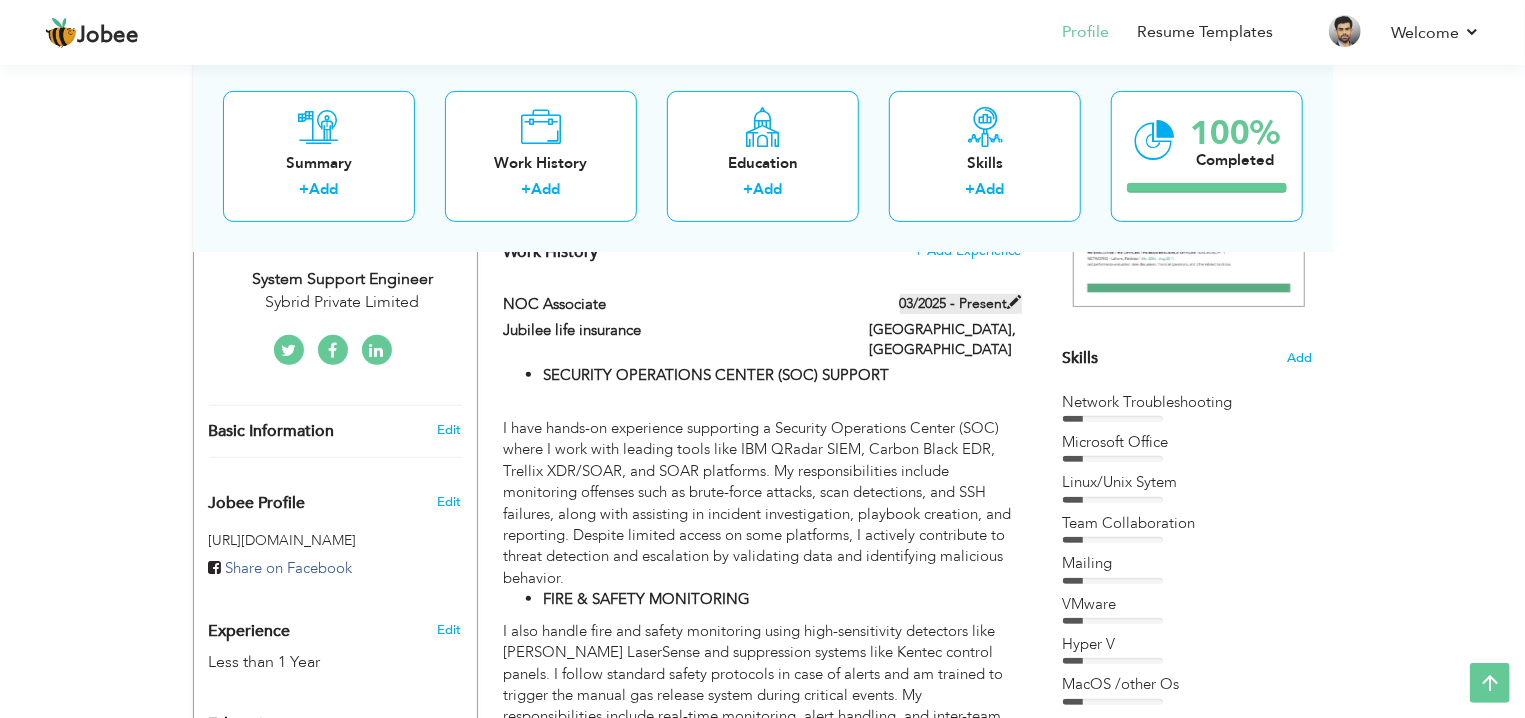 scroll, scrollTop: 0, scrollLeft: 0, axis: both 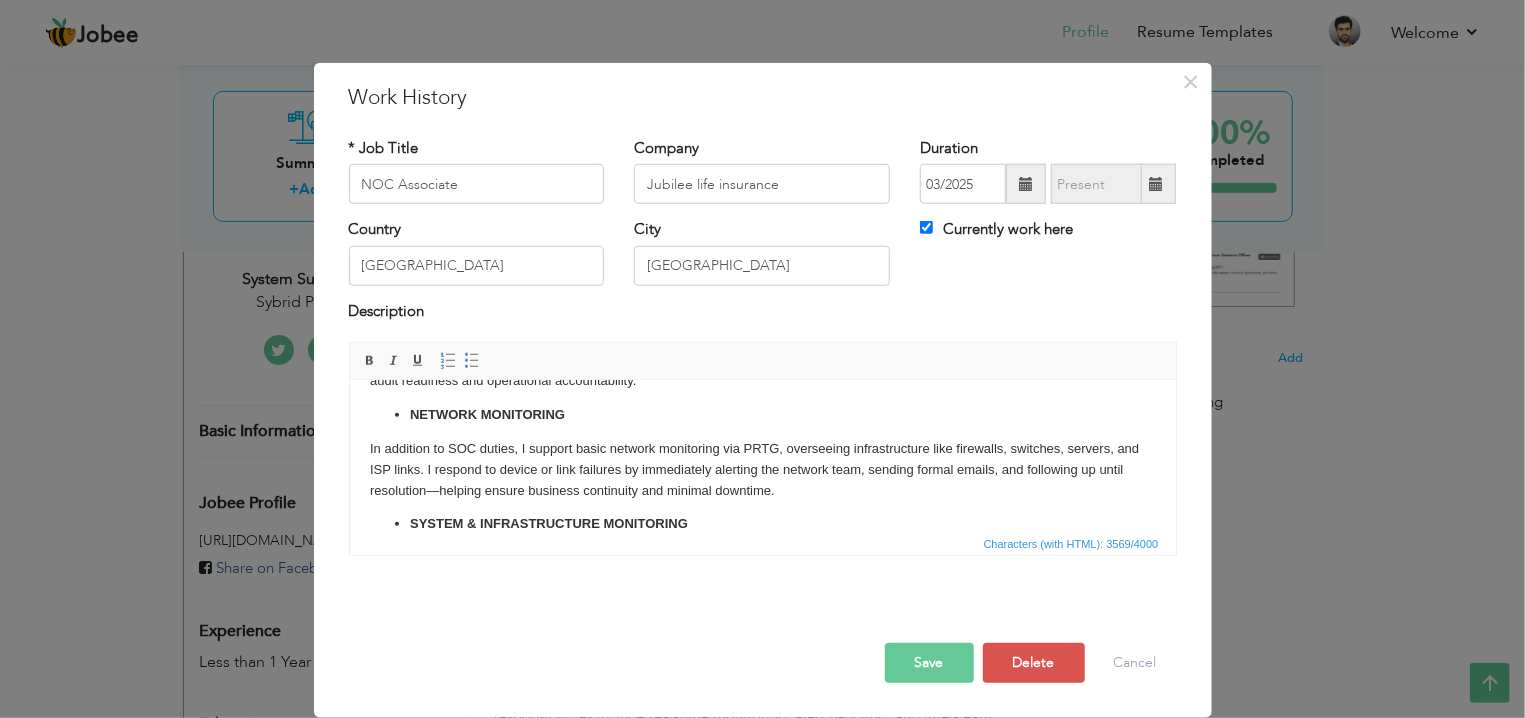 drag, startPoint x: 816, startPoint y: 510, endPoint x: 354, endPoint y: 425, distance: 469.75418 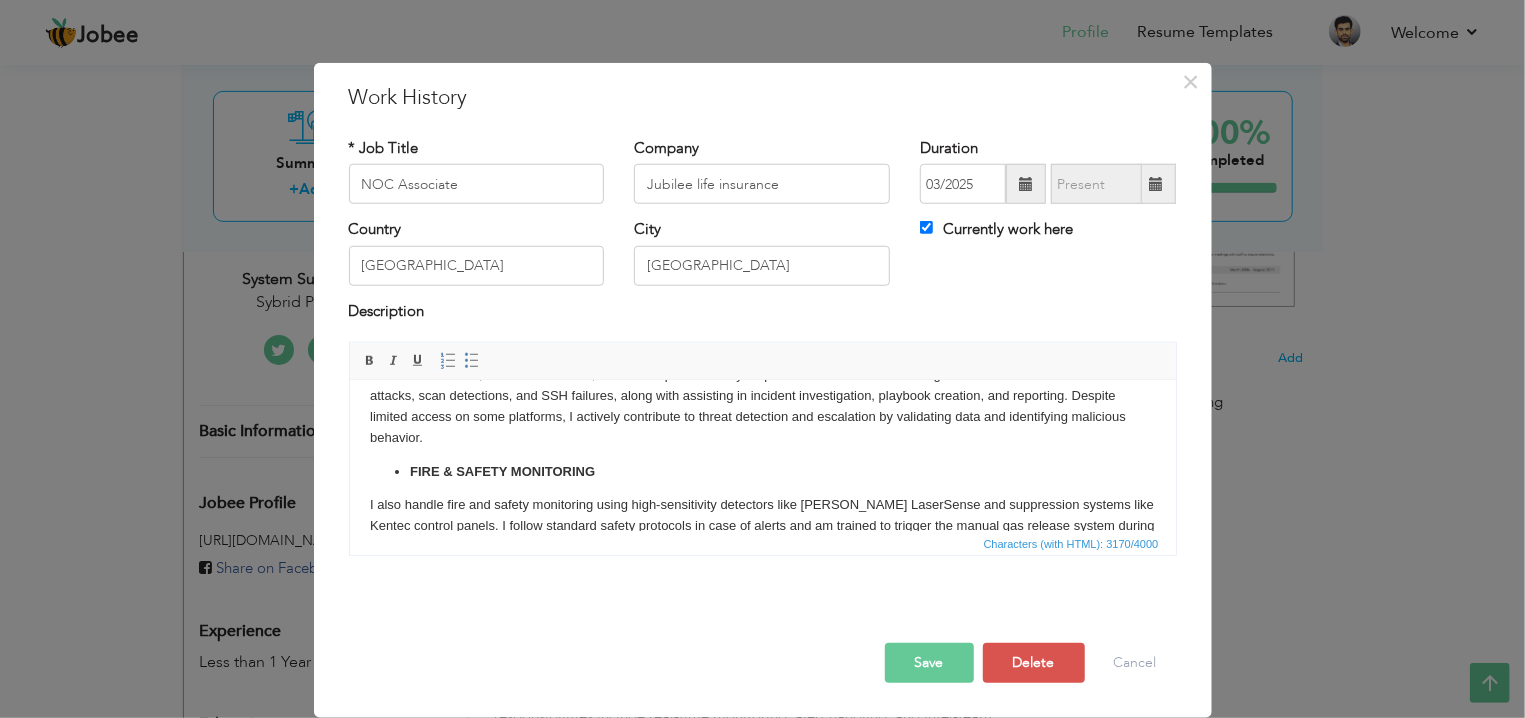 scroll, scrollTop: 0, scrollLeft: 0, axis: both 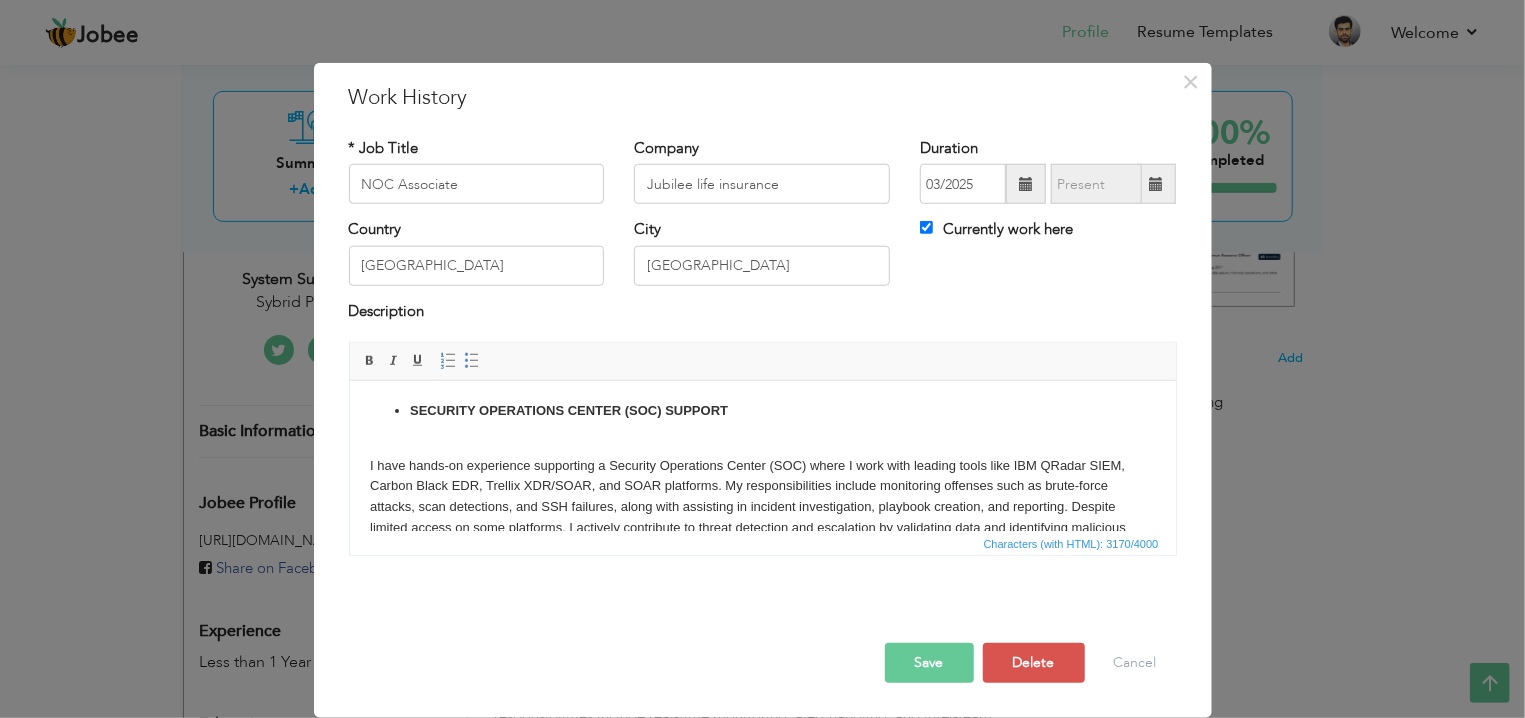 click on "SECURITY OPERATIONS CENTER (SOC) SUPPORT I have hands-on experience supporting a Security Operations Center (SOC) where I work with leading tools like IBM QRadar SIEM, Carbon Black EDR, Trellix XDR/SOAR, and SOAR platforms. My responsibilities include monitoring offenses such as brute-force attacks, scan detections, and SSH failures, along with assisting in incident investigation, playbook creation, and reporting. Despite limited access on some platforms, I actively contribute to threat detection and escalation by validating data and identifying malicious behavior. FIRE & SAFETY MONITORING I also handle fire and safety monitoring using high-sensitivity detectors like Edwards LaserSense and suppression systems like Kentec control panels. I follow standard safety protocols in case of alerts and am trained to trigger the manual gas release system during critical events. My responsibilities include real-time monitoring, alert handling, and inter-team coordination for safety assurance." at bounding box center [762, 824] 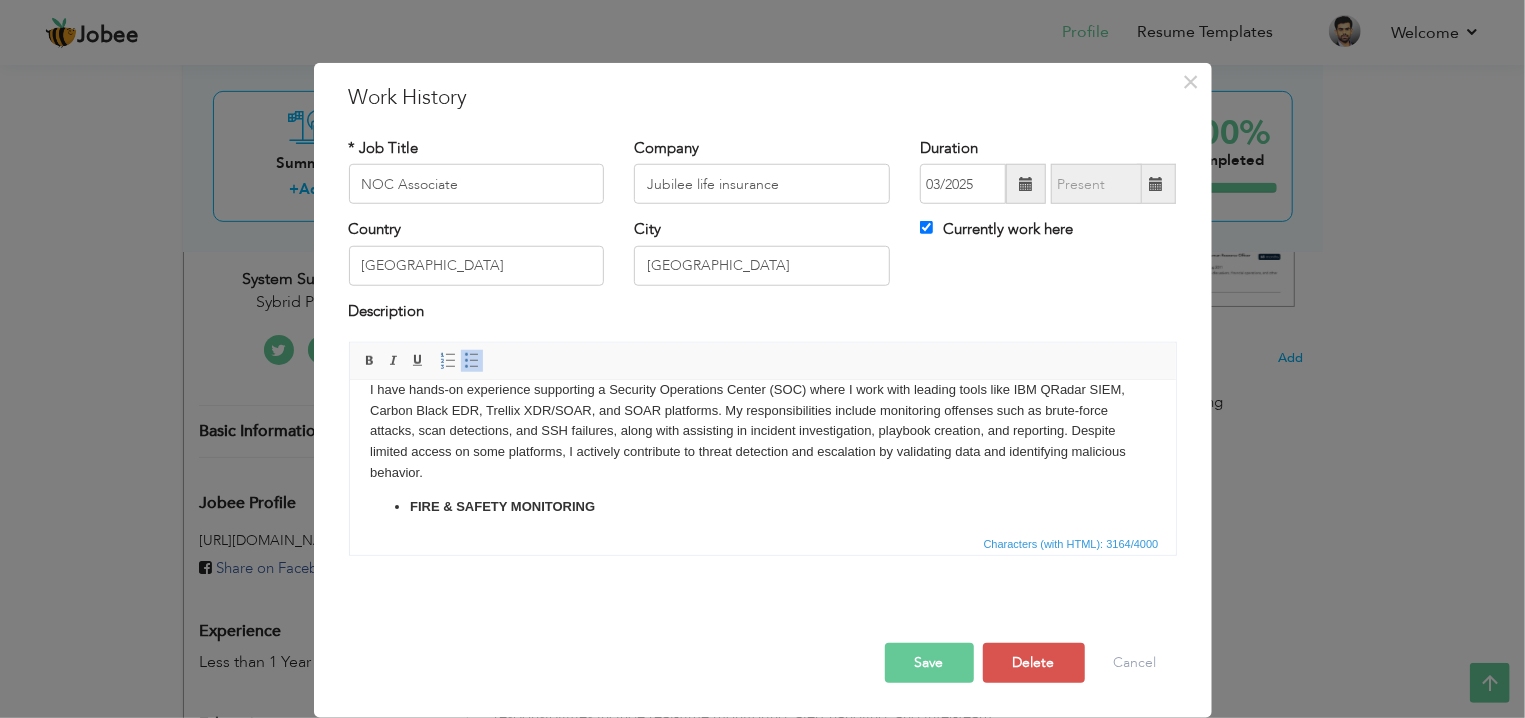 scroll, scrollTop: 73, scrollLeft: 0, axis: vertical 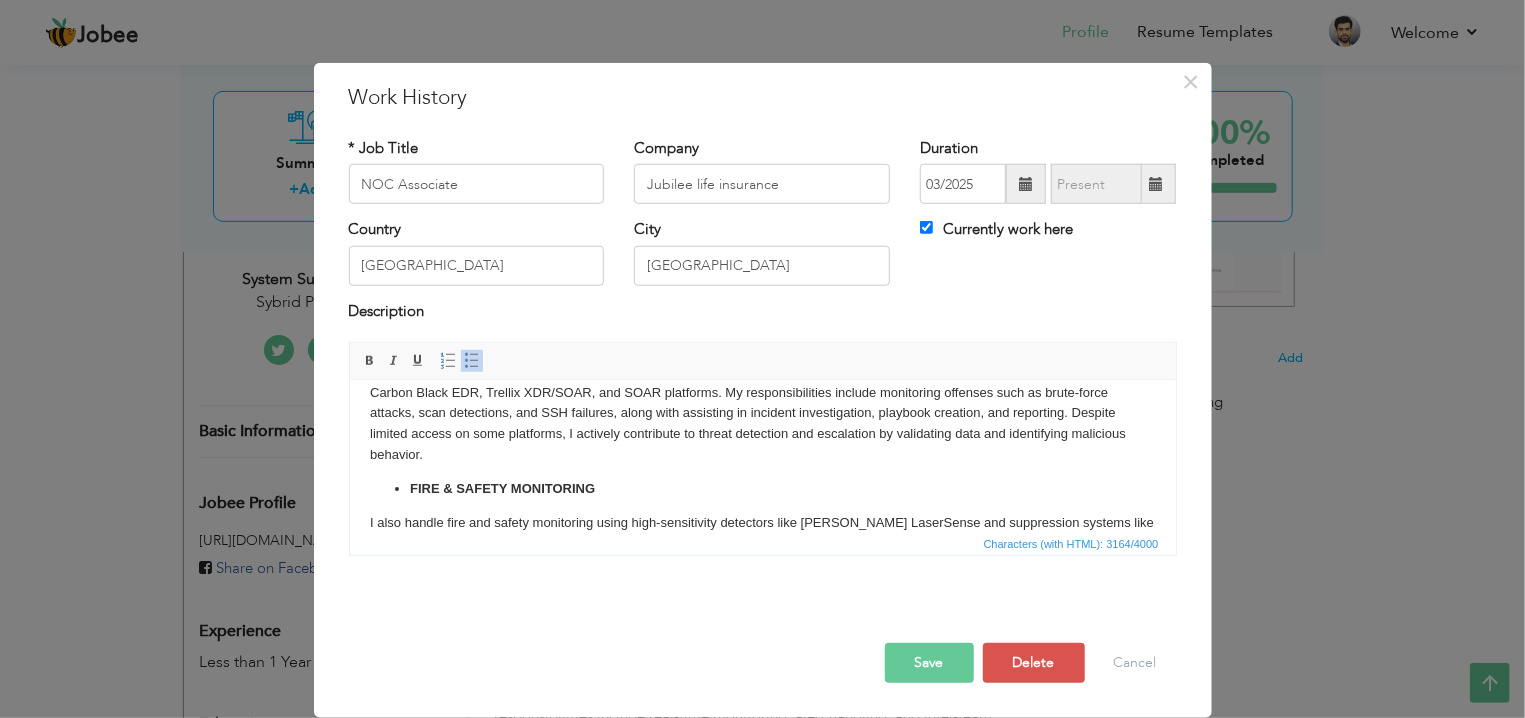 click on "SECURITY OPERATIONS CENTER (SOC) SUPPORT I have hands-on experience supporting a Security Operations Center (SOC) where I work with leading tools like IBM QRadar SIEM, Carbon Black EDR, Trellix XDR/SOAR, and SOAR platforms. My responsibilities include monitoring offenses such as brute-force attacks, scan detections, and SSH failures, along with assisting in incident investigation, playbook creation, and reporting. Despite limited access on some platforms, I actively contribute to threat detection and escalation by validating data and identifying malicious behavior. FIRE & SAFETY MONITORING I also handle fire and safety monitoring using high-sensitivity detectors like Edwards LaserSense and suppression systems like Kentec control panels. I follow standard safety protocols in case of alerts and am trained to trigger the manual gas release system during critical events. My responsibilities include real-time monitoring, alert handling, and inter-team coordination for safety assurance." at bounding box center (762, 740) 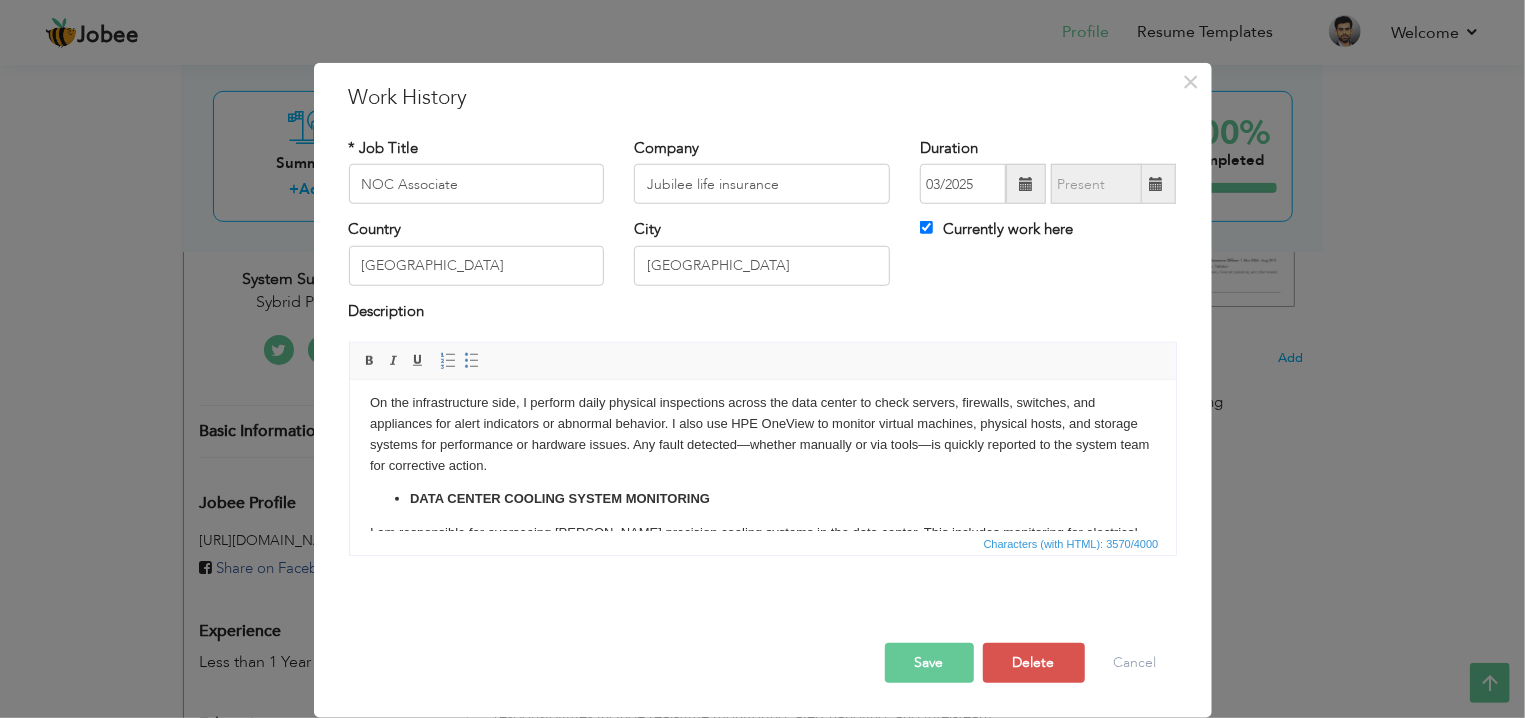 scroll, scrollTop: 682, scrollLeft: 0, axis: vertical 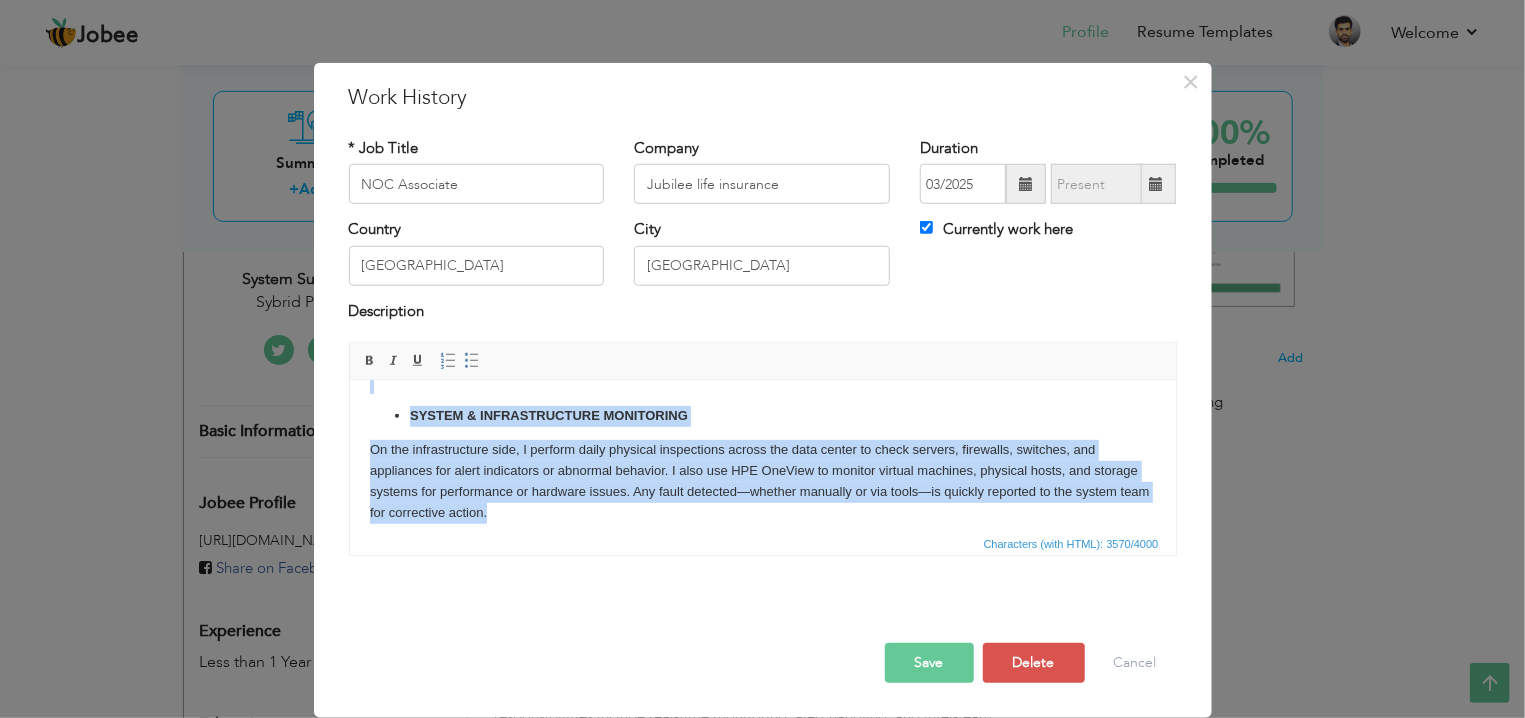 drag, startPoint x: 561, startPoint y: 464, endPoint x: 372, endPoint y: 379, distance: 207.23416 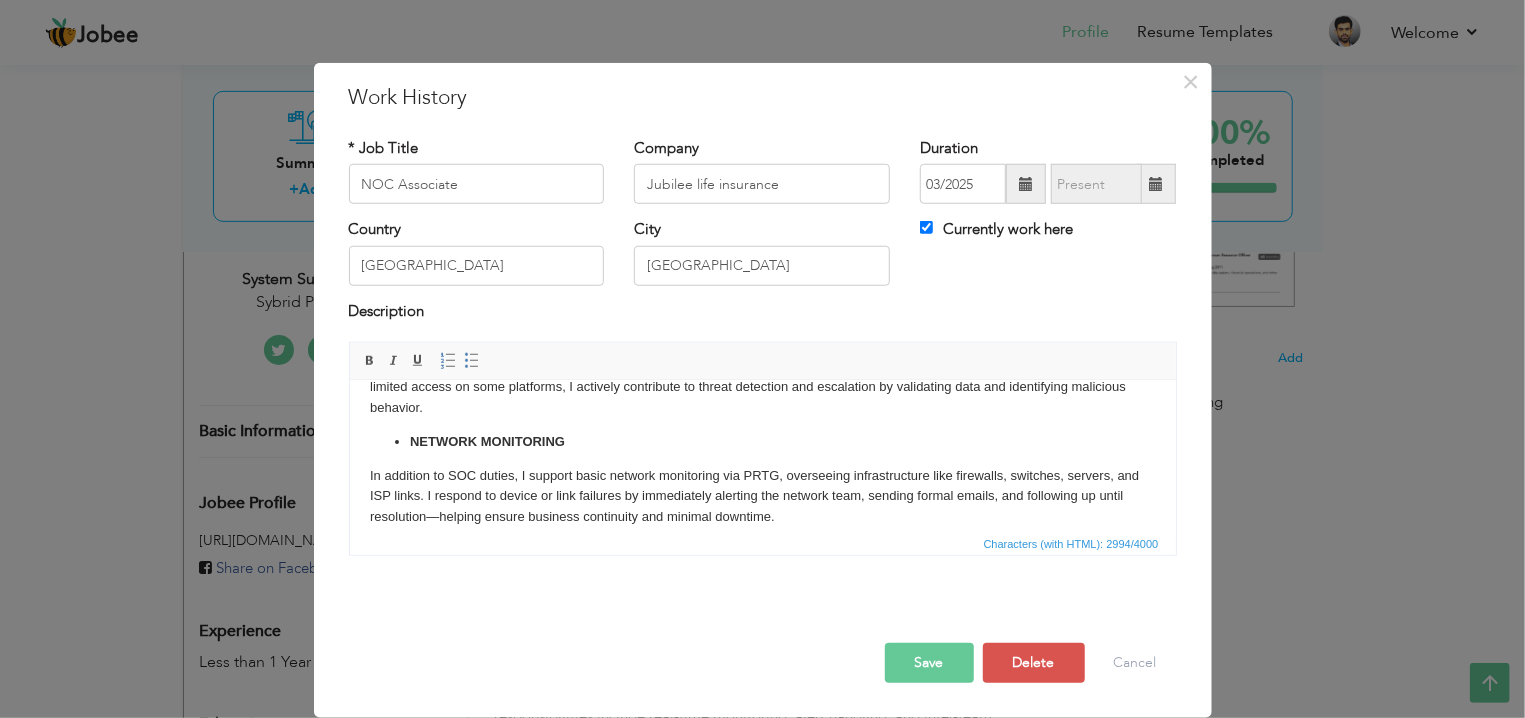 scroll, scrollTop: 127, scrollLeft: 0, axis: vertical 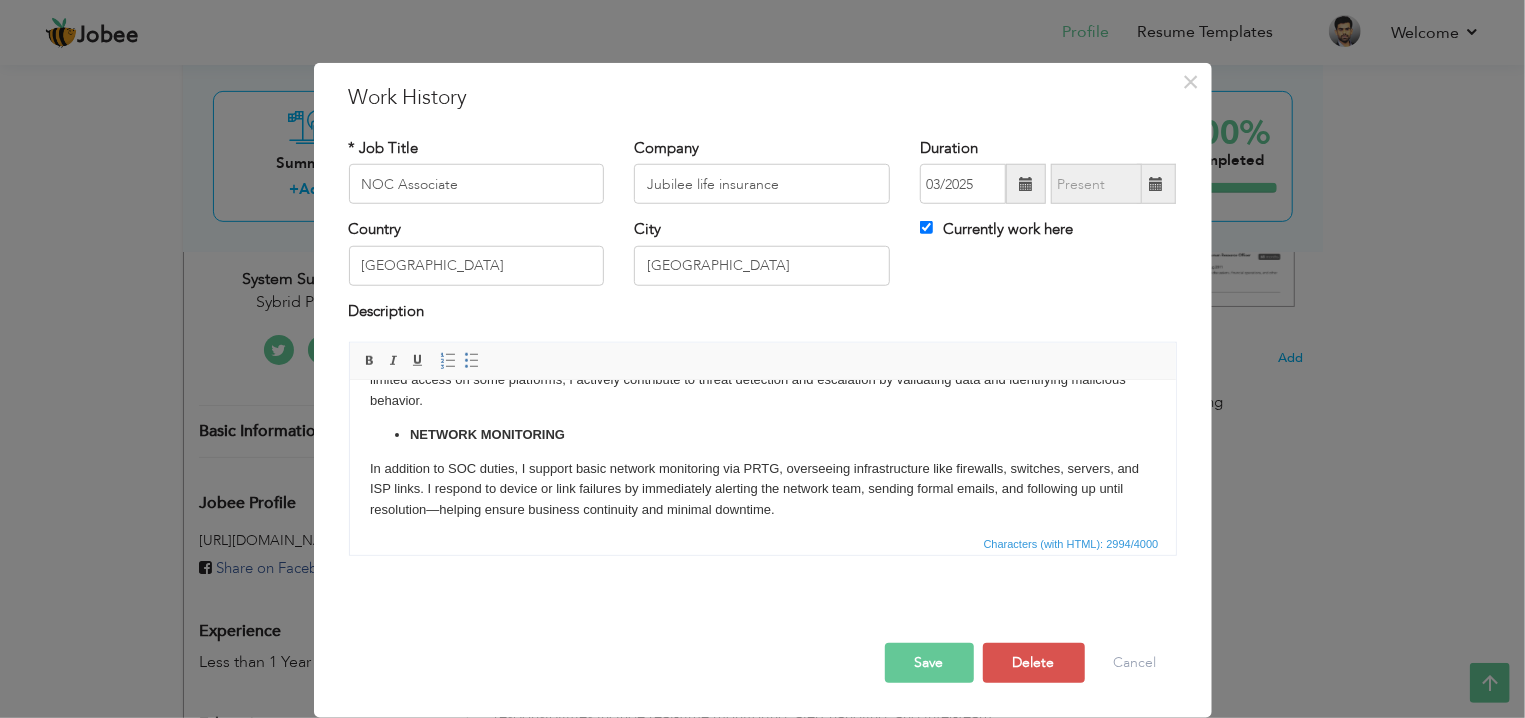 click on "SECURITY OPERATIONS CENTER (SOC) SUPPORT I have hands-on experience supporting a Security Operations Center (SOC) where I work with leading tools like IBM QRadar SIEM, Carbon Black EDR, Trellix XDR/SOAR, and SOAR platforms. My responsibilities include monitoring offenses such as brute-force attacks, scan detections, and SSH failures, along with assisting in incident investigation, playbook creation, and reporting. Despite limited access on some platforms, I actively contribute to threat detection and escalation by validating data and identifying malicious behavior. NETWORK MONITORING  In addition to SOC duties, I support basic network monitoring via PRTG, overseeing infrastructure like firewalls, switches, servers, and ISP links. I respond to device or link failures by immediately alerting the network team, sending formal emails, and following up until resolution—helping ensure business continuity and minimal downtime. FIRE & SAFETY MONITORING POWER & ENVIRONMENTAL MONITORING" at bounding box center [762, 648] 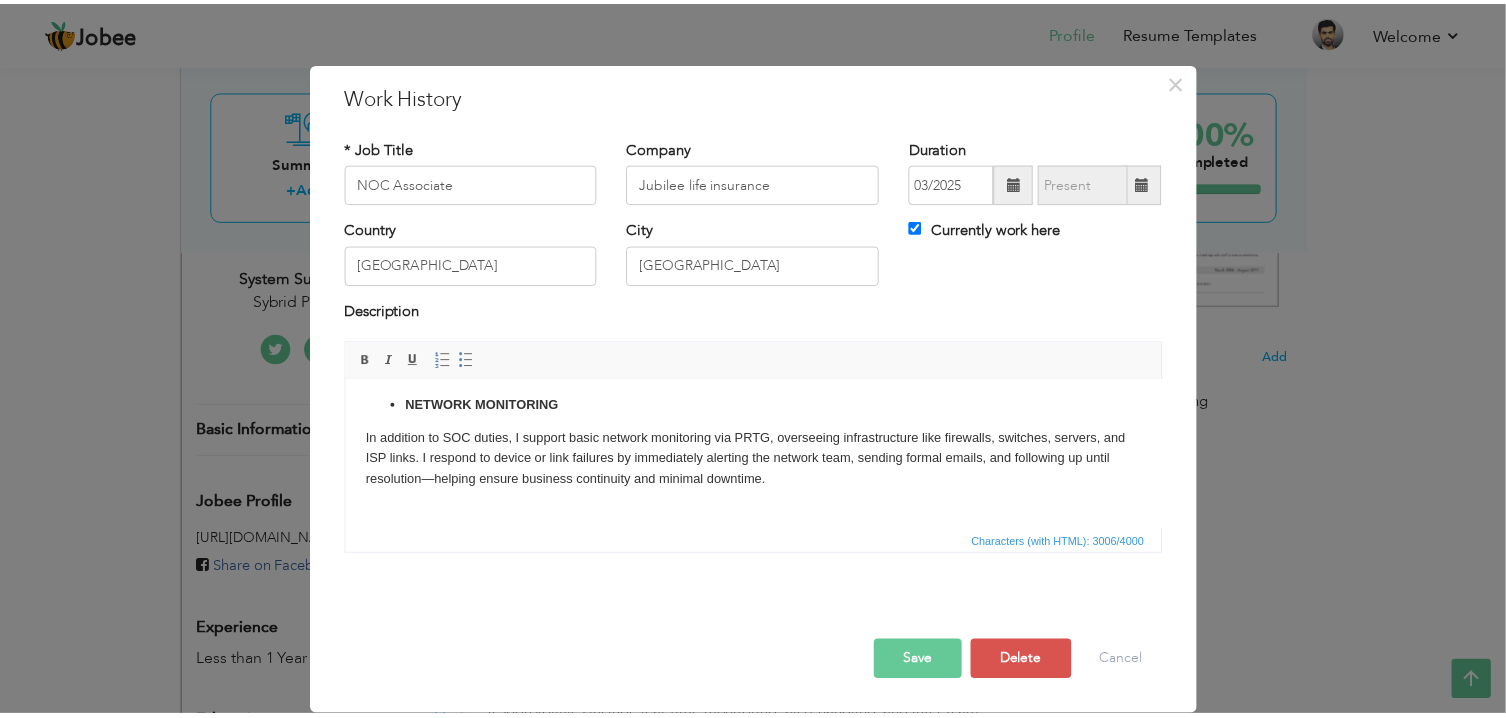 scroll, scrollTop: 311, scrollLeft: 0, axis: vertical 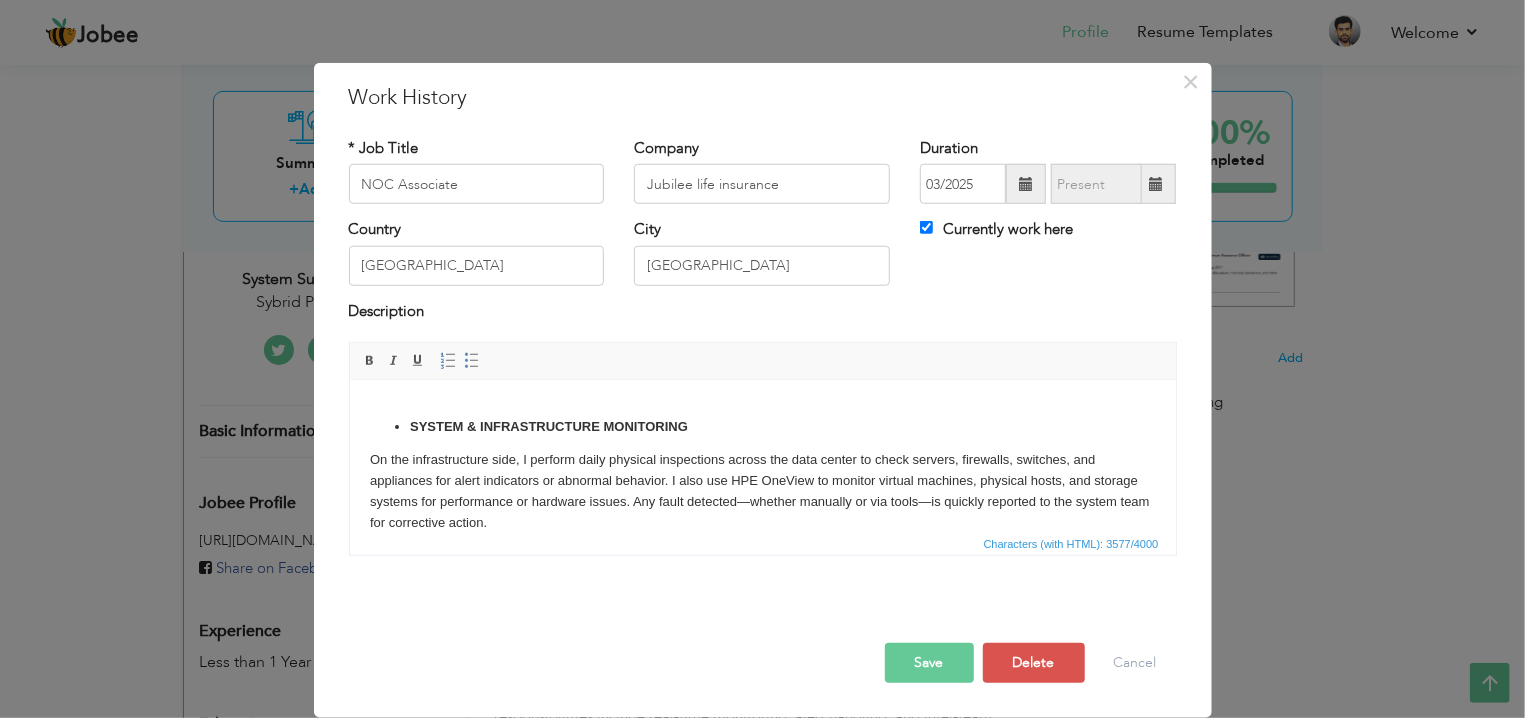 click on "Save" at bounding box center (929, 663) 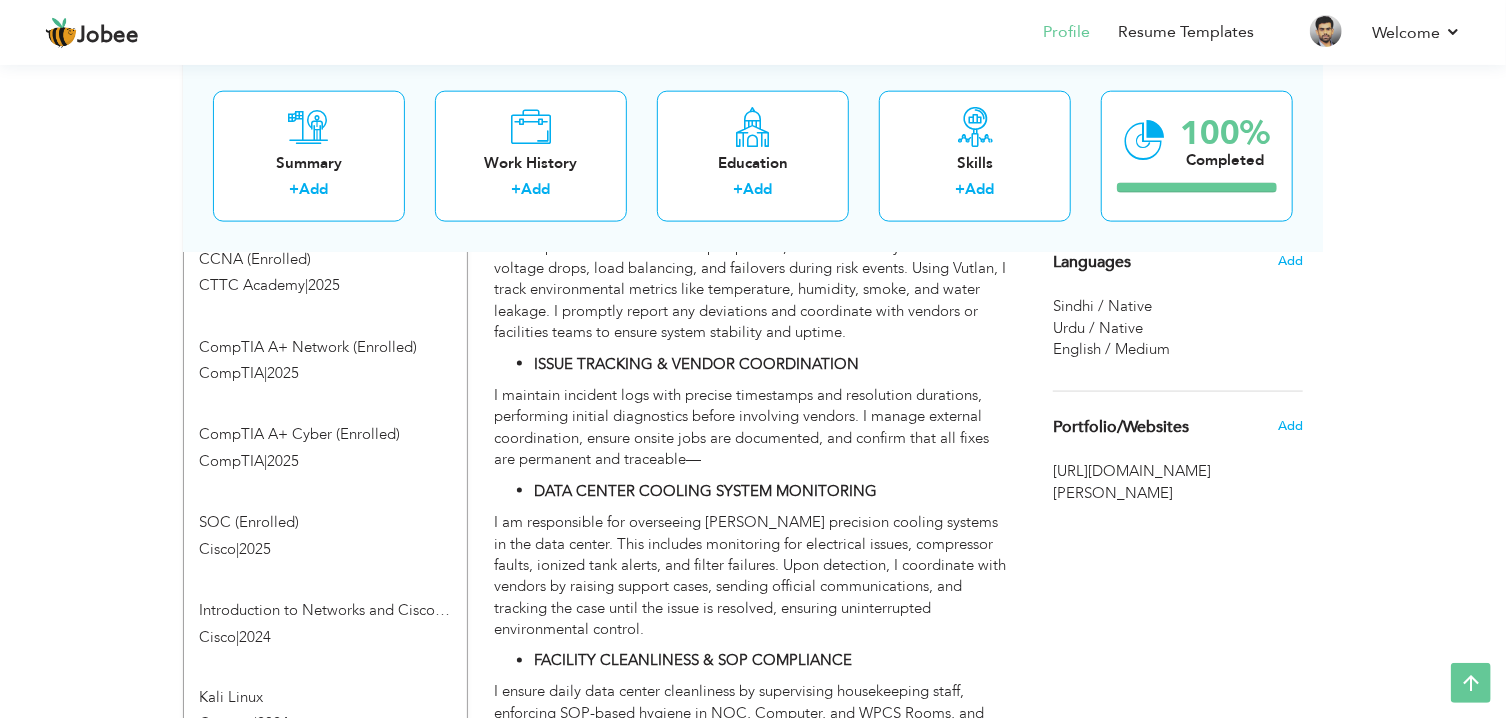 scroll, scrollTop: 0, scrollLeft: 0, axis: both 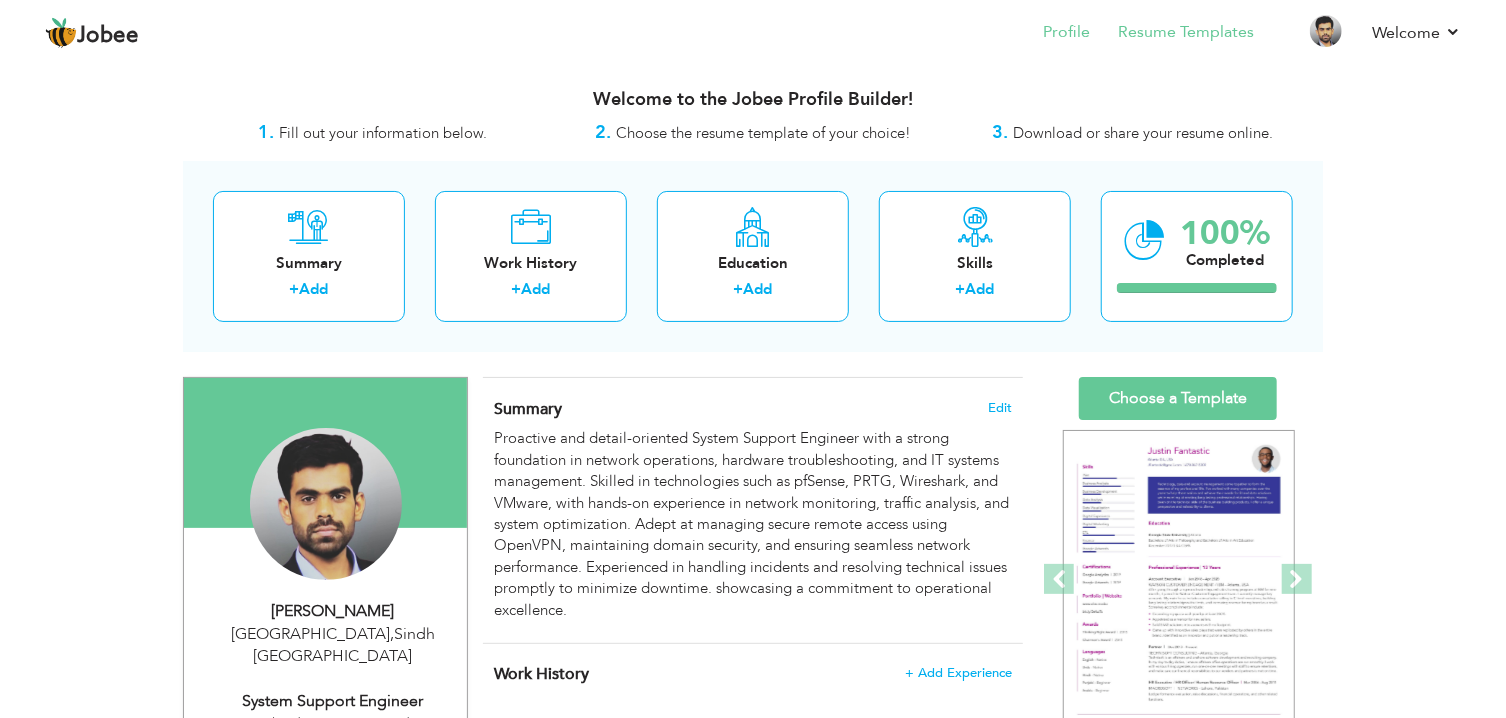 click on "Resume Templates" at bounding box center [1172, 34] 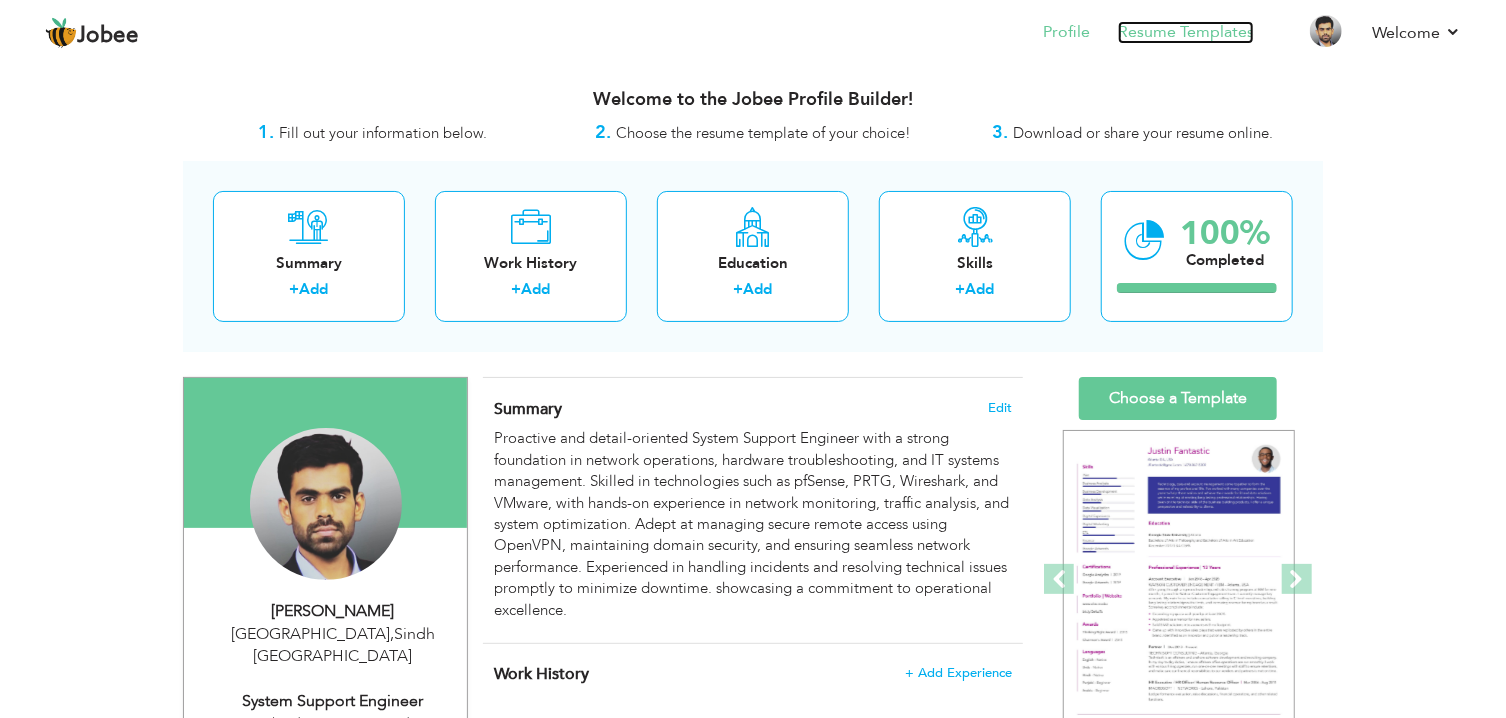 click on "Resume Templates" at bounding box center (1186, 32) 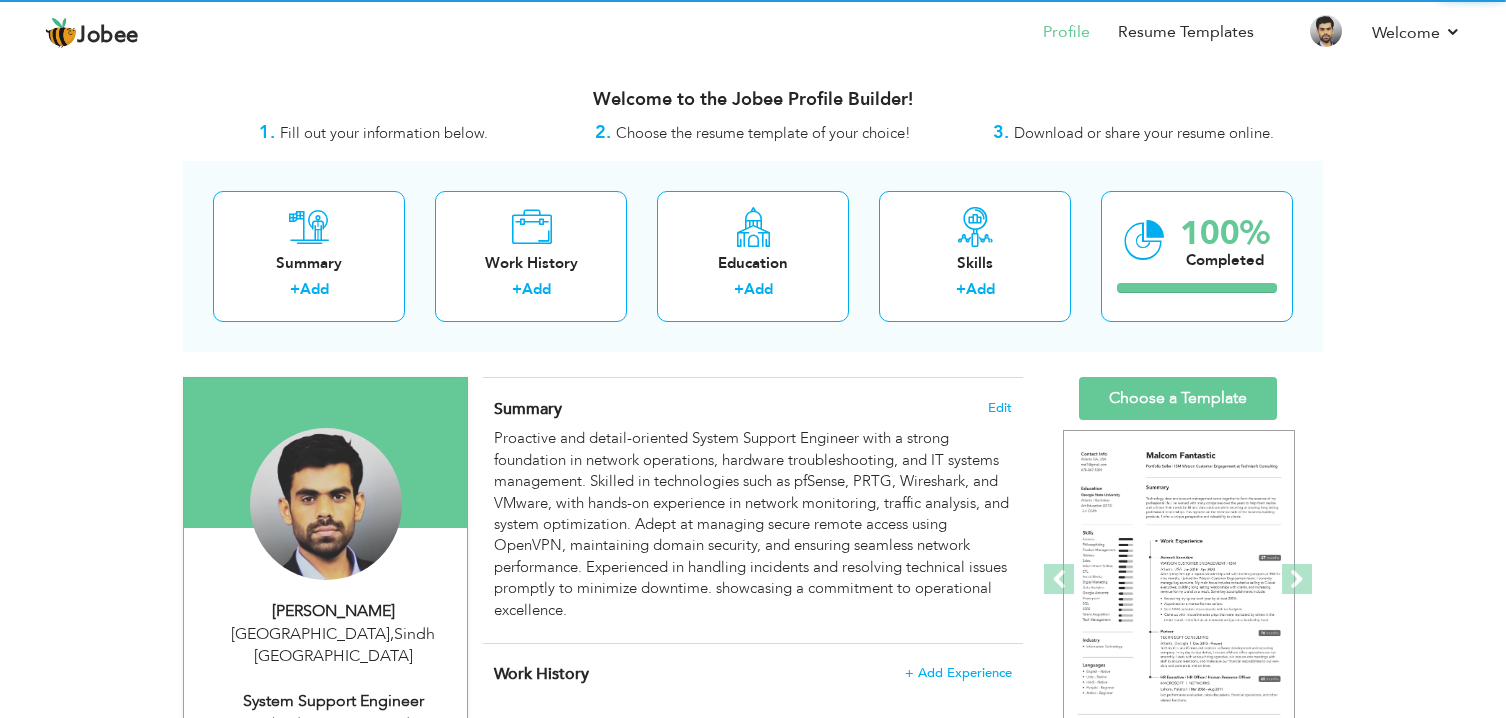 scroll, scrollTop: 0, scrollLeft: 0, axis: both 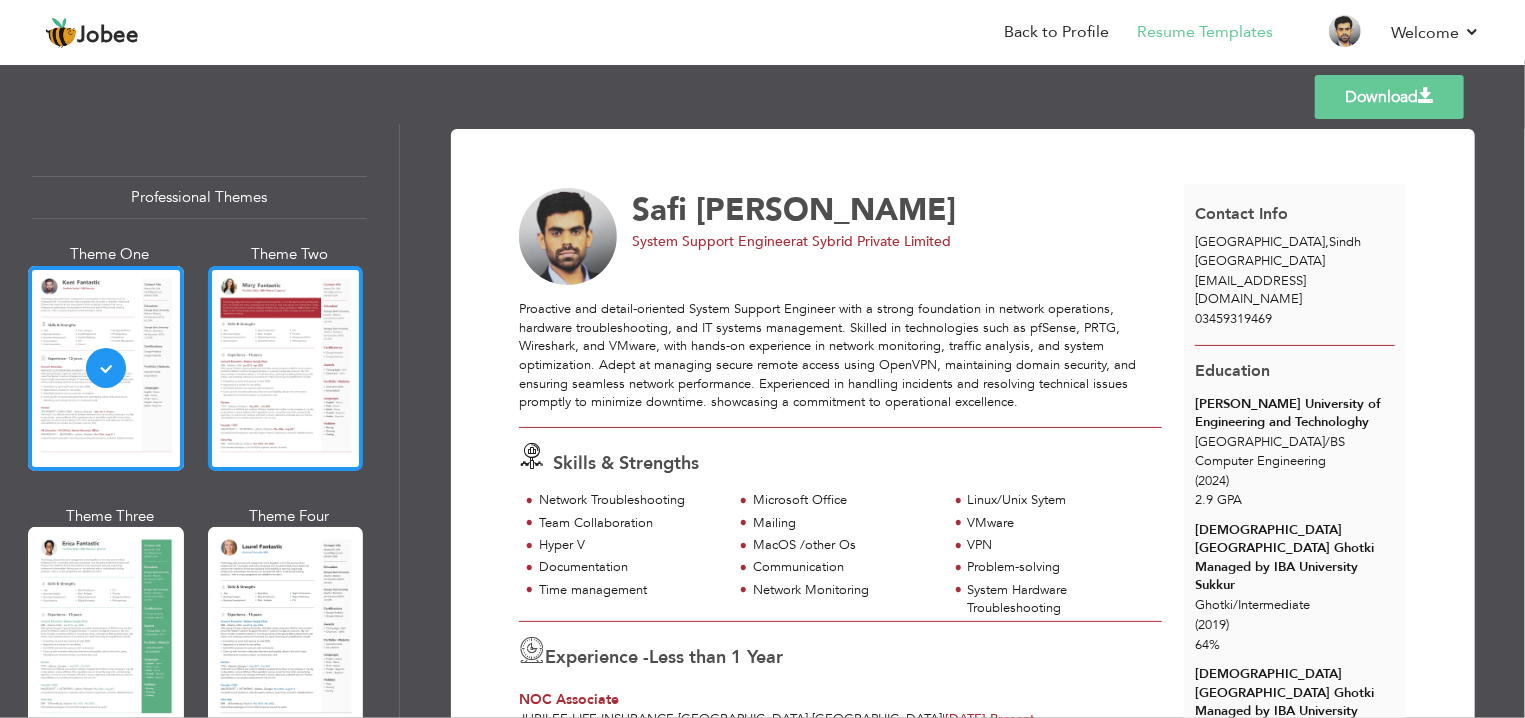 click at bounding box center [286, 368] 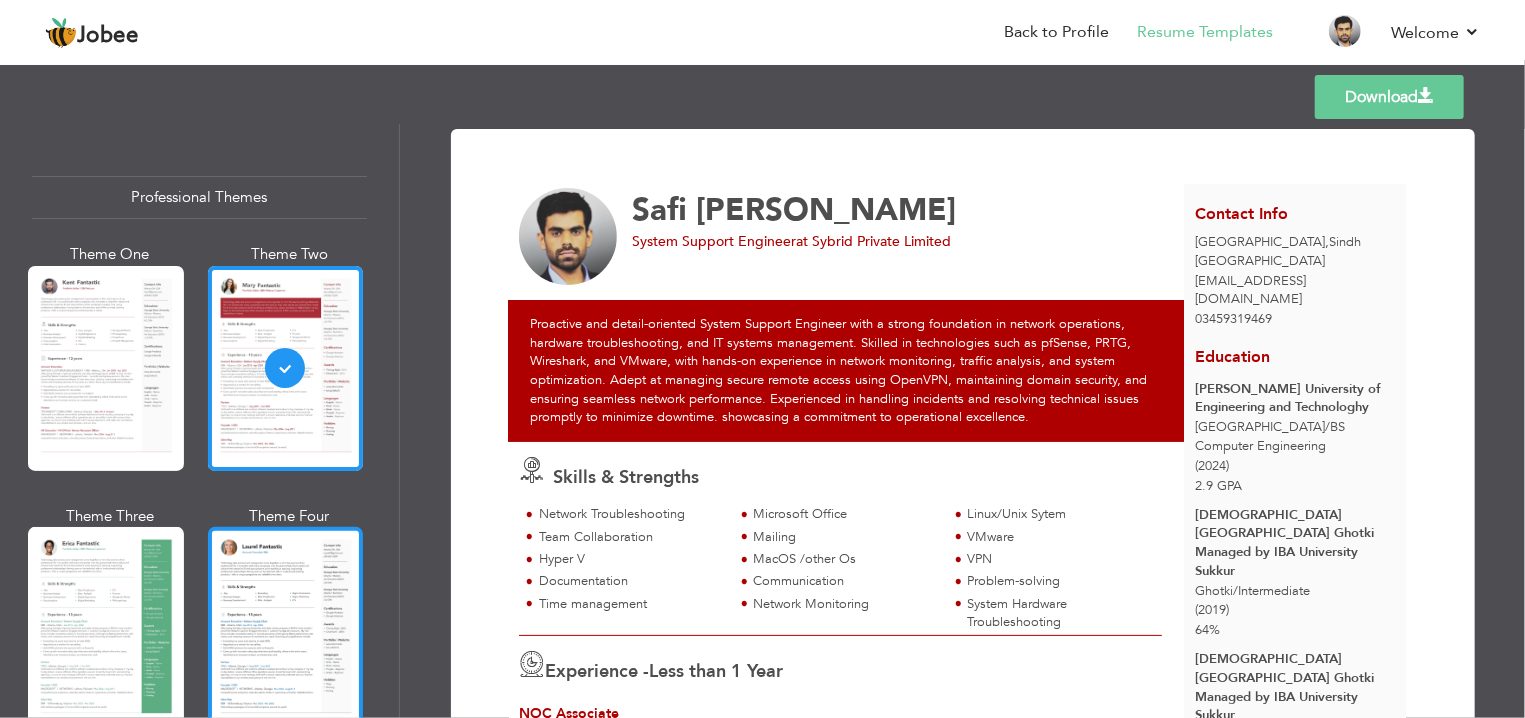 click at bounding box center (286, 629) 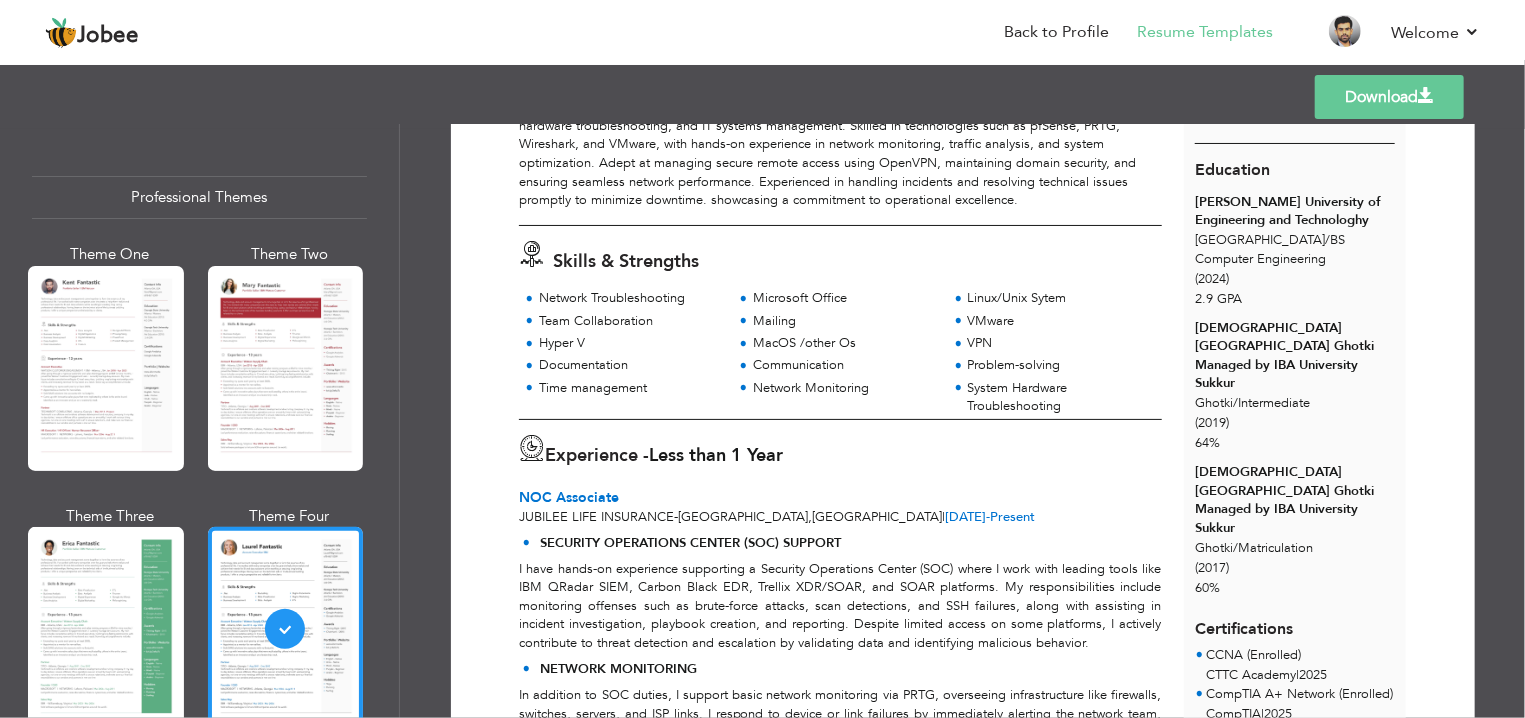 scroll, scrollTop: 220, scrollLeft: 0, axis: vertical 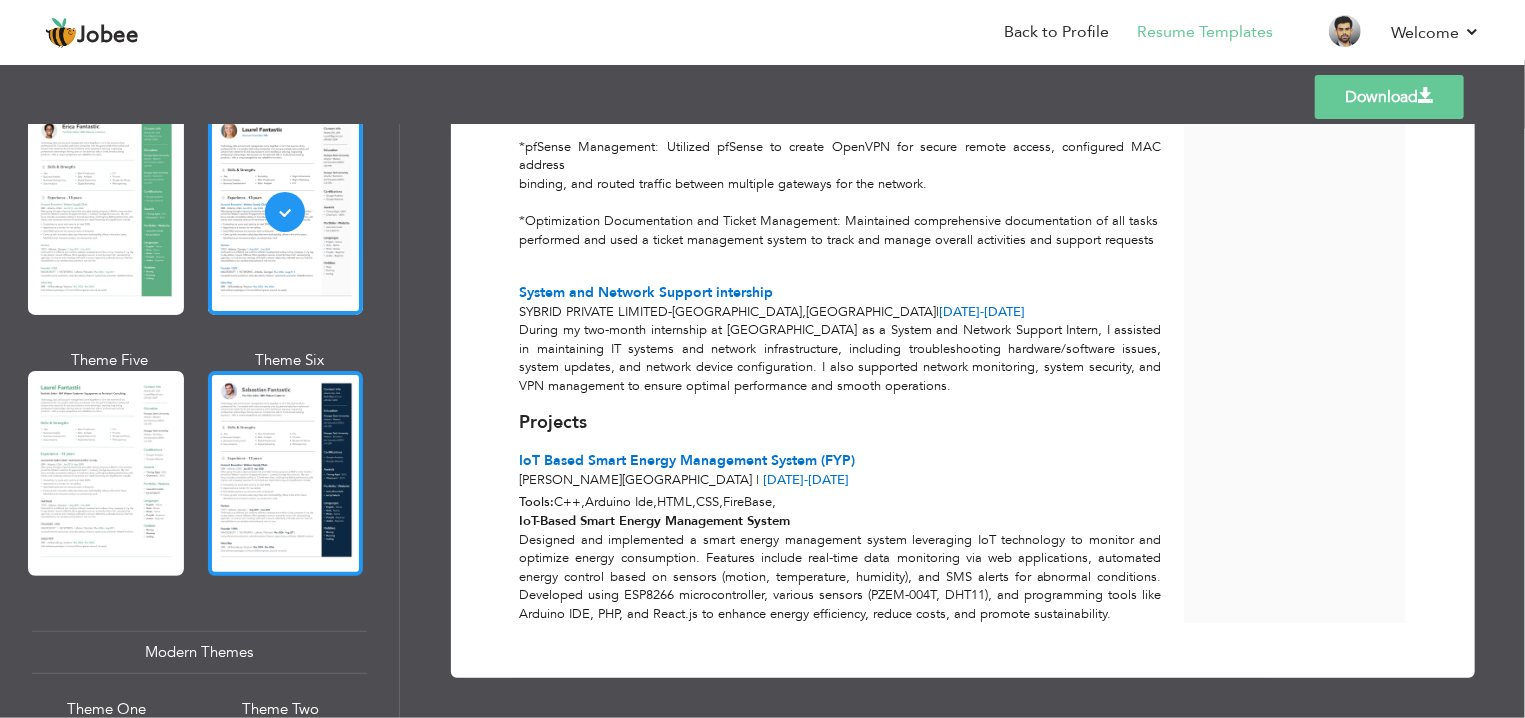 click at bounding box center [286, 473] 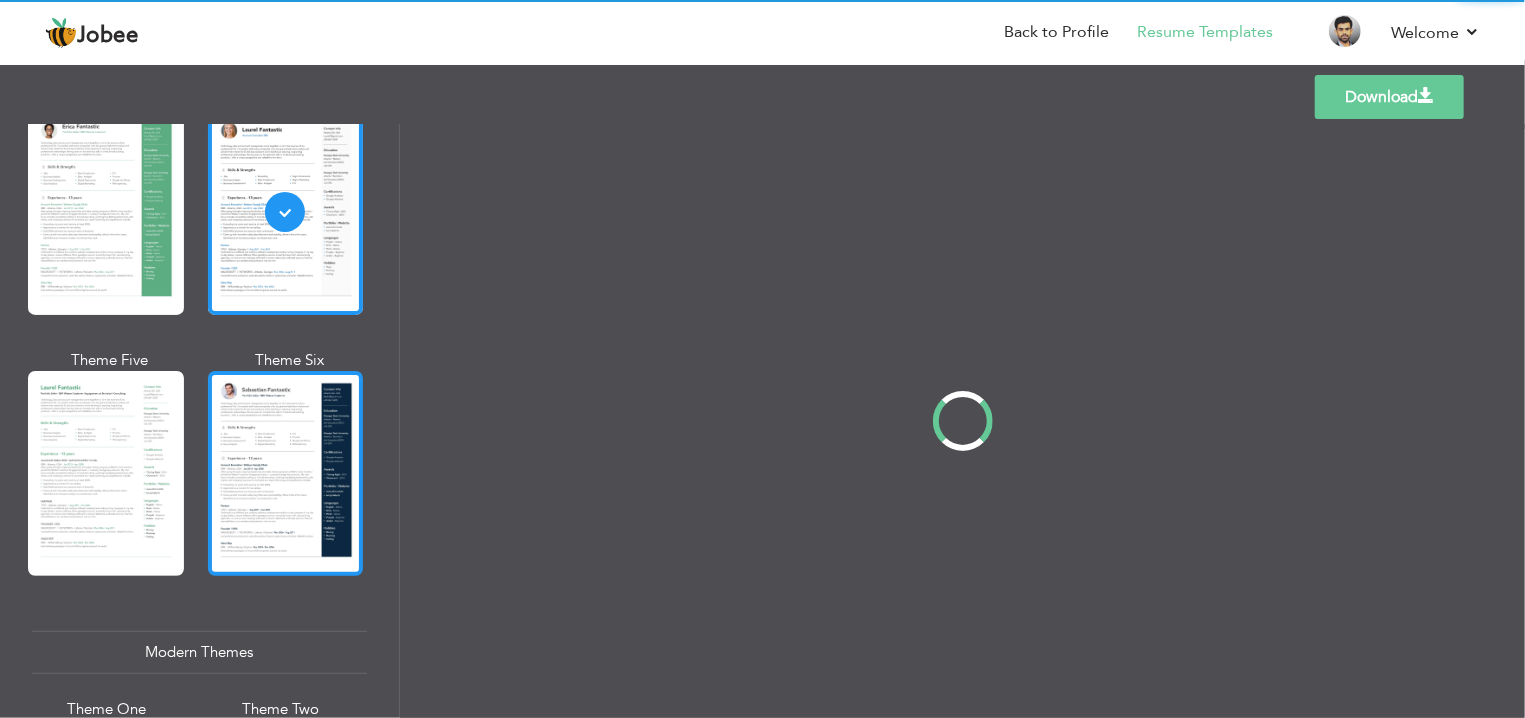 scroll, scrollTop: 0, scrollLeft: 0, axis: both 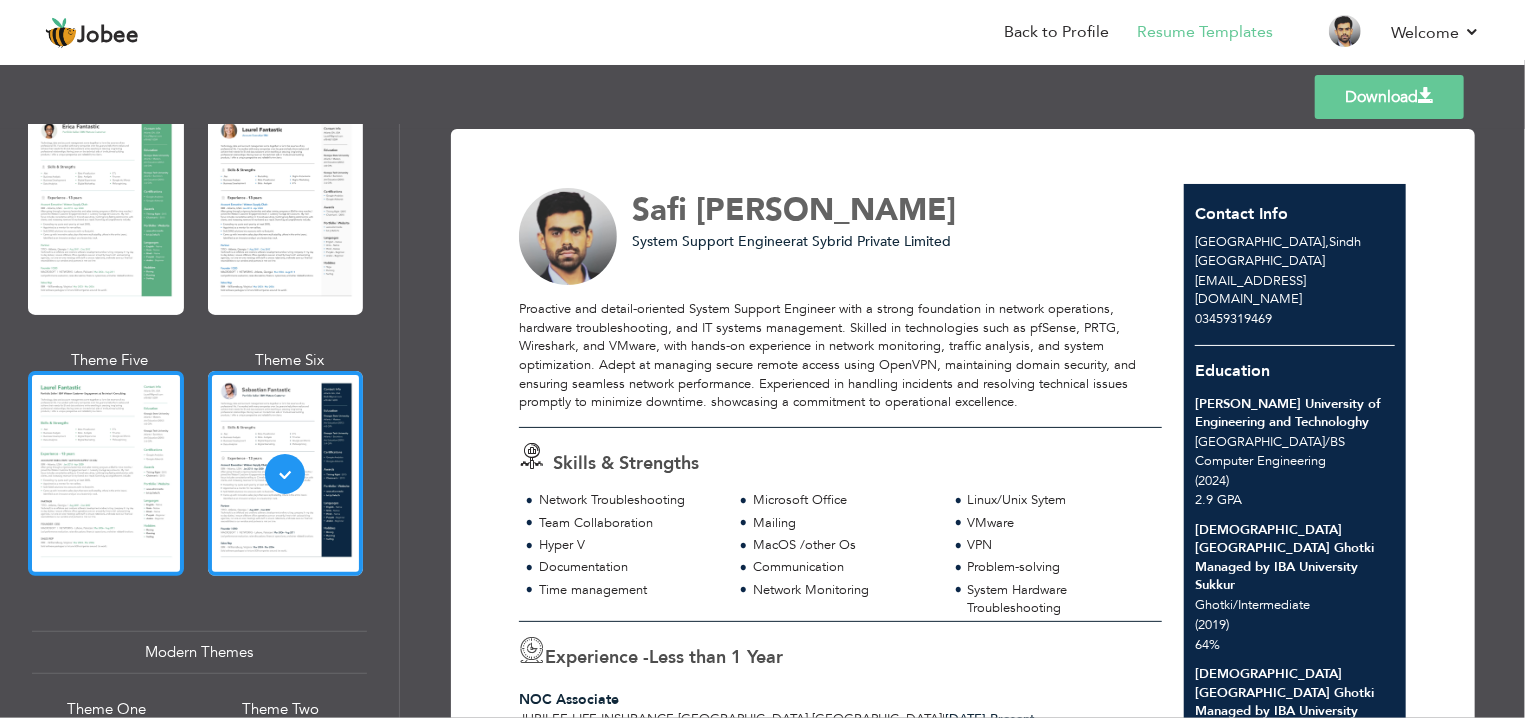 click at bounding box center (106, 473) 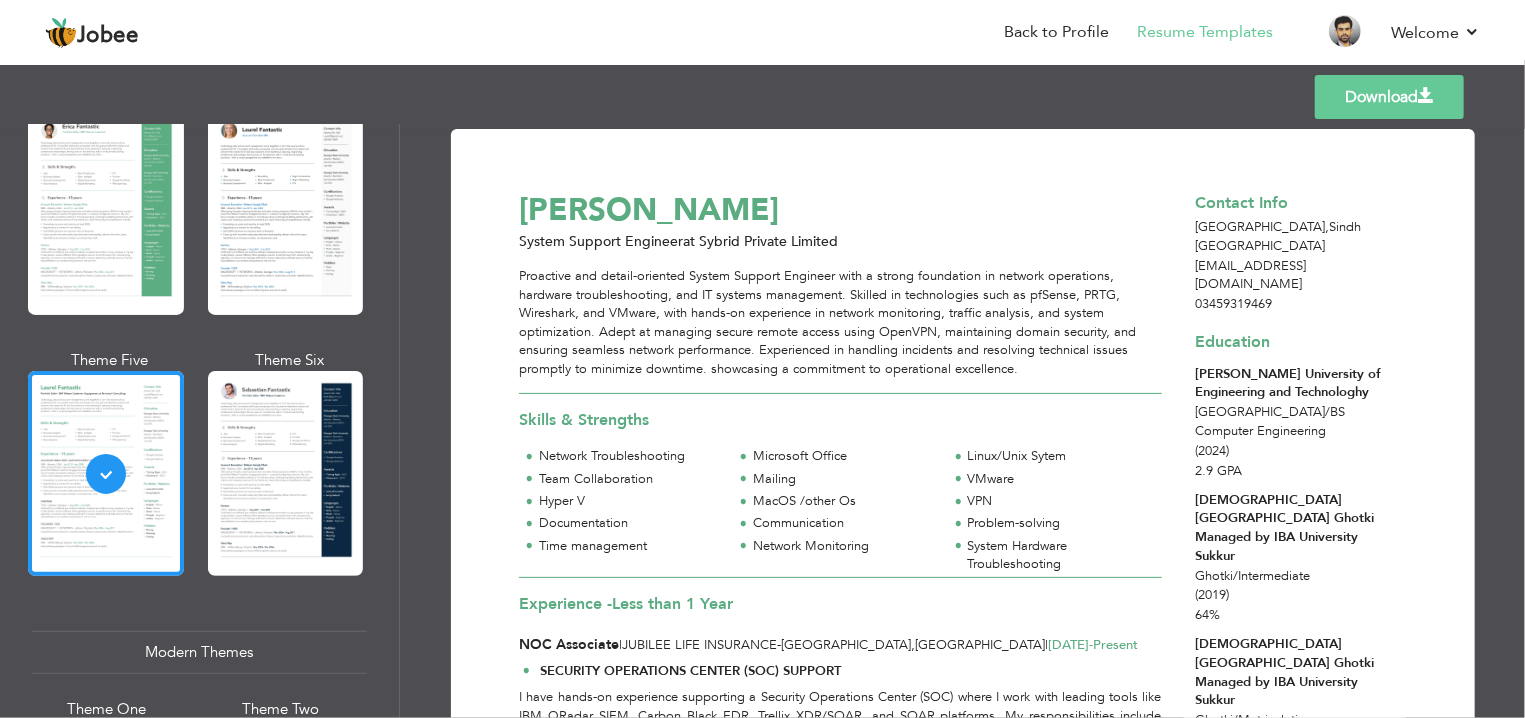click on "Download
Safi Ullah
System Support Engineer  at Sybrid Private Limited
Skills & Strengths
Network Troubleshooting
Mailing VPN" at bounding box center [962, 421] 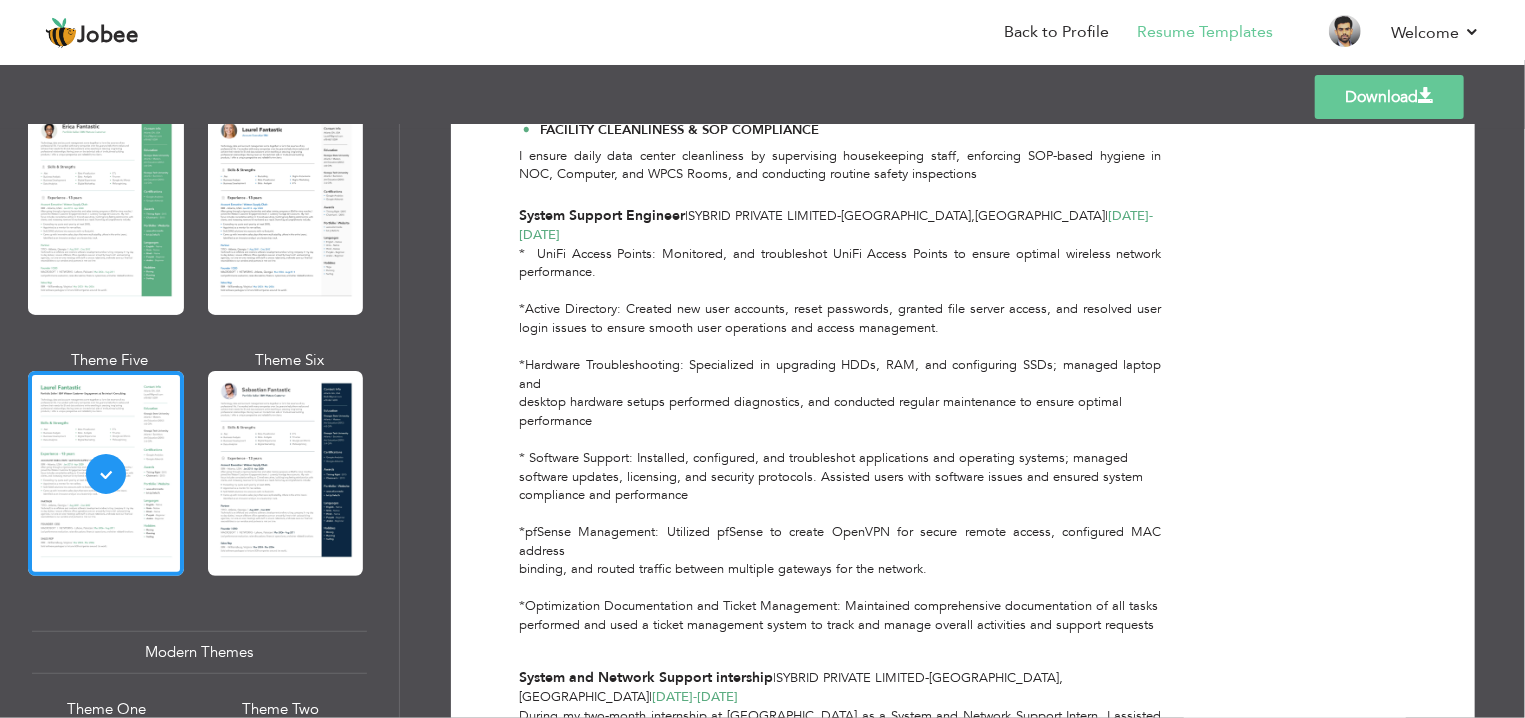 scroll, scrollTop: 1346, scrollLeft: 0, axis: vertical 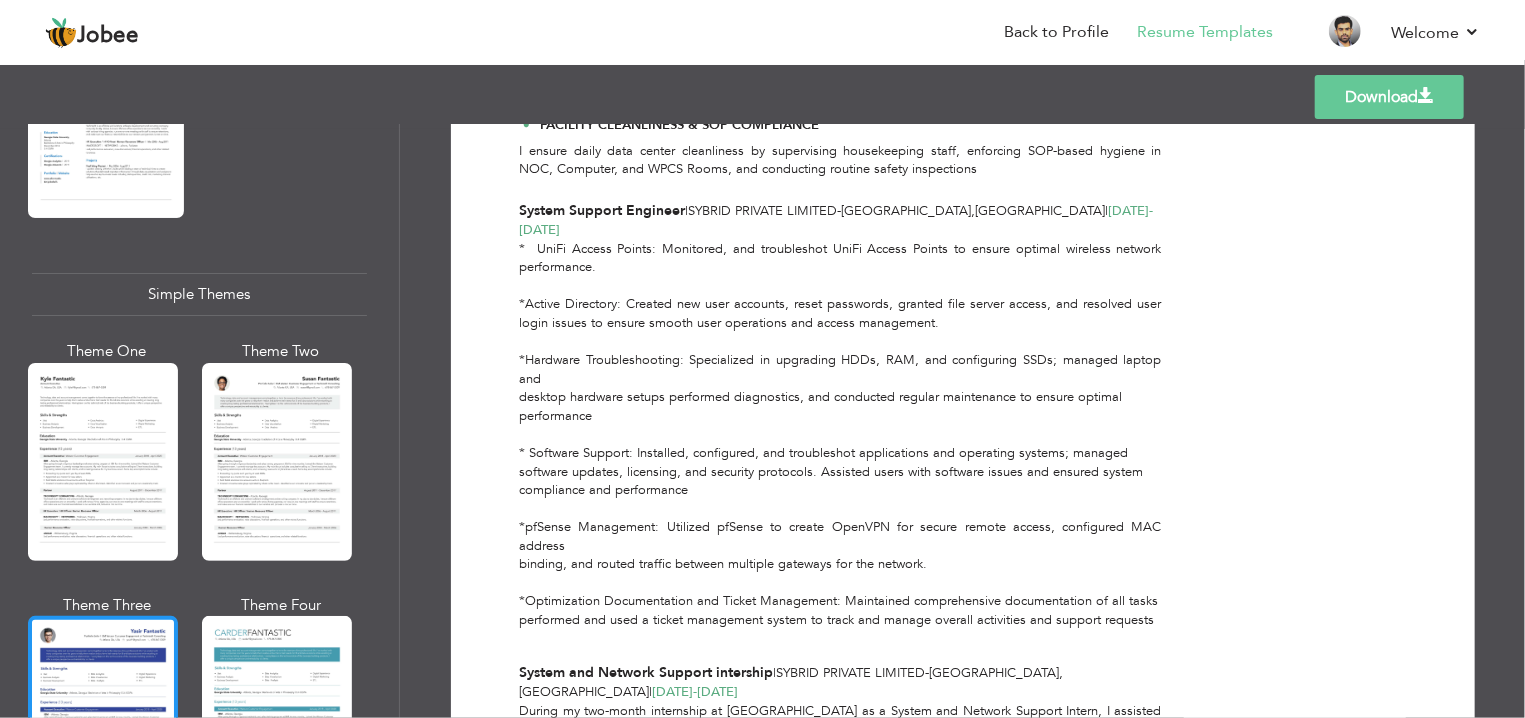 click at bounding box center [103, 715] 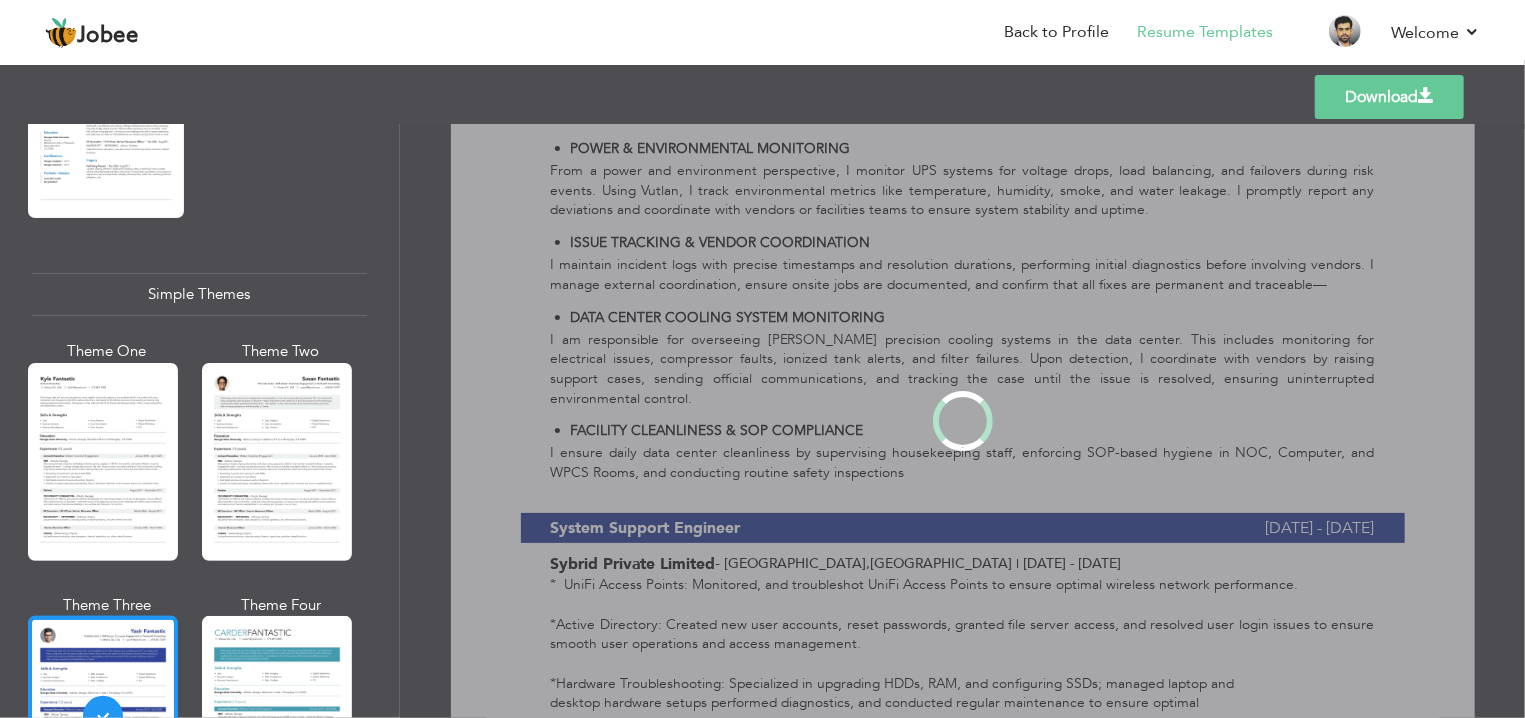 scroll, scrollTop: 0, scrollLeft: 0, axis: both 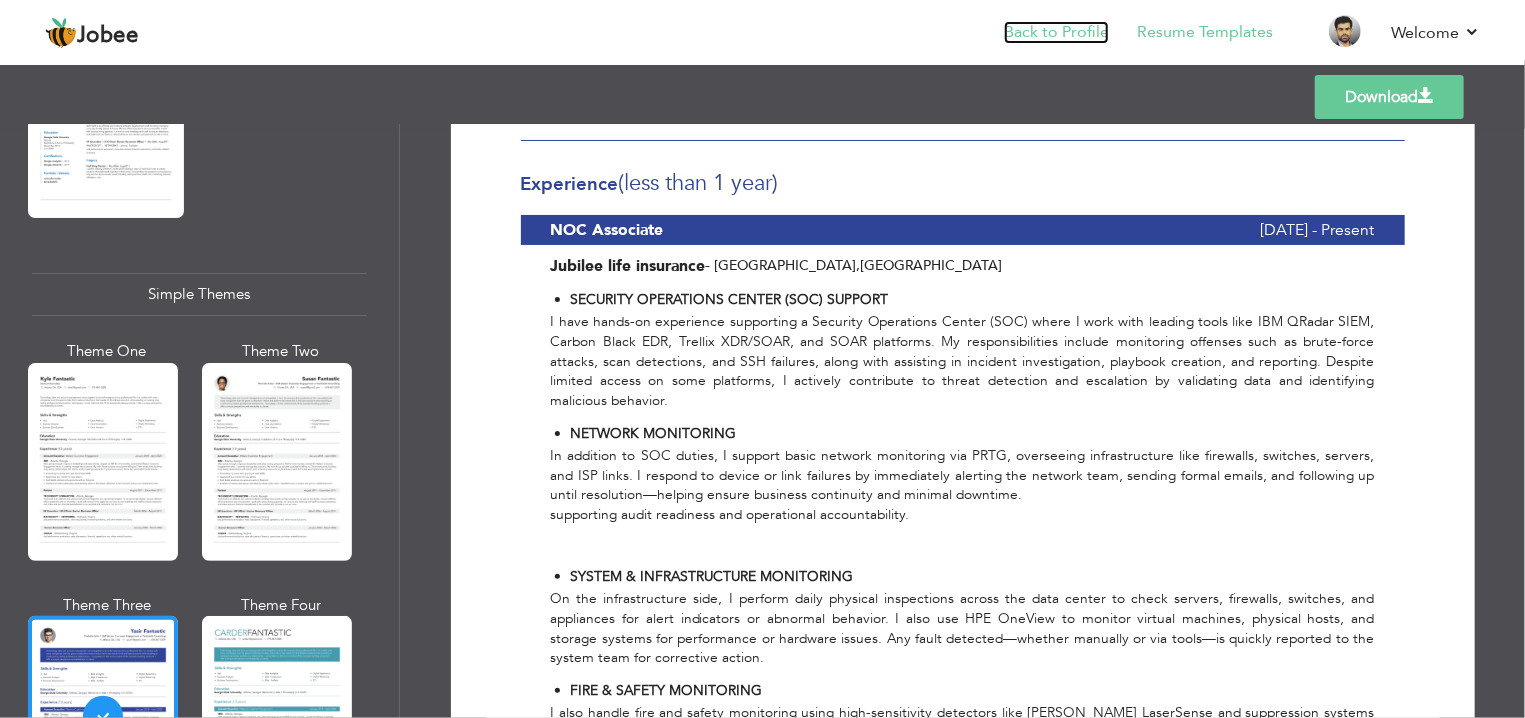 click on "Back to Profile" at bounding box center (1056, 32) 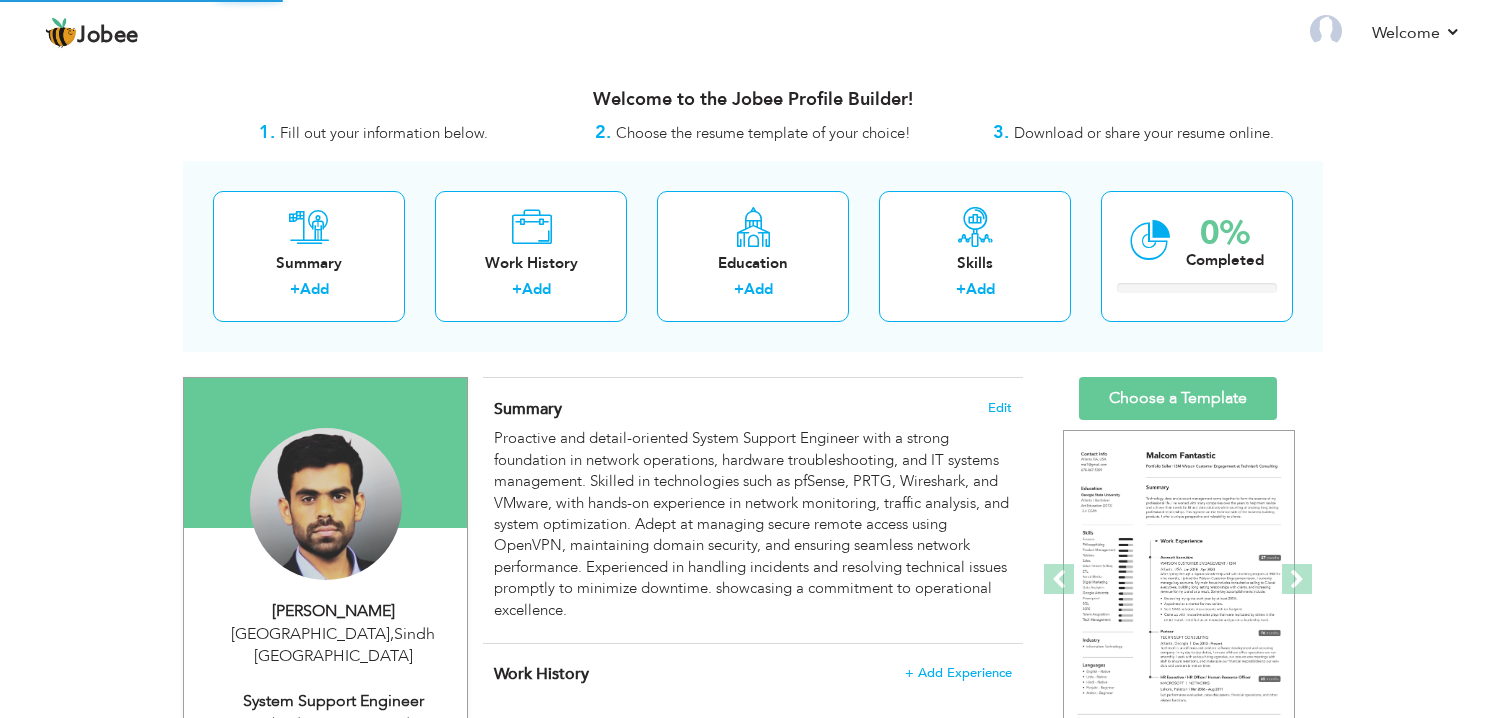 scroll, scrollTop: 0, scrollLeft: 0, axis: both 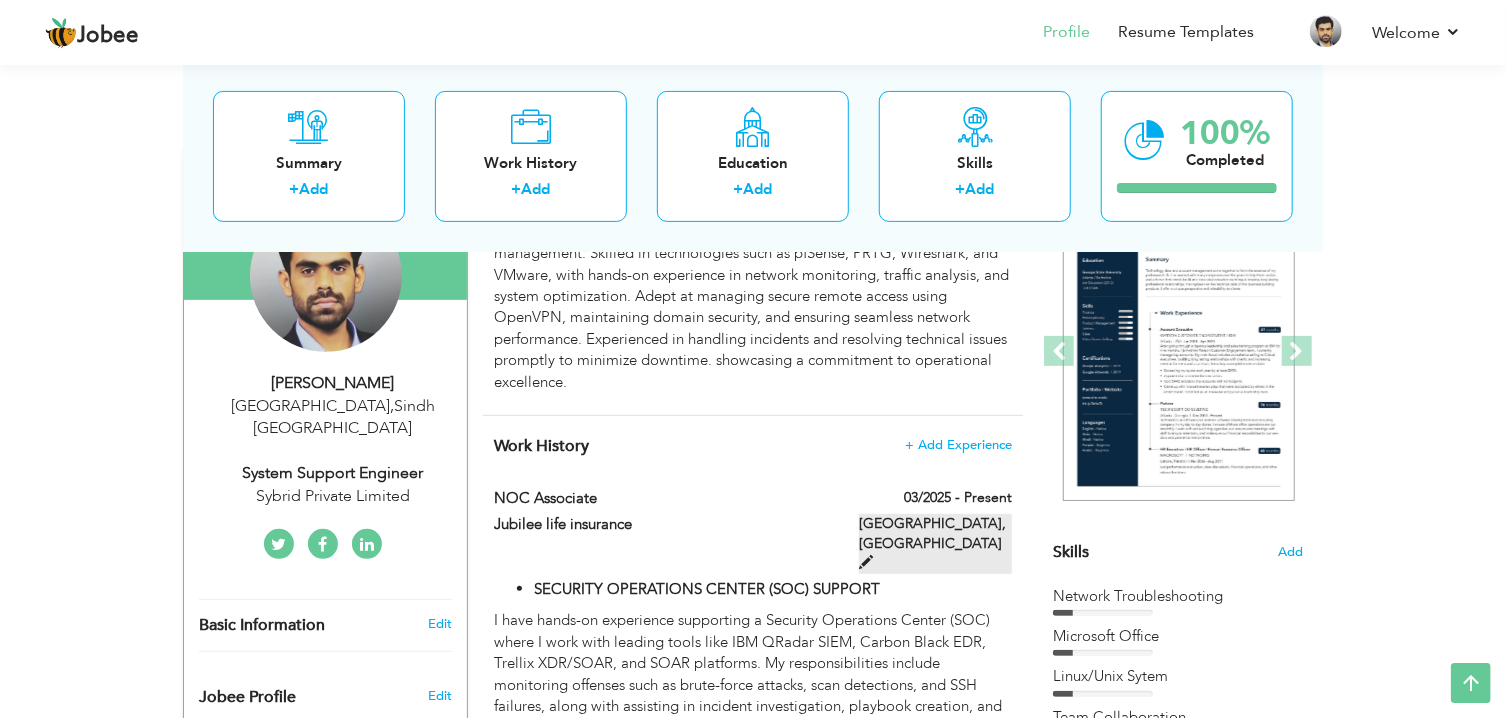 click at bounding box center (866, 562) 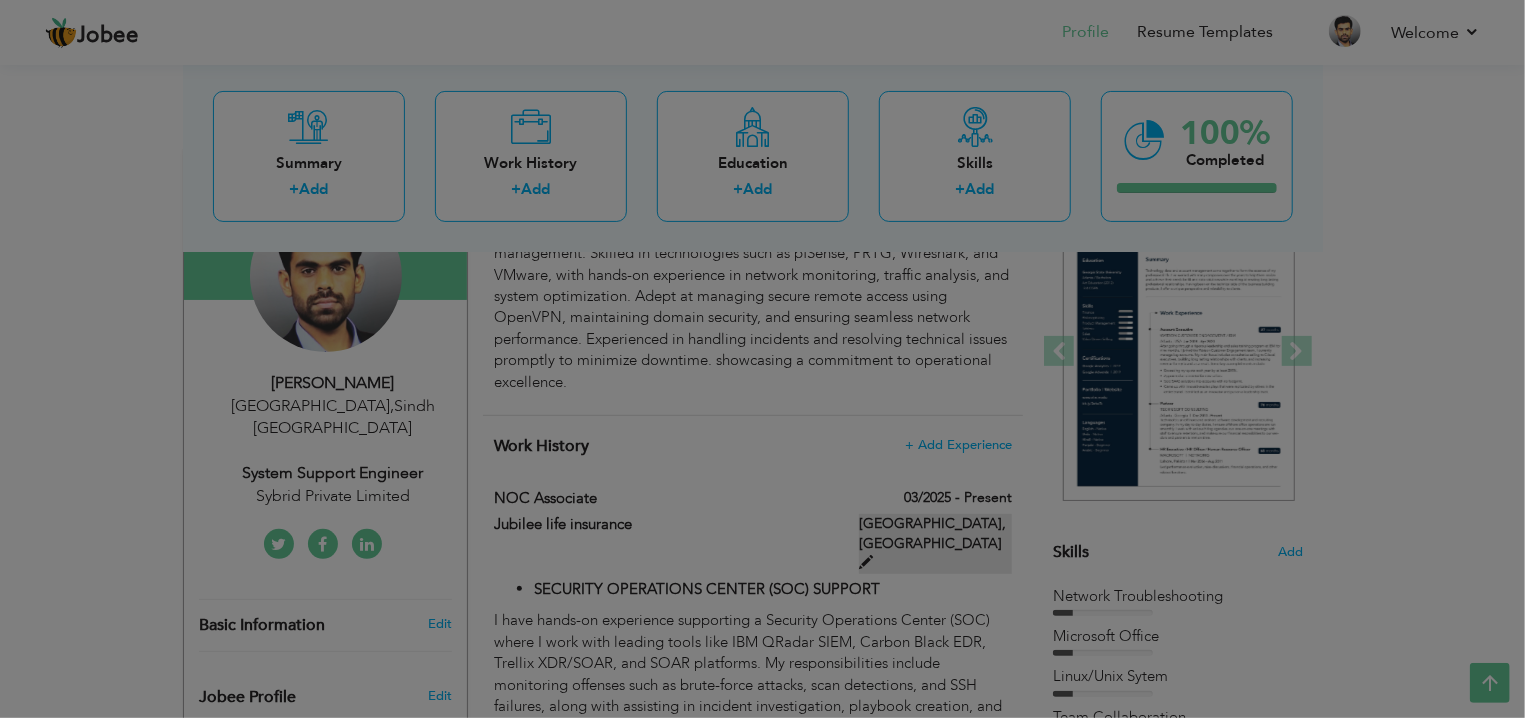 scroll, scrollTop: 0, scrollLeft: 0, axis: both 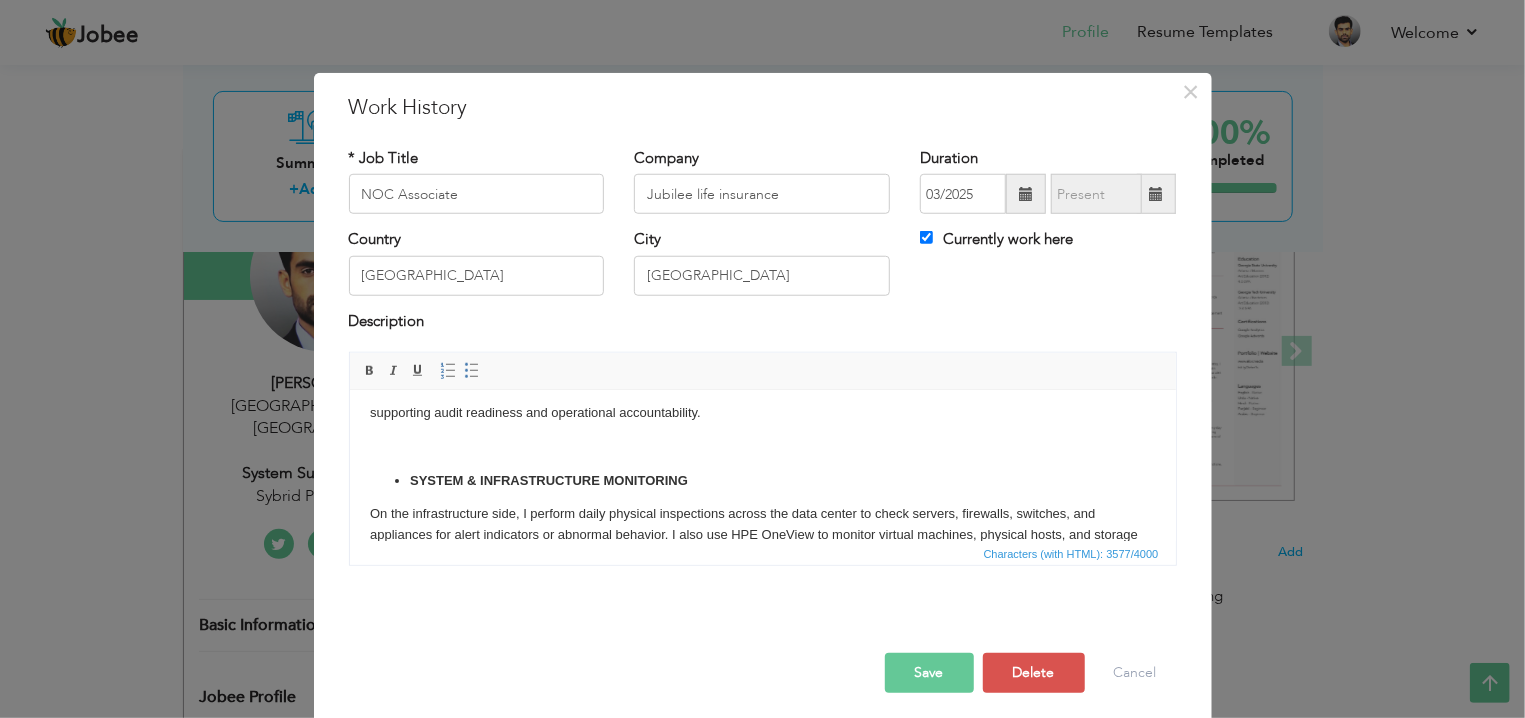 click on "SECURITY OPERATIONS CENTER (SOC) SUPPORT I have hands-on experience supporting a Security Operations Center (SOC) where I work with leading tools like IBM QRadar SIEM, Carbon Black EDR, Trellix XDR/SOAR, and SOAR platforms. My responsibilities include monitoring offenses such as brute-force attacks, scan detections, and SSH failures, along with assisting in incident investigation, playbook creation, and reporting. Despite limited access on some platforms, I actively contribute to threat detection and escalation by validating data and identifying malicious behavior. NETWORK MONITORING   In addition to SOC duties, I support basic network monitoring via PRTG, overseeing infrastructure like firewalls, switches, servers, and ISP links. I respond to device or link failures by immediately alerting the network team, sending formal emails, and following up until resolution—helping ensure business continuity and minimal downtime. supporting audit readiness and operational accountability.    FIRE & SAFETY MONITORING" at bounding box center (762, 616) 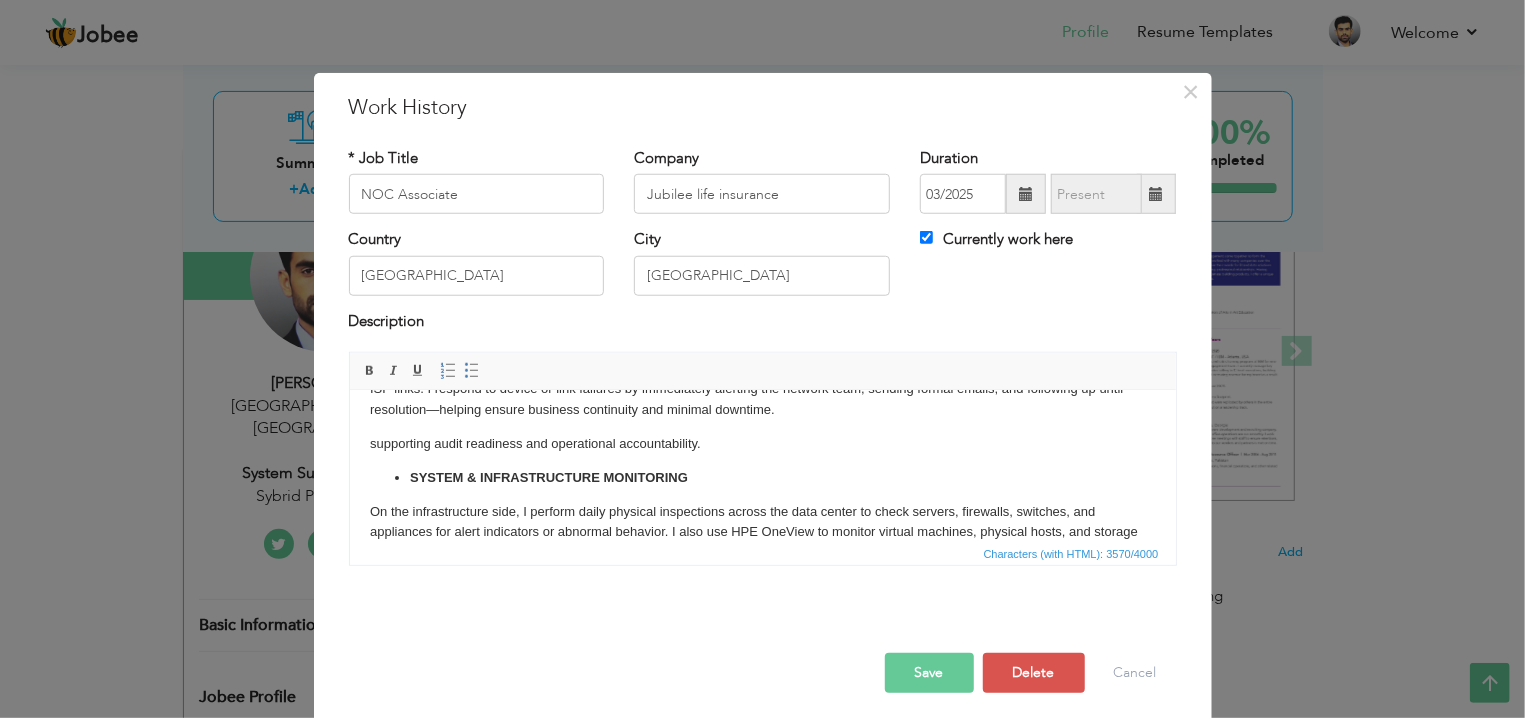scroll, scrollTop: 208, scrollLeft: 0, axis: vertical 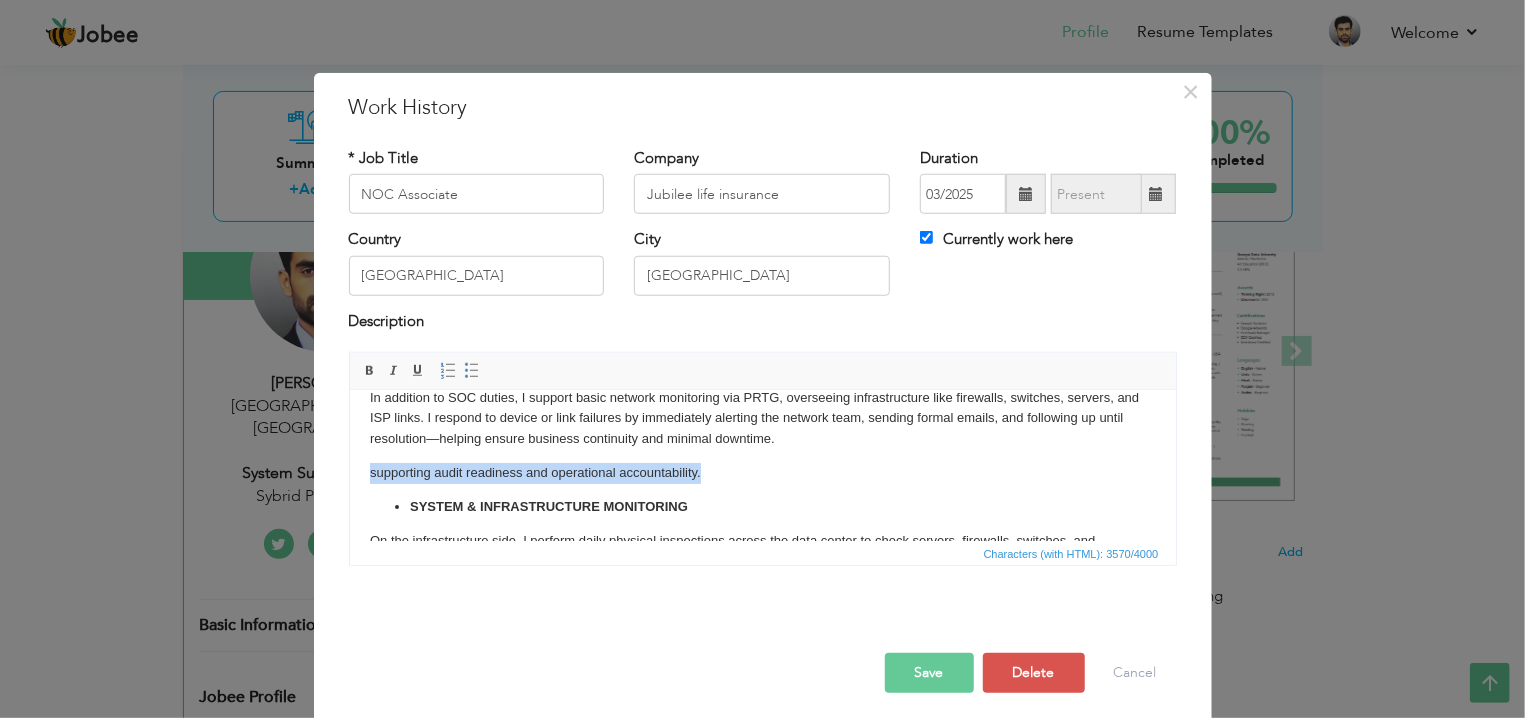 drag, startPoint x: 723, startPoint y: 466, endPoint x: 345, endPoint y: 486, distance: 378.52872 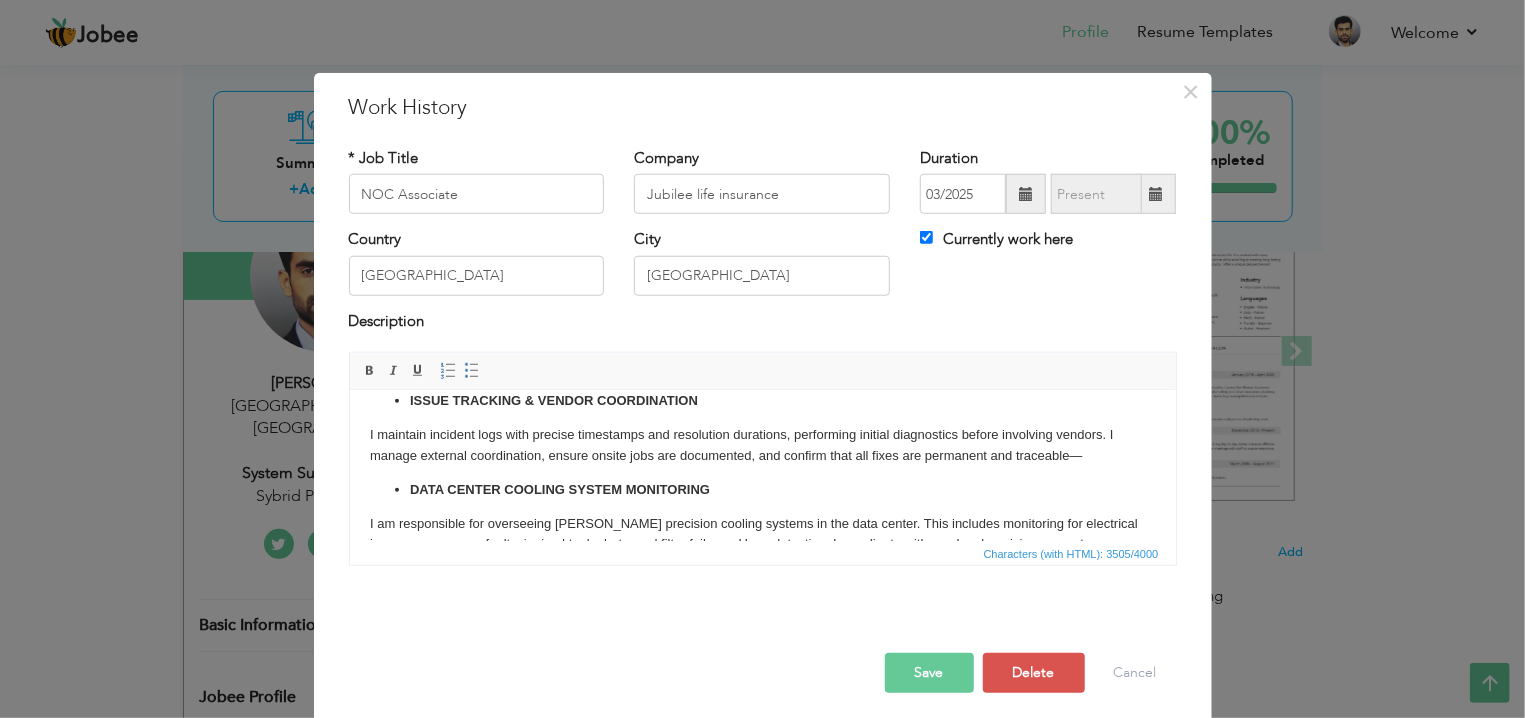 scroll, scrollTop: 553, scrollLeft: 0, axis: vertical 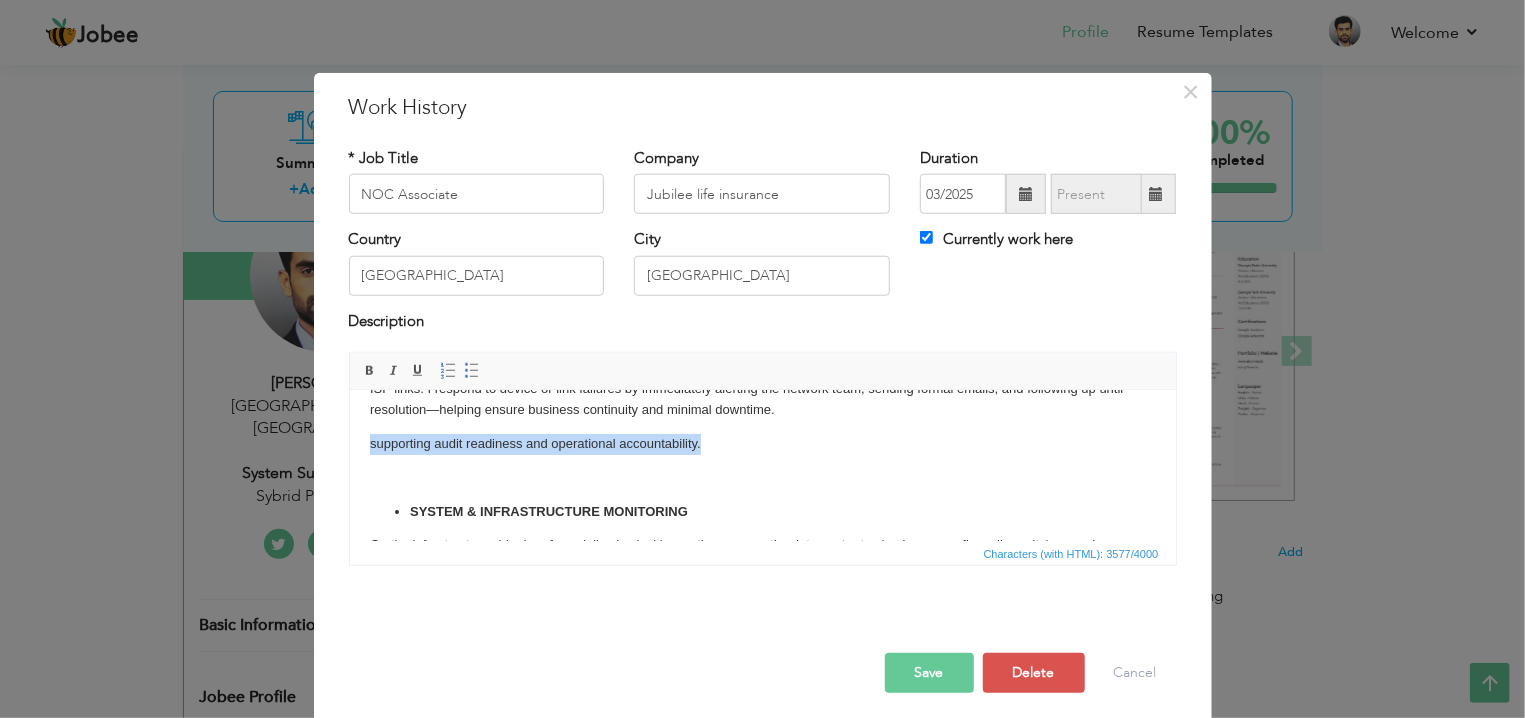 drag, startPoint x: 715, startPoint y: 442, endPoint x: 356, endPoint y: 444, distance: 359.00558 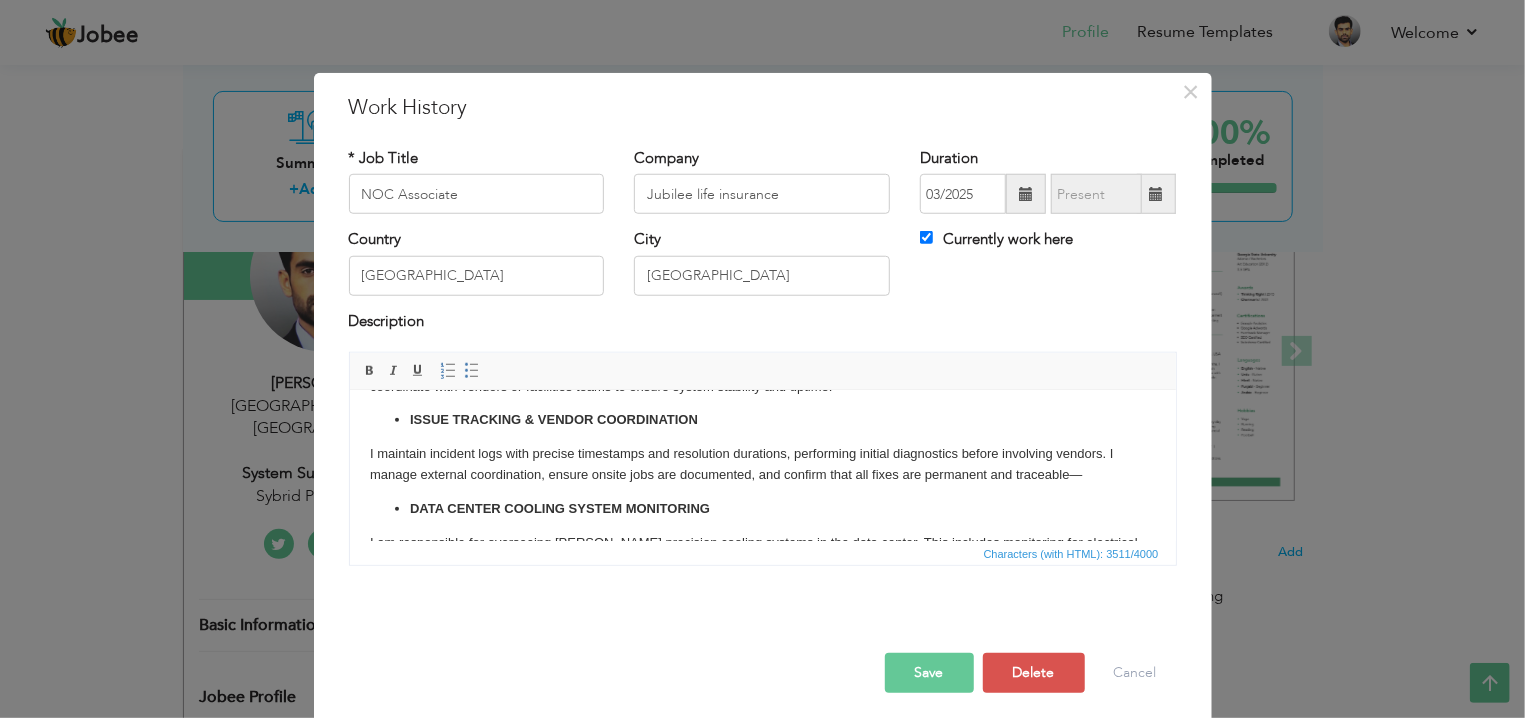 scroll, scrollTop: 637, scrollLeft: 0, axis: vertical 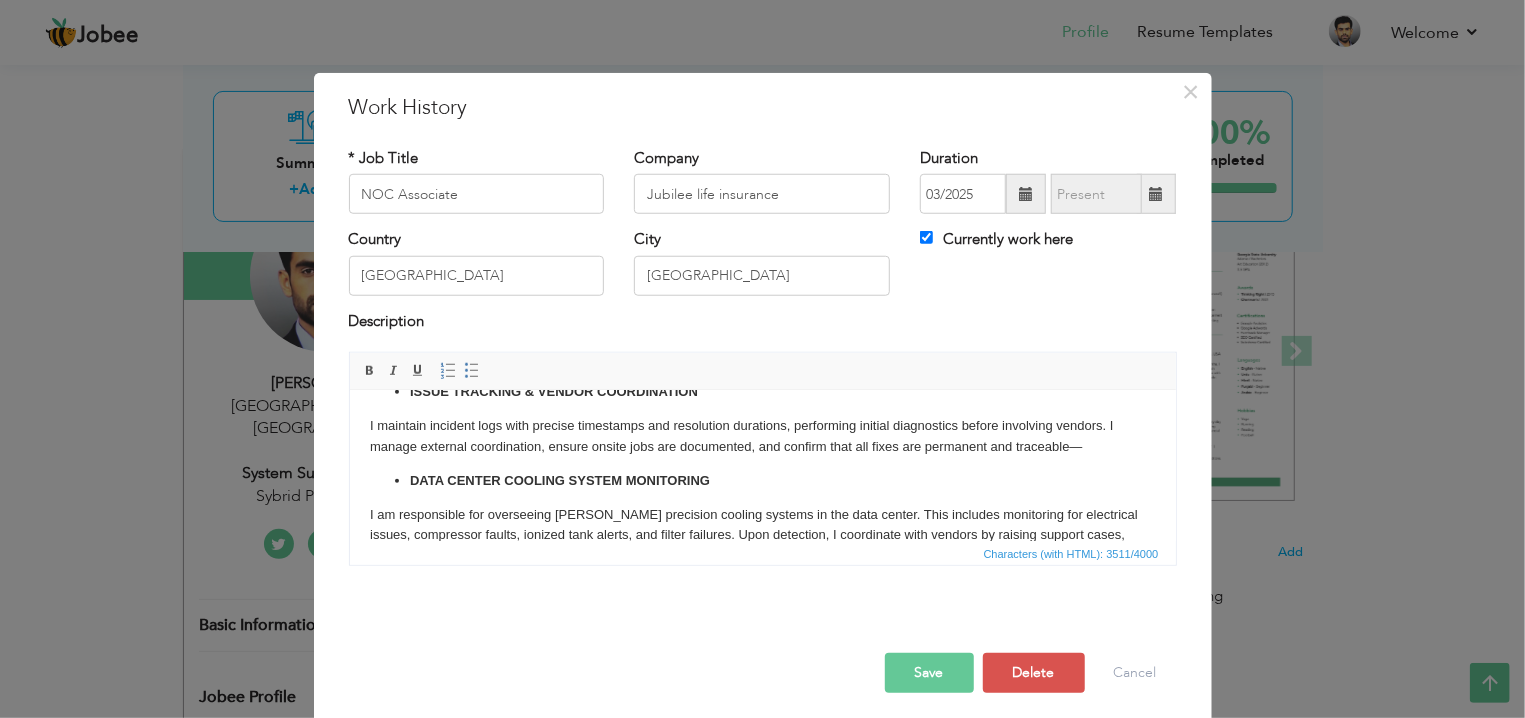 click on "I maintain incident logs with precise timestamps and resolution durations, performing initial diagnostics before involving vendors. I manage external coordination, ensure onsite jobs are documented, and confirm that all fixes are permanent and traceable—" at bounding box center (762, 436) 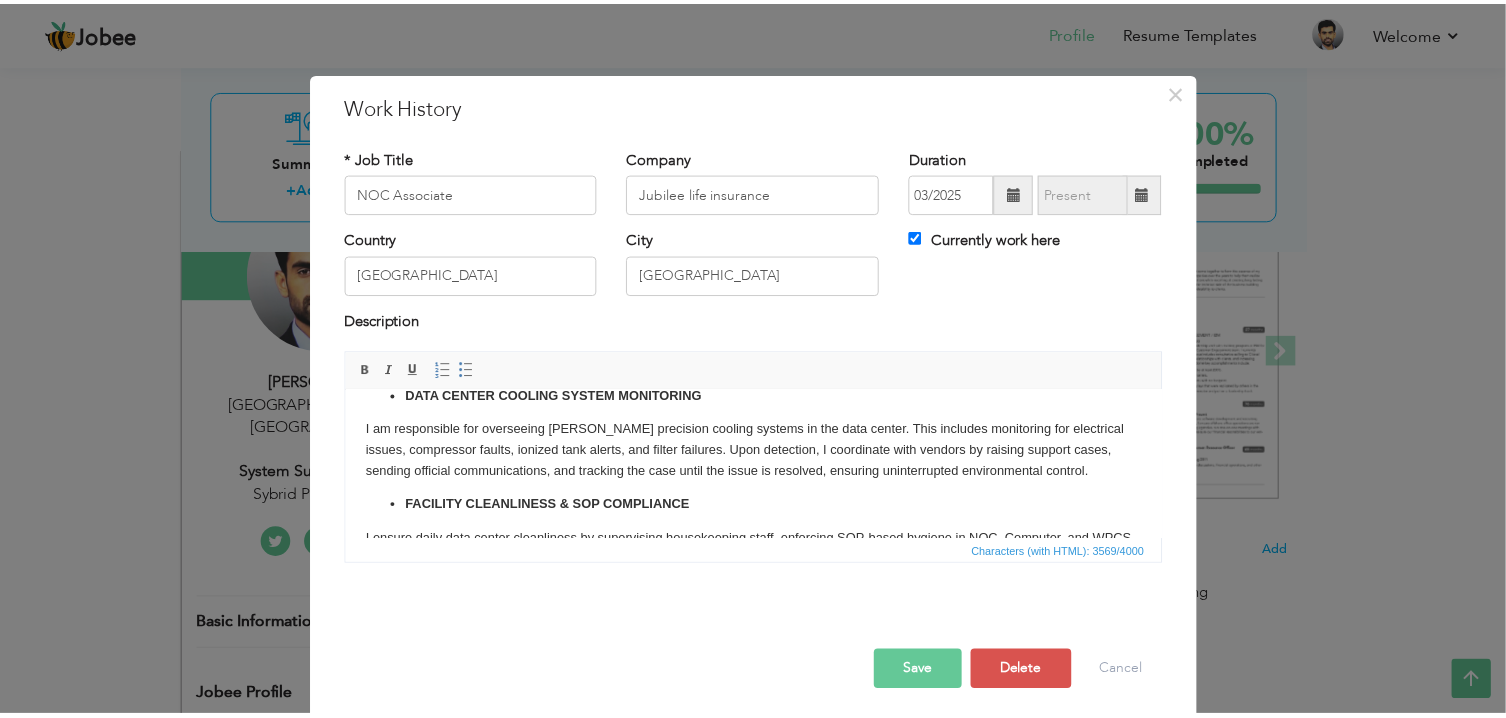 scroll, scrollTop: 793, scrollLeft: 0, axis: vertical 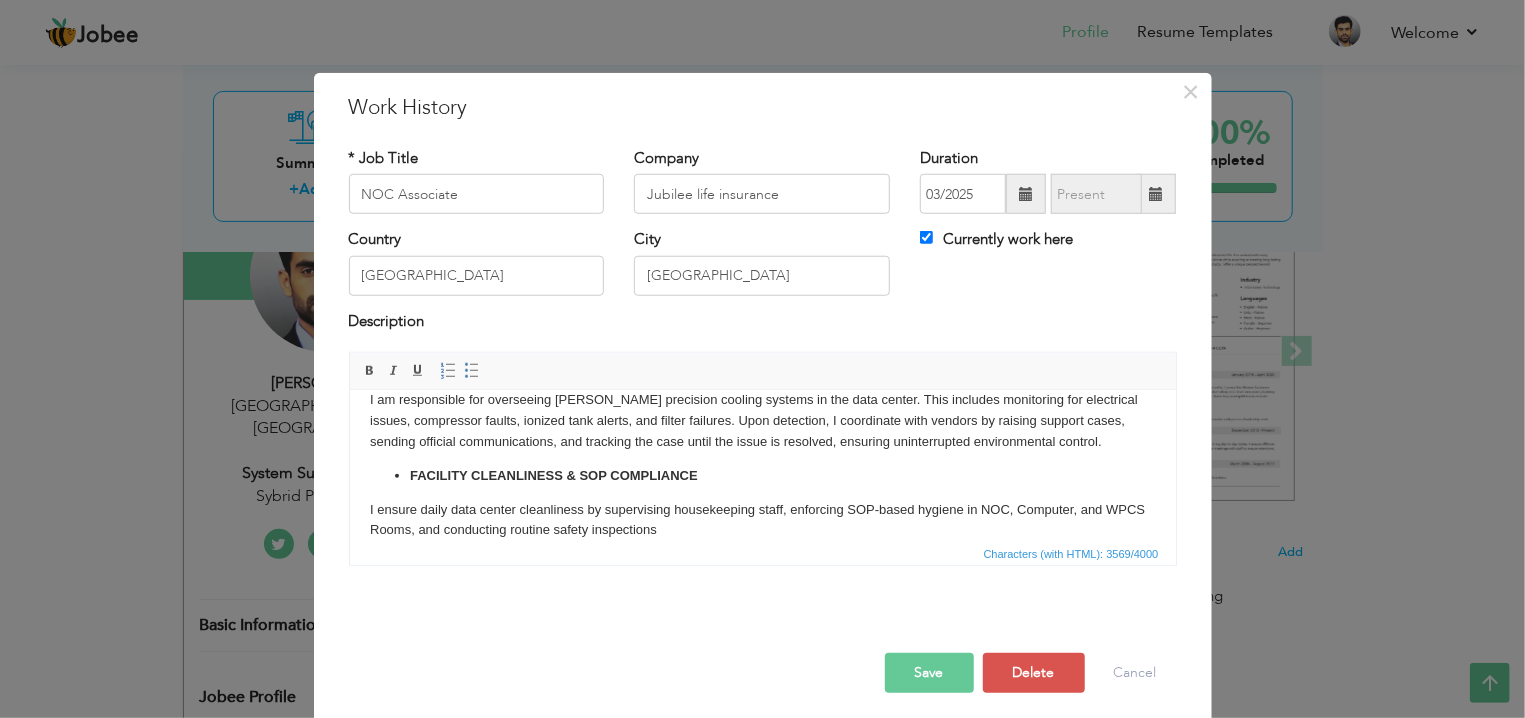 click on "Save" at bounding box center [929, 673] 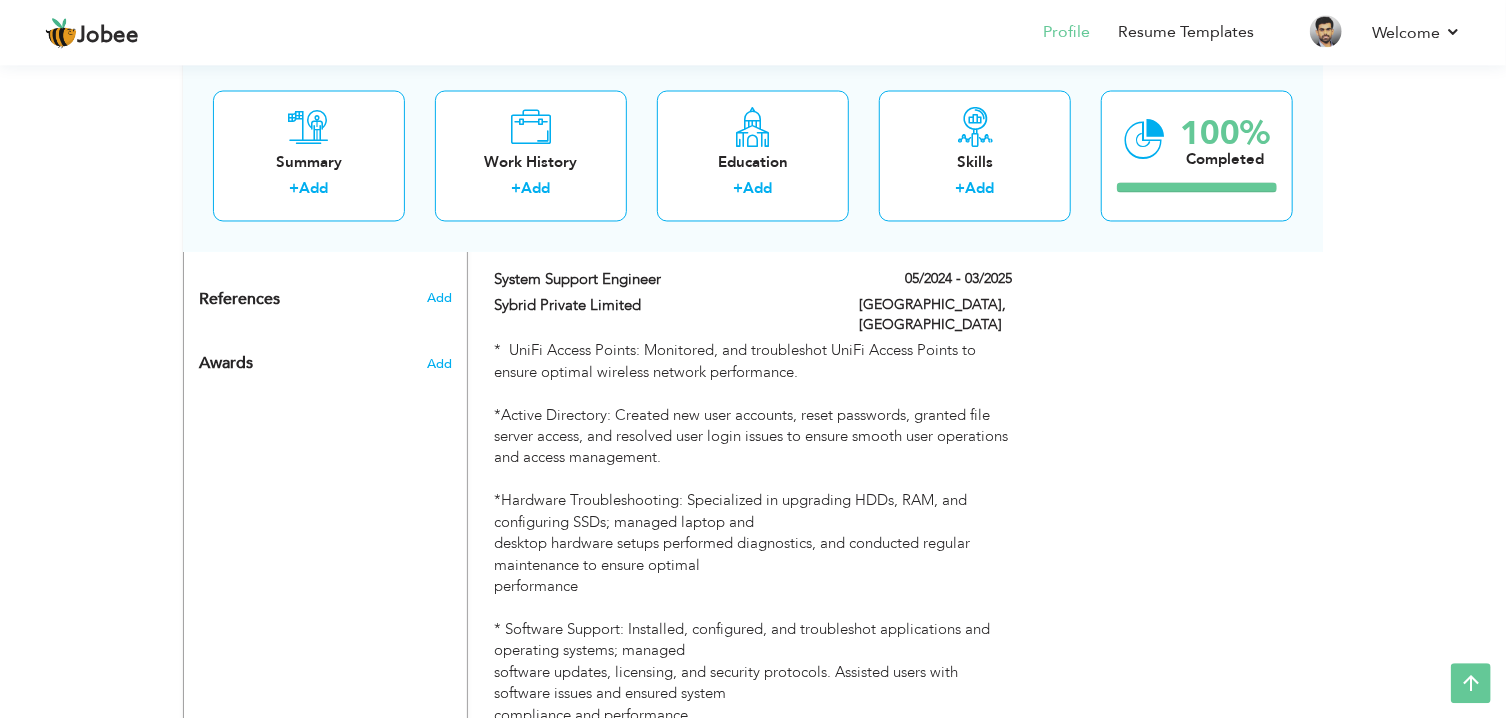 scroll, scrollTop: 1763, scrollLeft: 0, axis: vertical 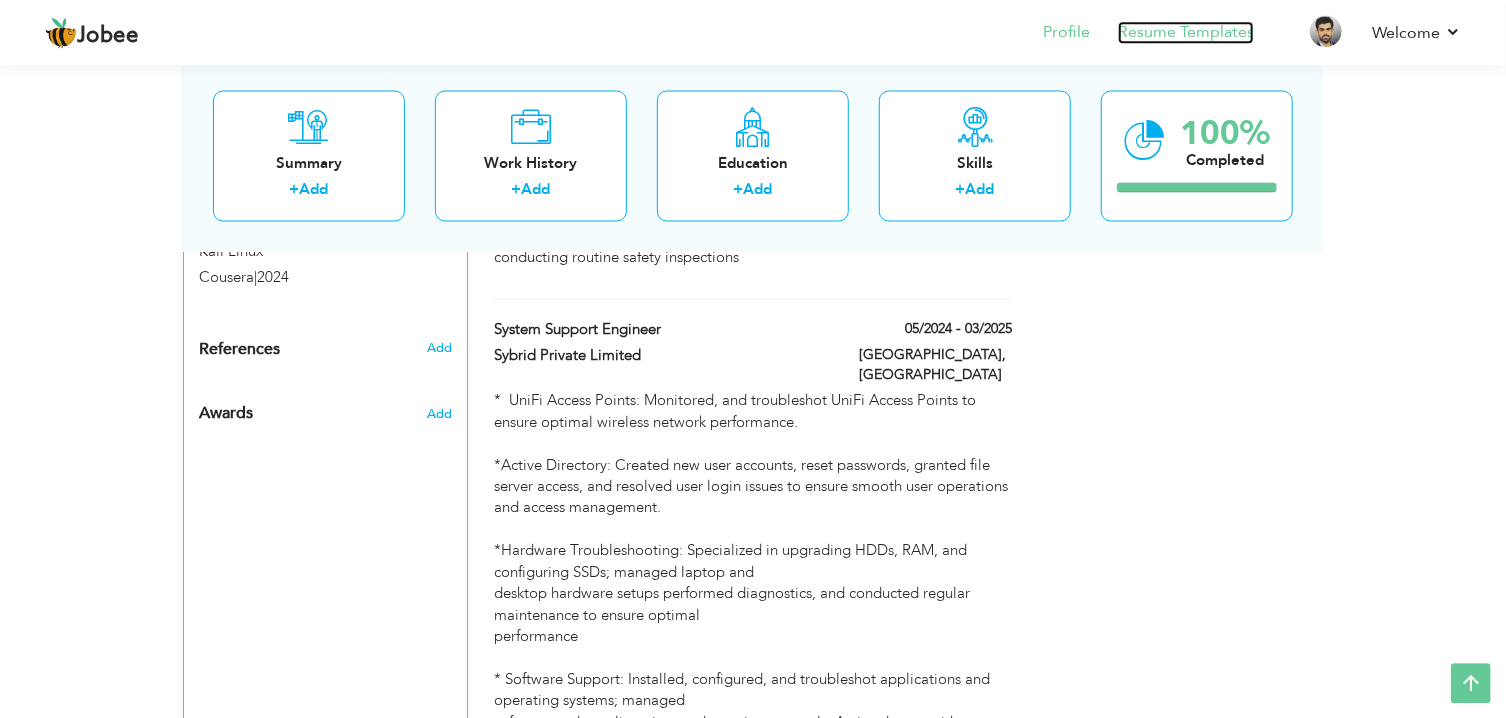 click on "Resume Templates" at bounding box center [1186, 32] 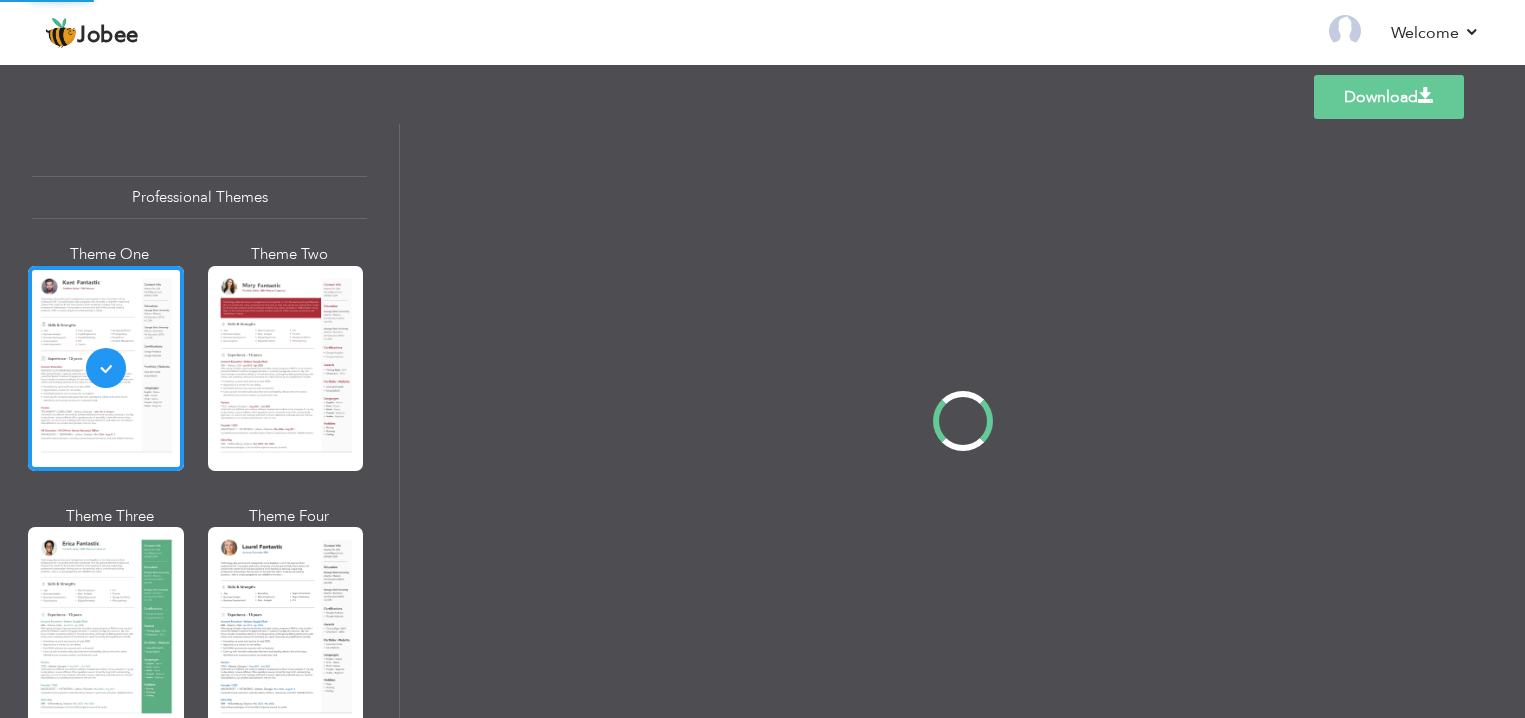scroll, scrollTop: 0, scrollLeft: 0, axis: both 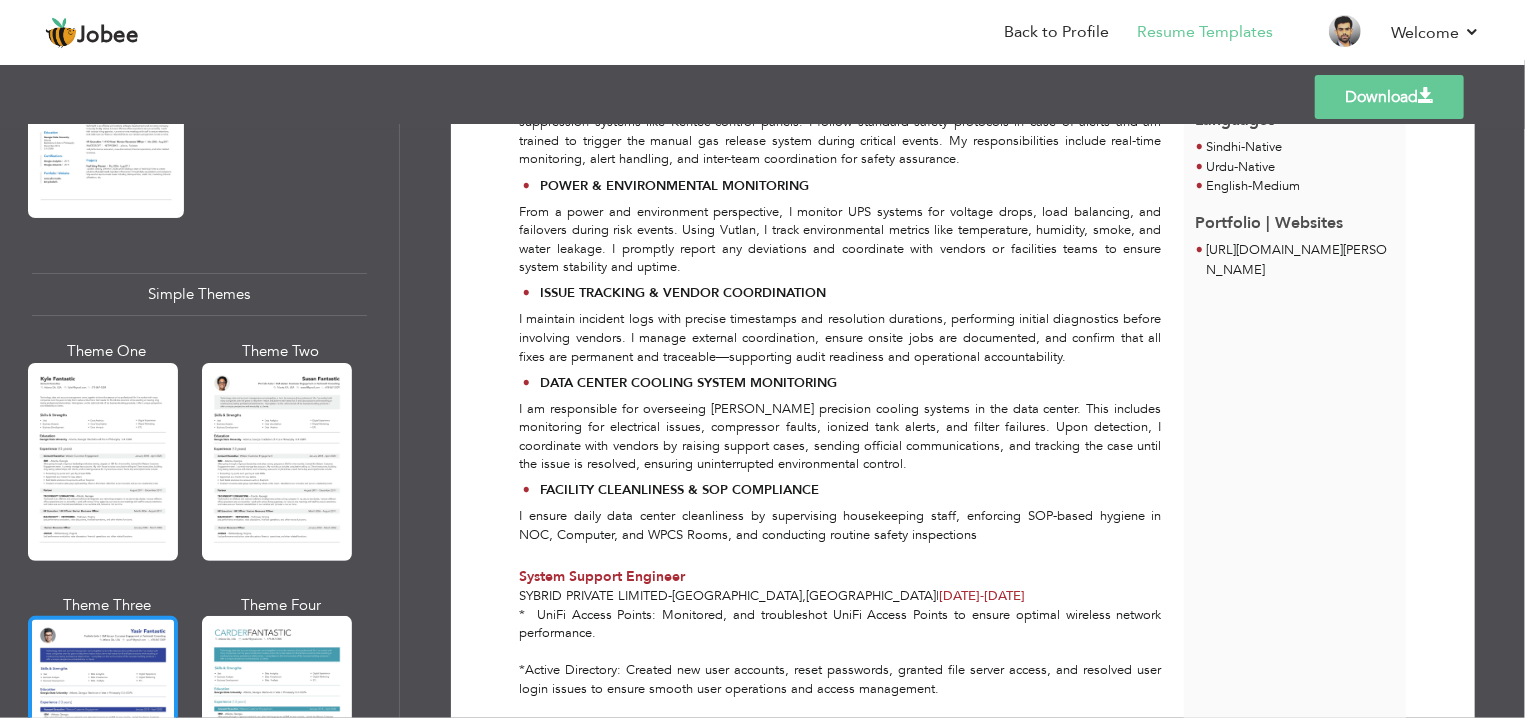 click at bounding box center [103, 715] 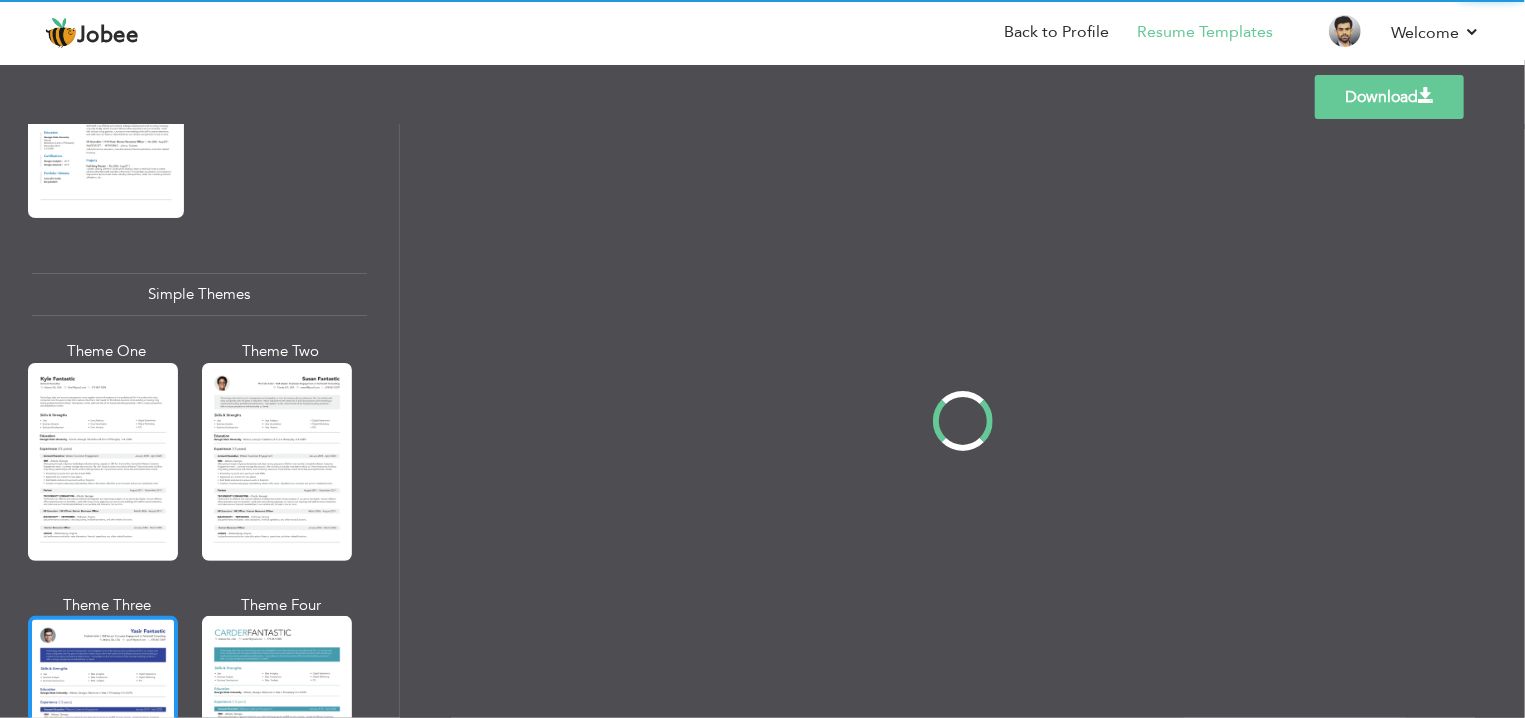 scroll, scrollTop: 0, scrollLeft: 0, axis: both 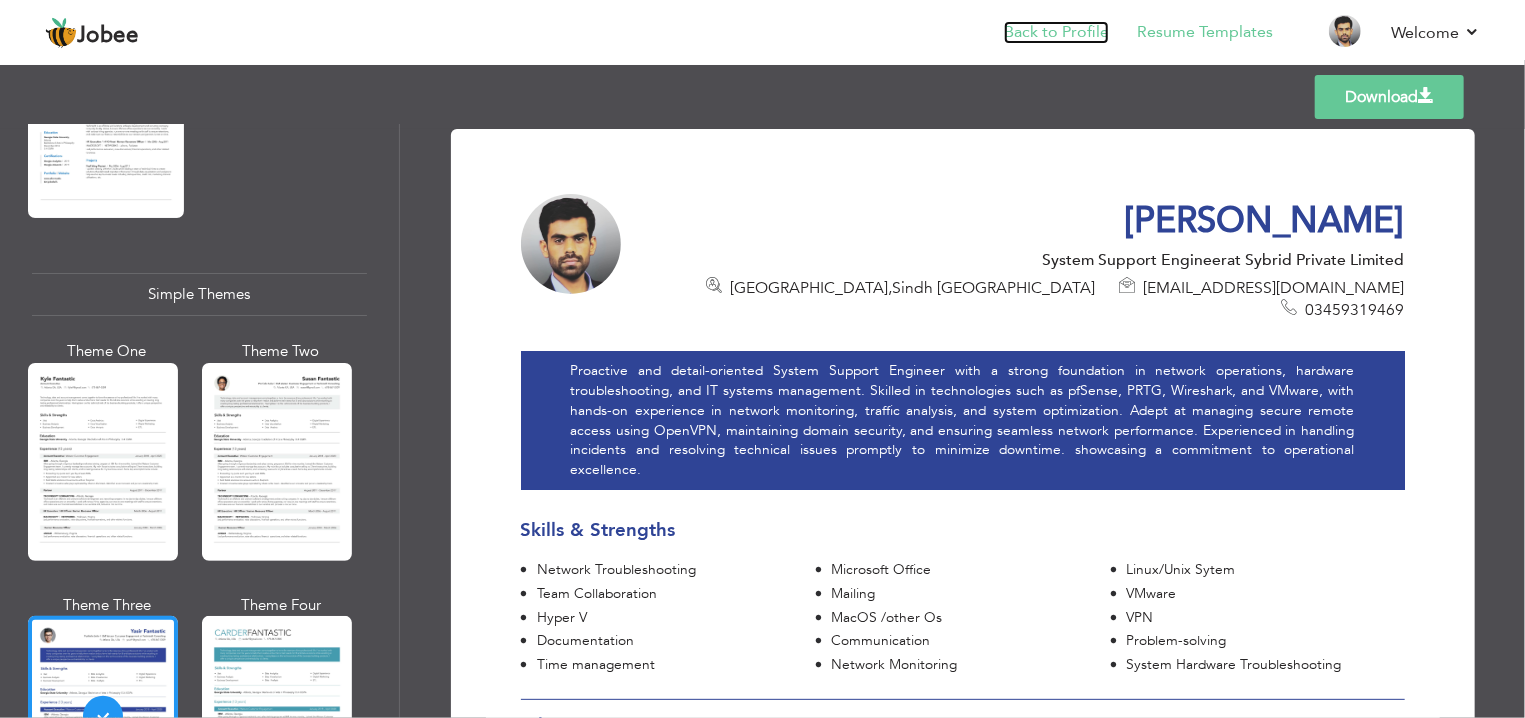 click on "Back to Profile" at bounding box center [1056, 32] 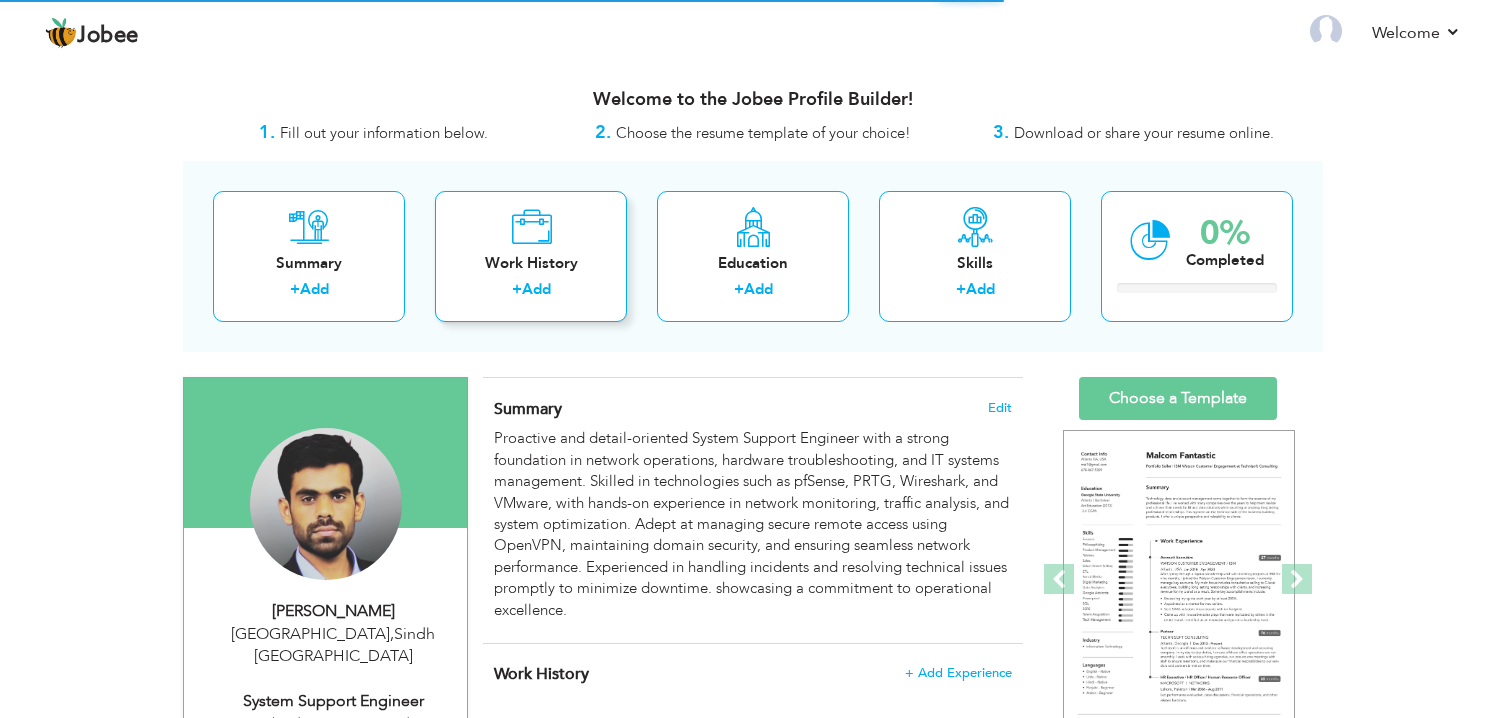 scroll, scrollTop: 0, scrollLeft: 0, axis: both 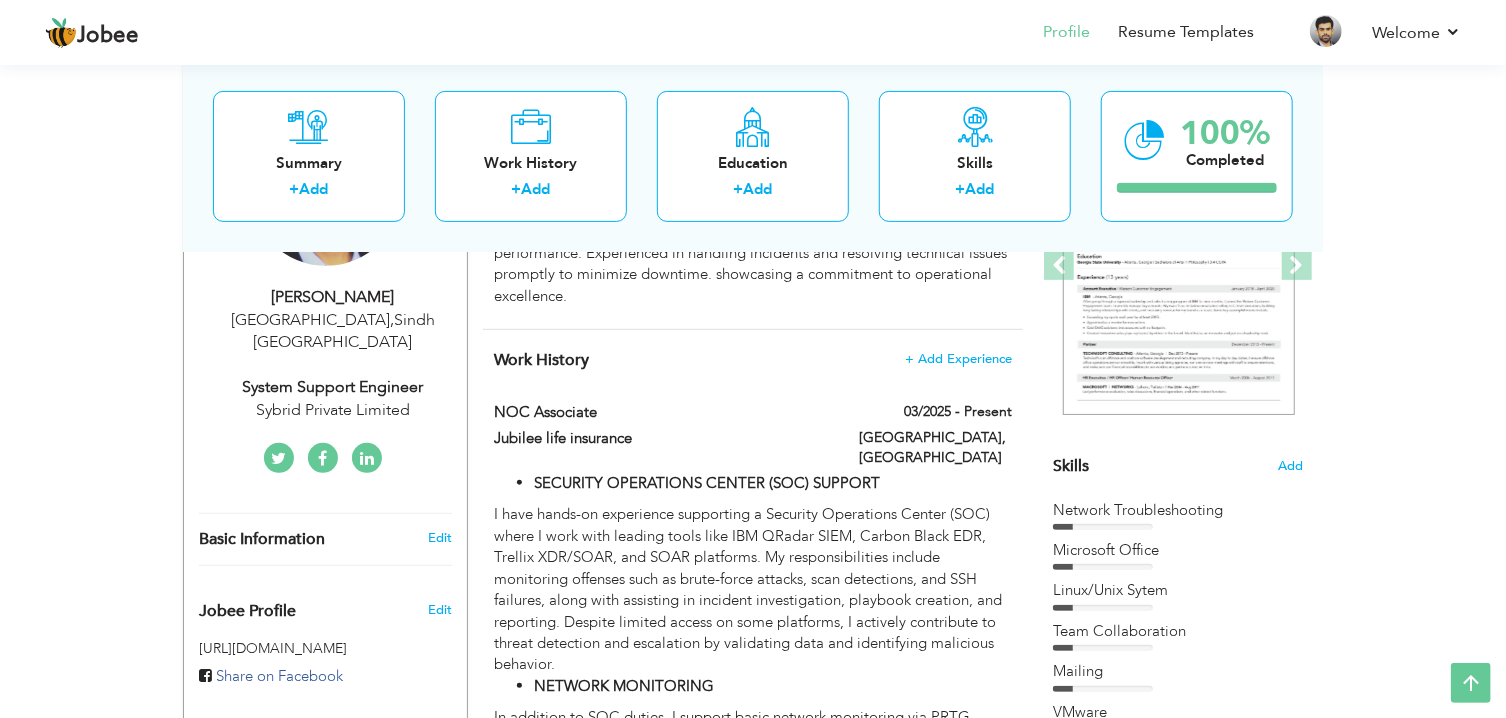 click on "System Support Engineer" at bounding box center [333, 387] 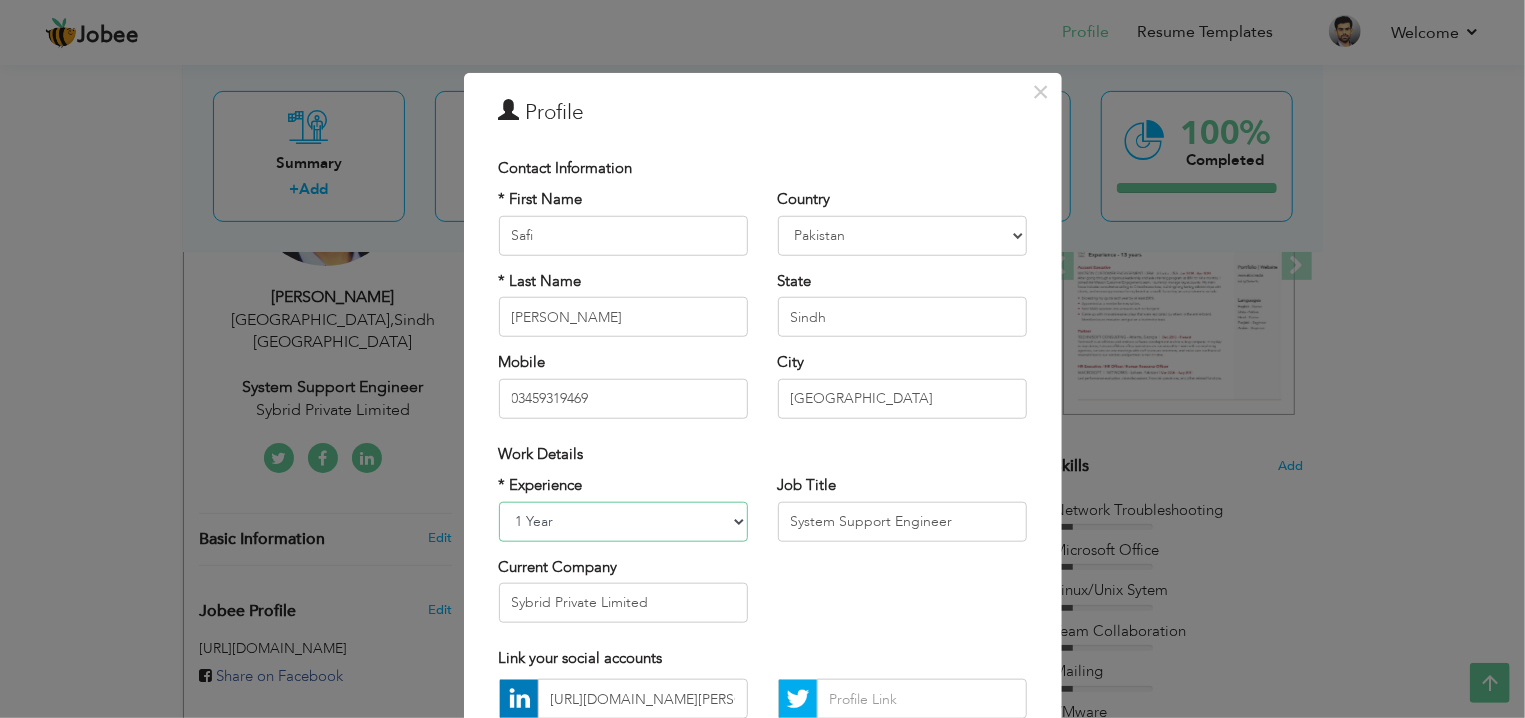 click on "1 Year" at bounding box center (0, 0) 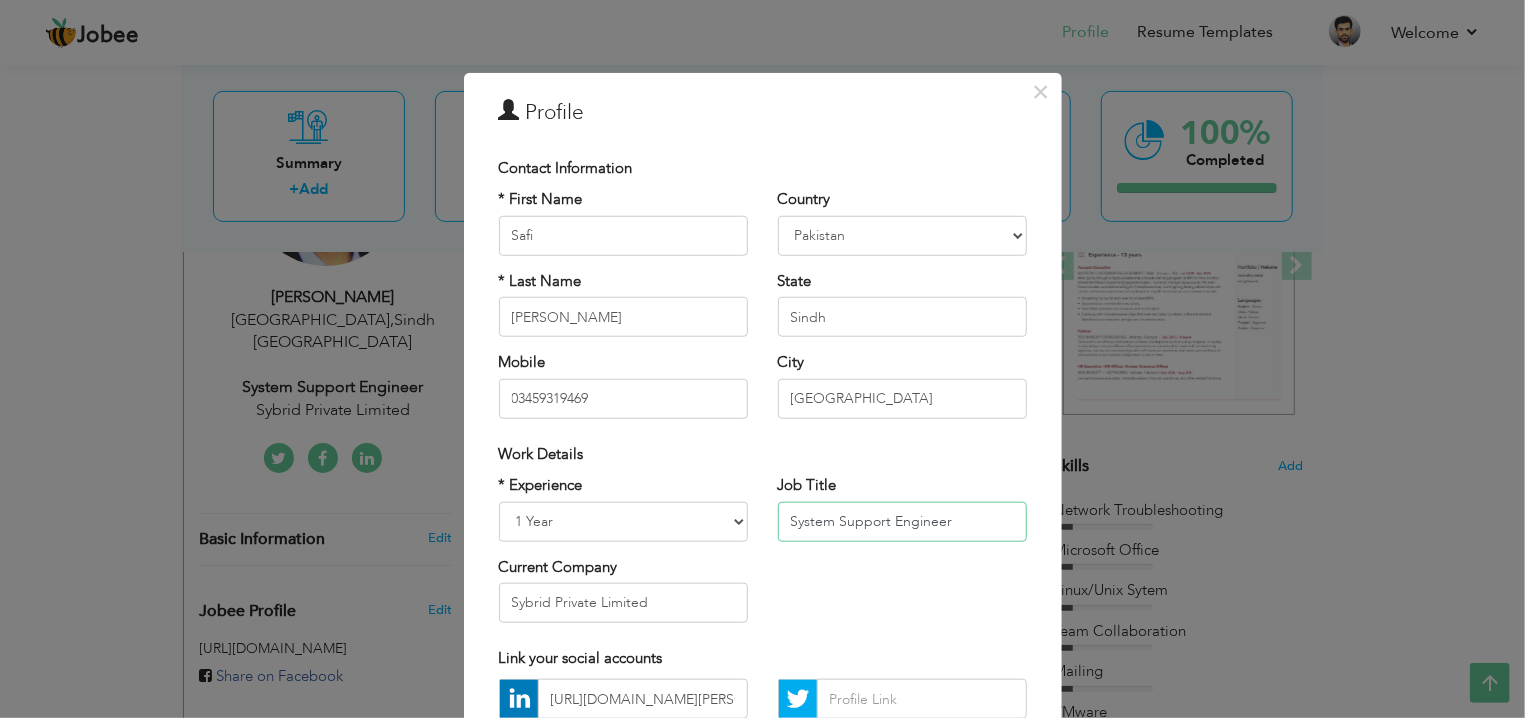 drag, startPoint x: 963, startPoint y: 521, endPoint x: 739, endPoint y: 503, distance: 224.72205 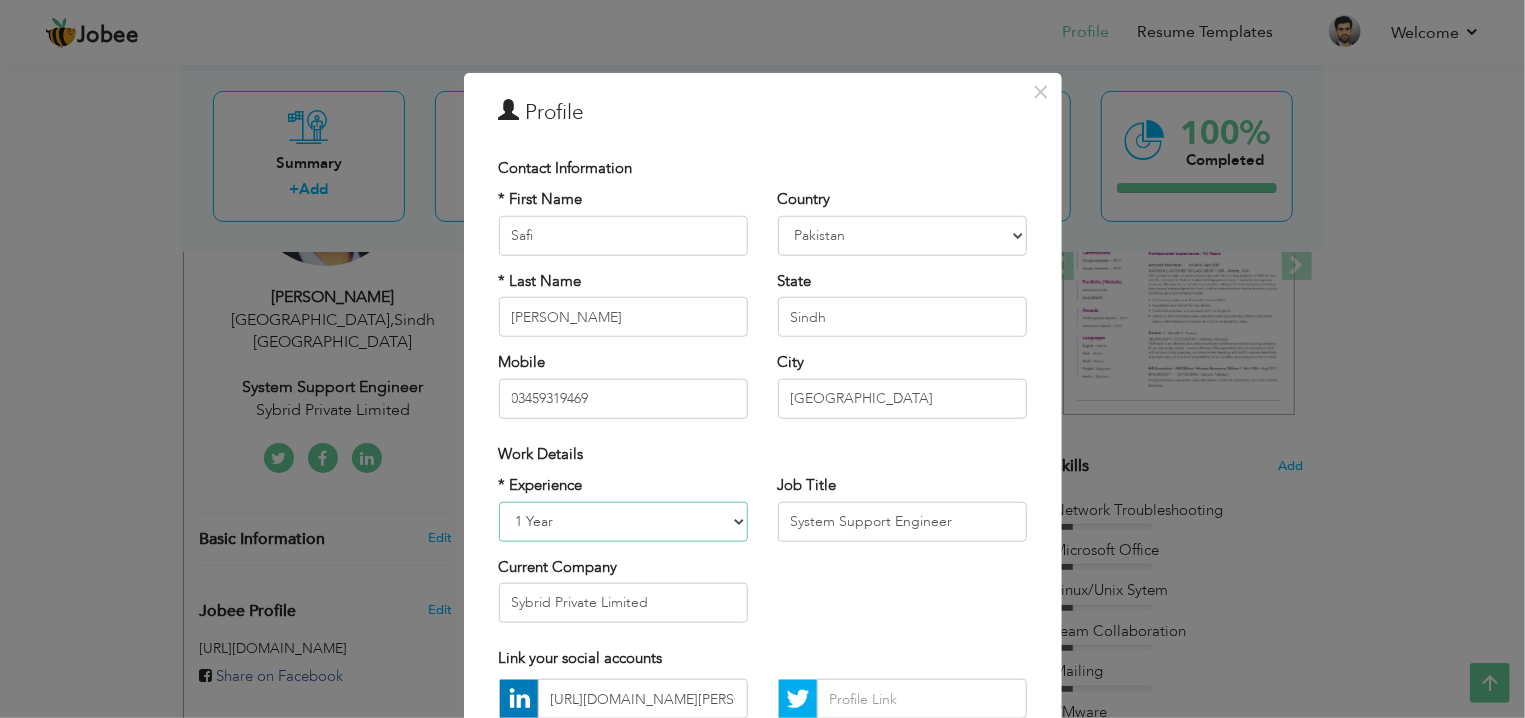 select on "number:2" 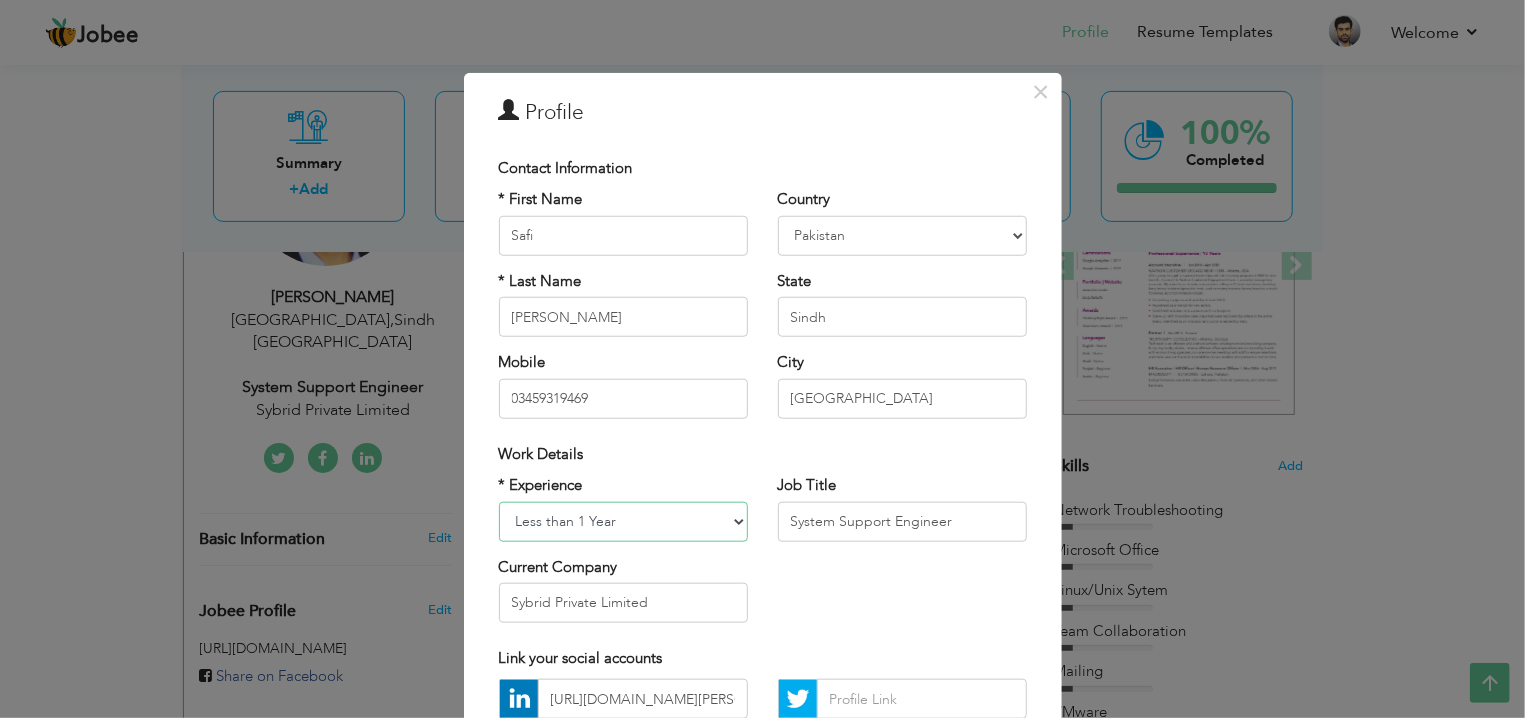 click on "Less than 1 Year" at bounding box center [0, 0] 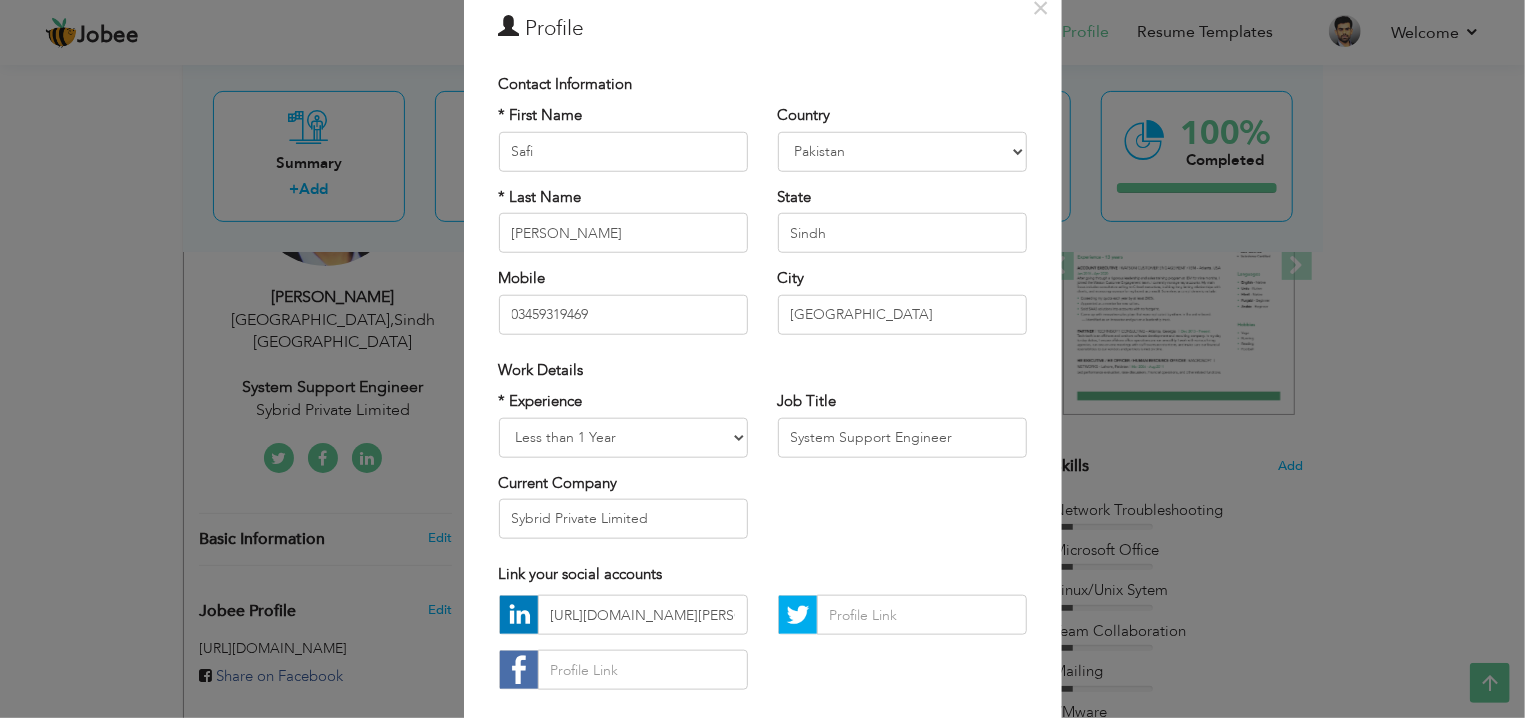 scroll, scrollTop: 108, scrollLeft: 0, axis: vertical 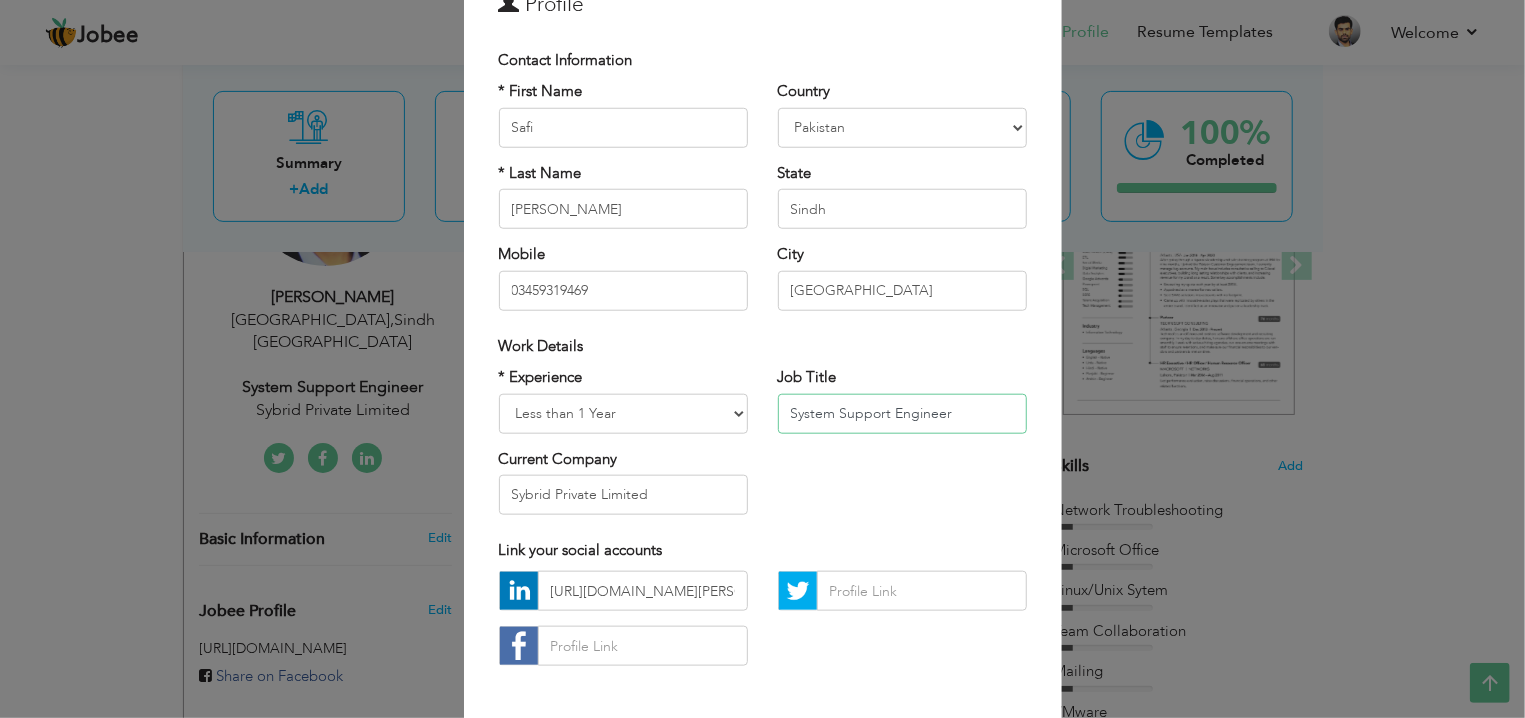 drag, startPoint x: 978, startPoint y: 424, endPoint x: 745, endPoint y: 421, distance: 233.01932 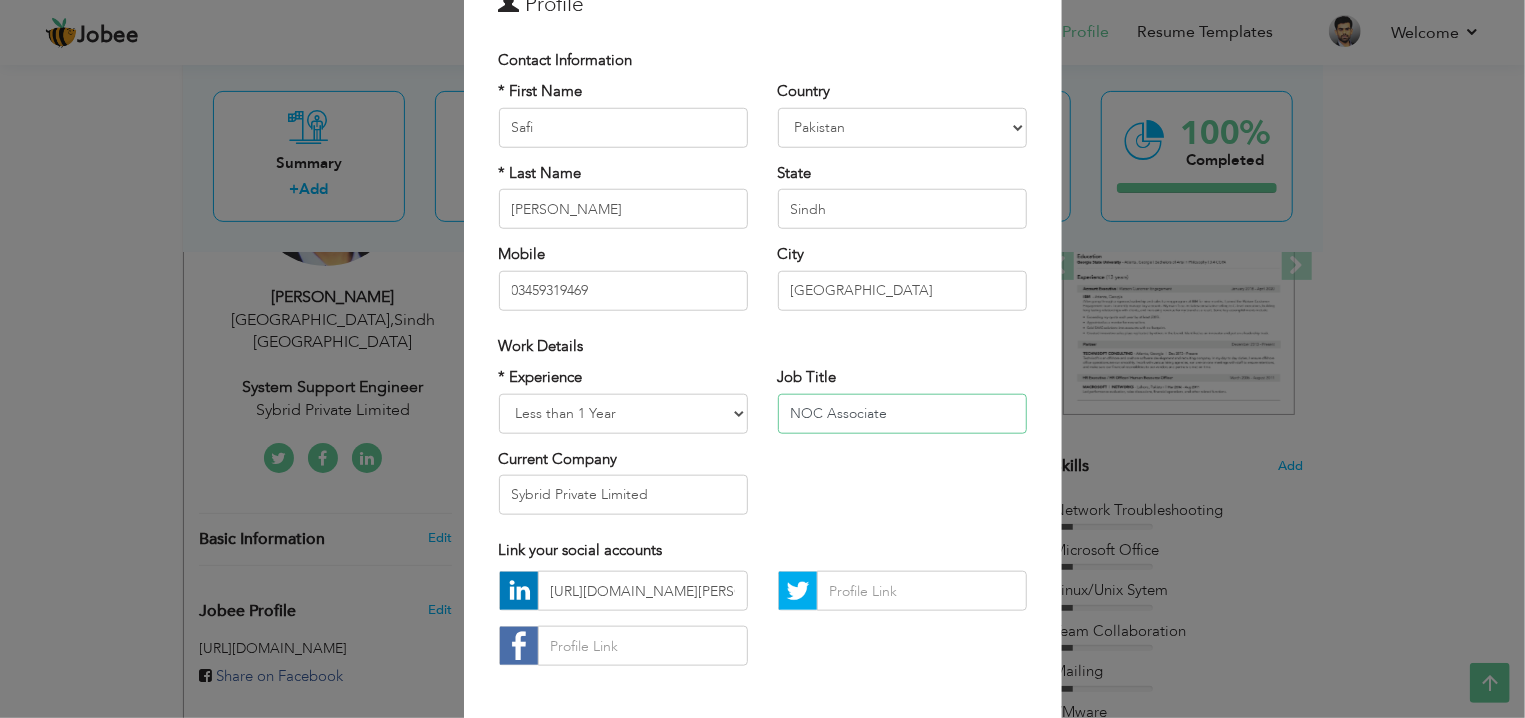 type on "NOC Associate" 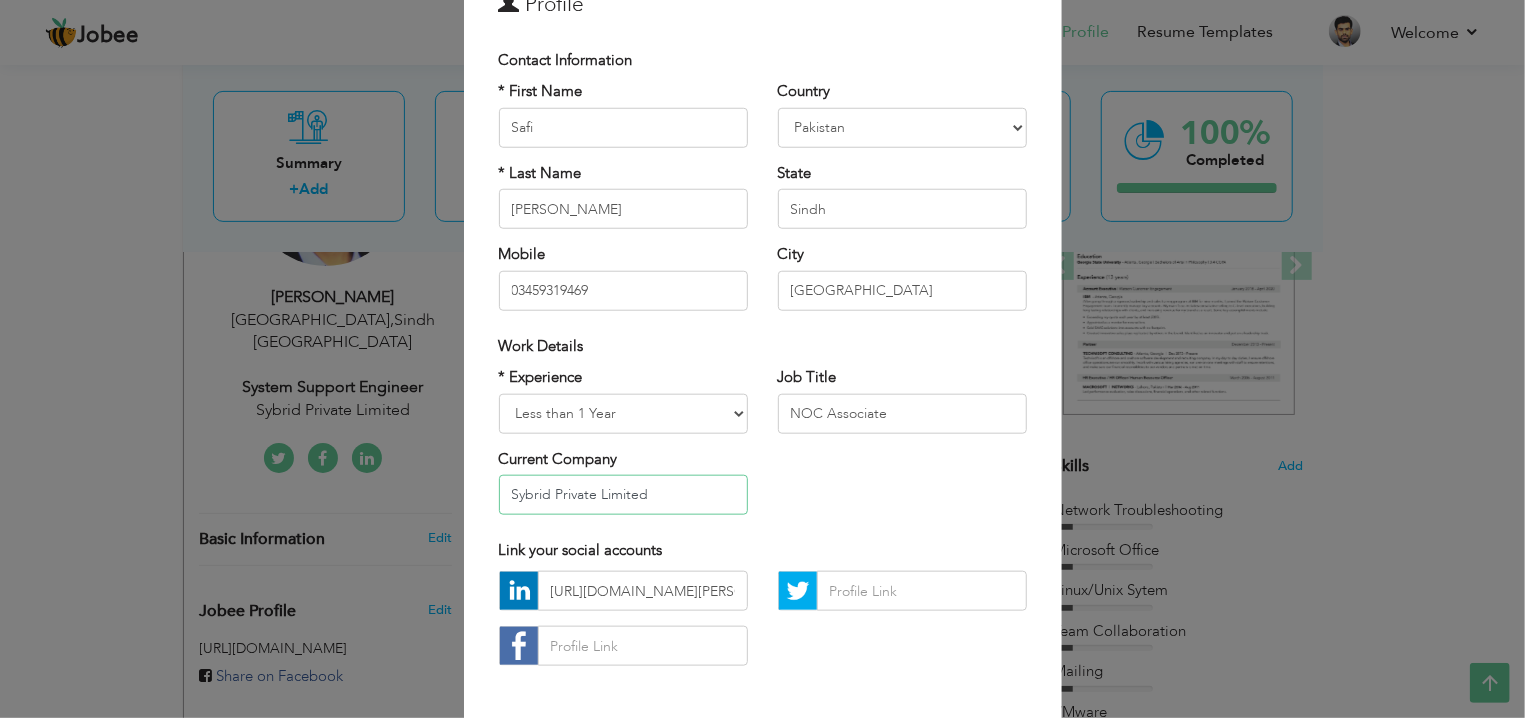 drag, startPoint x: 659, startPoint y: 491, endPoint x: 475, endPoint y: 488, distance: 184.02446 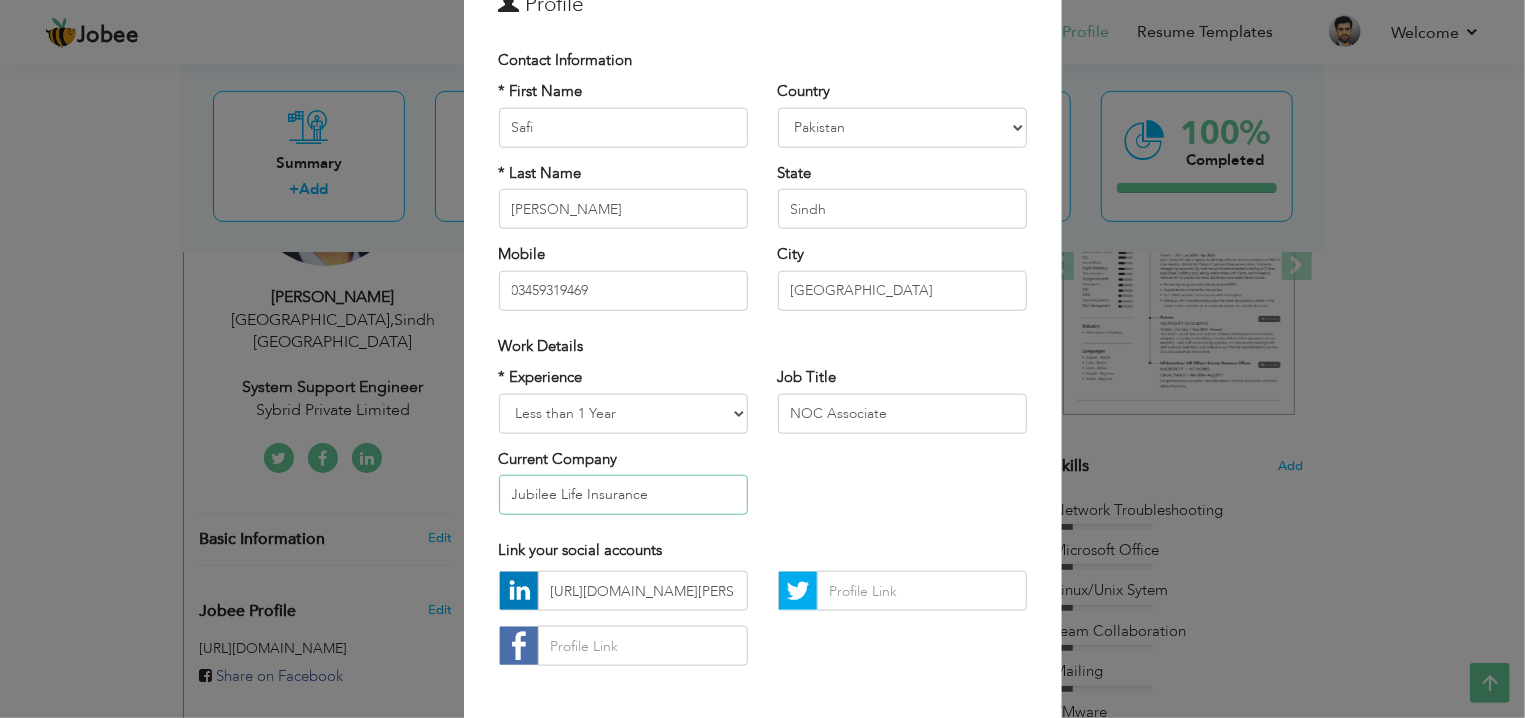type on "Jubilee Life Insurance" 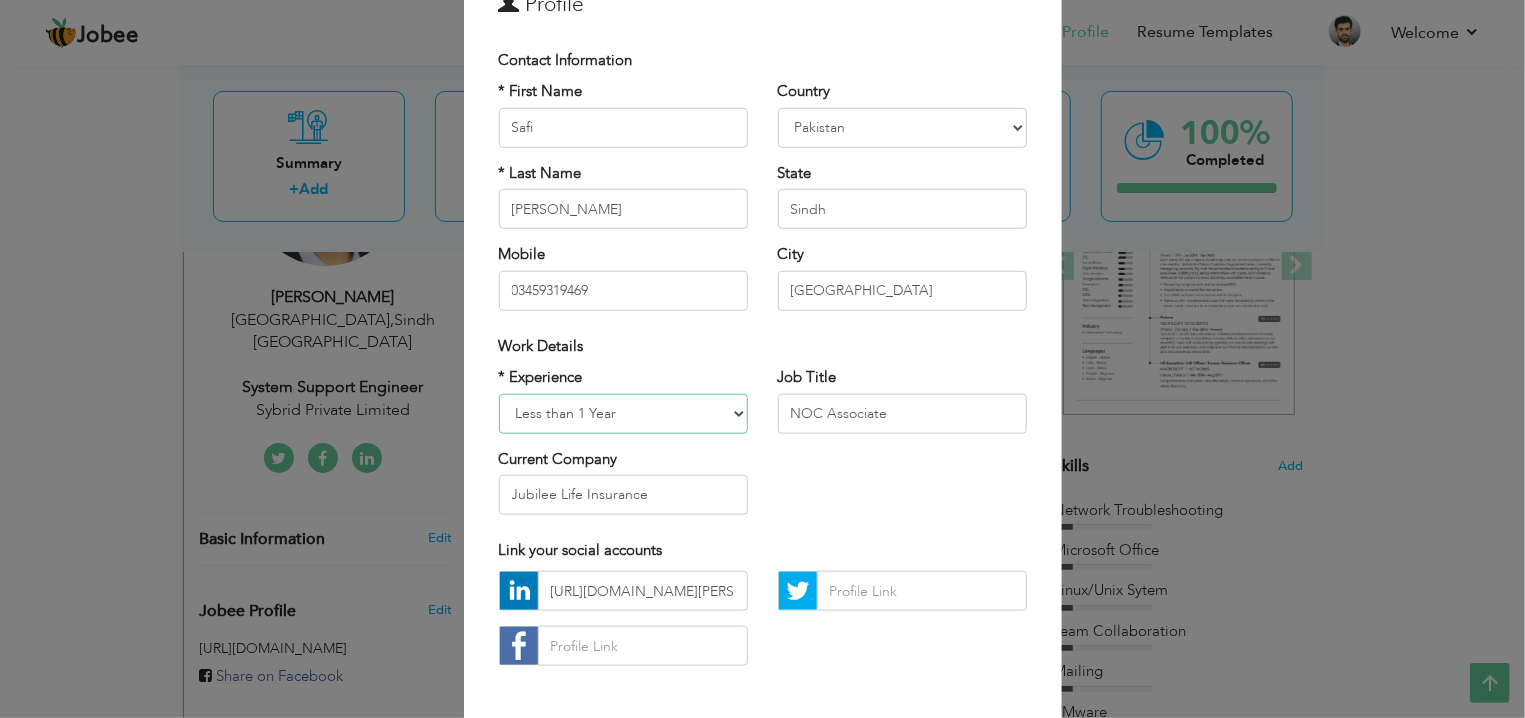 click on "Entry Level Less than 1 Year 1 Year 2 Years 3 Years 4 Years 5 Years 6 Years 7 Years 8 Years 9 Years 10 Years 11 Years 12 Years 13 Years 14 Years 15 Years 16 Years 17 Years 18 Years 19 Years 20 Years 21 Years 22 Years 23 Years 24 Years 25 Years 26 Years 27 Years 28 Years 29 Years 30 Years 31 Years 32 Years 33 Years 34 Years 35 Years More than 35 Years" at bounding box center [623, 413] 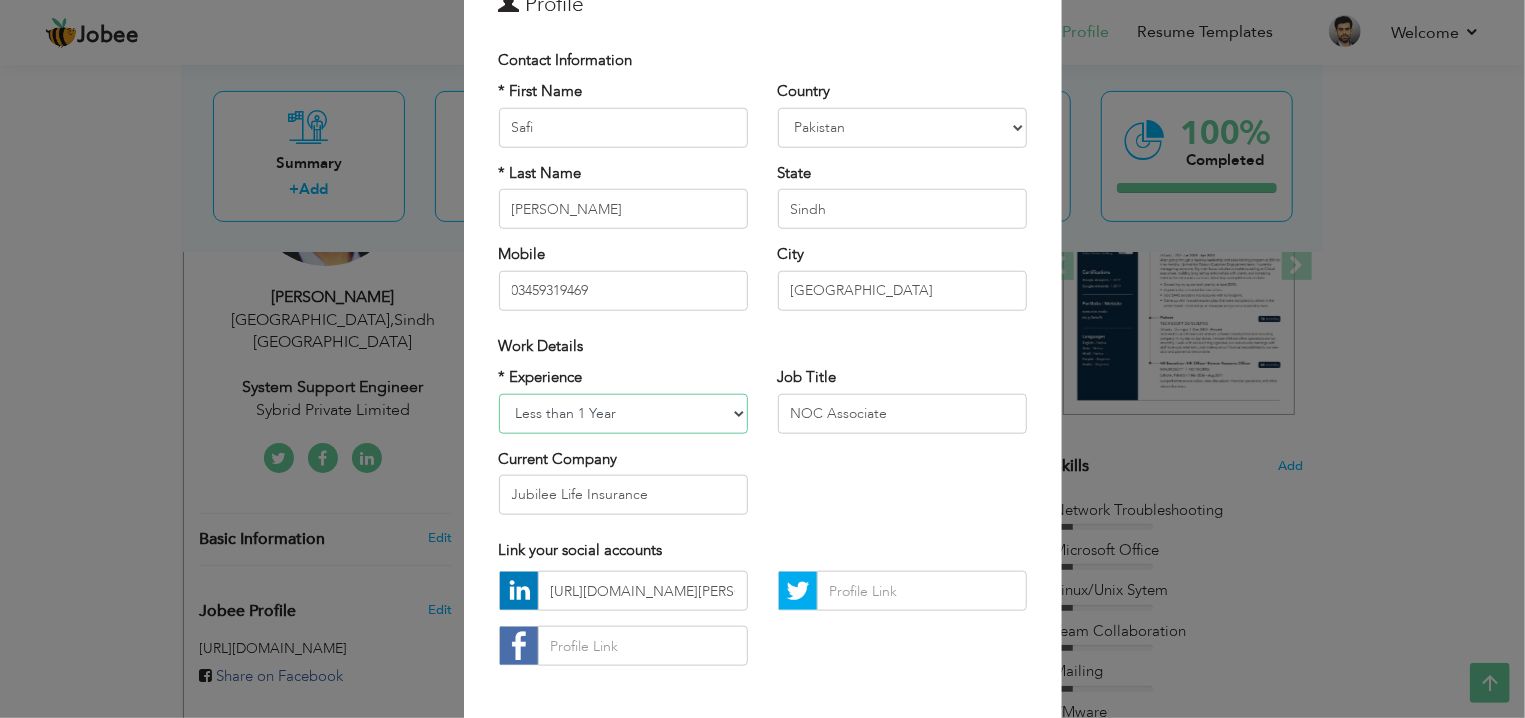 click on "Entry Level Less than 1 Year 1 Year 2 Years 3 Years 4 Years 5 Years 6 Years 7 Years 8 Years 9 Years 10 Years 11 Years 12 Years 13 Years 14 Years 15 Years 16 Years 17 Years 18 Years 19 Years 20 Years 21 Years 22 Years 23 Years 24 Years 25 Years 26 Years 27 Years 28 Years 29 Years 30 Years 31 Years 32 Years 33 Years 34 Years 35 Years More than 35 Years" at bounding box center [623, 413] 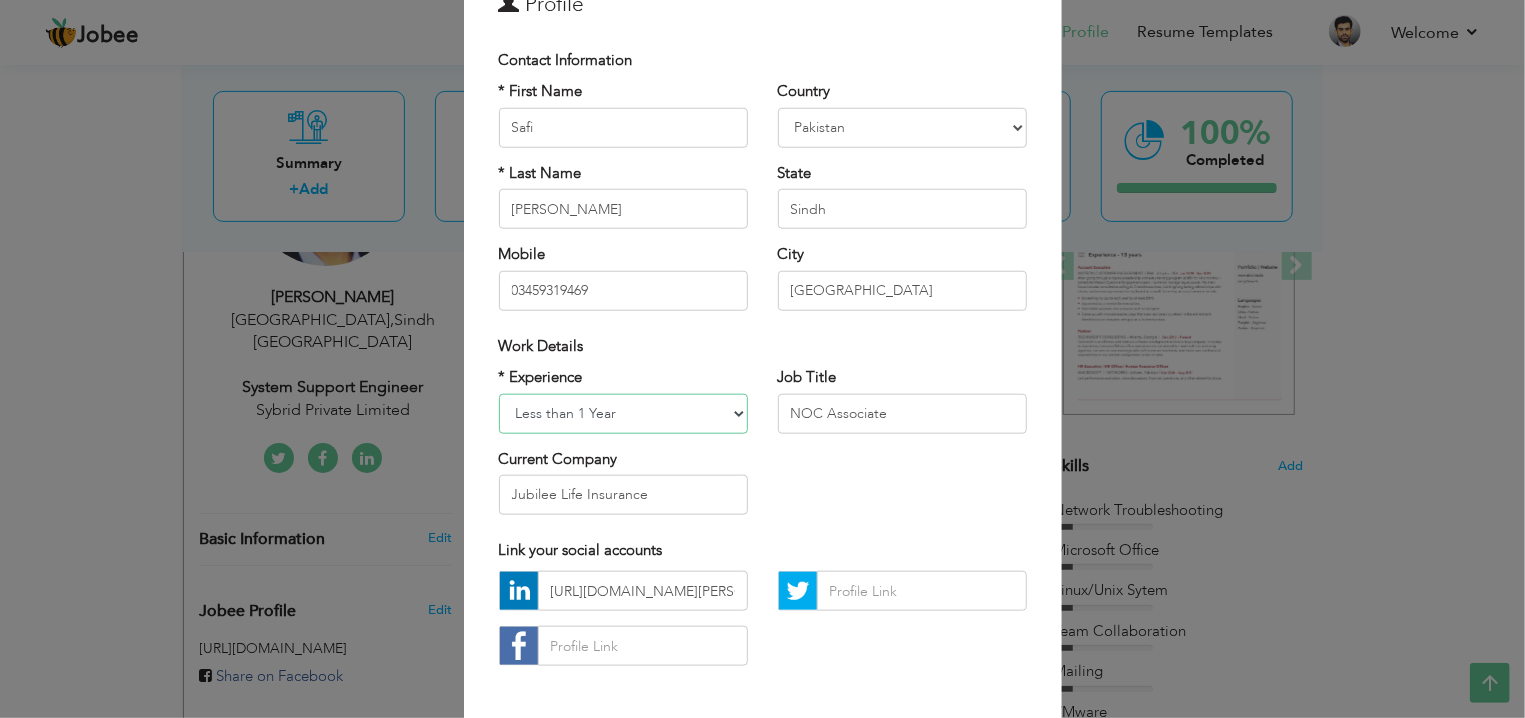 click on "Entry Level Less than 1 Year 1 Year 2 Years 3 Years 4 Years 5 Years 6 Years 7 Years 8 Years 9 Years 10 Years 11 Years 12 Years 13 Years 14 Years 15 Years 16 Years 17 Years 18 Years 19 Years 20 Years 21 Years 22 Years 23 Years 24 Years 25 Years 26 Years 27 Years 28 Years 29 Years 30 Years 31 Years 32 Years 33 Years 34 Years 35 Years More than 35 Years" at bounding box center [623, 413] 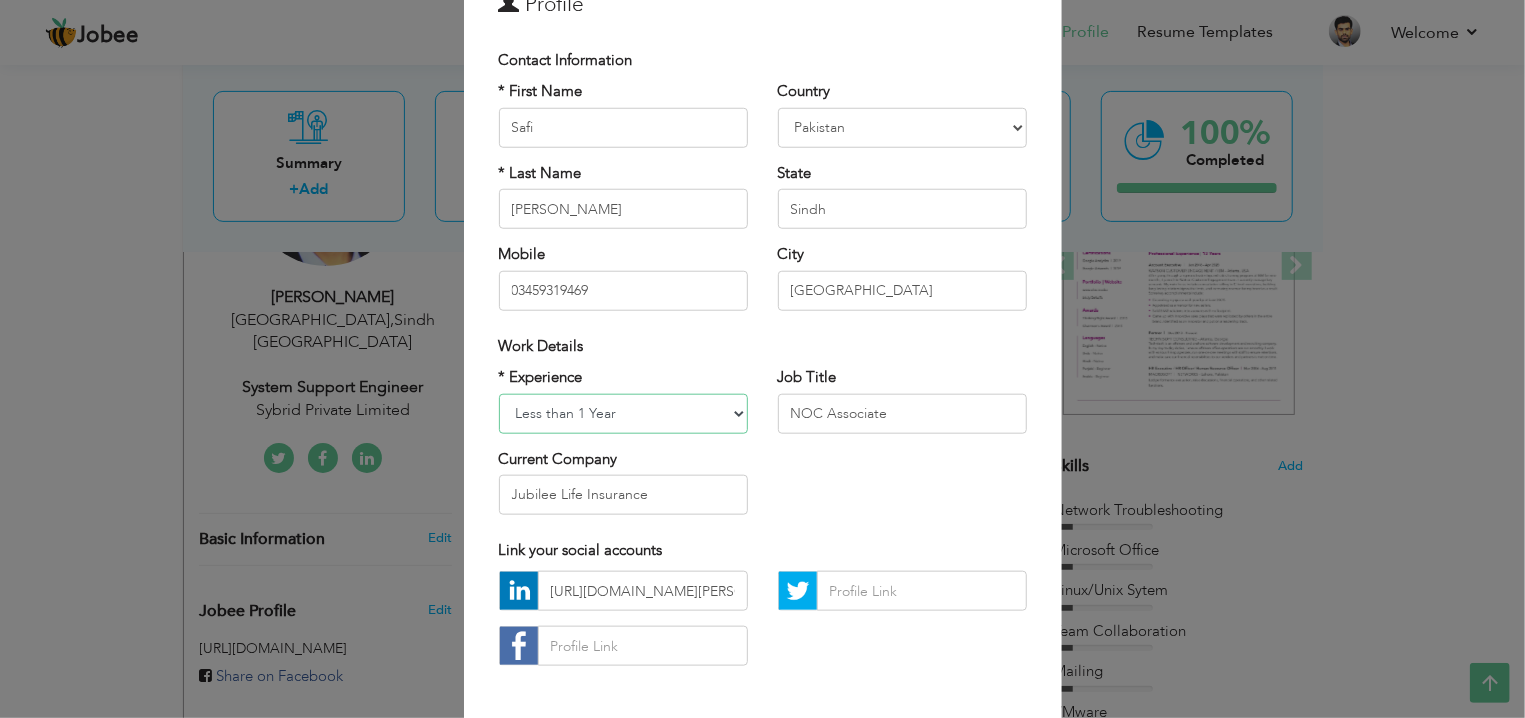 select on "number:3" 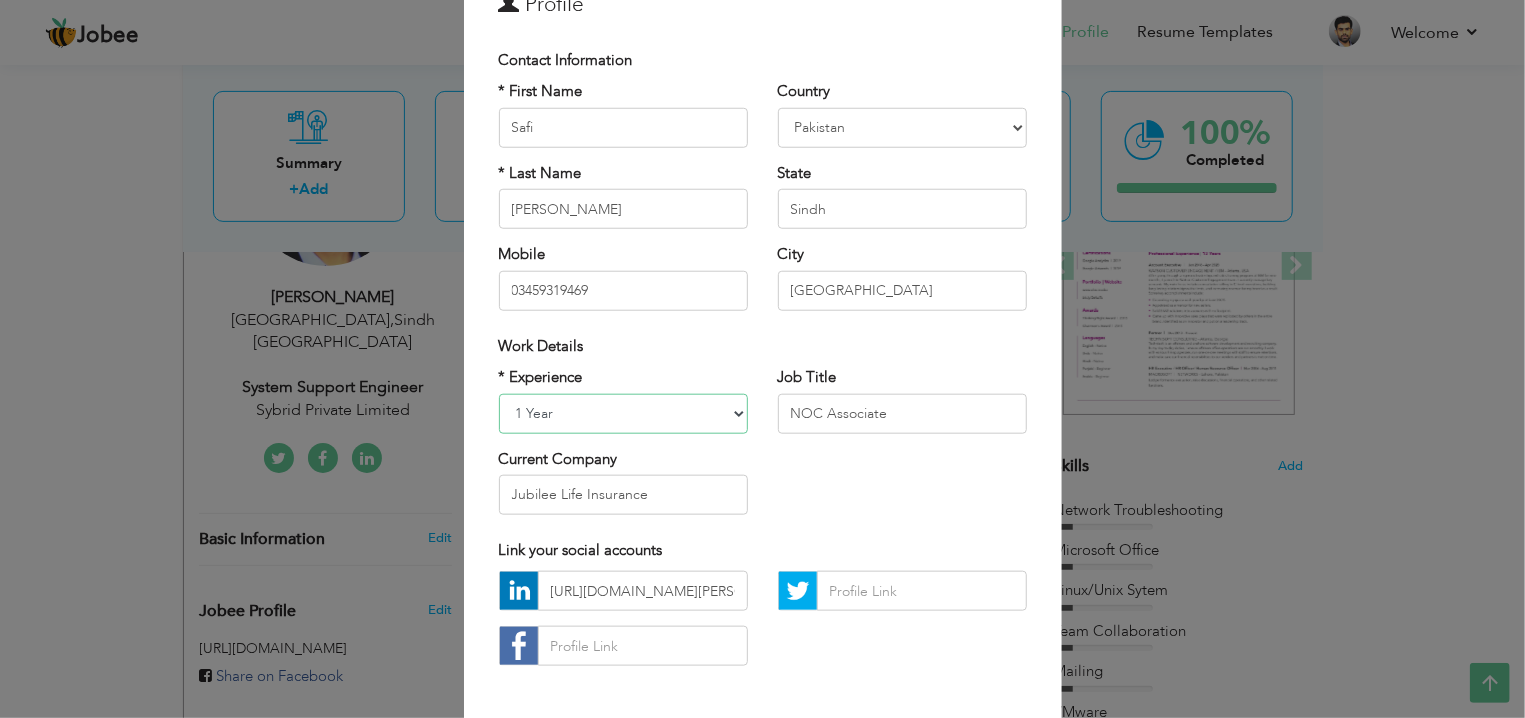 click on "1 Year" at bounding box center (0, 0) 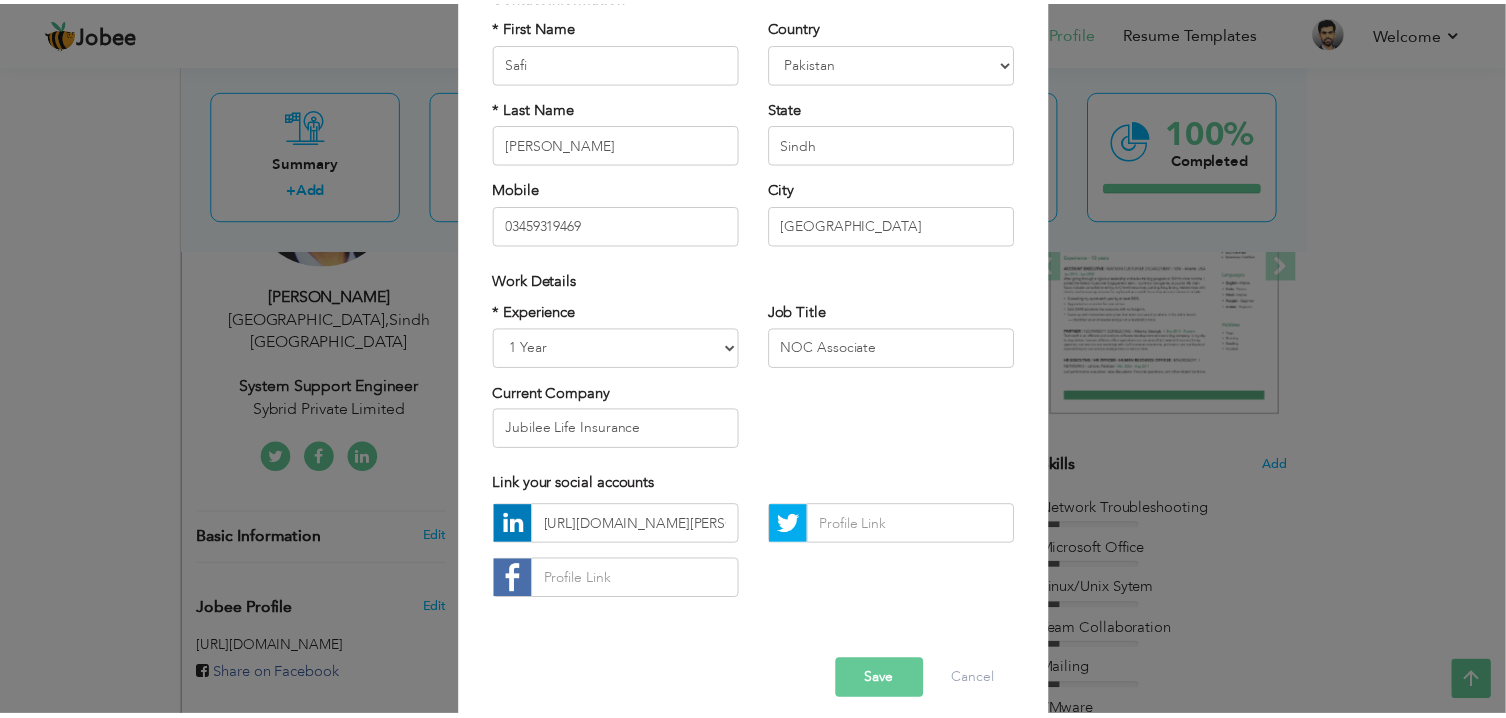 scroll, scrollTop: 193, scrollLeft: 0, axis: vertical 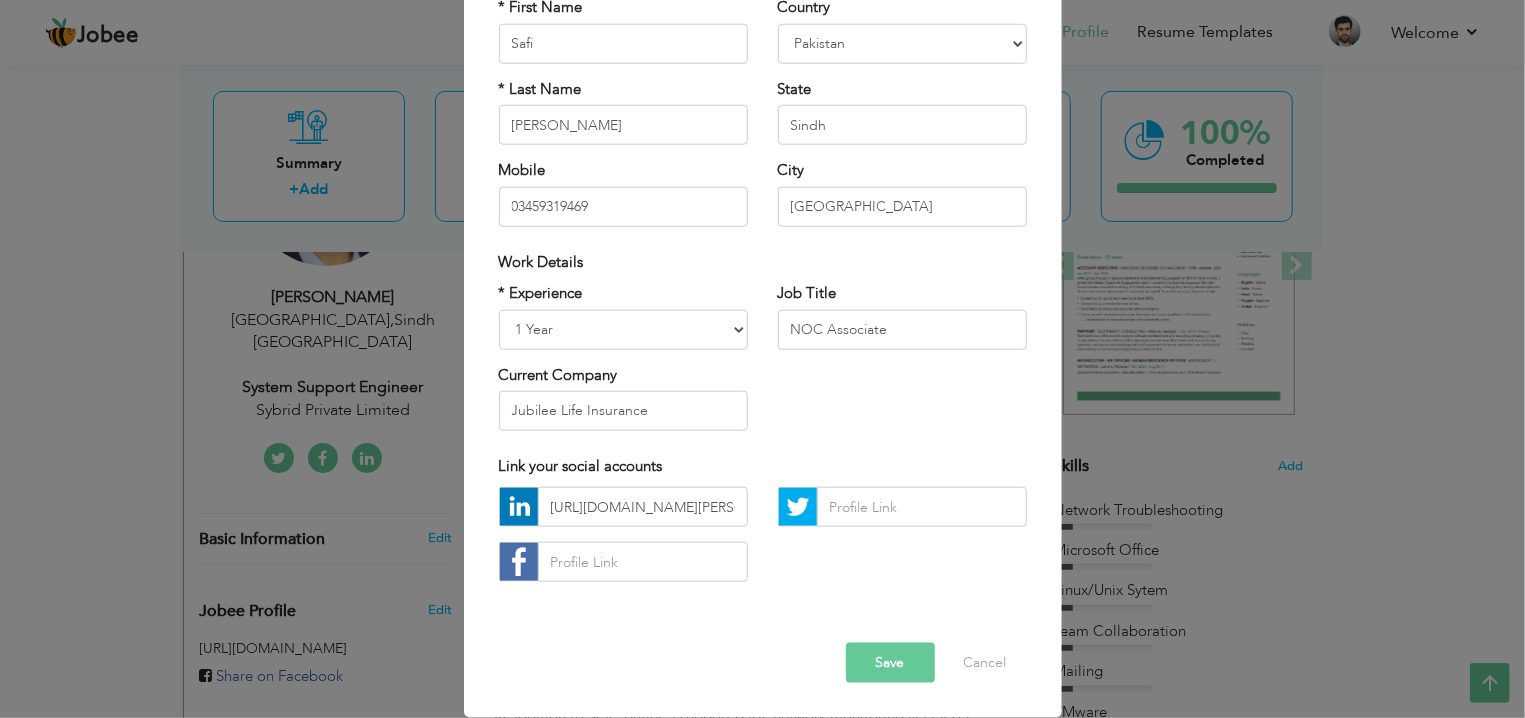 click on "Save" at bounding box center (890, 663) 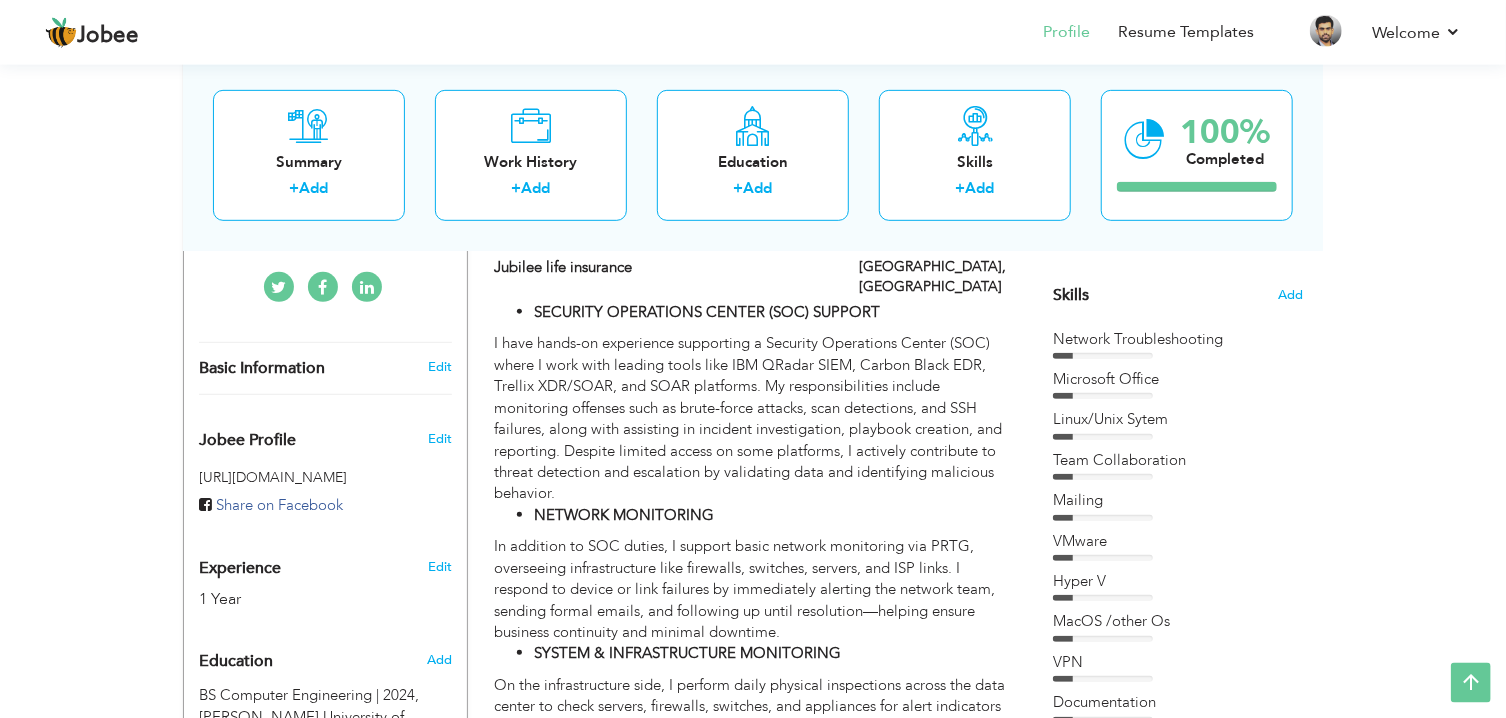 scroll, scrollTop: 524, scrollLeft: 0, axis: vertical 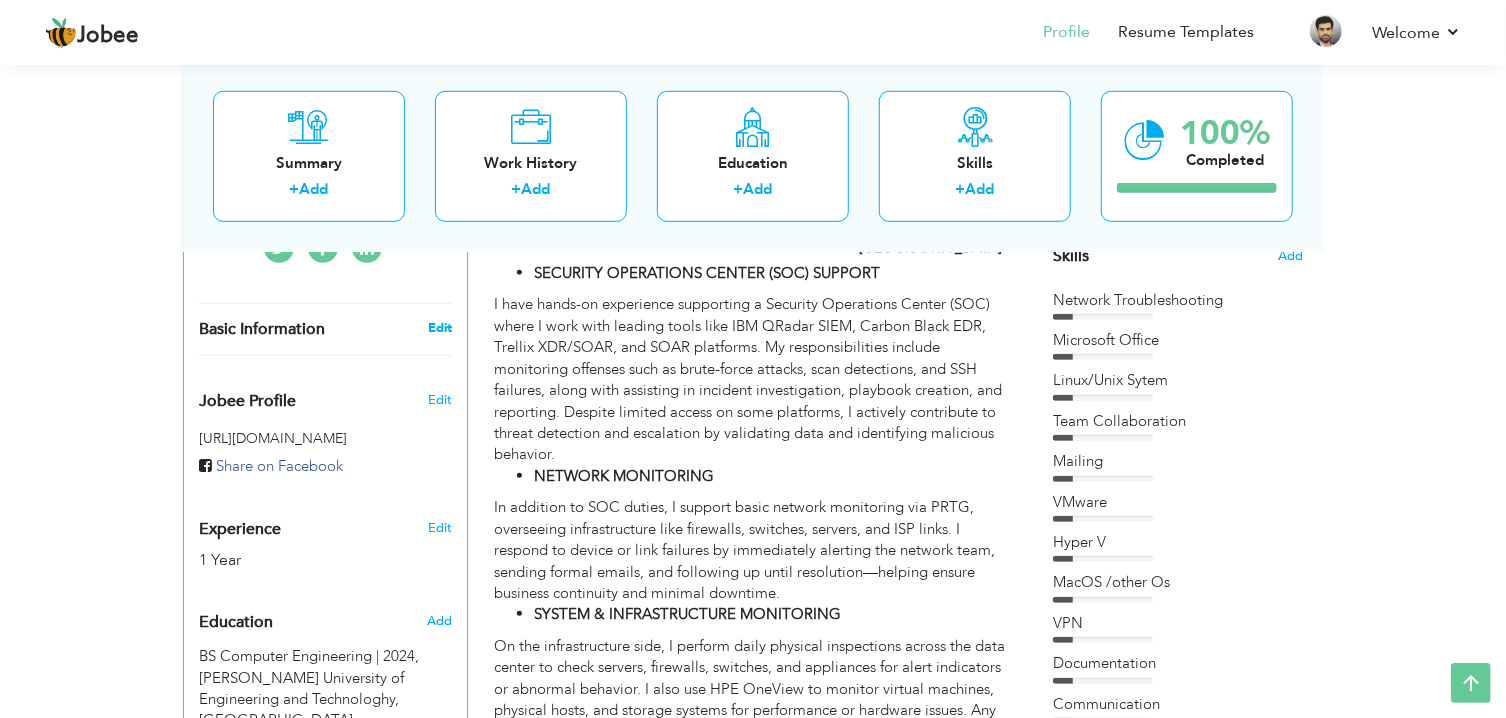 click on "Edit" at bounding box center [440, 328] 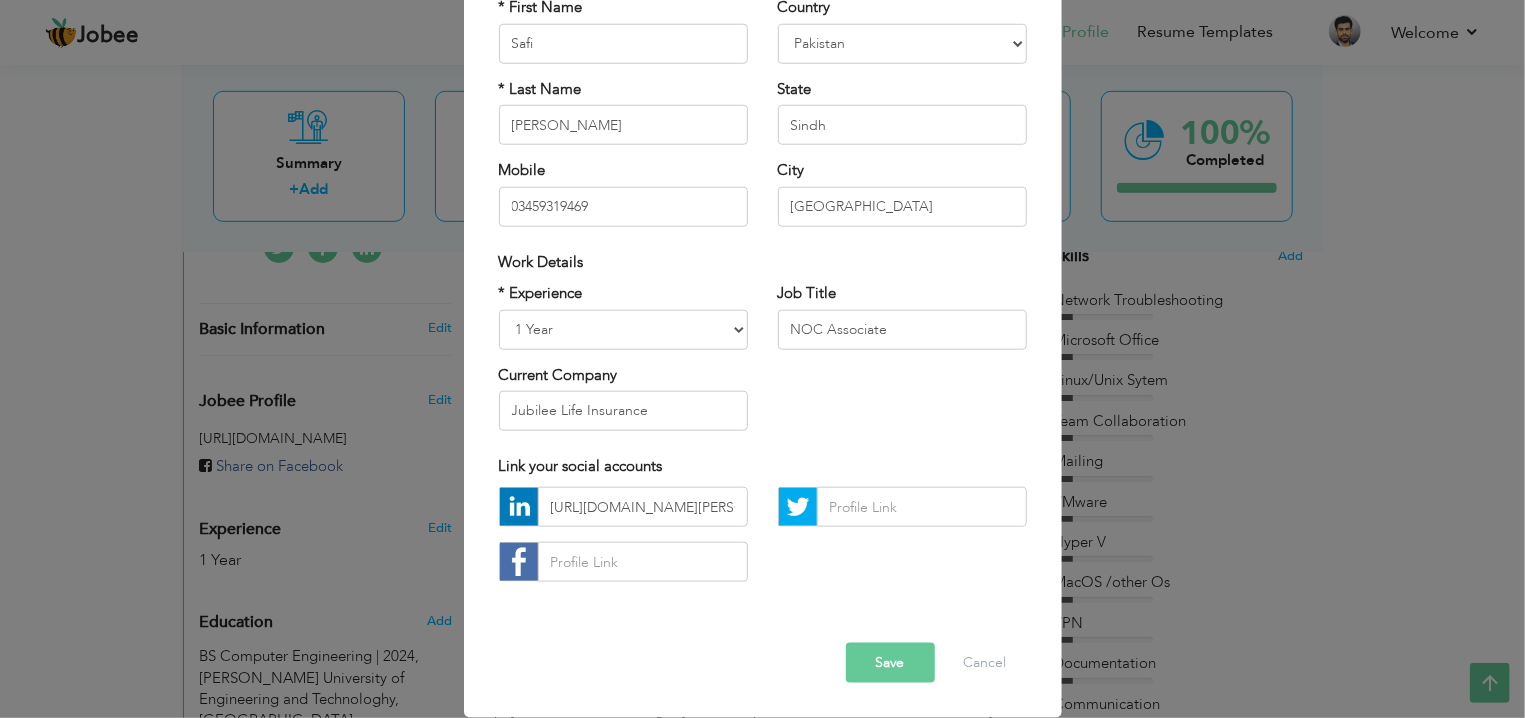 click on "×" at bounding box center [1040, -100] 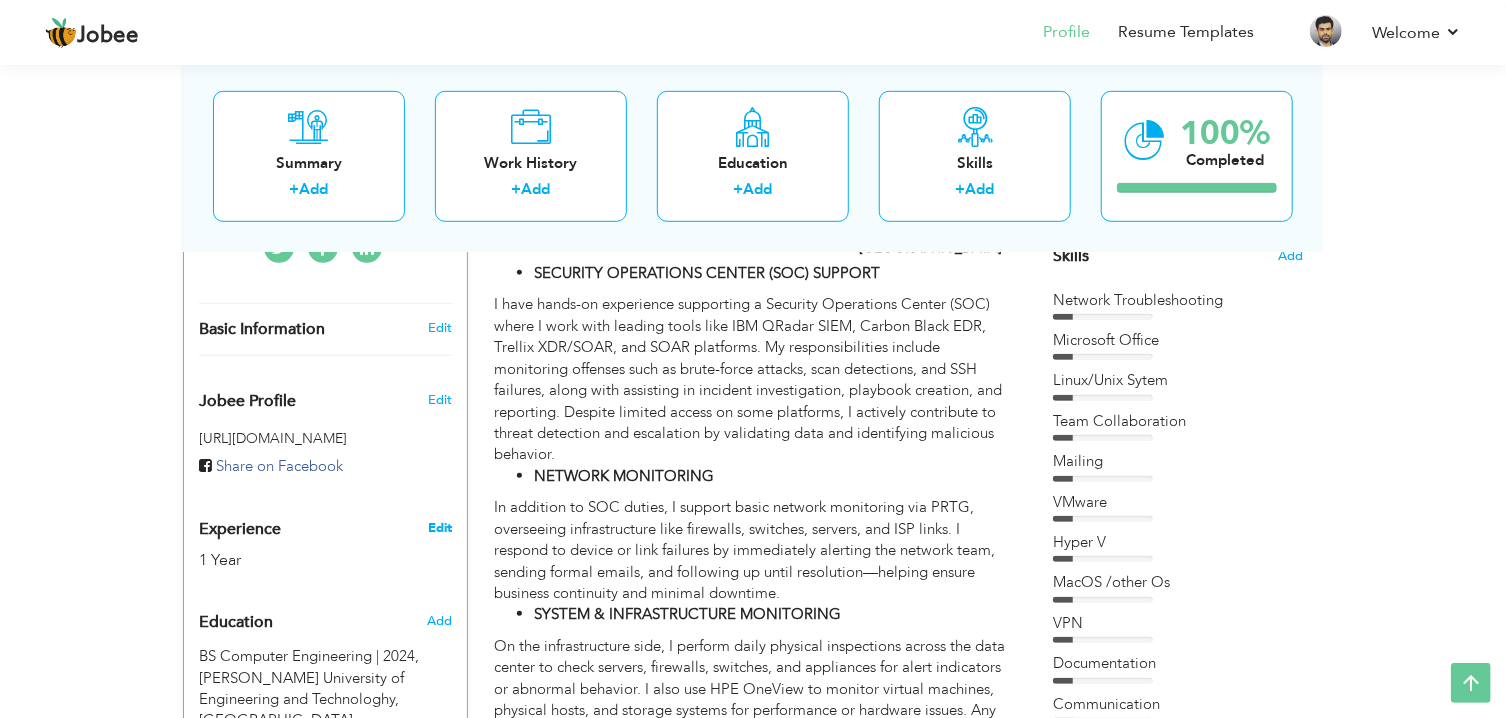 click on "Edit" at bounding box center [440, 528] 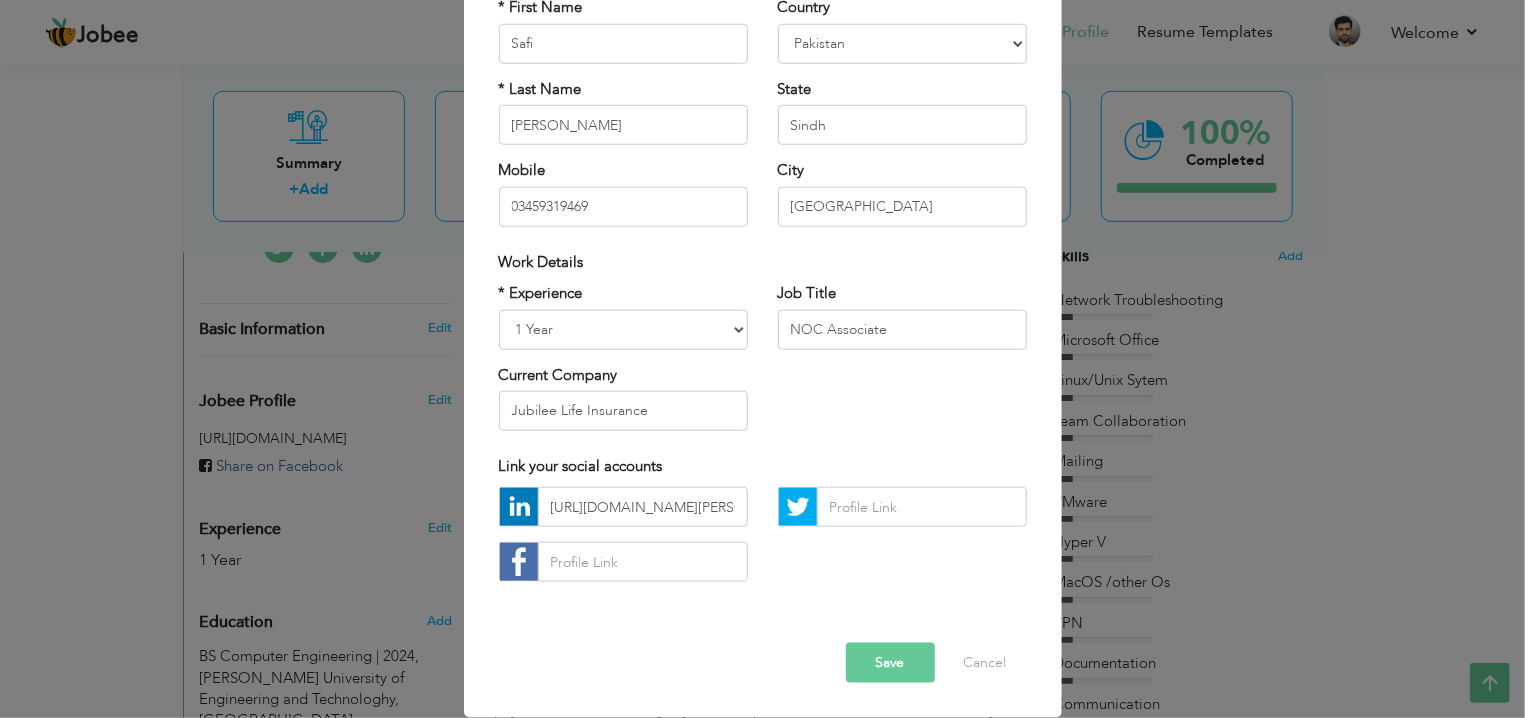 click on "×" at bounding box center [1040, -100] 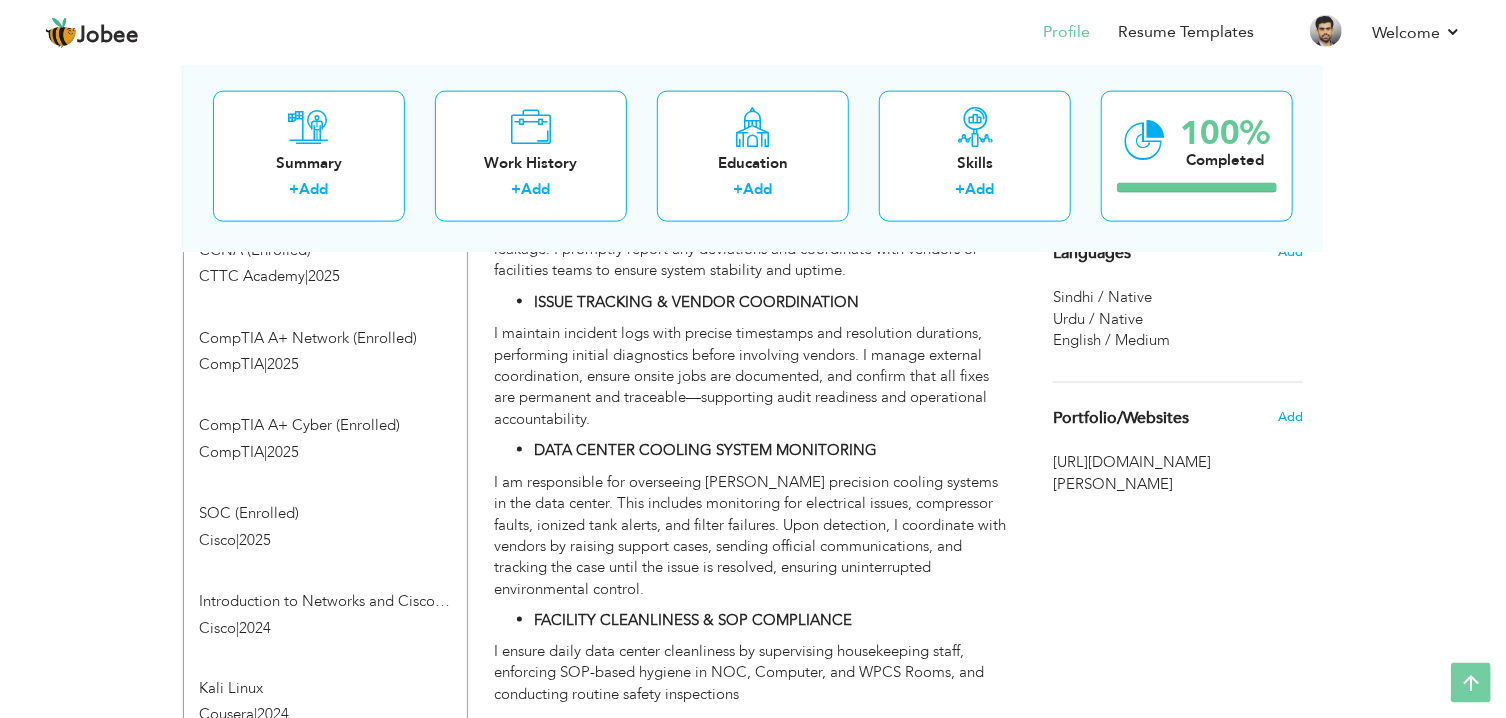 scroll, scrollTop: 0, scrollLeft: 0, axis: both 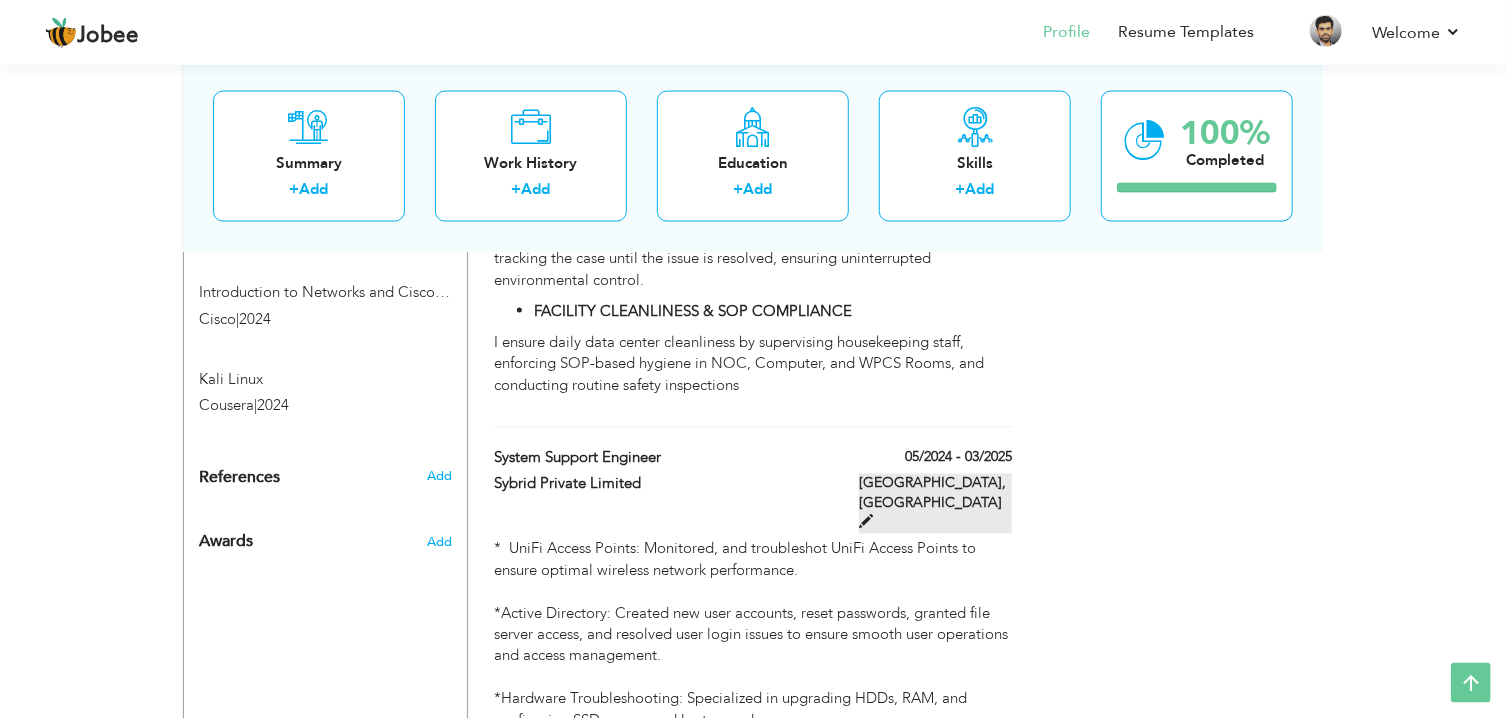 click at bounding box center (866, 522) 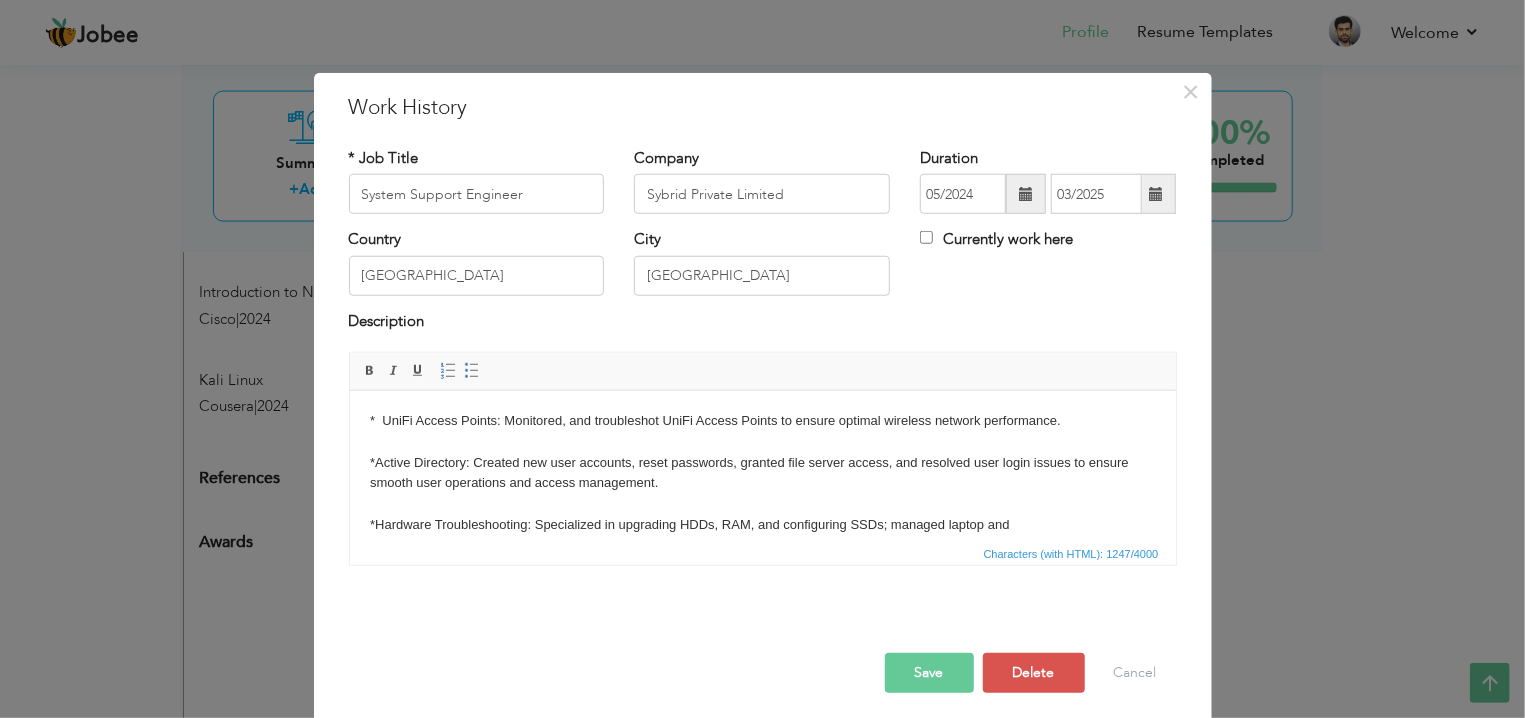 scroll, scrollTop: 0, scrollLeft: 0, axis: both 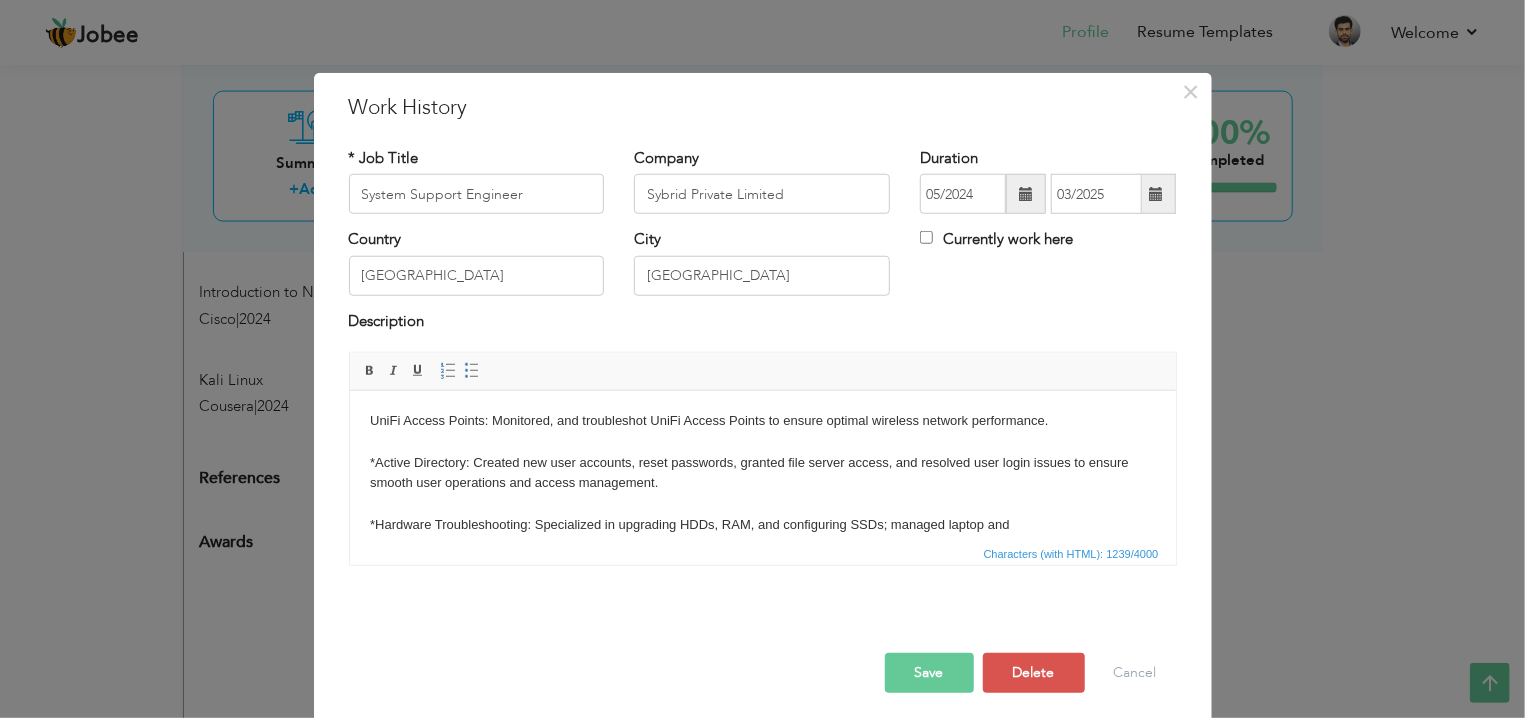 click on "​​​​​​UniFi Access Points: Monitored, and troubleshot UniFi Access Points to ensure optimal wireless network performance. *Active Directory: Created new user accounts, reset passwords, granted file server access, and resolved user login issues to ensure smooth user operations and access management. *Hardware Troubleshooting​: Specialized in upgrading HDDs, RAM, and configuring SSDs; managed laptop and desktop hardware setups performed diagnostics, and conducted regular maintenance to ensure optimal performance * Software Support: Installed, configured, and troubleshot applications and operating systems; managed software updates, licensing, and security protocols. Assisted users with software issues and ensured system compliance and performance *pfSense Management: Utilized pfSense to create OpenVPN for secure remote access, configured MAC address binding, and routed traffic between multiple gateways for the network. ​​​​​" at bounding box center (762, 607) 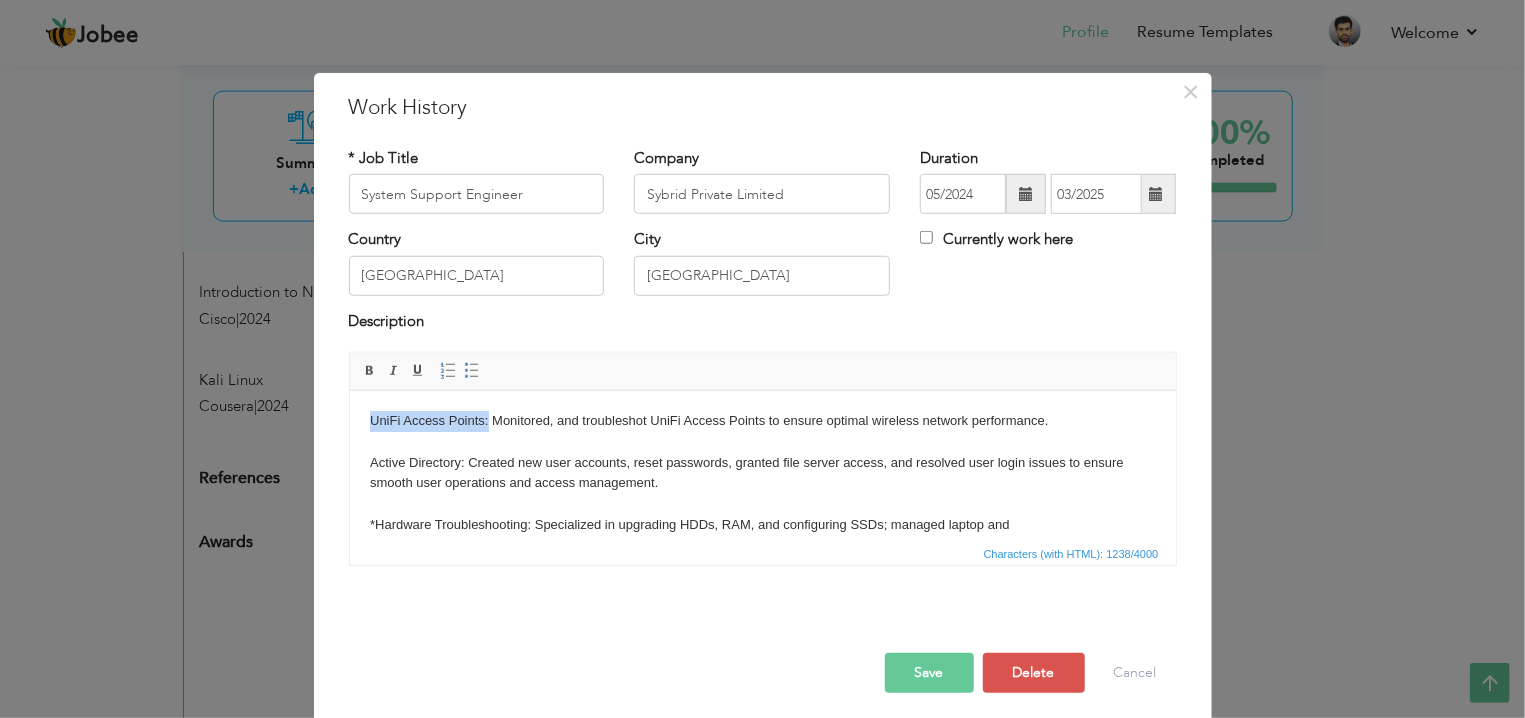 drag, startPoint x: 488, startPoint y: 419, endPoint x: 359, endPoint y: 425, distance: 129.13947 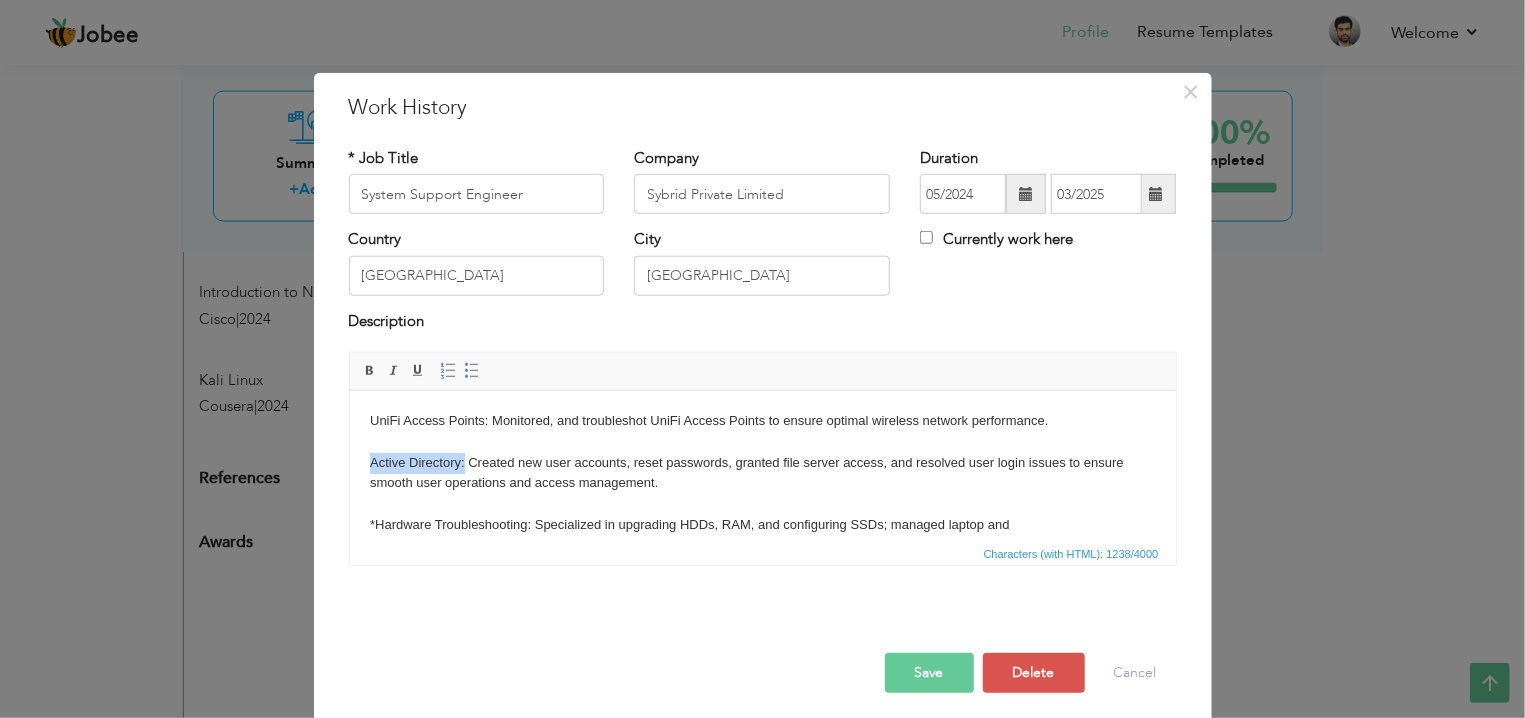drag, startPoint x: 465, startPoint y: 460, endPoint x: 355, endPoint y: 460, distance: 110 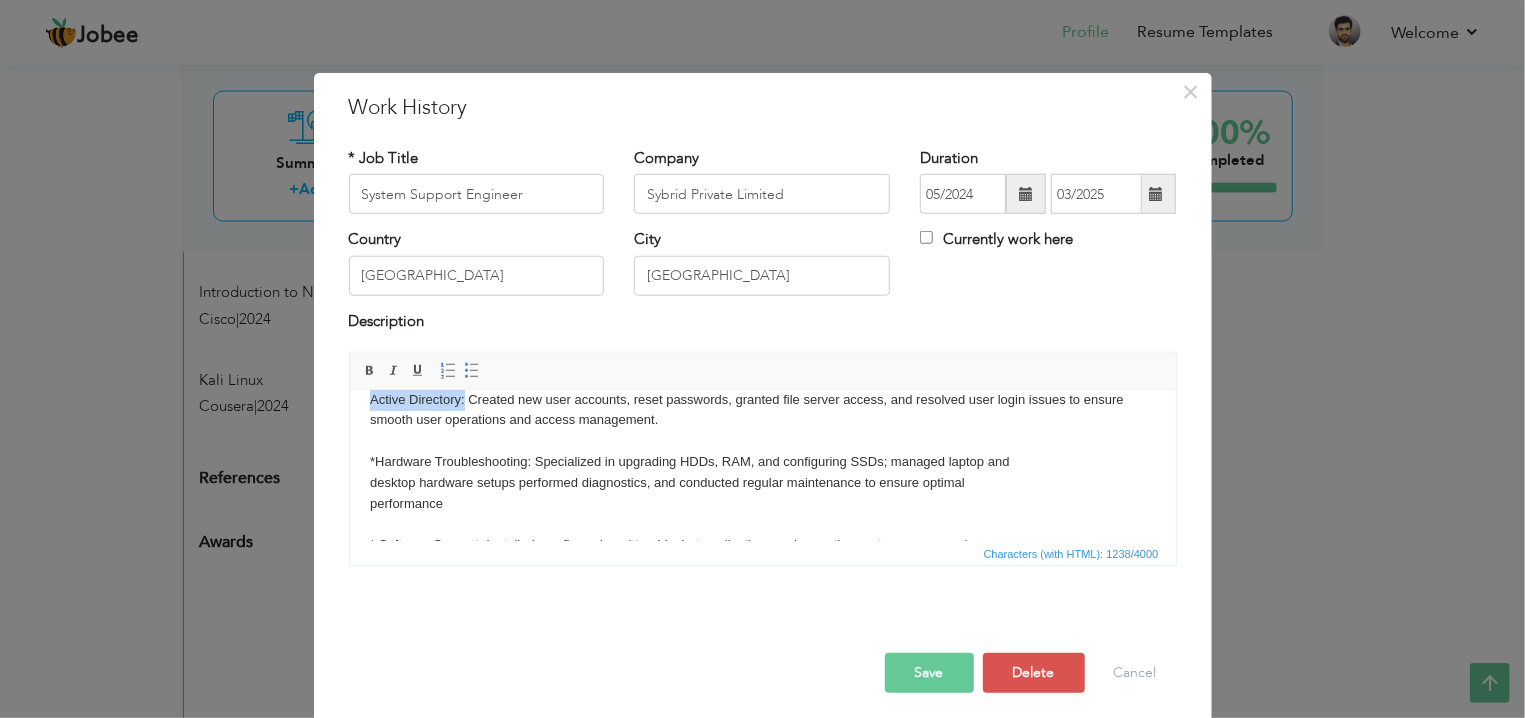 scroll, scrollTop: 79, scrollLeft: 0, axis: vertical 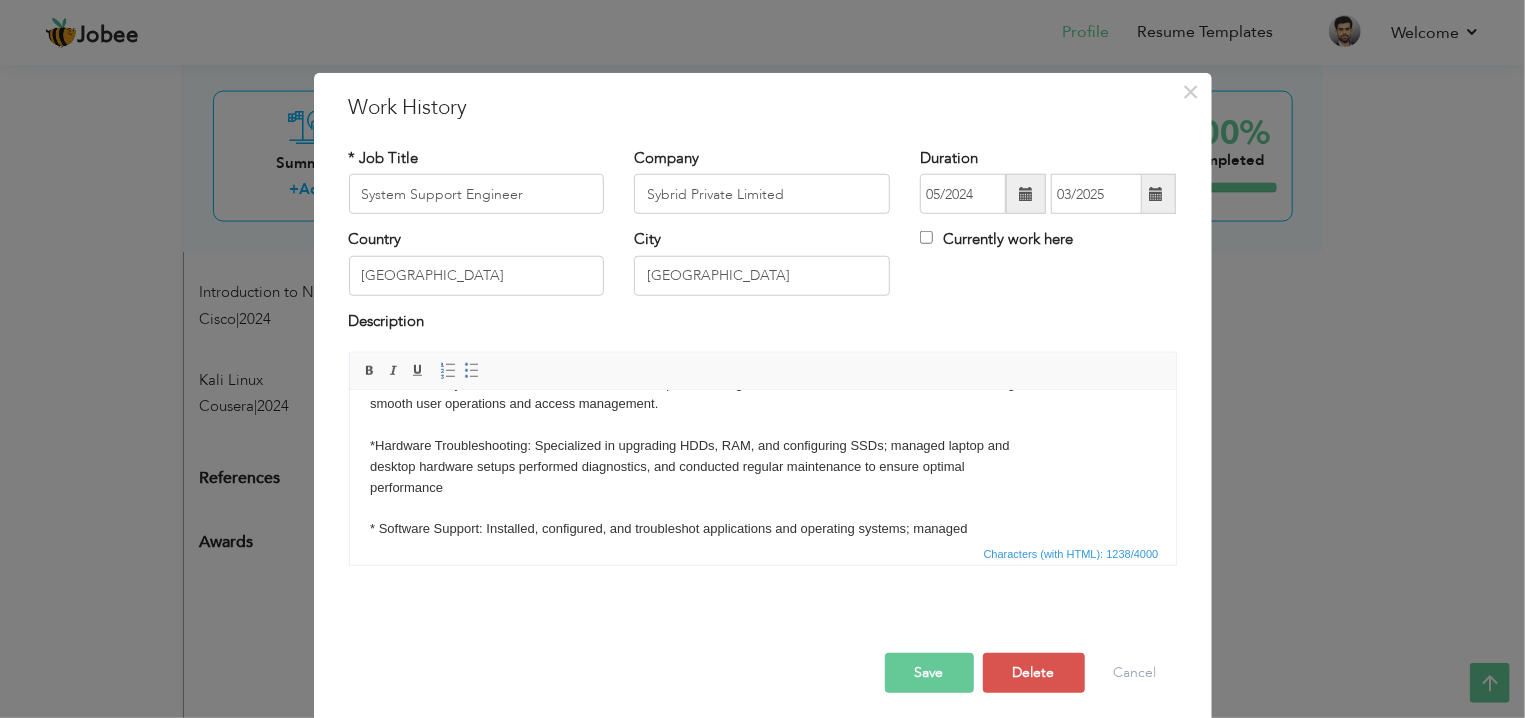 click on "​​​​​​UniFi Access Points: Monitored, and troubleshot UniFi Access Points to ensure optimal wireless network performance. Active Directory: Created new user accounts, reset passwords, granted file server access, and resolved user login issues to ensure smooth user operations and access management. *Hardware Troubleshooting​: Specialized in upgrading HDDs, RAM, and configuring SSDs; managed laptop and desktop hardware setups performed diagnostics, and conducted regular maintenance to ensure optimal performance * Software Support: Installed, configured, and troubleshot applications and operating systems; managed software updates, licensing, and security protocols. Assisted users with software issues and ensured system compliance and performance *pfSense Management: Utilized pfSense to create OpenVPN for secure remote access, configured MAC address binding, and routed traffic between multiple gateways for the network. ​​​​​" at bounding box center (762, 528) 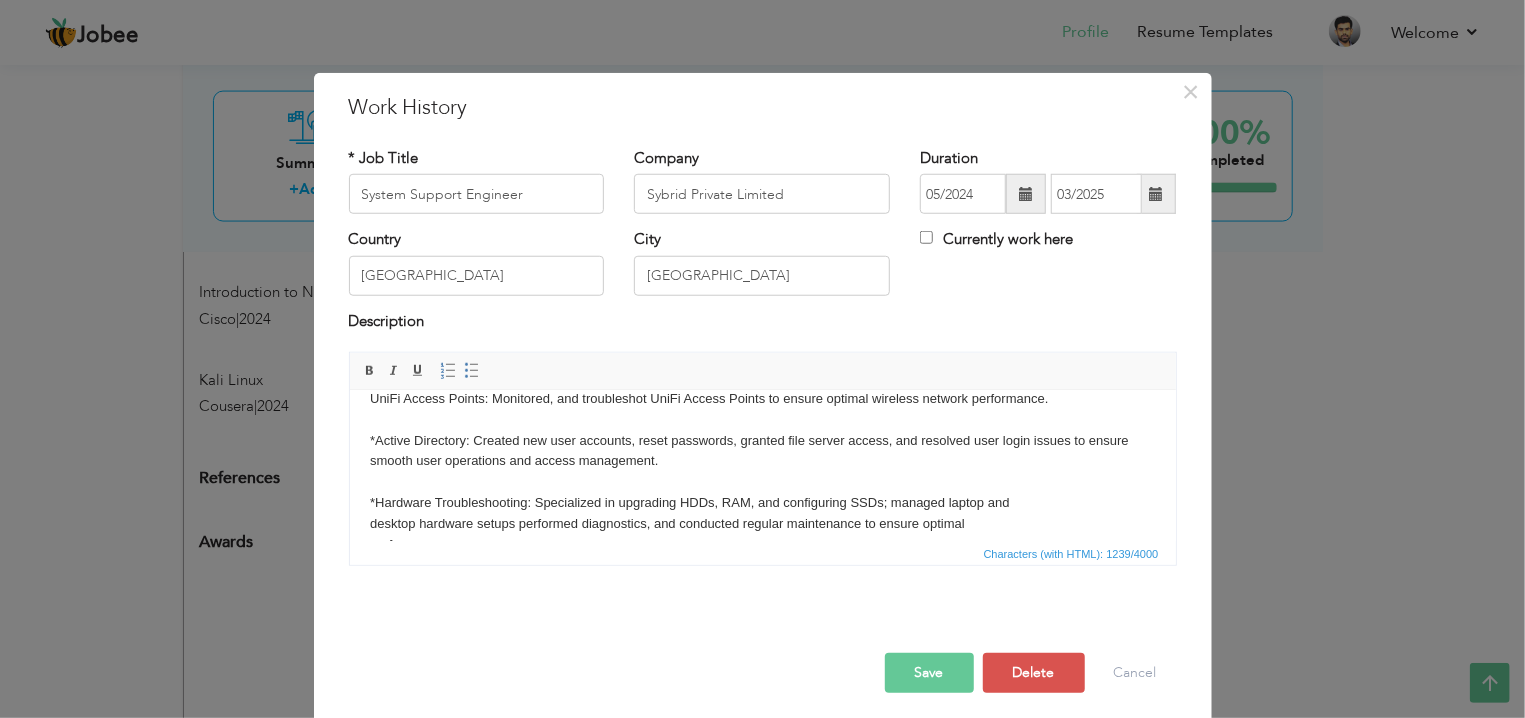 scroll, scrollTop: 0, scrollLeft: 0, axis: both 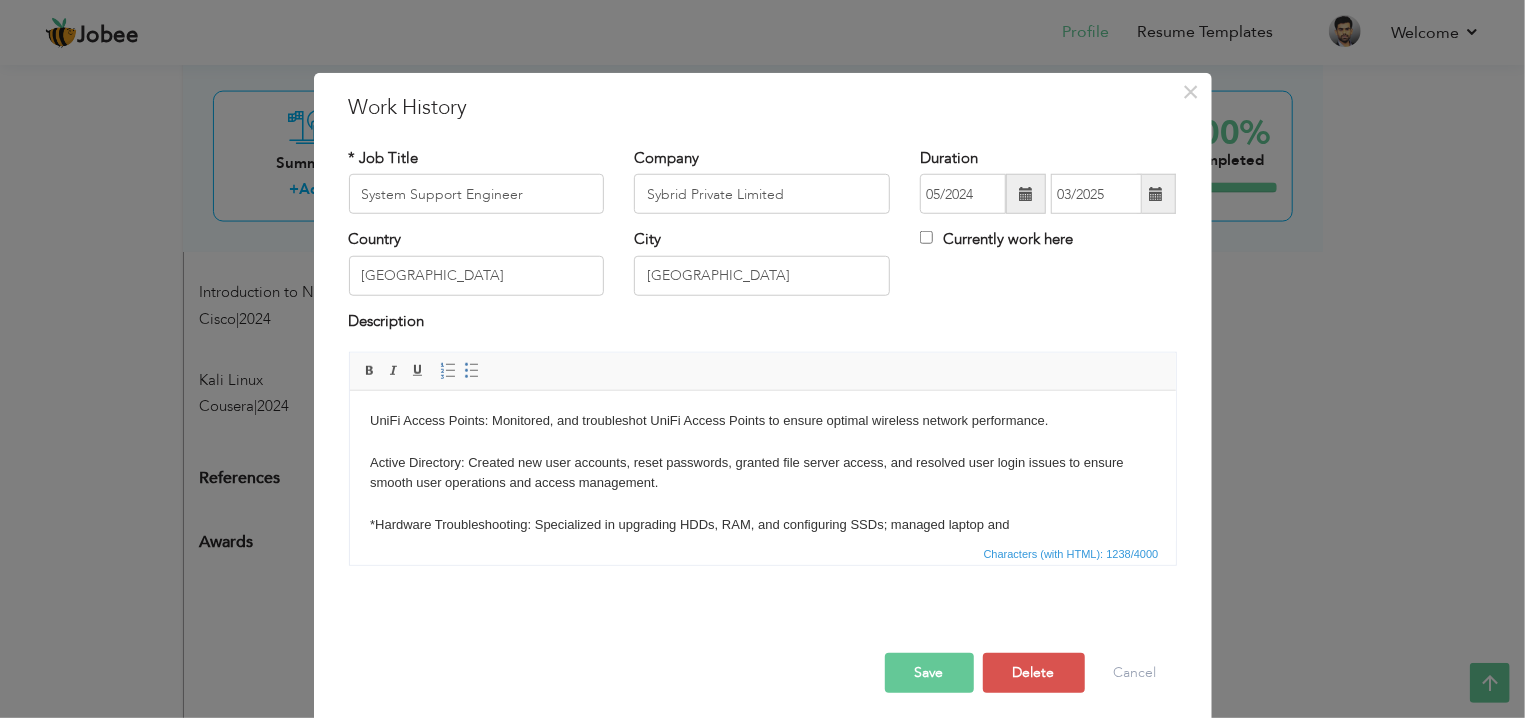 click on "​​​​​​UniFi Access Points: Monitored, and troubleshot UniFi Access Points to ensure optimal wireless network performance. Active Directory: Created new user accounts, reset passwords, granted file server access, and resolved user login issues to ensure smooth user operations and access management. *Hardware Troubleshooting​: Specialized in upgrading HDDs, RAM, and configuring SSDs; managed laptop and desktop hardware setups performed diagnostics, and conducted regular maintenance to ensure optimal performance * Software Support: Installed, configured, and troubleshot applications and operating systems; managed software updates, licensing, and security protocols. Assisted users with software issues and ensured system compliance and performance *pfSense Management: Utilized pfSense to create OpenVPN for secure remote access, configured MAC address binding, and routed traffic between multiple gateways for the network. ​​​​​" at bounding box center [762, 607] 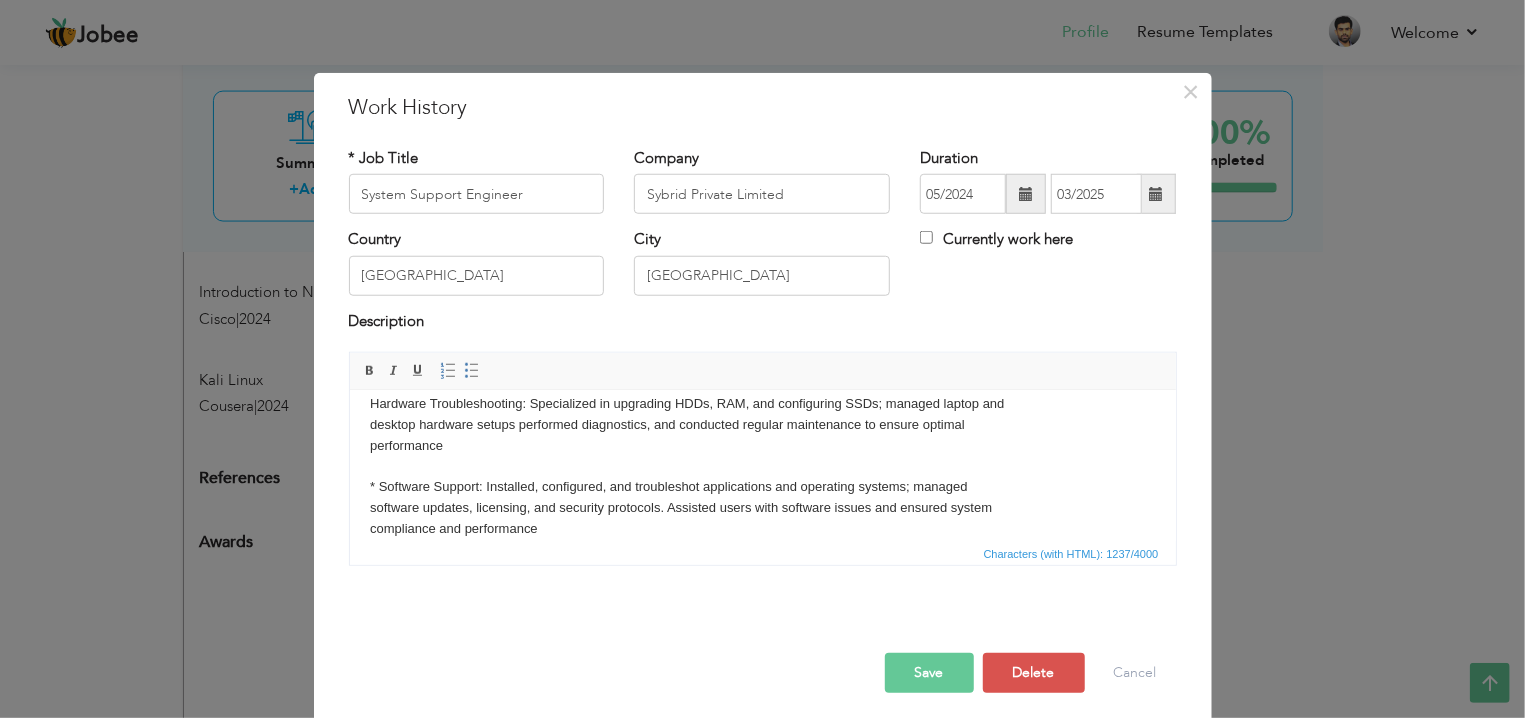 scroll, scrollTop: 140, scrollLeft: 0, axis: vertical 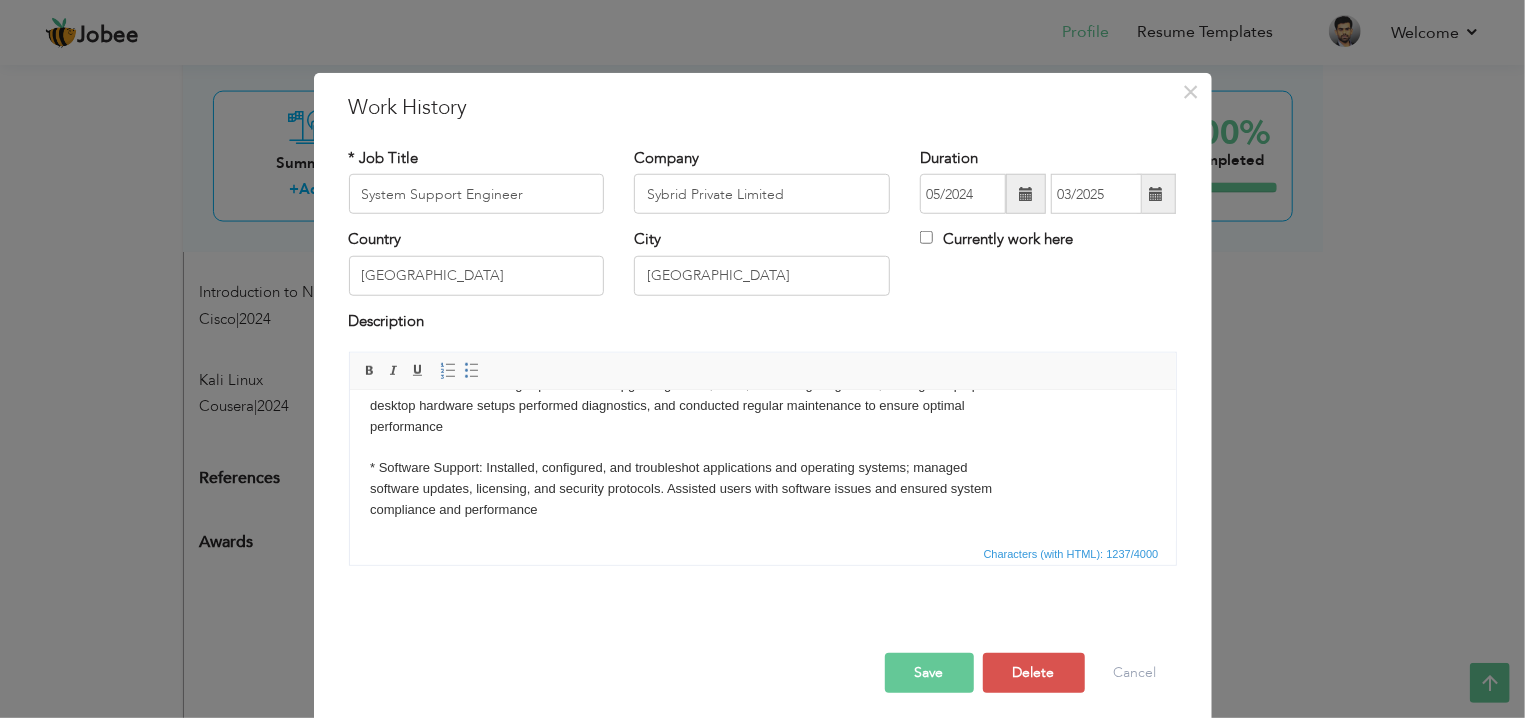 click on "​​​​​​UniFi Access Points: Monitored, and troubleshot UniFi Access Points to ensure optimal wireless network performance. Active Directory: Created new user accounts, reset passwords, granted file server access, and resolved user login issues to ensure smooth user operations and access management. Hardware Troubleshooting​: Specialized in upgrading HDDs, RAM, and configuring SSDs; managed laptop and desktop hardware setups performed diagnostics, and conducted regular maintenance to ensure optimal performance * Software Support: Installed, configured, and troubleshot applications and operating systems; managed software updates, licensing, and security protocols. Assisted users with software issues and ensured system compliance and performance *pfSense Management: Utilized pfSense to create OpenVPN for secure remote access, configured MAC address binding, and routed traffic between multiple gateways for the network. ​​​​​" at bounding box center (762, 467) 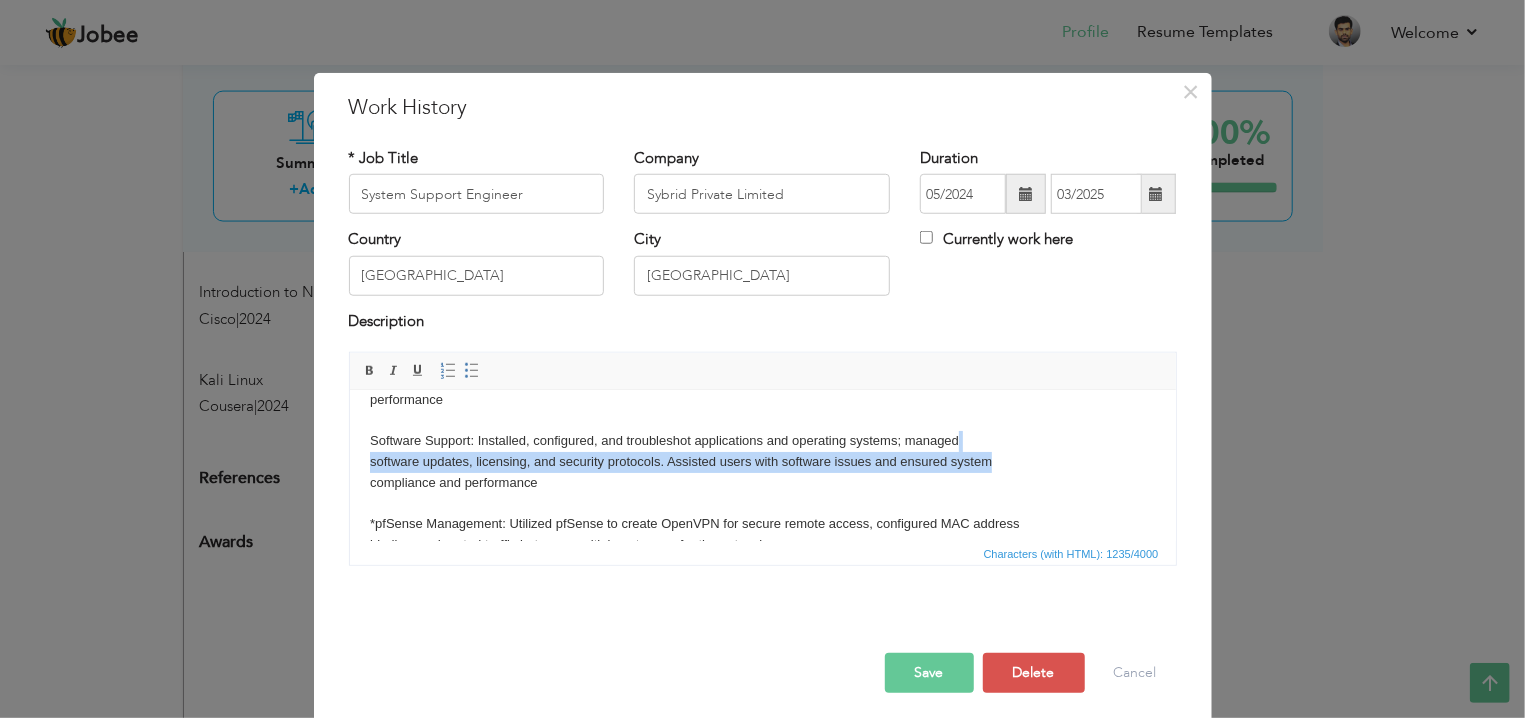 click on "​​​​​​UniFi Access Points: Monitored, and troubleshot UniFi Access Points to ensure optimal wireless network performance. Active Directory: Created new user accounts, reset passwords, granted file server access, and resolved user login issues to ensure smooth user operations and access management. Hardware Troubleshooting​: Specialized in upgrading HDDs, RAM, and configuring SSDs; managed laptop and desktop hardware setups performed diagnostics, and conducted regular maintenance to ensure optimal performance Software Support: Installed, configured, and troubleshot applications and operating systems; managed software updates, licensing, and security protocols. Assisted users with software issues and ensured system compliance and performance *pfSense Management: Utilized pfSense to create OpenVPN for secure remote access, configured MAC address binding, and routed traffic between multiple gateways for the network. ​​​​​" at bounding box center [762, 298] 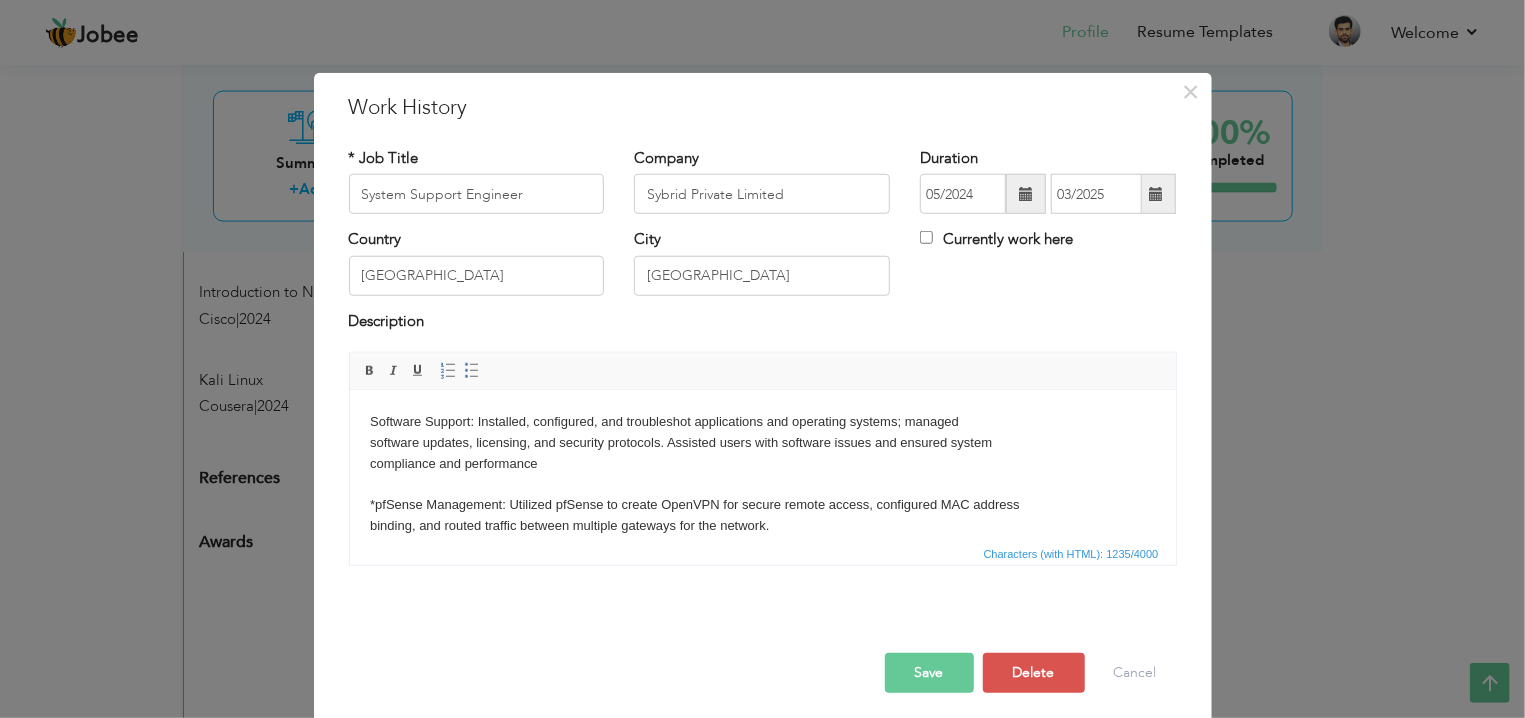 click on "​​​​​​UniFi Access Points: Monitored, and troubleshot UniFi Access Points to ensure optimal wireless network performance. Active Directory: Created new user accounts, reset passwords, granted file server access, and resolved user login issues to ensure smooth user operations and access management. Hardware Troubleshooting​: Specialized in upgrading HDDs, RAM, and configuring SSDs; managed laptop and desktop hardware setups performed diagnostics, and conducted regular maintenance to ensure optimal performance Software Support: Installed, configured, and troubleshot applications and operating systems; managed software updates, licensing, and security protocols. Assisted users with software issues and ensured system compliance and performance *pfSense Management: Utilized pfSense to create OpenVPN for secure remote access, configured MAC address binding, and routed traffic between multiple gateways for the network. ​​​​​" at bounding box center [762, 421] 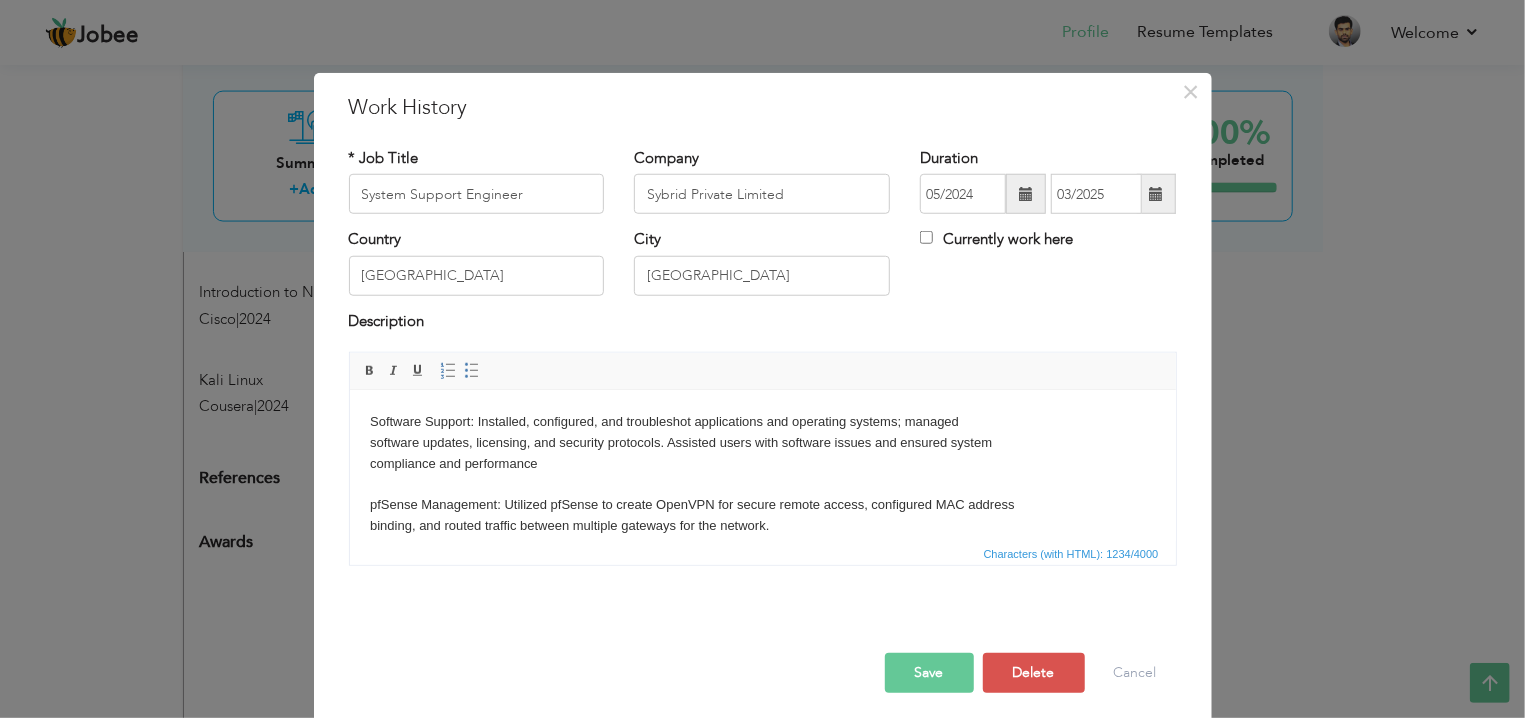 scroll, scrollTop: 265, scrollLeft: 0, axis: vertical 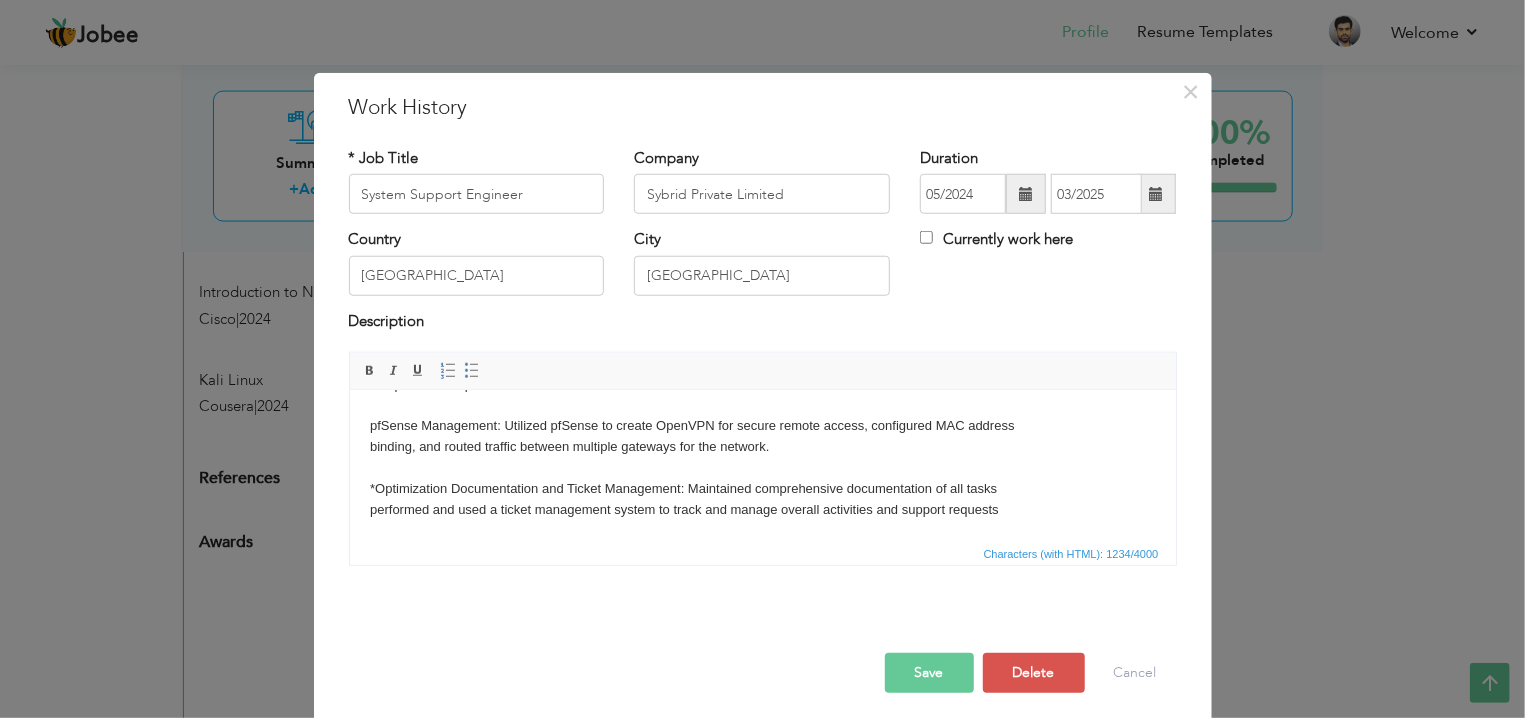 click on "​​​​​​UniFi Access Points: Monitored, and troubleshot UniFi Access Points to ensure optimal wireless network performance. Active Directory: Created new user accounts, reset passwords, granted file server access, and resolved user login issues to ensure smooth user operations and access management. Hardware Troubleshooting​: Specialized in upgrading HDDs, RAM, and configuring SSDs; managed laptop and desktop hardware setups performed diagnostics, and conducted regular maintenance to ensure optimal performance Software Support: Installed, configured, and troubleshot applications and operating systems; managed software updates, licensing, and security protocols. Assisted users with software issues and ensured system compliance and performance pfSense Management: Utilized pfSense to create OpenVPN for secure remote access, configured MAC address binding, and routed traffic between multiple gateways for the network. ​​​​​" at bounding box center (762, 342) 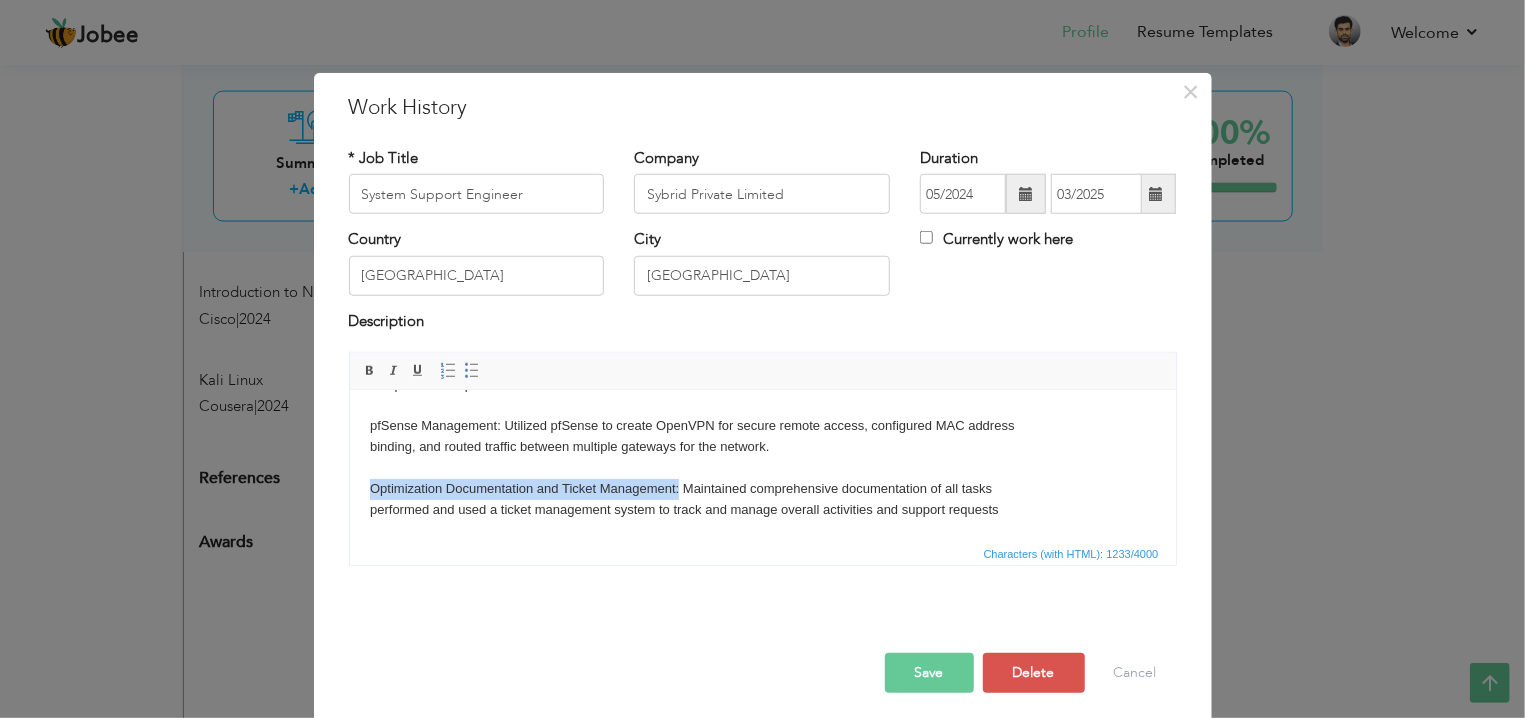 drag, startPoint x: 679, startPoint y: 478, endPoint x: 364, endPoint y: 482, distance: 315.0254 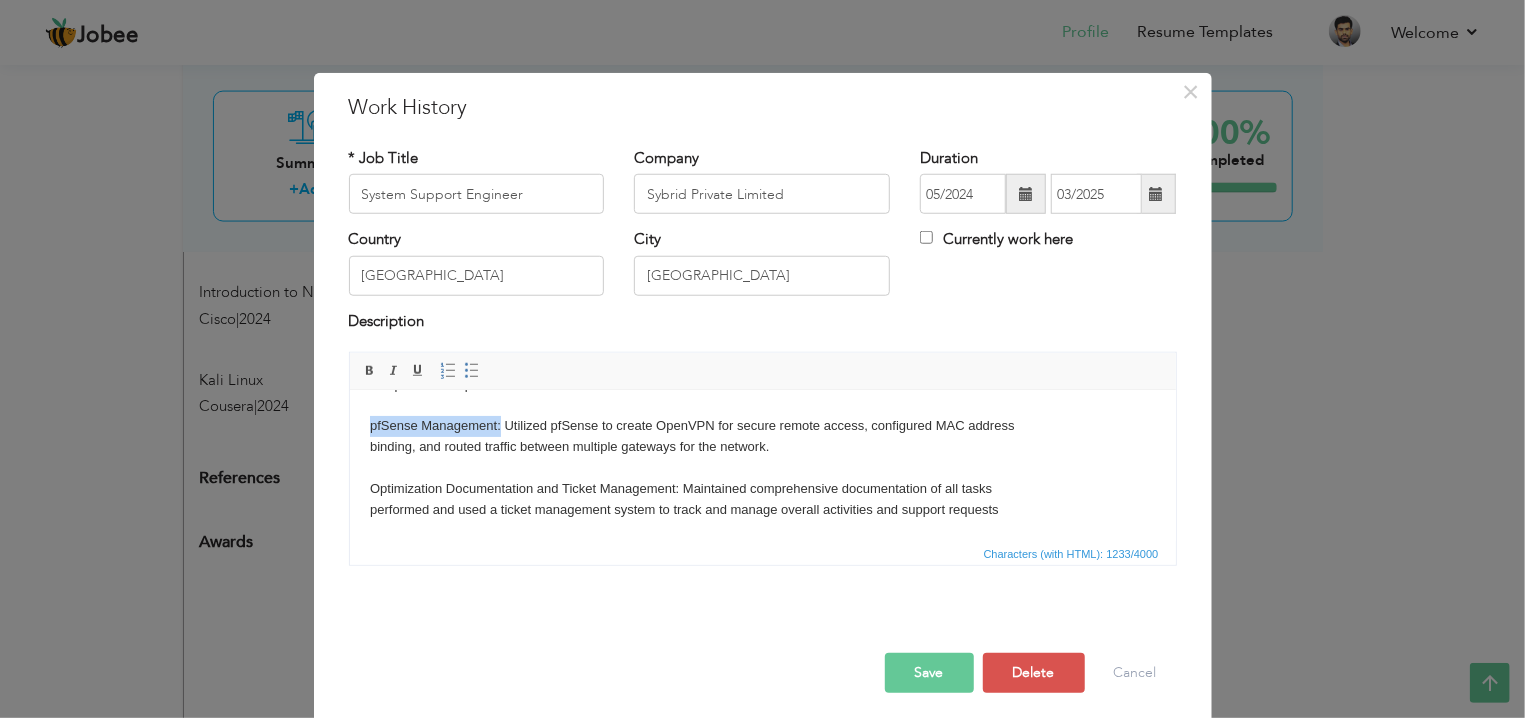 drag, startPoint x: 501, startPoint y: 419, endPoint x: 677, endPoint y: 814, distance: 432.43613 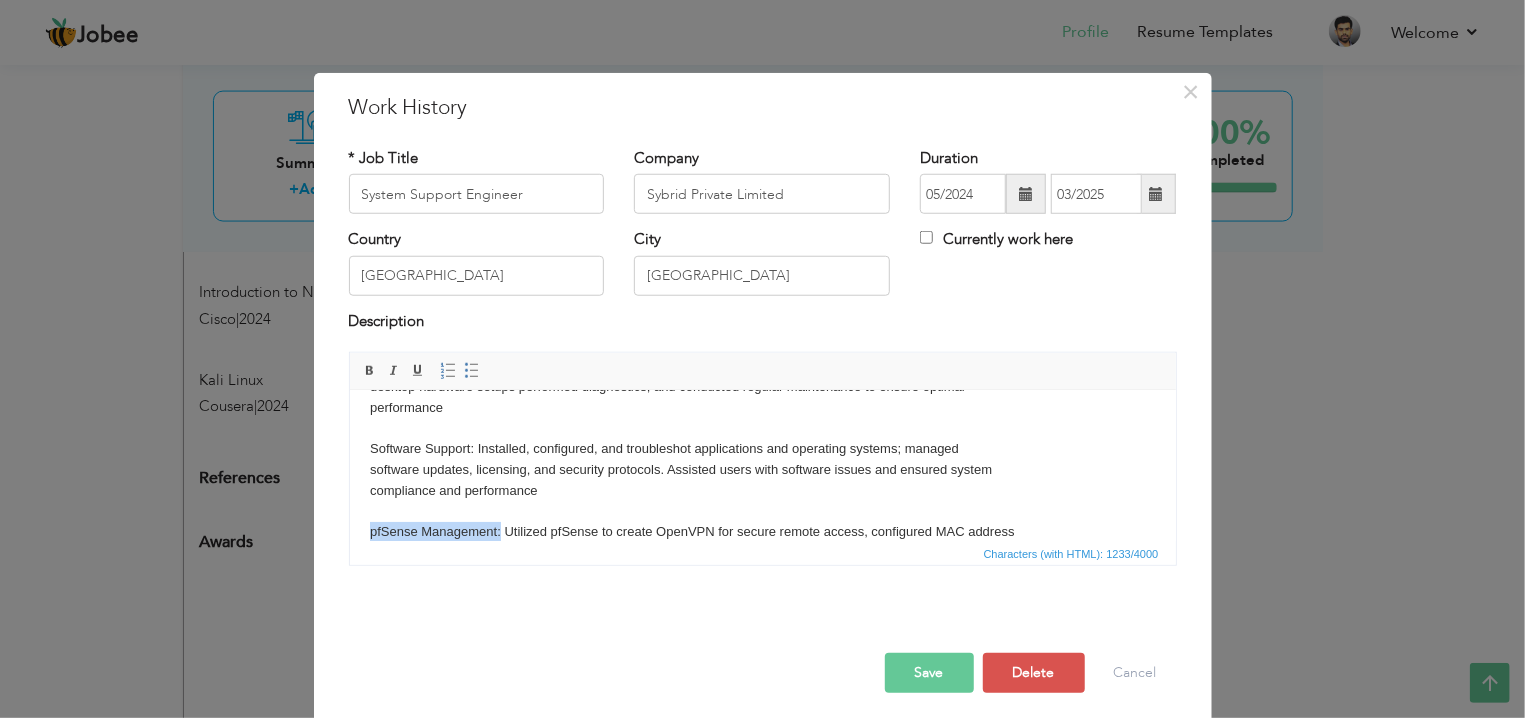 scroll, scrollTop: 148, scrollLeft: 0, axis: vertical 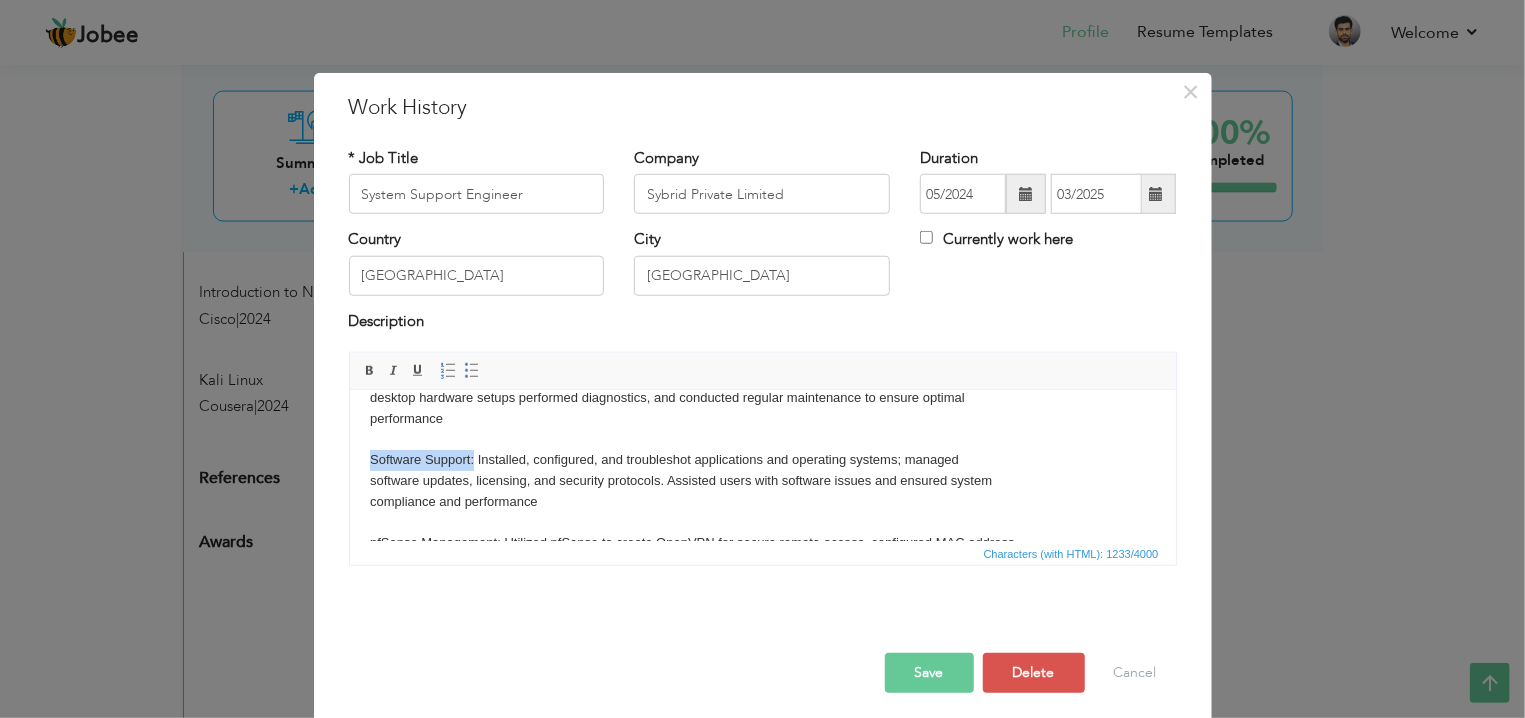 drag, startPoint x: 472, startPoint y: 453, endPoint x: 331, endPoint y: 463, distance: 141.35417 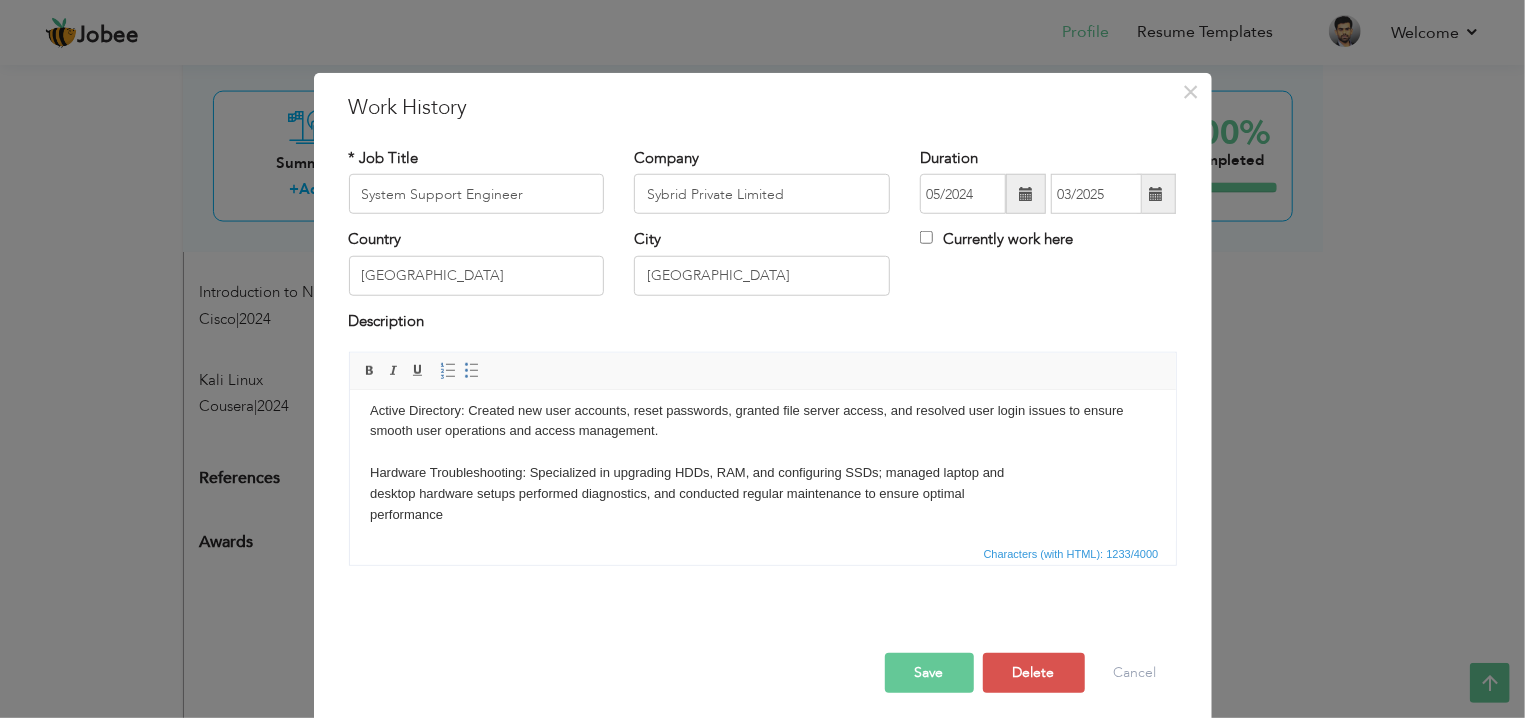 scroll, scrollTop: 16, scrollLeft: 0, axis: vertical 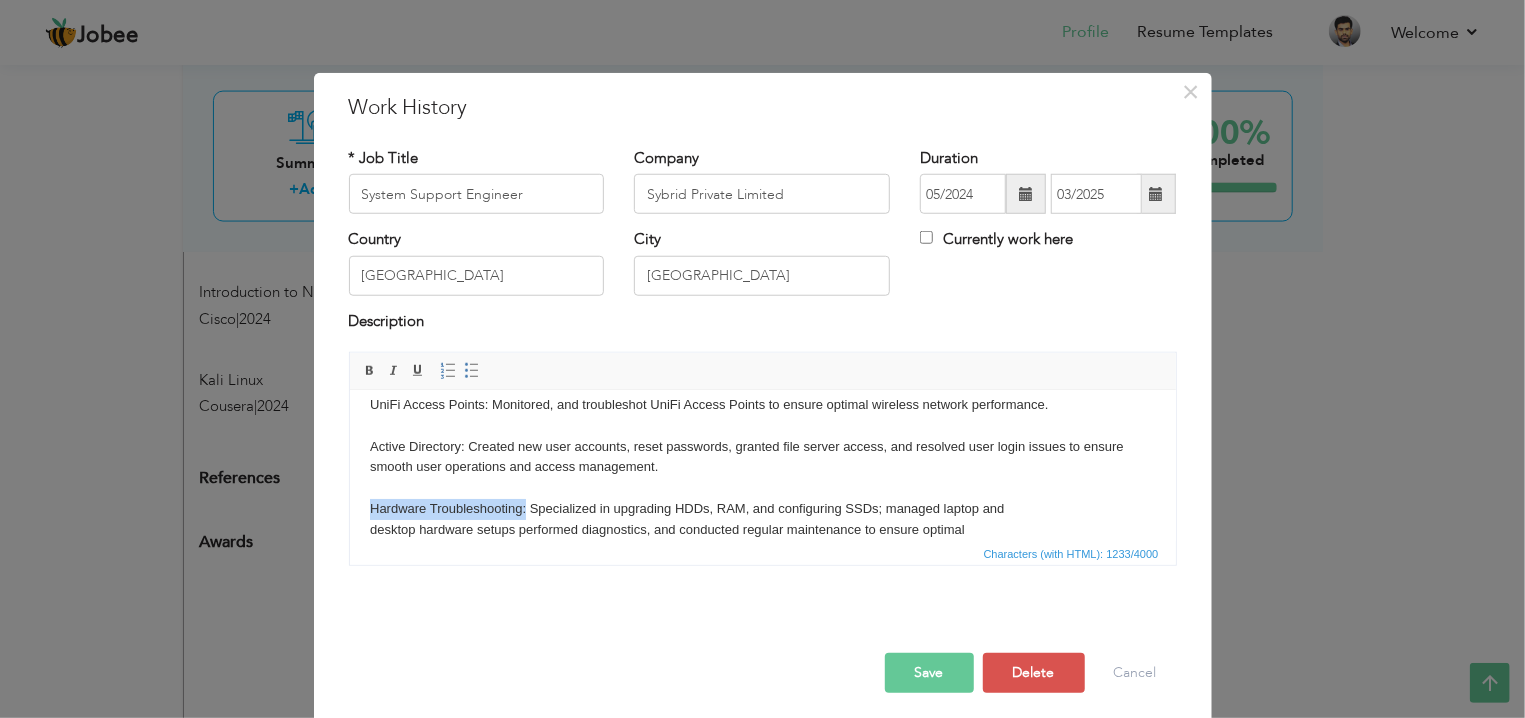 drag, startPoint x: 524, startPoint y: 504, endPoint x: 321, endPoint y: 499, distance: 203.06157 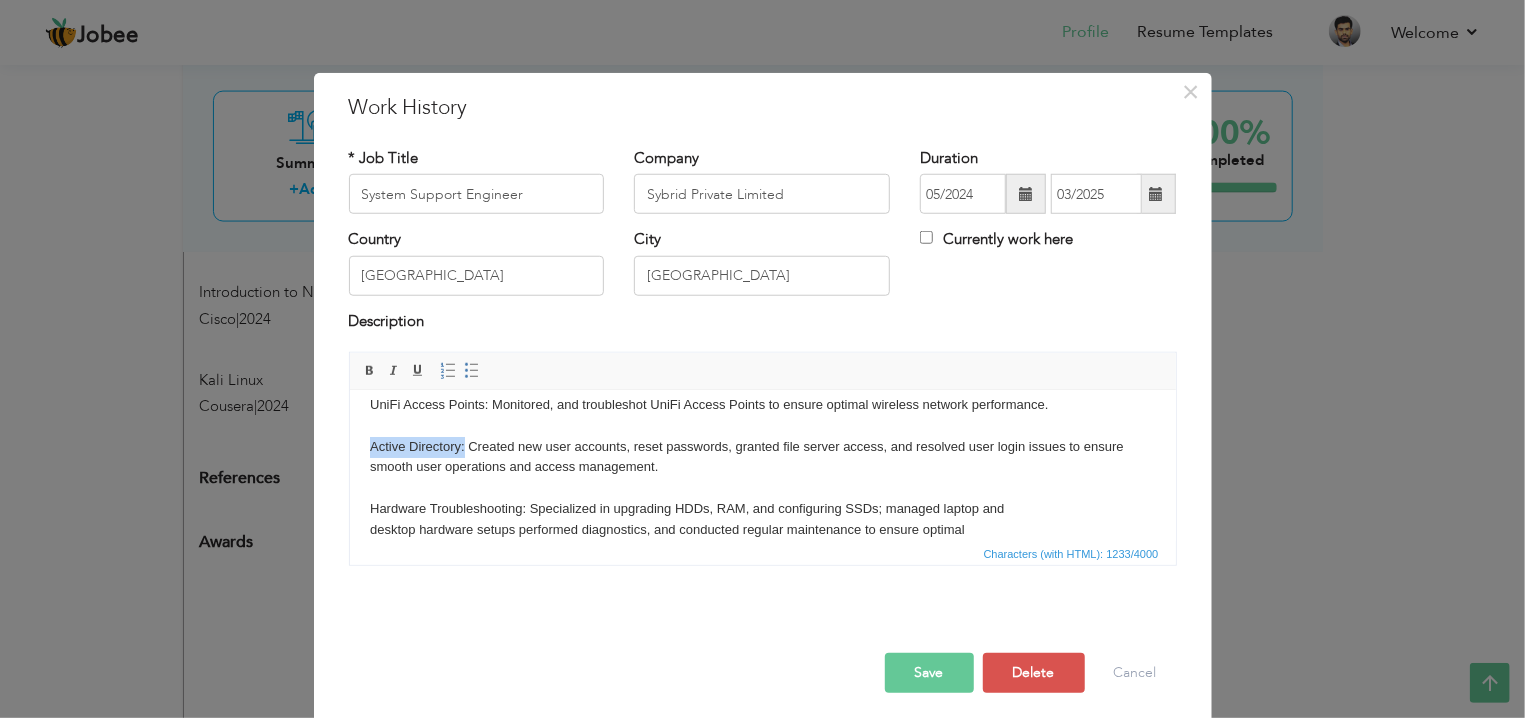 drag, startPoint x: 465, startPoint y: 442, endPoint x: 220, endPoint y: 439, distance: 245.01837 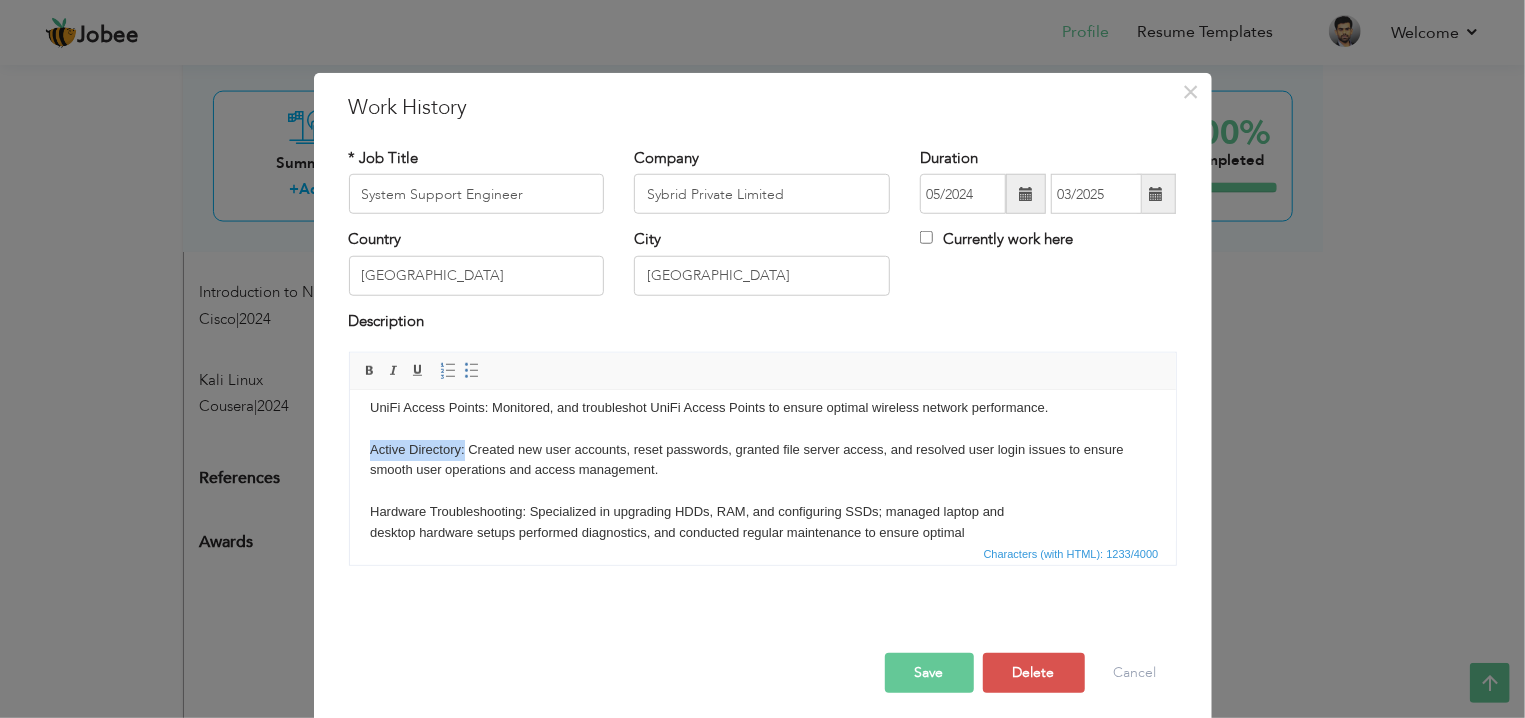 scroll, scrollTop: 0, scrollLeft: 0, axis: both 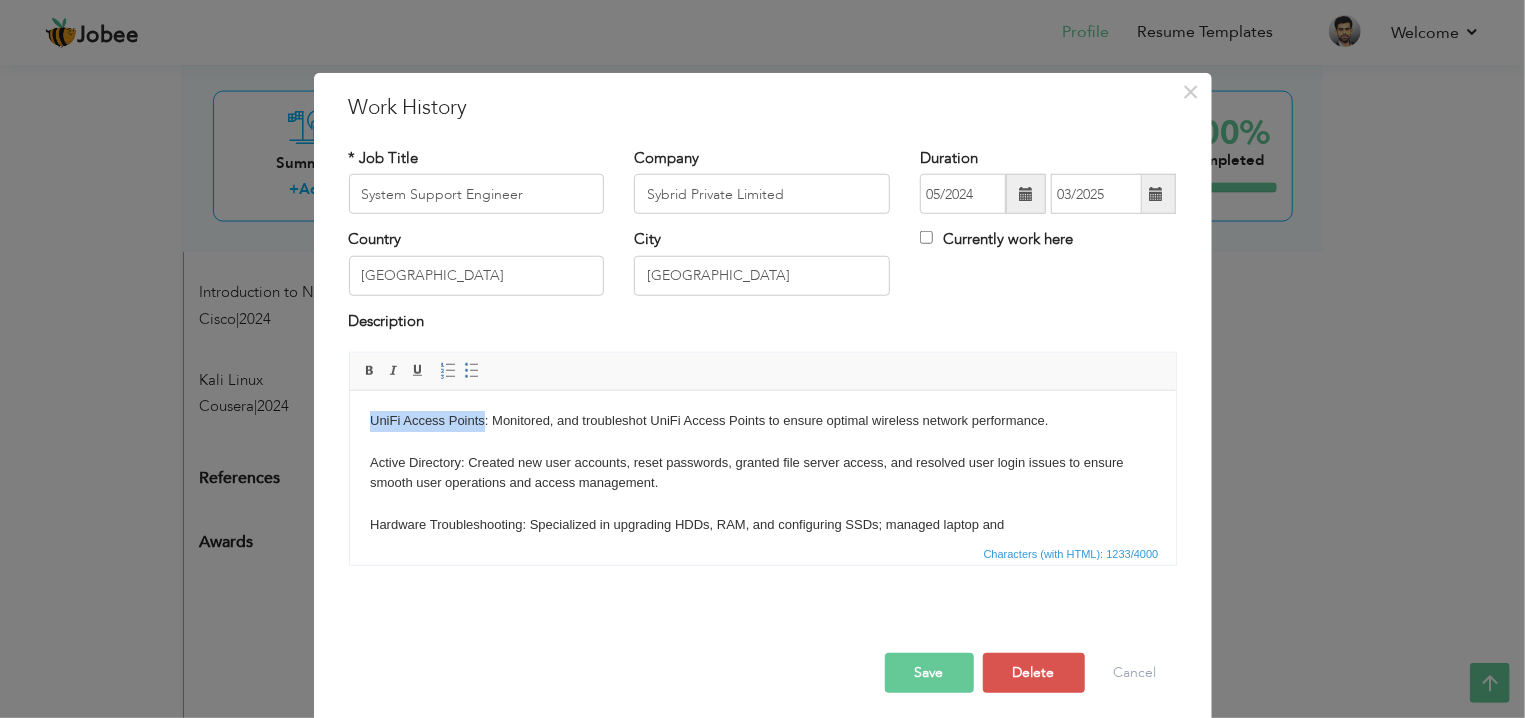 drag, startPoint x: 473, startPoint y: 420, endPoint x: 367, endPoint y: 426, distance: 106.16968 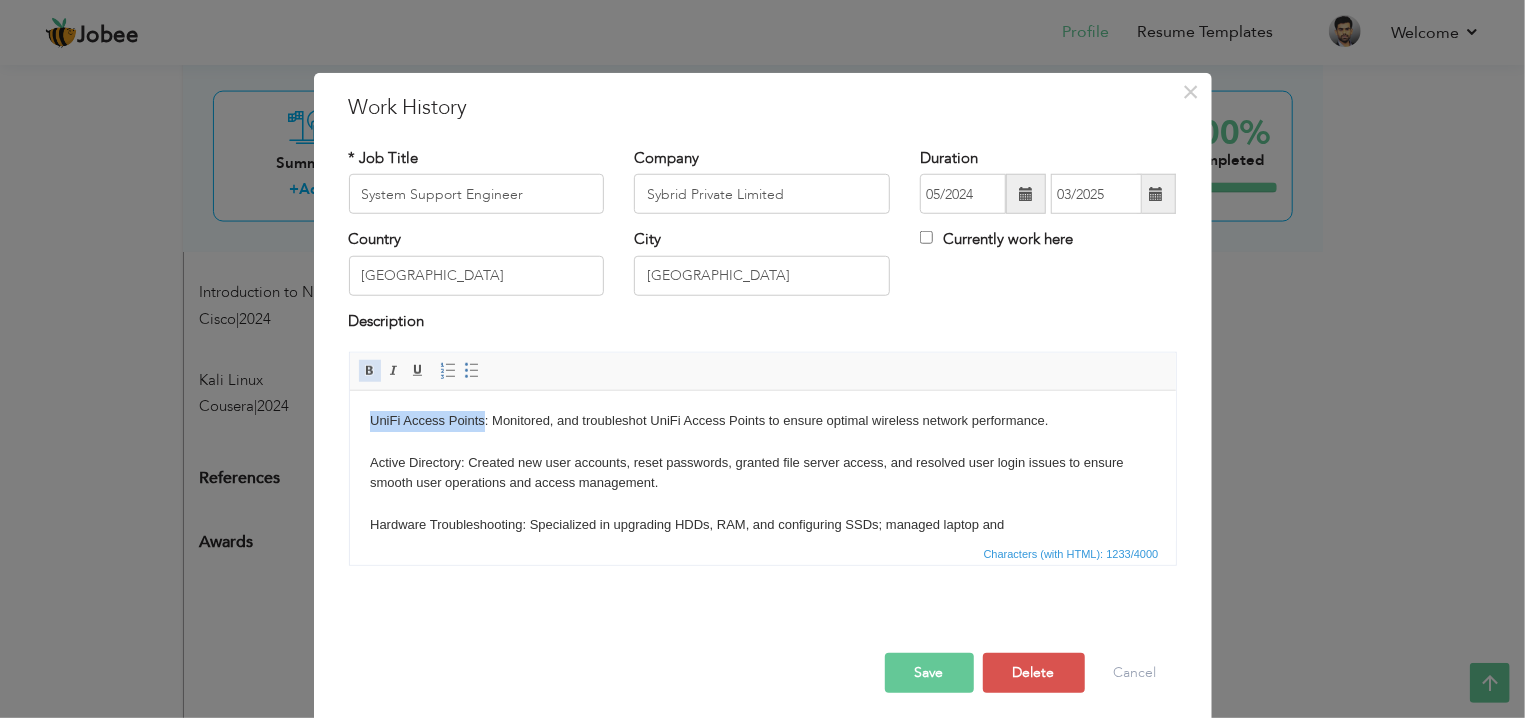 click at bounding box center [370, 371] 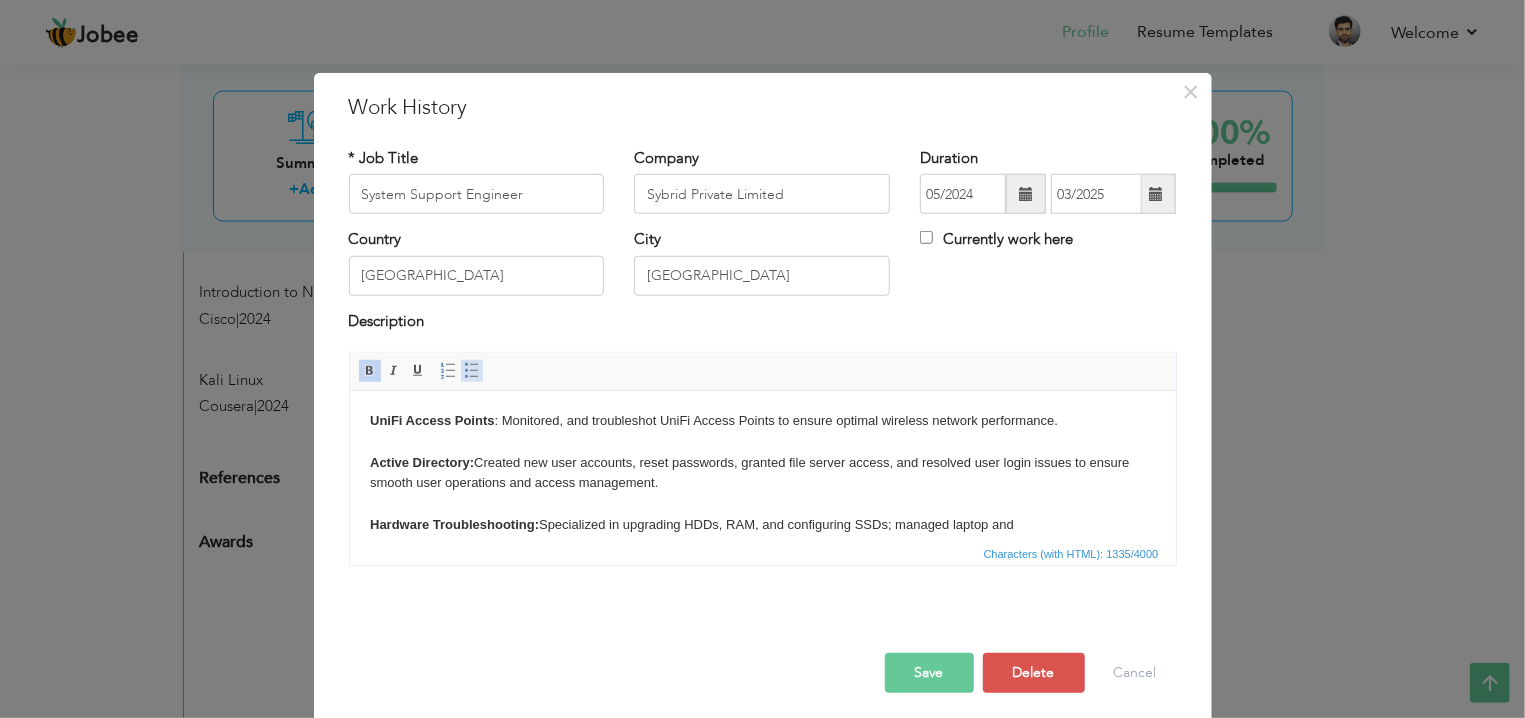 click at bounding box center (472, 371) 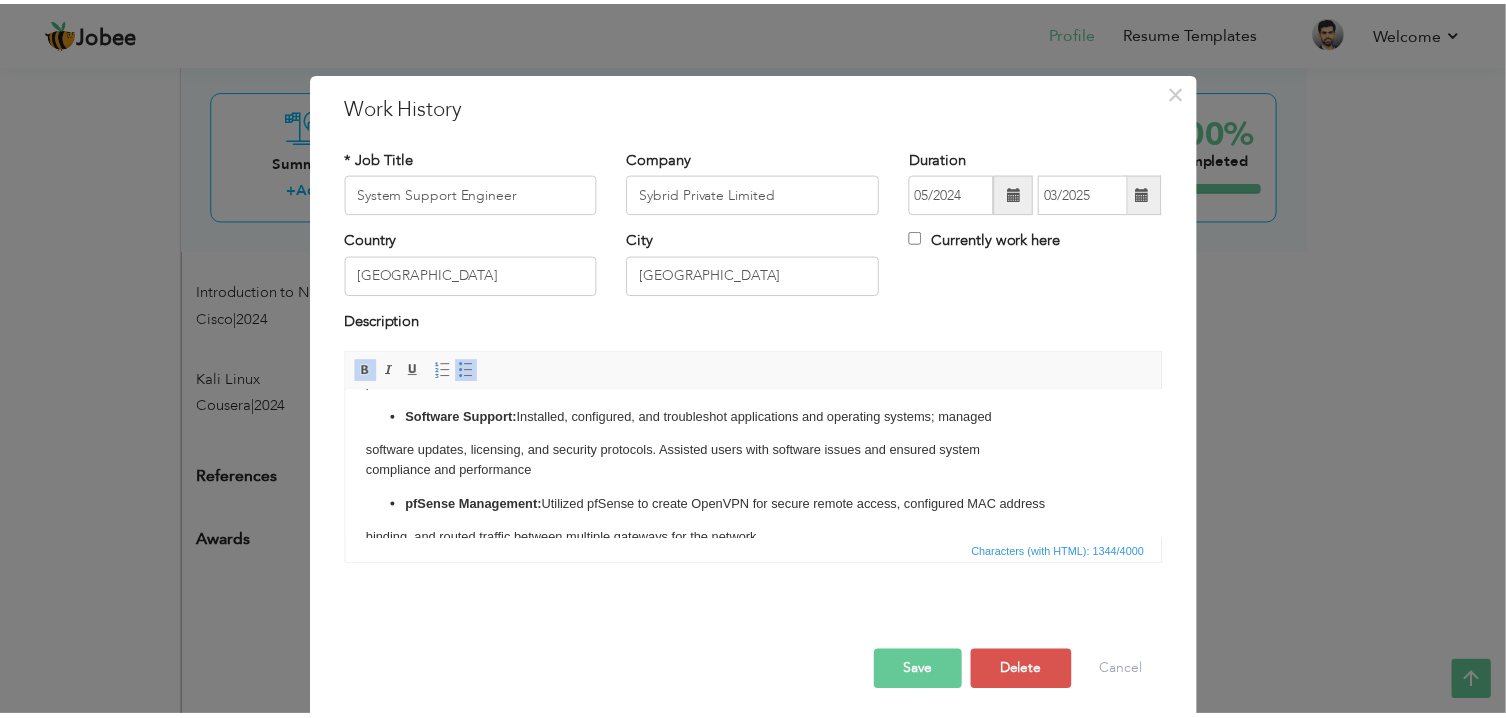 scroll, scrollTop: 0, scrollLeft: 0, axis: both 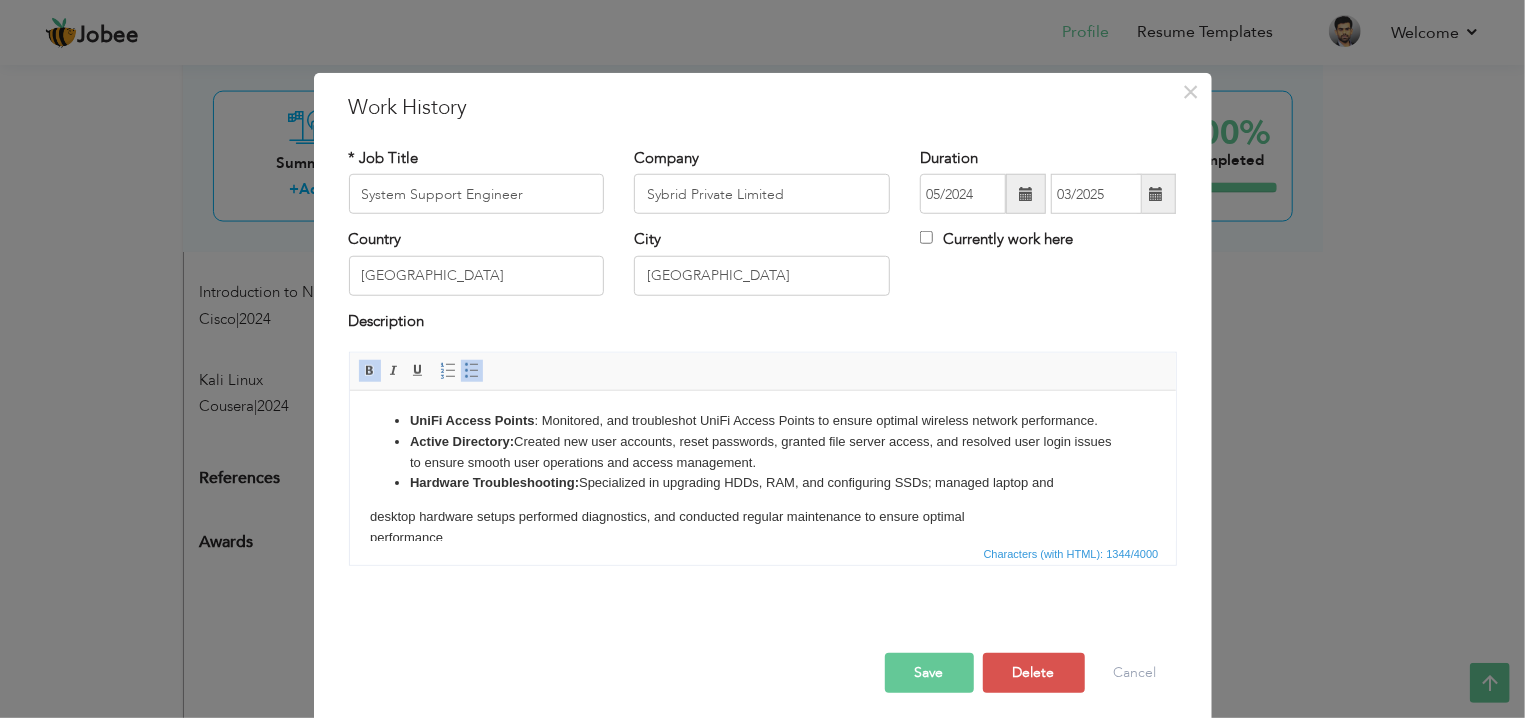 click on "Save" at bounding box center [929, 673] 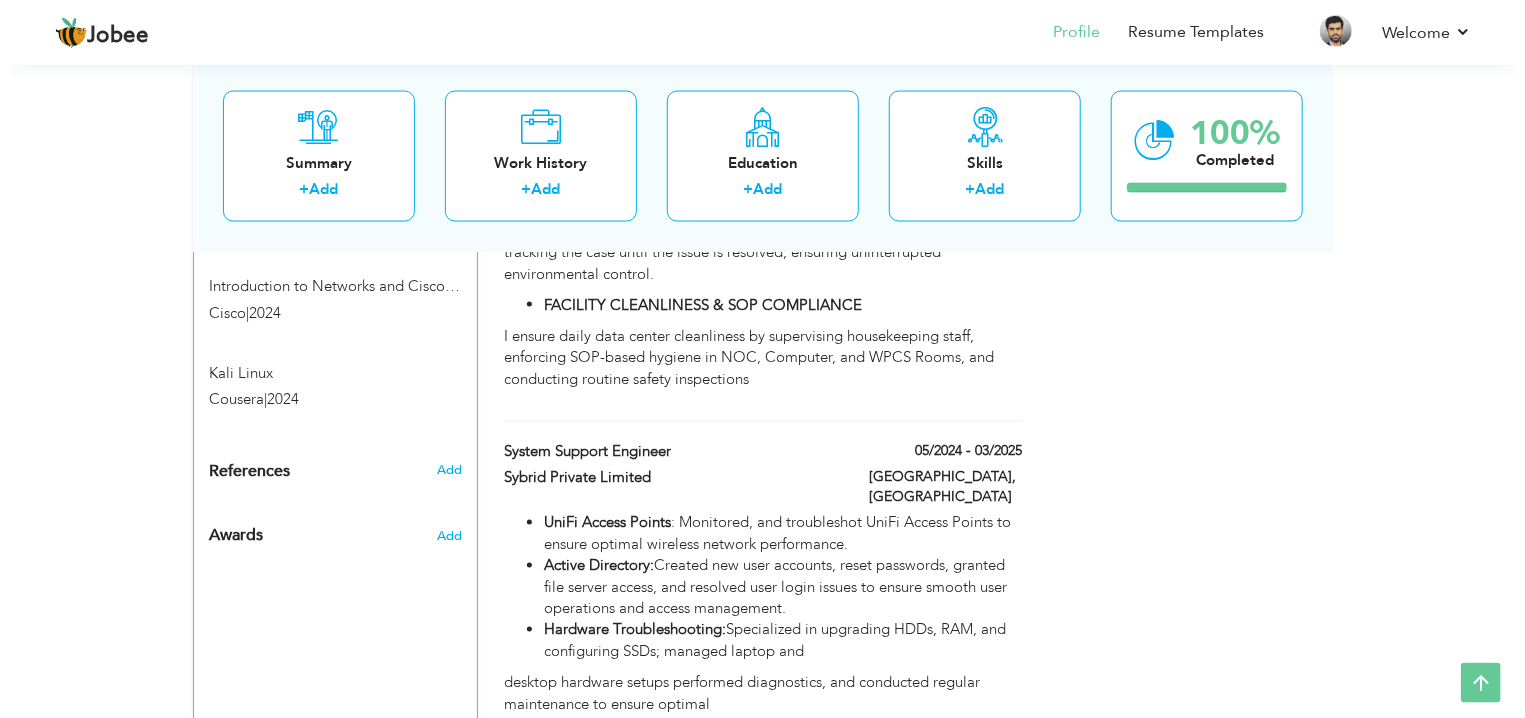 scroll, scrollTop: 1563, scrollLeft: 0, axis: vertical 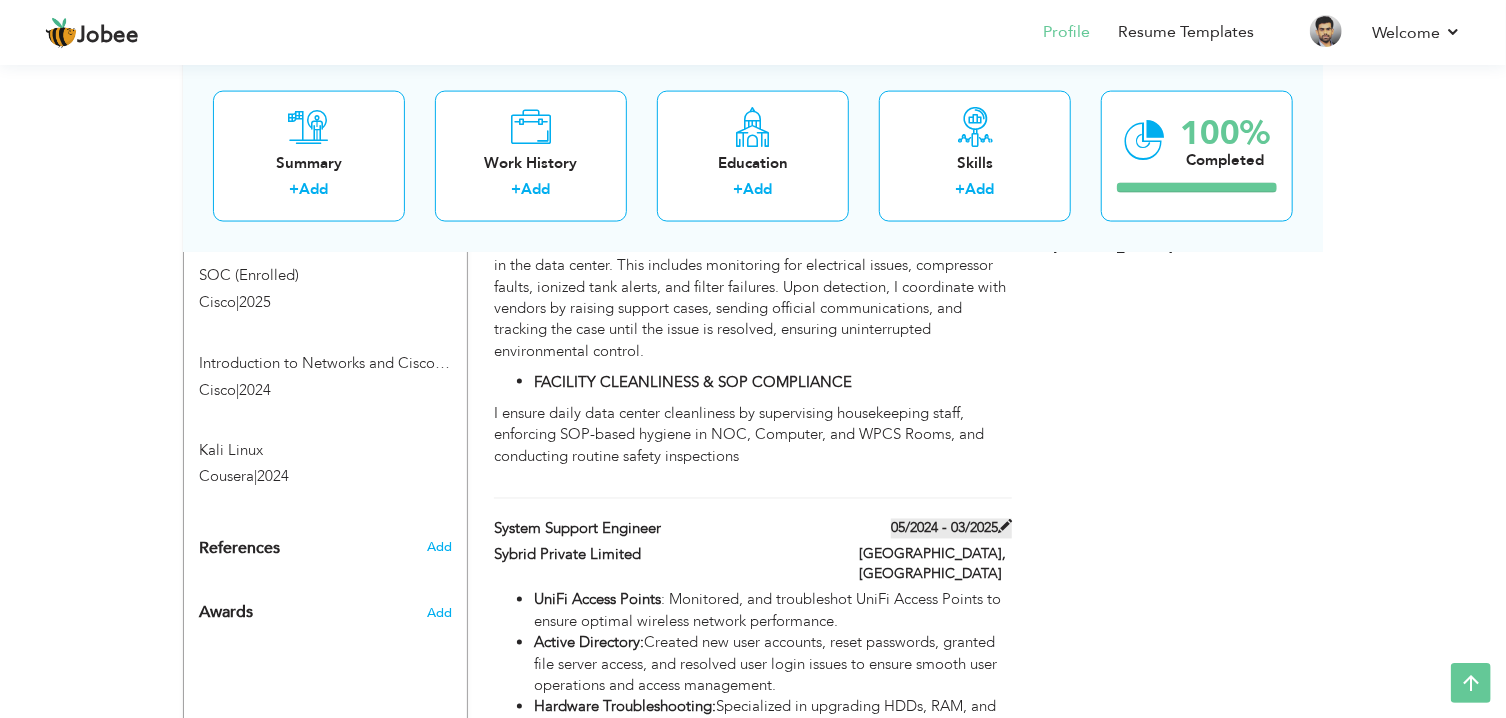 click at bounding box center (1005, 527) 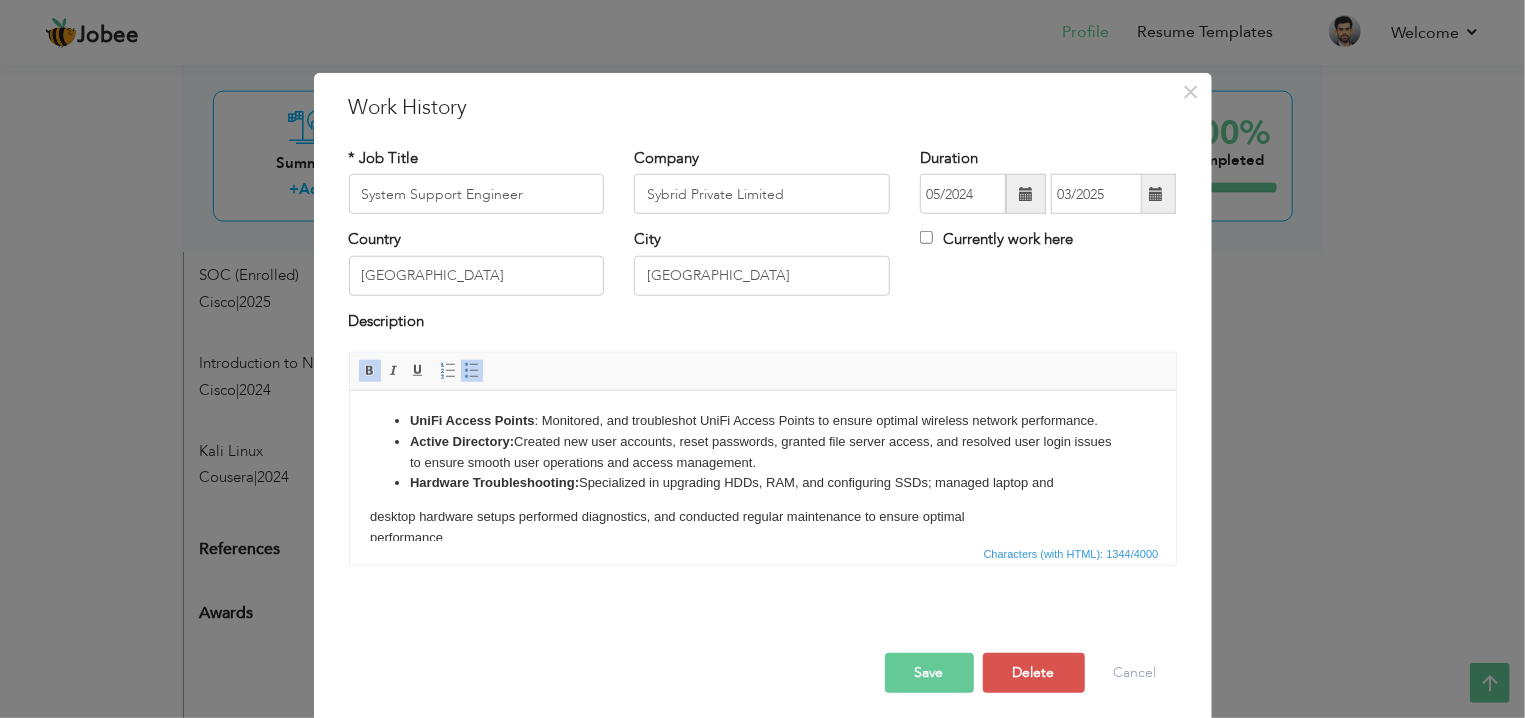 click on "​​​​​​UniFi Access Points : Monitored, and troubleshot UniFi Access Points to ensure optimal wireless network performance. Active Directory:  Created new user accounts, reset passwords, granted file server access, and resolved user login issues to ensure smooth user operations and access management. Hardware Troubleshooting​:  Specialized in upgrading HDDs, RAM, and configuring SSDs; managed laptop and desktop hardware setups performed diagnostics, and conducted regular maintenance to ensure optimal performance Software Support:  Installed, configured, and troubleshot applications and operating systems; managed  software updates, licensing, and security protocols. Assisted users with software issues and ensured system compliance and performance pfSense Management:  Utilized pfSense to create OpenVPN for secure remote access, configured MAC address  binding, and routed traffic between multiple gateways for the network. Optimization Documentation and Ticket Management: ​​​​​" at bounding box center (762, 601) 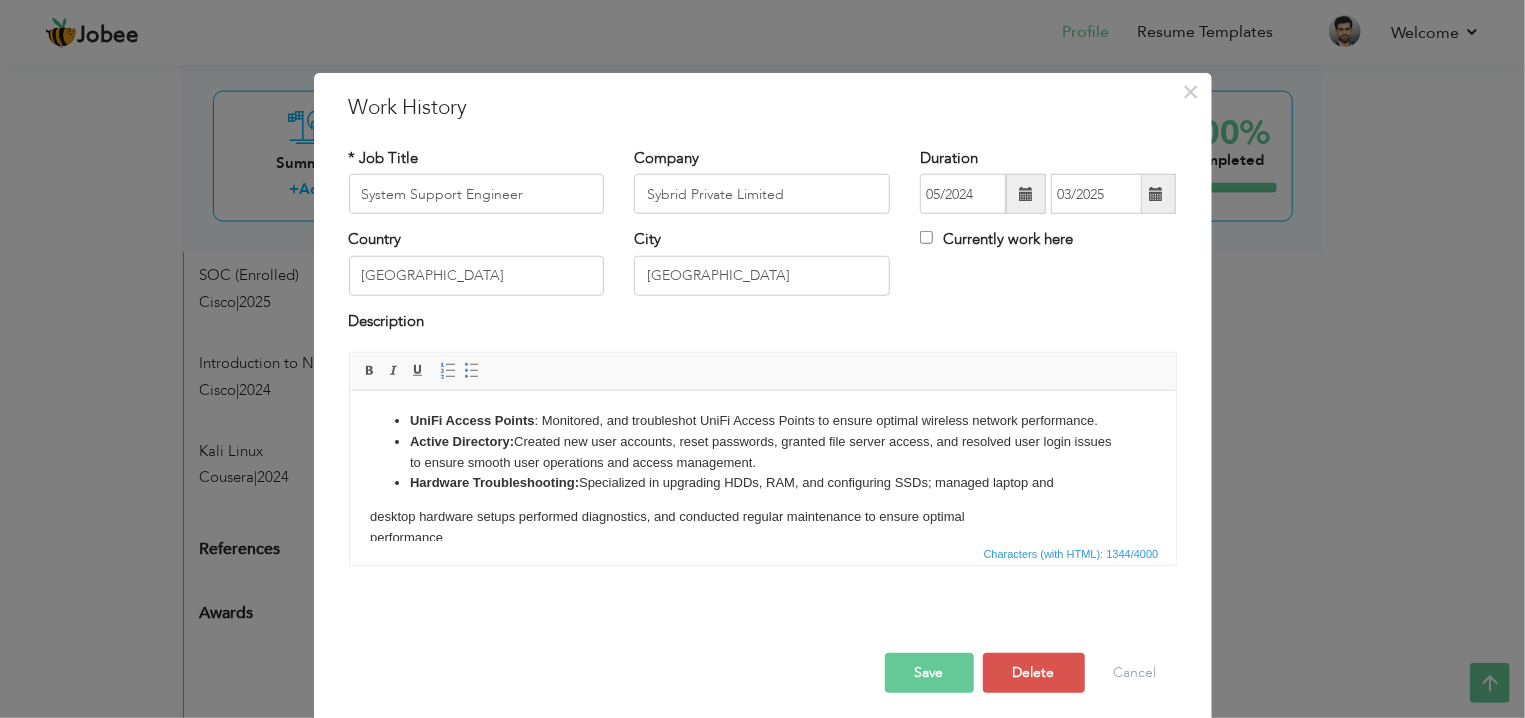 click on "​​​​​​UniFi Access Points : Monitored, and troubleshot UniFi Access Points to ensure optimal wireless network performance. Active Directory:  Created new user accounts, reset passwords, granted file server access, and resolved user login issues to ensure smooth user operations and access management. Hardware Troubleshooting​:  Specialized in upgrading HDDs, RAM, and configuring SSDs; managed laptop and desktop hardware setups performed diagnostics, and conducted regular maintenance to ensure optimal performance Software Support:  Installed, configured, and troubleshot applications and operating systems; managed  software updates, licensing, and security protocols. Assisted users with software issues and ensured system compliance and performance pfSense Management:  Utilized pfSense to create OpenVPN for secure remote access, configured MAC address  binding, and routed traffic between multiple gateways for the network. Optimization Documentation and Ticket Management: ​​​​​" at bounding box center (762, 601) 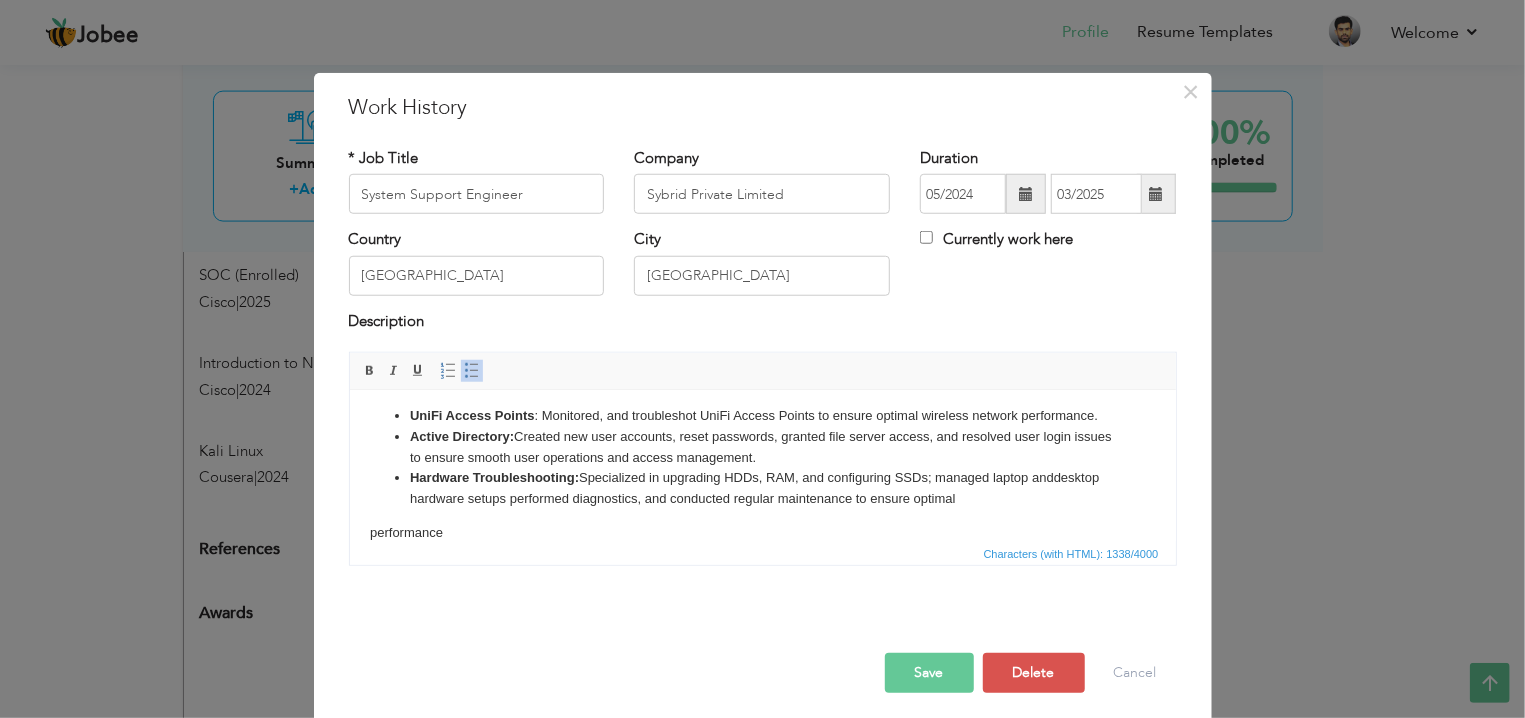 type 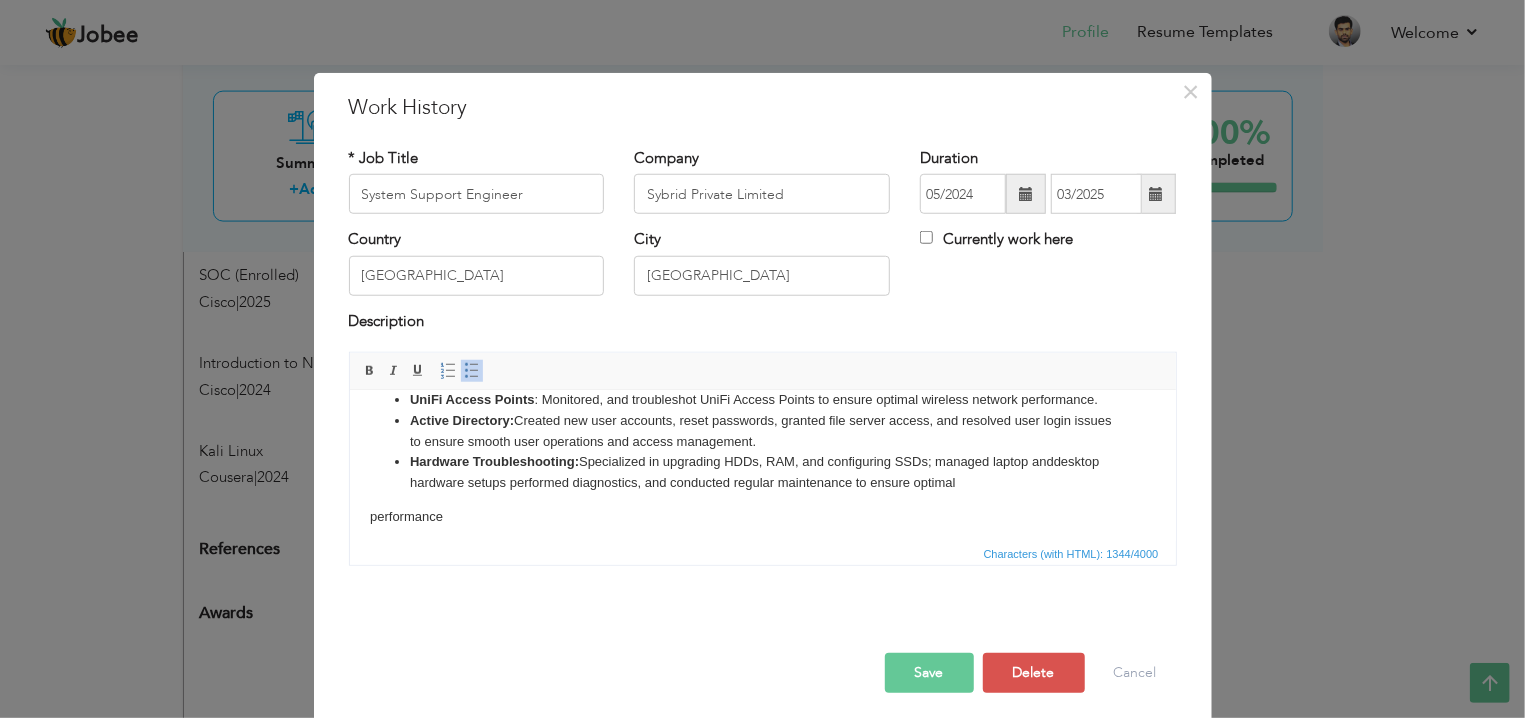 scroll, scrollTop: 29, scrollLeft: 0, axis: vertical 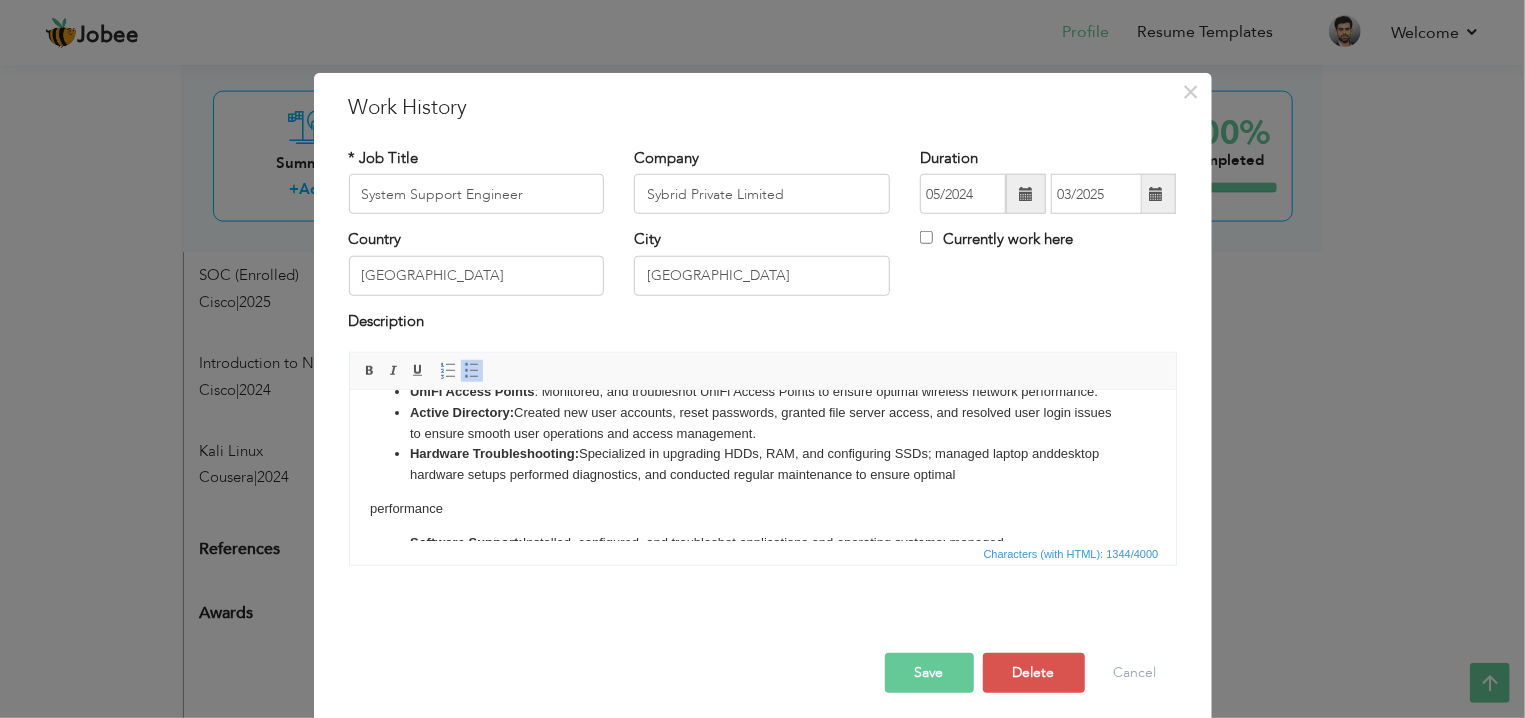 click on "​​​​​​UniFi Access Points : Monitored, and troubleshot UniFi Access Points to ensure optimal wireless network performance. Active Directory:  Created new user accounts, reset passwords, granted file server access, and resolved user login issues to ensure smooth user operations and access management. Hardware Troubleshooting​:  Specialized in upgrading HDDs, RAM, and configuring SSDs; managed laptop and  desktop hardware setups performed diagnostics, and conducted regular maintenance to ensure optimal performance Software Support:  Installed, configured, and troubleshot applications and operating systems; managed  software updates, licensing, and security protocols. Assisted users with software issues and ensured system compliance and performance pfSense Management:  Utilized pfSense to create OpenVPN for secure remote access, configured MAC address  binding, and routed traffic between multiple gateways for the network. Optimization Documentation and Ticket Management: ​​​​​" at bounding box center (762, 436) 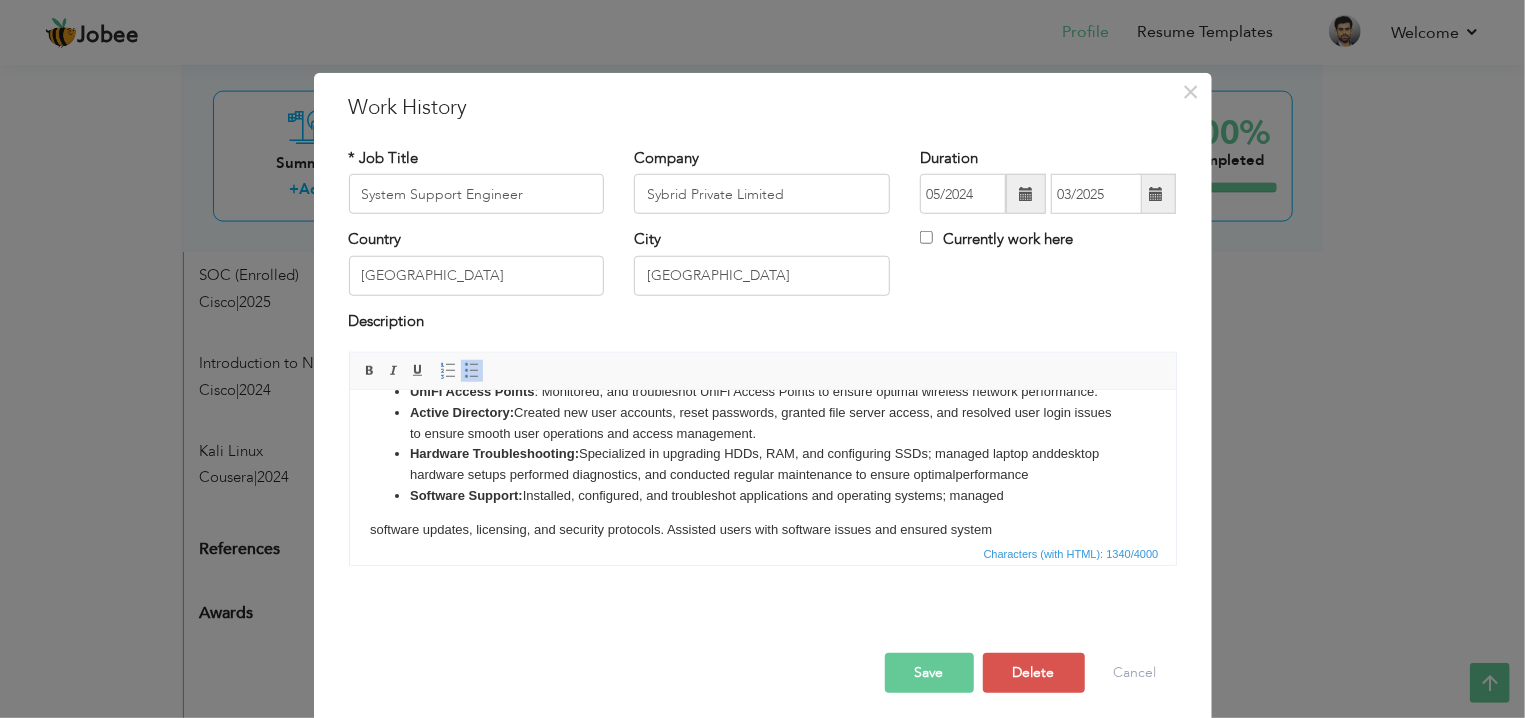 click on "Hardware Troubleshooting​:  Specialized in upgrading HDDs, RAM, and configuring SSDs; managed laptop and  desktop hardware setups performed diagnostics, and conducted regular maintenance to ensure optimal  performance" at bounding box center [762, 464] 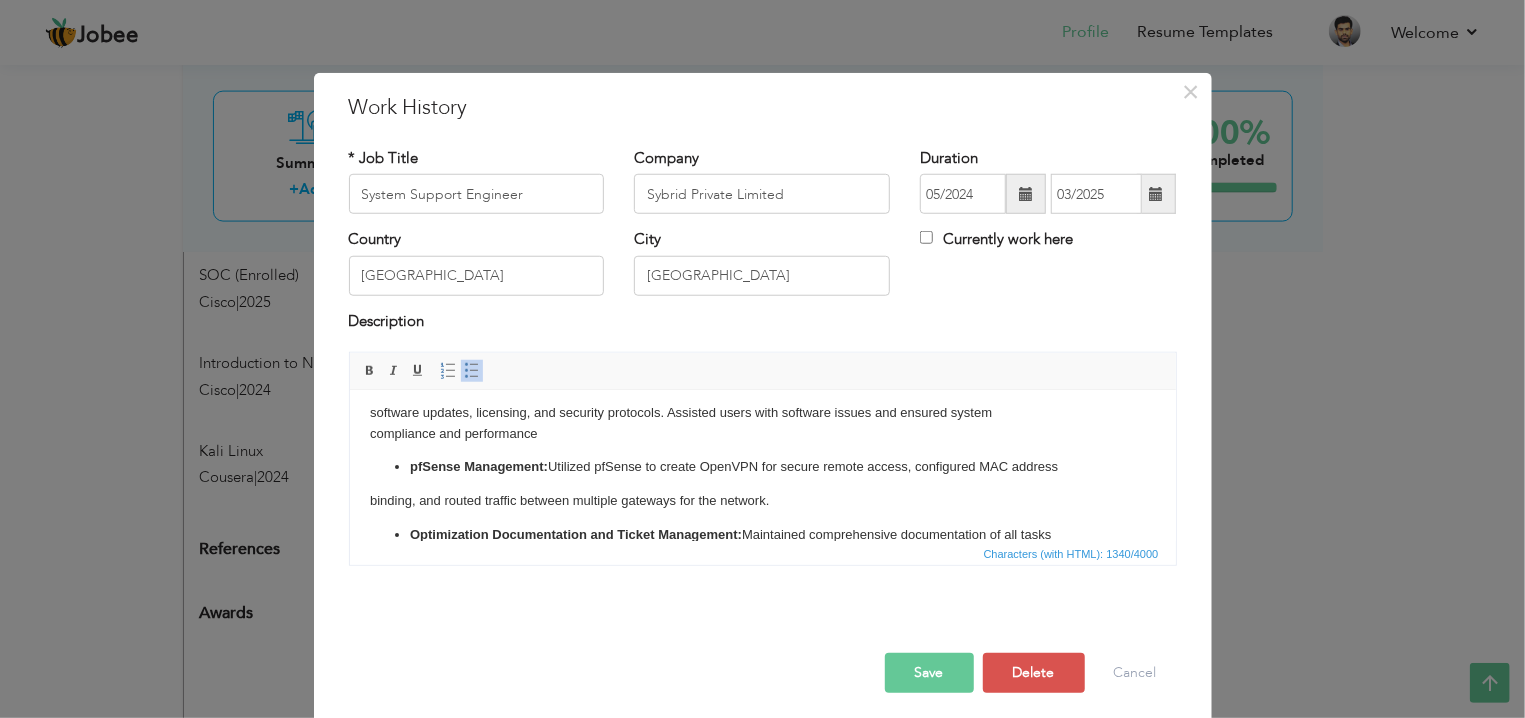 scroll, scrollTop: 149, scrollLeft: 0, axis: vertical 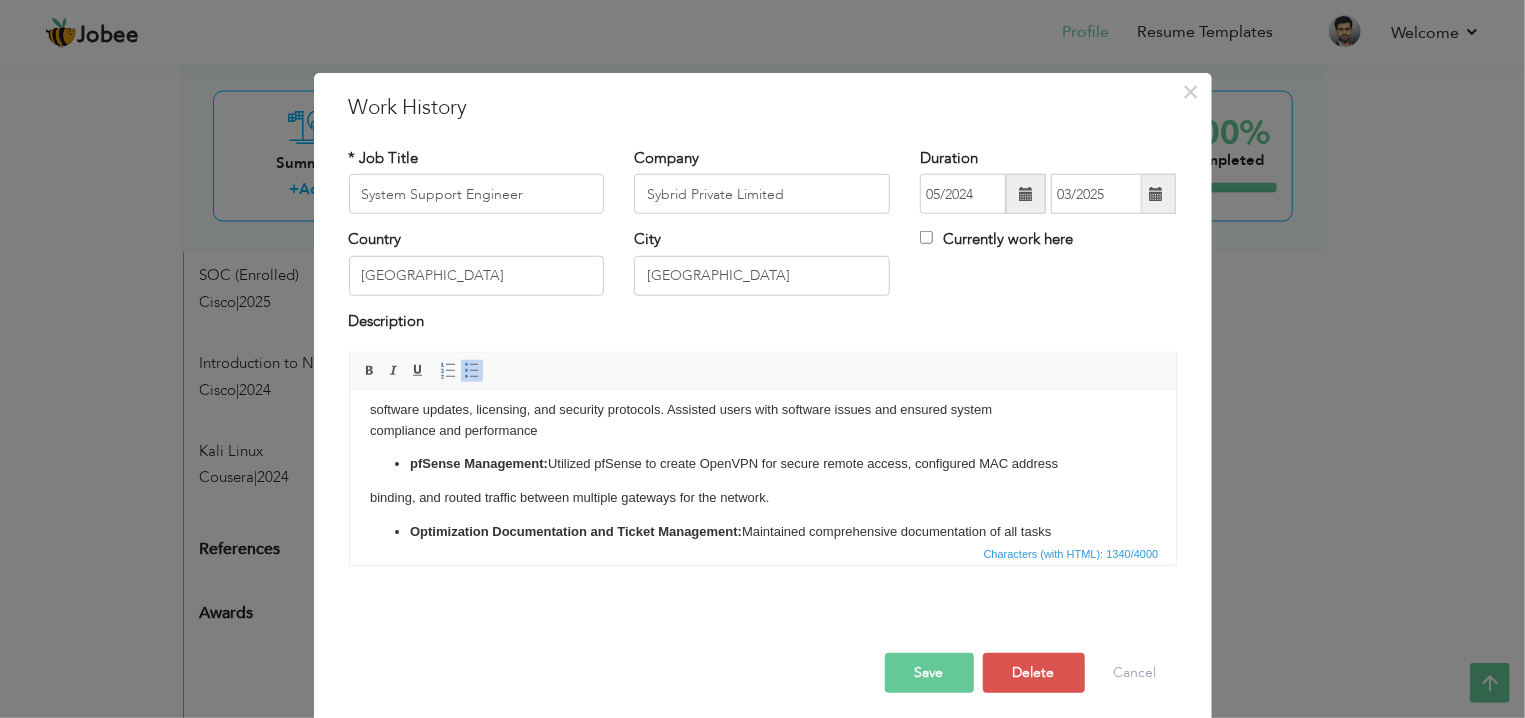 click on "​​​​​​UniFi Access Points : Monitored, and troubleshot UniFi Access Points to ensure optimal wireless network performance. Active Directory:  Created new user accounts, reset passwords, granted file server access, and resolved user login issues to ensure smooth user operations and access management. Hardware Troubleshooting​:  Specialized in upgrading HDDs, RAM, and configuring SSDs; managed laptop and  desktop hardware setups performed diagnostics, and conducted regular maintenance to ensure optimal  performance Software Support:  Installed, configured, and troubleshot applications and operating systems; managed  software updates, licensing, and security protocols. Assisted users with software issues and ensured system compliance and performance pfSense Management:  Utilized pfSense to create OpenVPN for secure remote access, configured MAC address  binding, and routed traffic between multiple gateways for the network. Optimization Documentation and Ticket Management: ​​​​​" at bounding box center [762, 428] 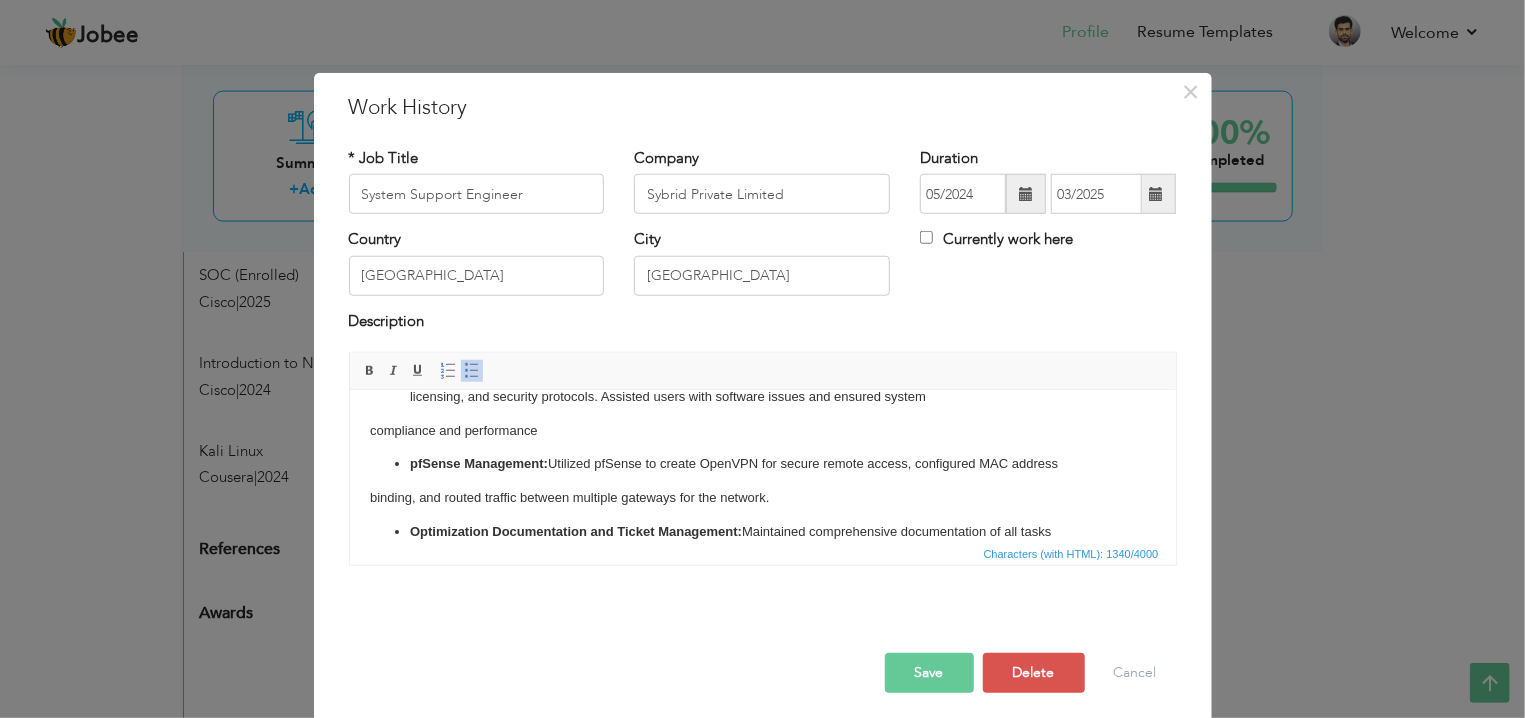 click on "​​​​​​UniFi Access Points : Monitored, and troubleshot UniFi Access Points to ensure optimal wireless network performance. Active Directory:  Created new user accounts, reset passwords, granted file server access, and resolved user login issues to ensure smooth user operations and access management. Hardware Troubleshooting​:  Specialized in upgrading HDDs, RAM, and configuring SSDs; managed laptop and  desktop hardware setups performed diagnostics, and conducted regular maintenance to ensure optimal  performance Software Support:  Installed, configured, and troubleshot applications and operating systems; managed  software updates, licensing, and security protocols. Assisted users with software issues and ensured system compliance and performance pfSense Management:  Utilized pfSense to create OpenVPN for secure remote access, configured MAC address  binding, and routed traffic between multiple gateways for the network. Optimization Documentation and Ticket Management: ​​​​​" at bounding box center (762, 428) 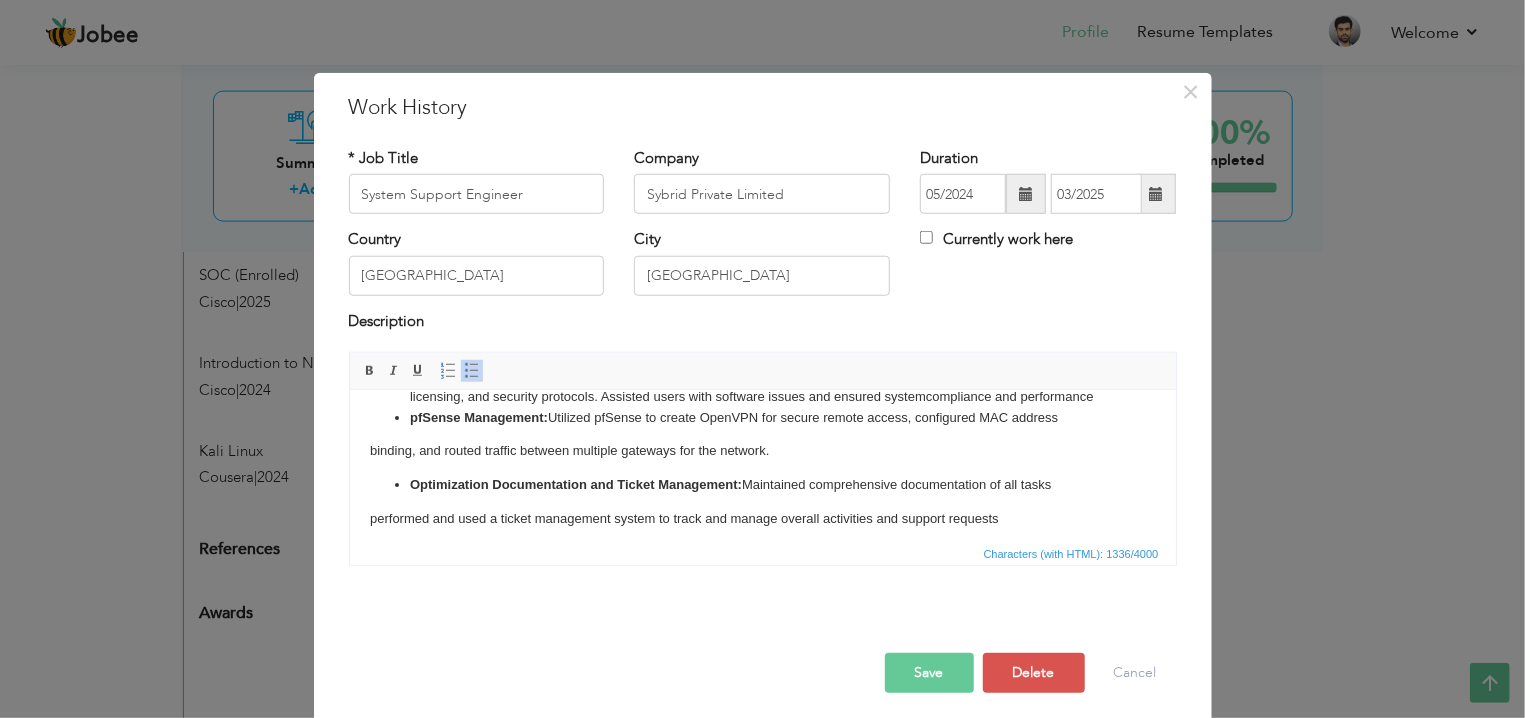 click on "​​​​​​UniFi Access Points : Monitored, and troubleshot UniFi Access Points to ensure optimal wireless network performance. Active Directory:  Created new user accounts, reset passwords, granted file server access, and resolved user login issues to ensure smooth user operations and access management. Hardware Troubleshooting​:  Specialized in upgrading HDDs, RAM, and configuring SSDs; managed laptop and  desktop hardware setups performed diagnostics, and conducted regular maintenance to ensure optimal  performance Software Support:  Installed, configured, and troubleshot applications and operating systems; managed  software updates, licensing, and security protocols. Assisted users with software issues and ensured system  compliance and performance pfSense Management:  Utilized pfSense to create OpenVPN for secure remote access, configured MAC address  binding, and routed traffic between multiple gateways for the network. Optimization Documentation and Ticket Management: ​​​​​" at bounding box center [762, 405] 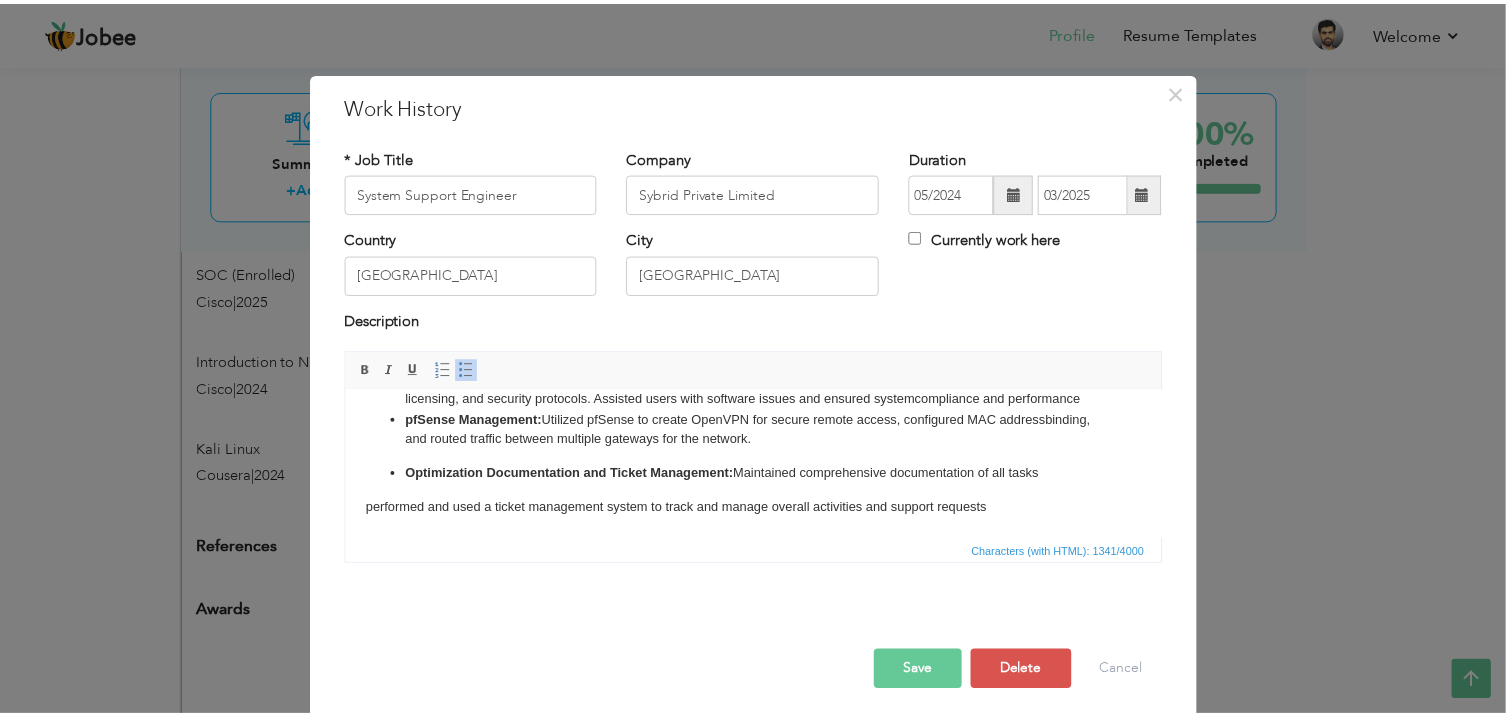 scroll, scrollTop: 207, scrollLeft: 0, axis: vertical 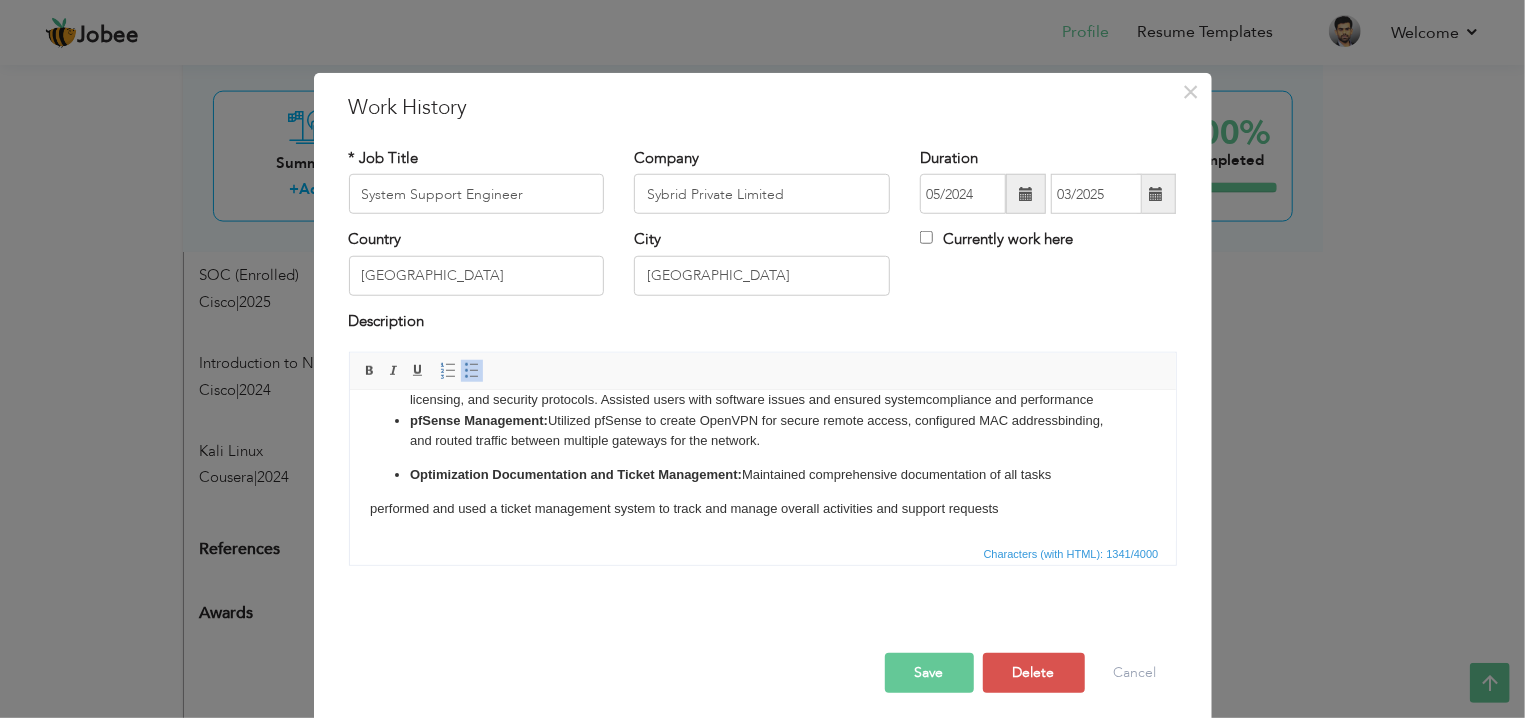 click on "​​​​​​UniFi Access Points : Monitored, and troubleshot UniFi Access Points to ensure optimal wireless network performance. Active Directory:  Created new user accounts, reset passwords, granted file server access, and resolved user login issues to ensure smooth user operations and access management. Hardware Troubleshooting​:  Specialized in upgrading HDDs, RAM, and configuring SSDs; managed laptop and  desktop hardware setups performed diagnostics, and conducted regular maintenance to ensure optimal  performance Software Support:  Installed, configured, and troubleshot applications and operating systems; managed  software updates, licensing, and security protocols. Assisted users with software issues and ensured system  compliance and performance pfSense Management:  Utilized pfSense to create OpenVPN for secure remote access, configured MAC address  binding, and routed traffic between multiple gateways for the network. Optimization Documentation and Ticket Management: ​​​​​" at bounding box center (762, 402) 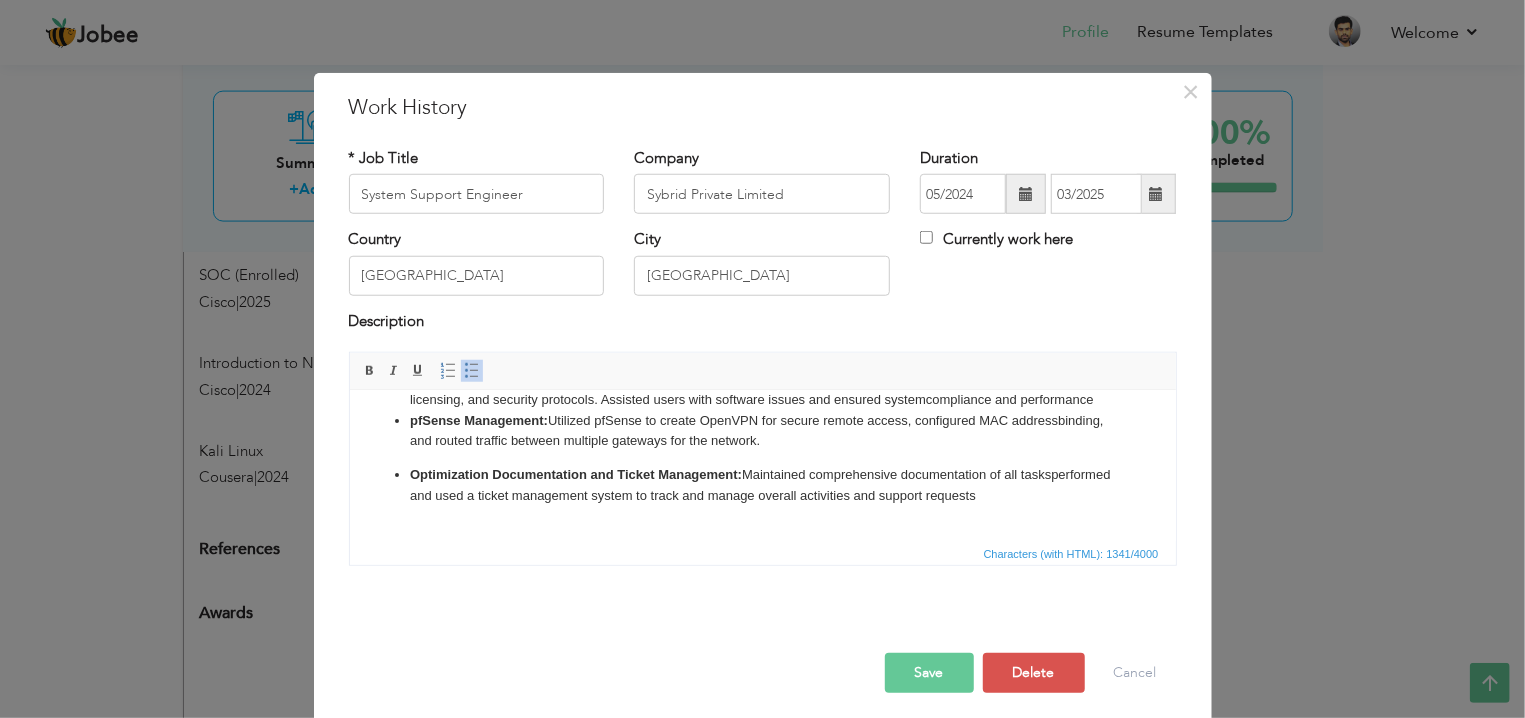 click on "Save" at bounding box center (929, 673) 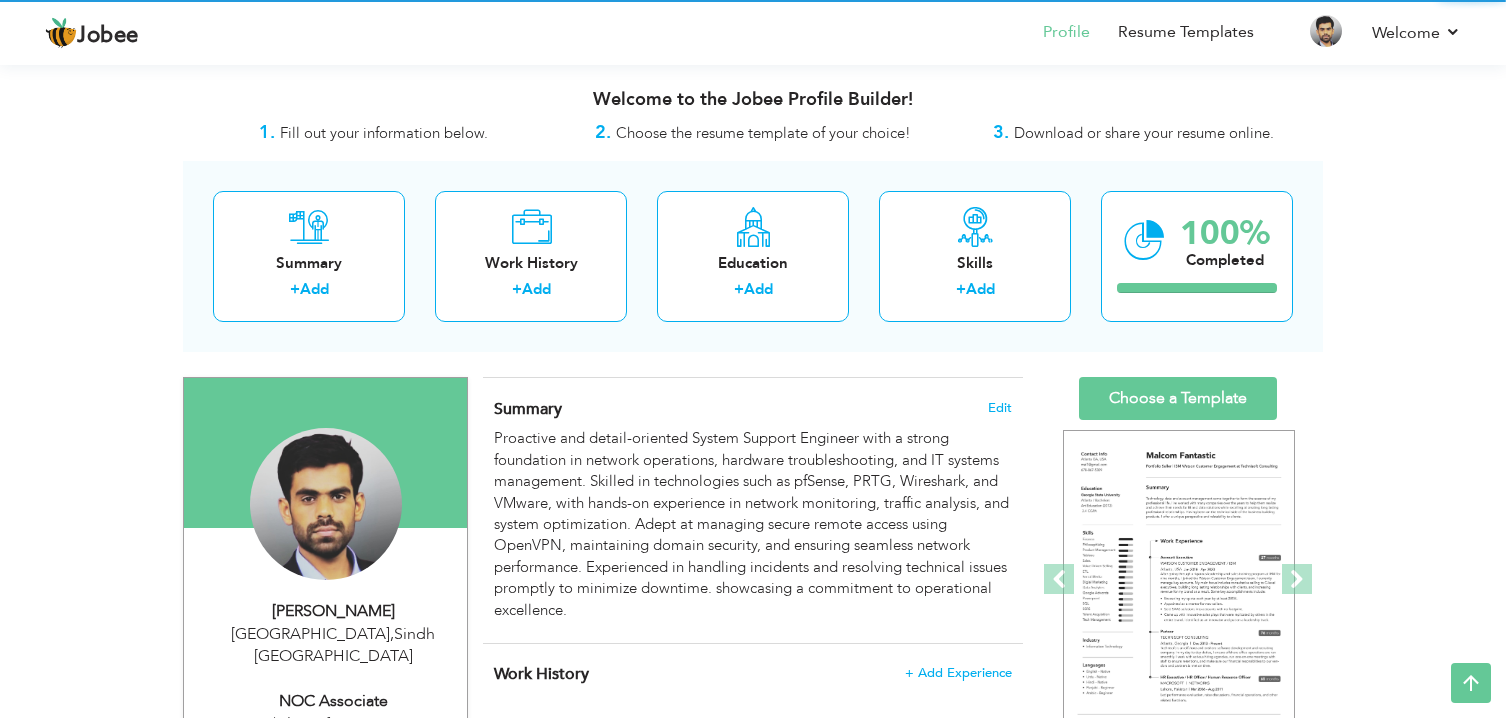 scroll, scrollTop: 644, scrollLeft: 0, axis: vertical 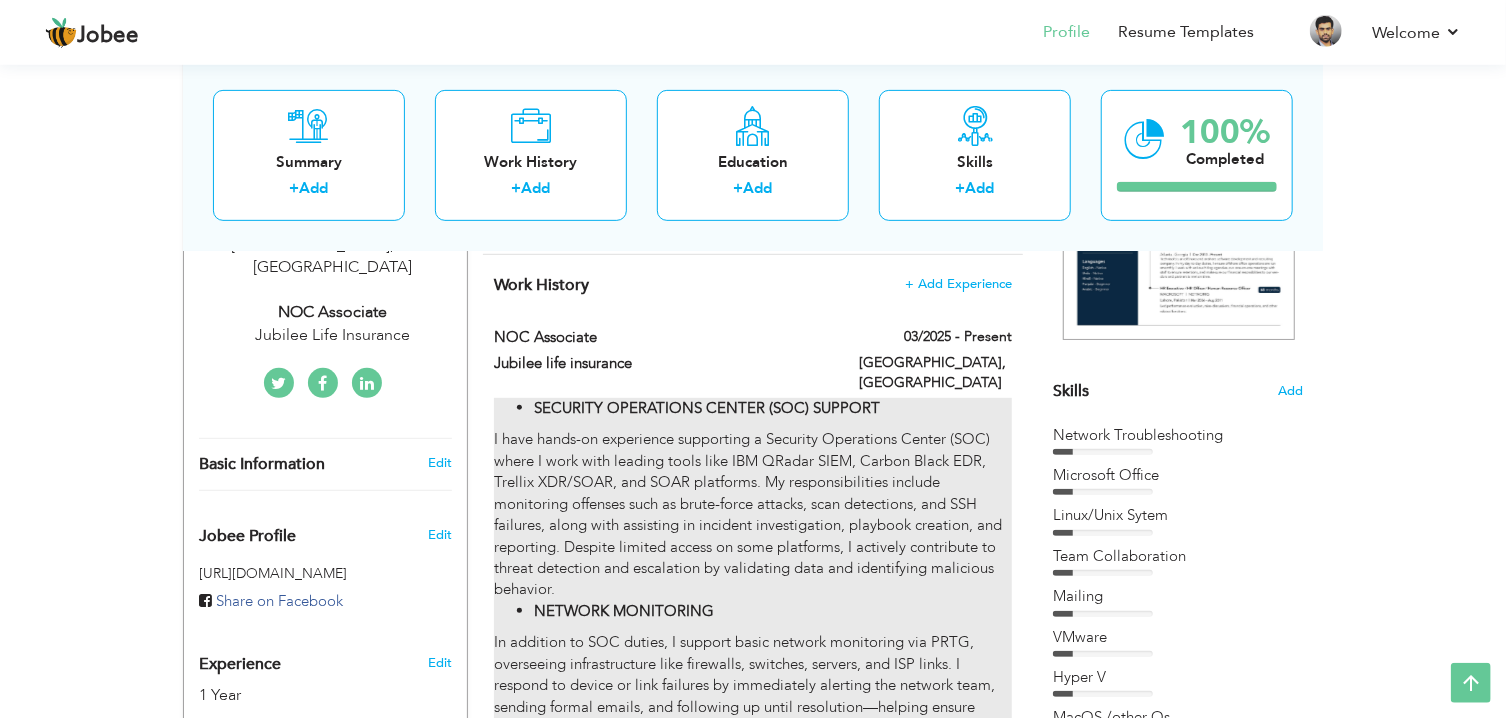 drag, startPoint x: 486, startPoint y: 284, endPoint x: 727, endPoint y: 513, distance: 332.4485 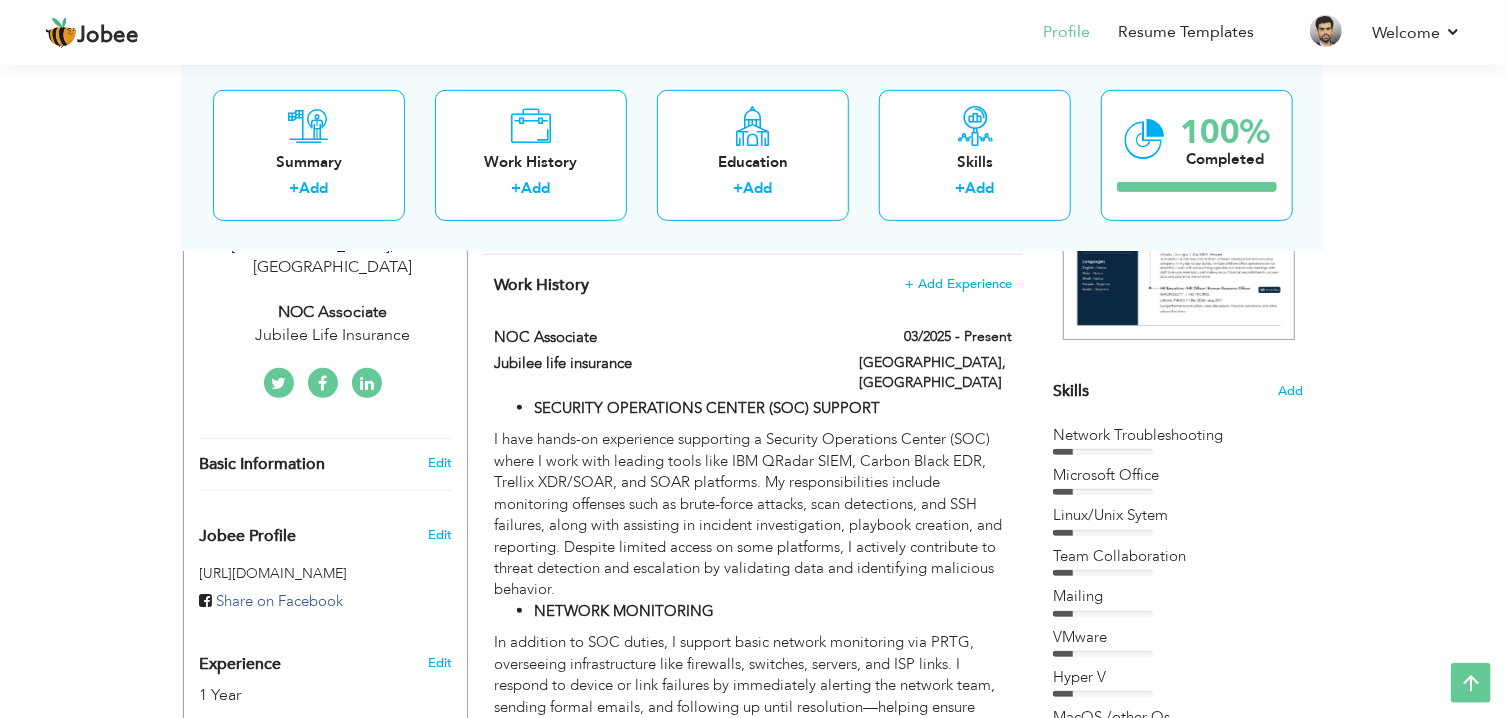 click on "Work History
+ Add Experience
NOC Associate
03/2025 - Present
NOC Associate
03/2025 - Present Jubilee life insurance" at bounding box center (753, 1370) 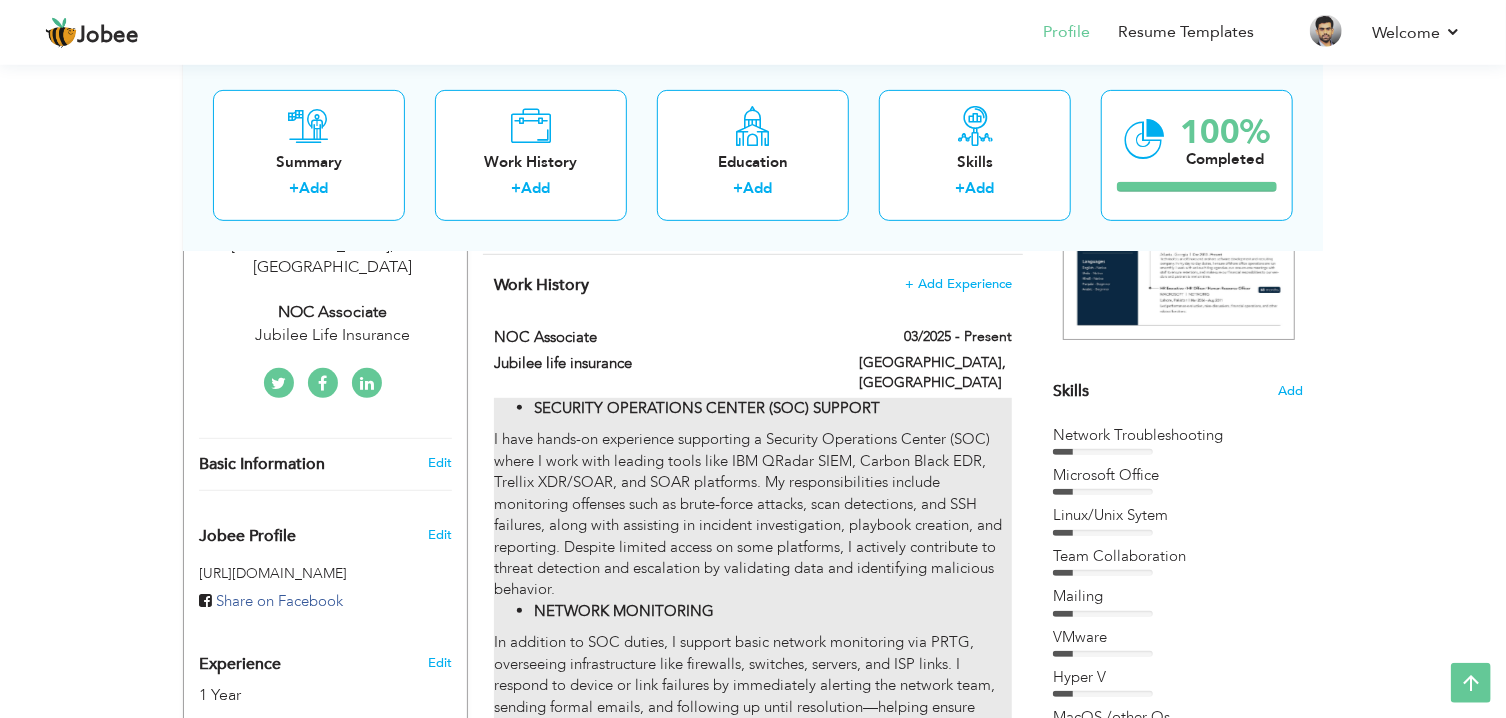 drag, startPoint x: 492, startPoint y: 335, endPoint x: 709, endPoint y: 460, distance: 250.42763 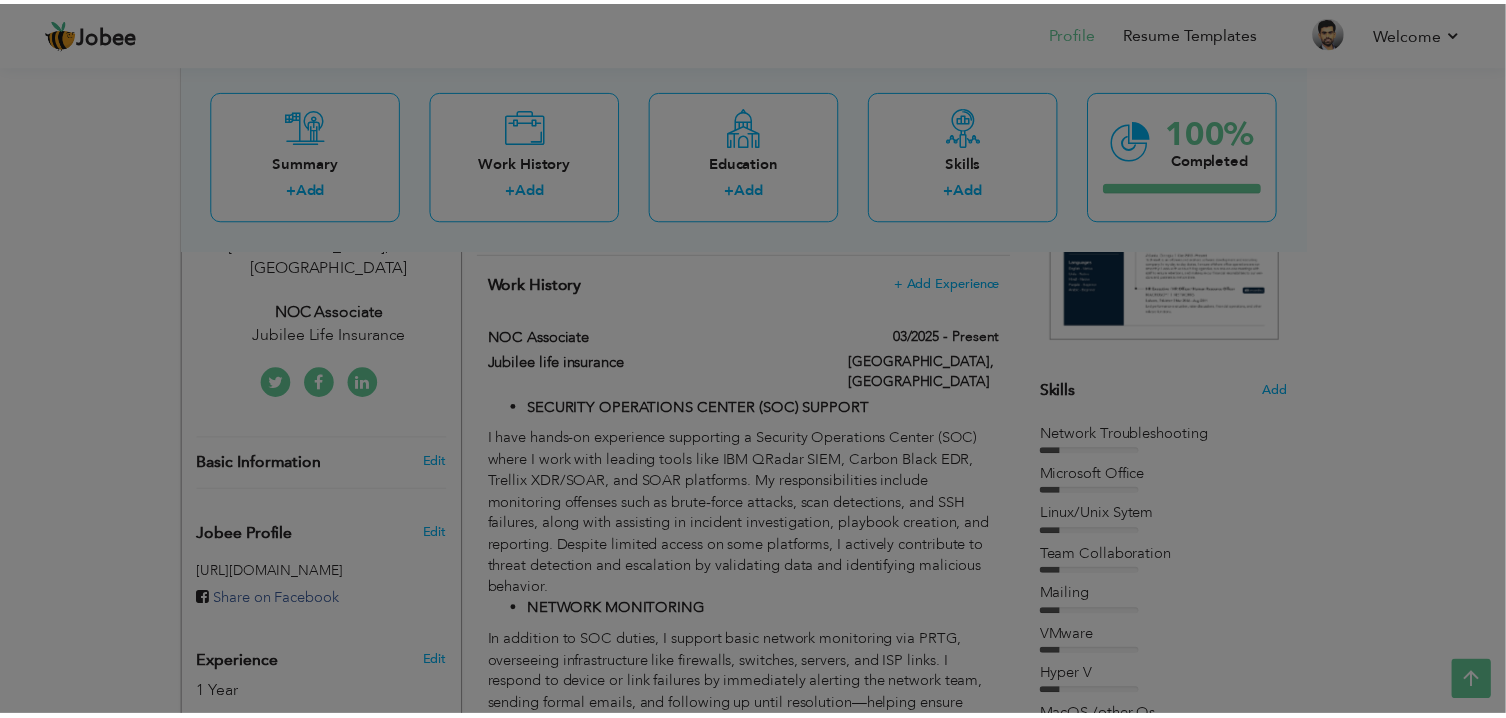 scroll, scrollTop: 0, scrollLeft: 0, axis: both 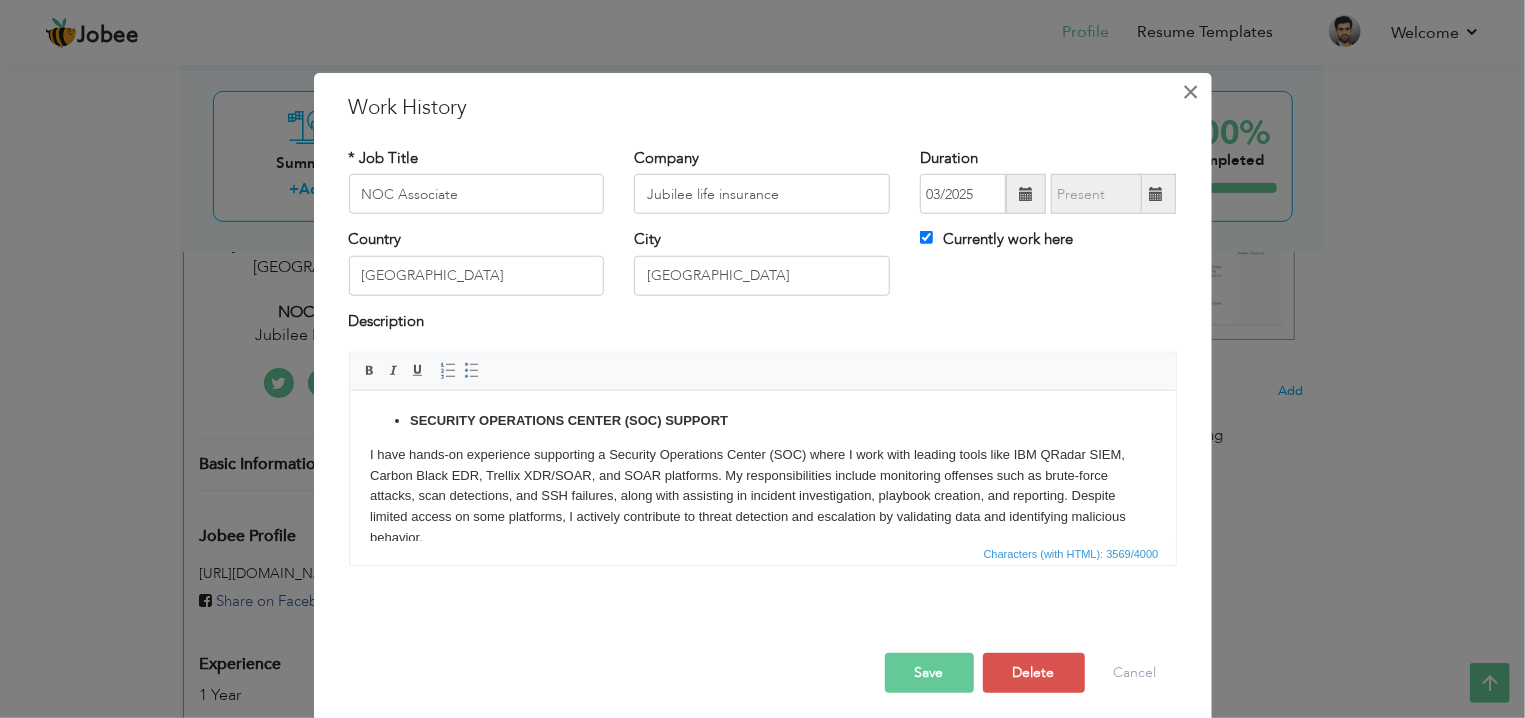 click on "×" at bounding box center [1190, 92] 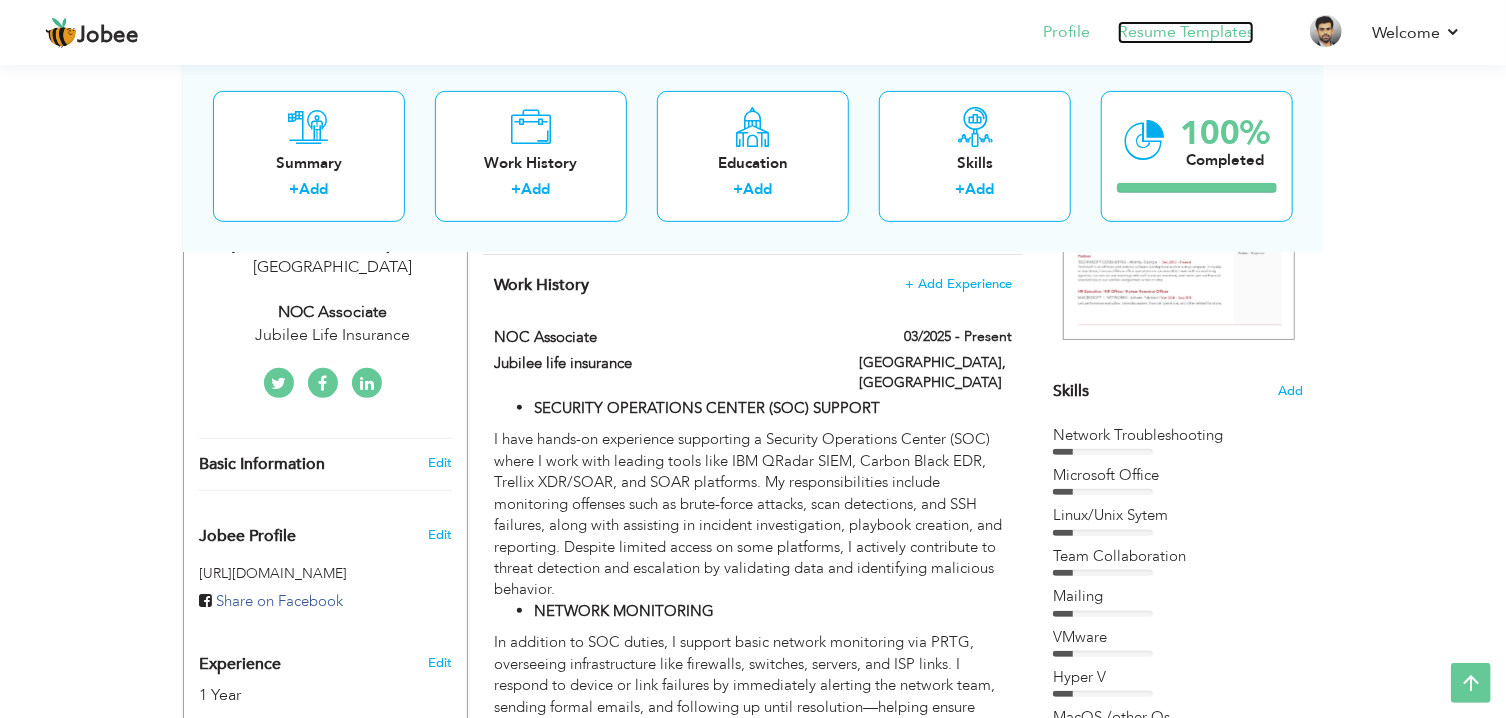 click on "Resume Templates" at bounding box center (1186, 32) 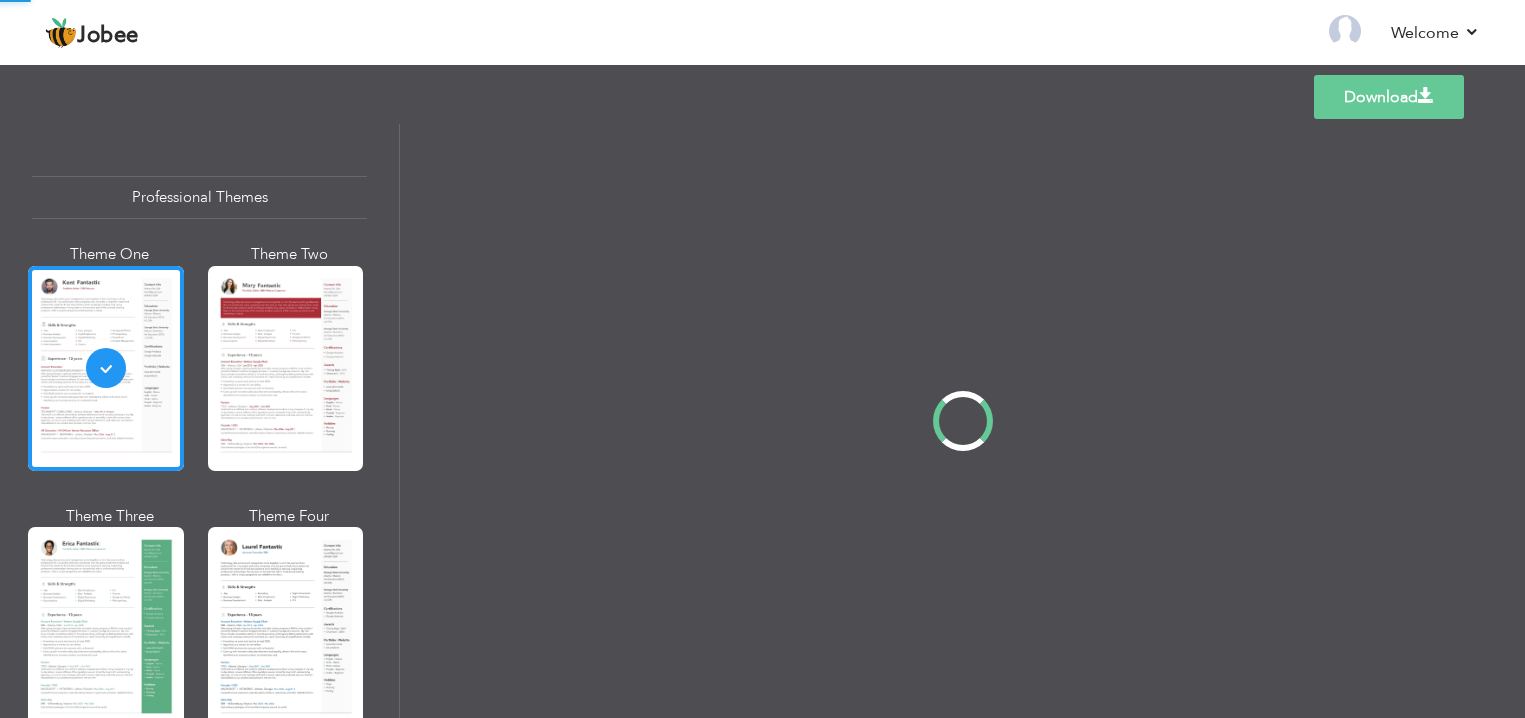 scroll, scrollTop: 0, scrollLeft: 0, axis: both 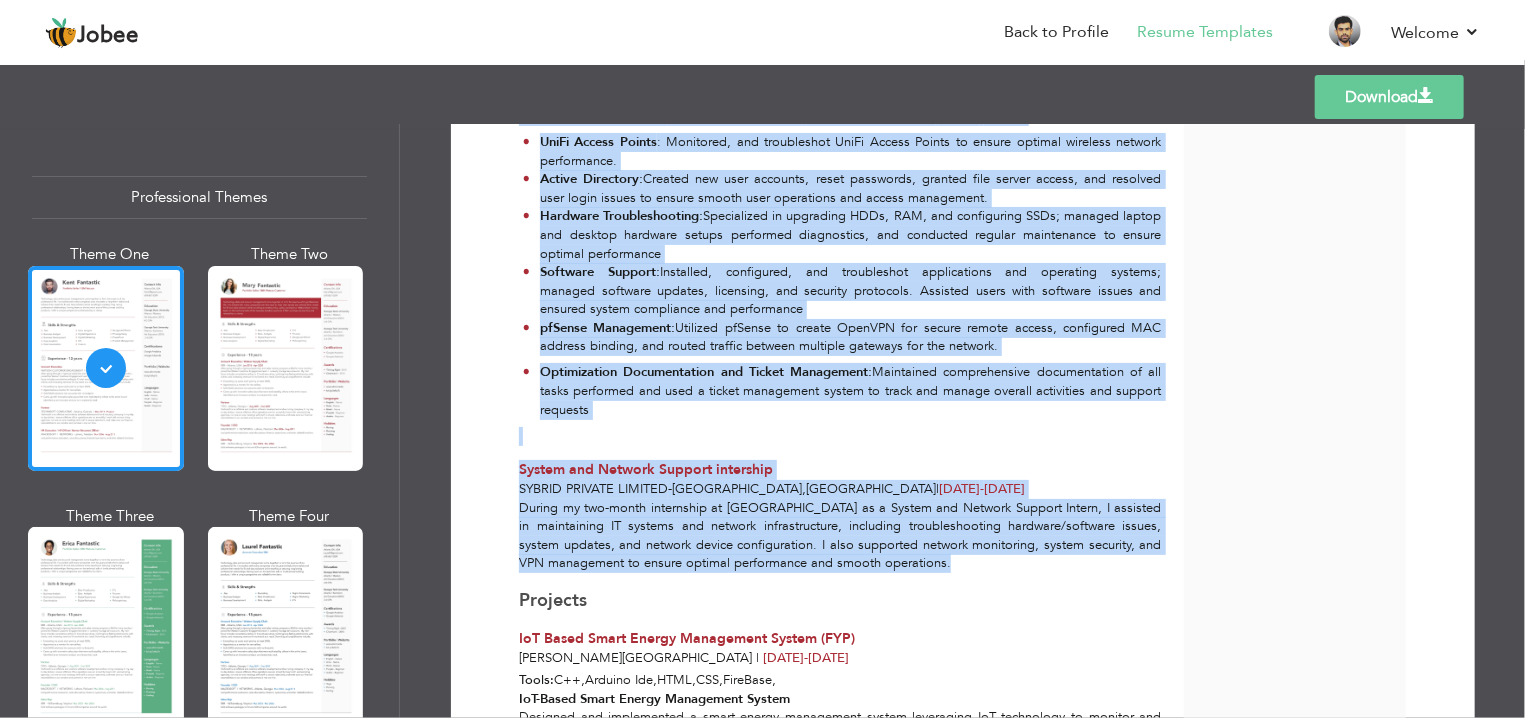drag, startPoint x: 504, startPoint y: 258, endPoint x: 852, endPoint y: 458, distance: 401.37762 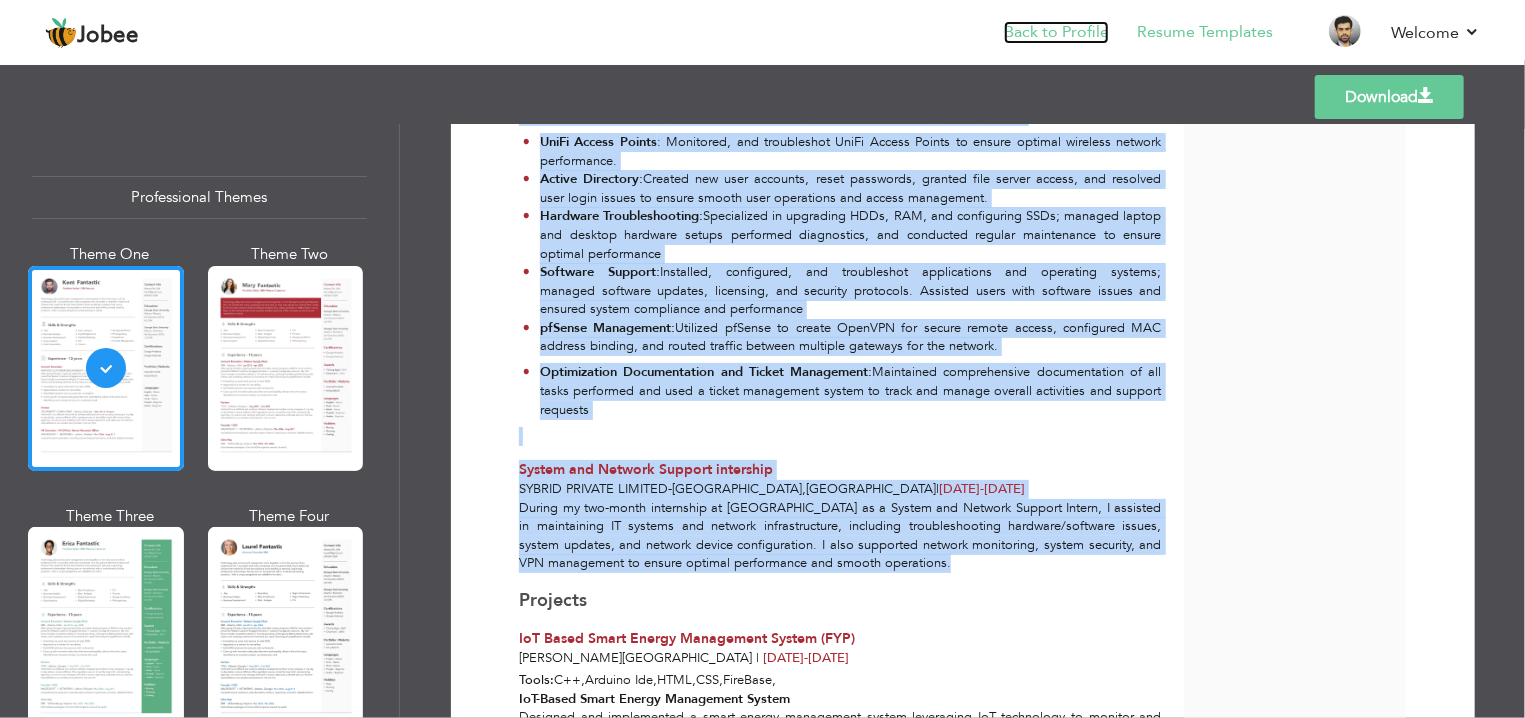 click on "Back to Profile" at bounding box center [1056, 32] 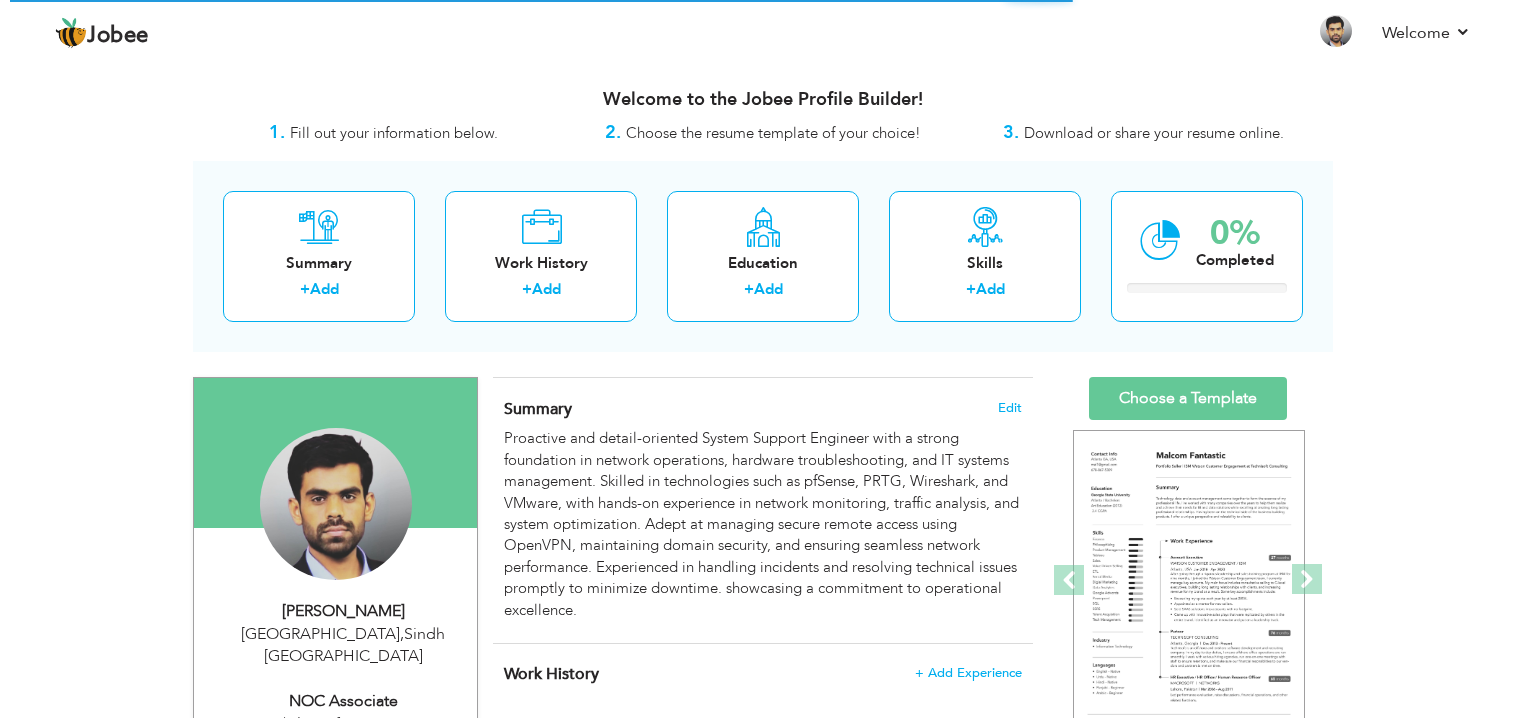 scroll, scrollTop: 0, scrollLeft: 0, axis: both 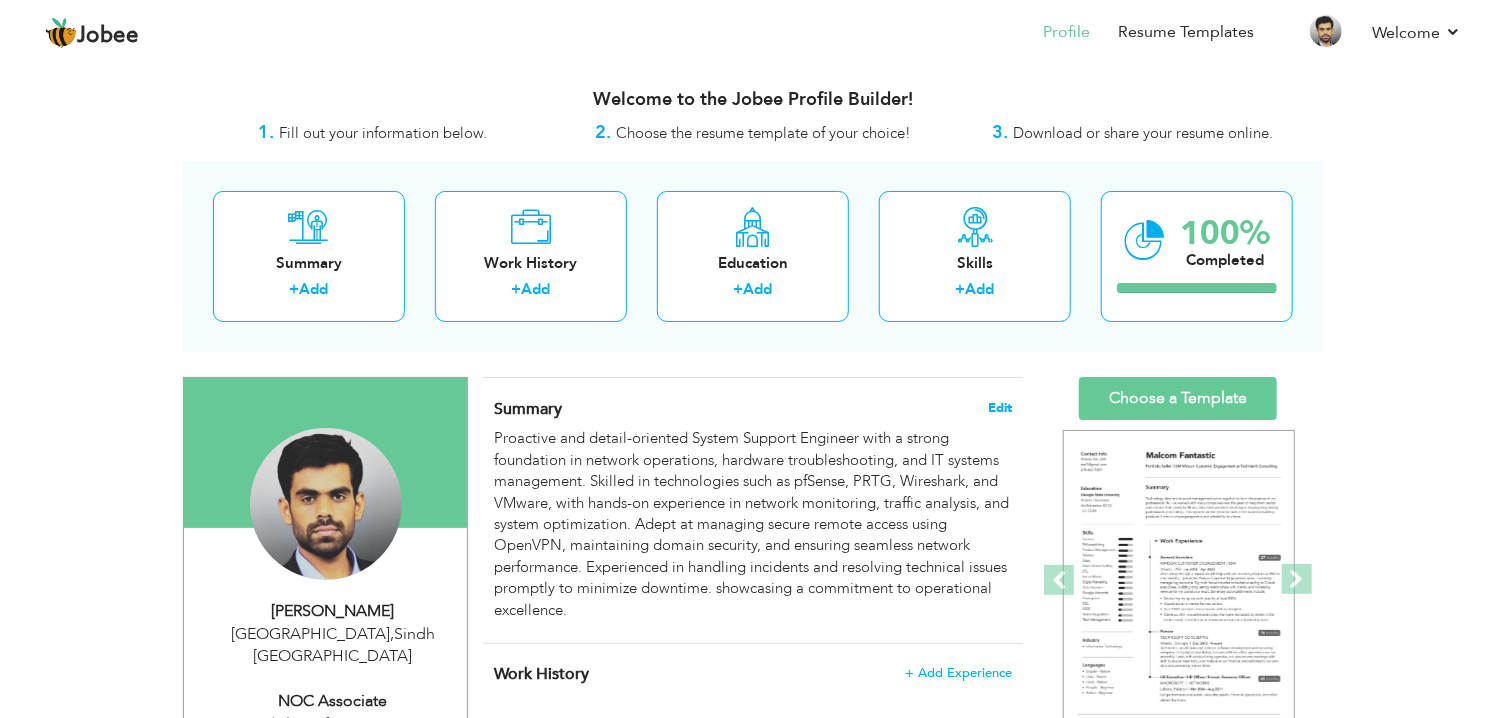 click on "Edit" at bounding box center (1000, 408) 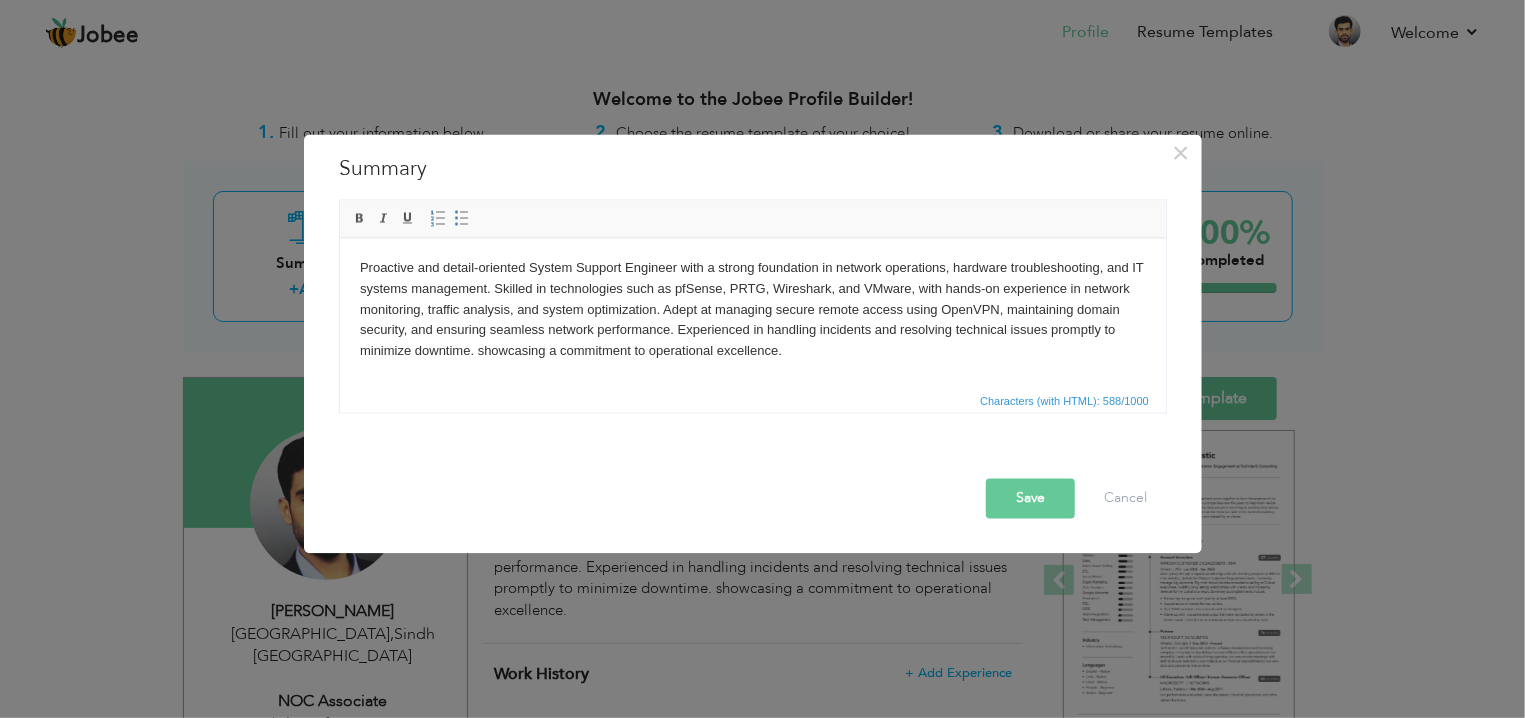 scroll, scrollTop: 0, scrollLeft: 0, axis: both 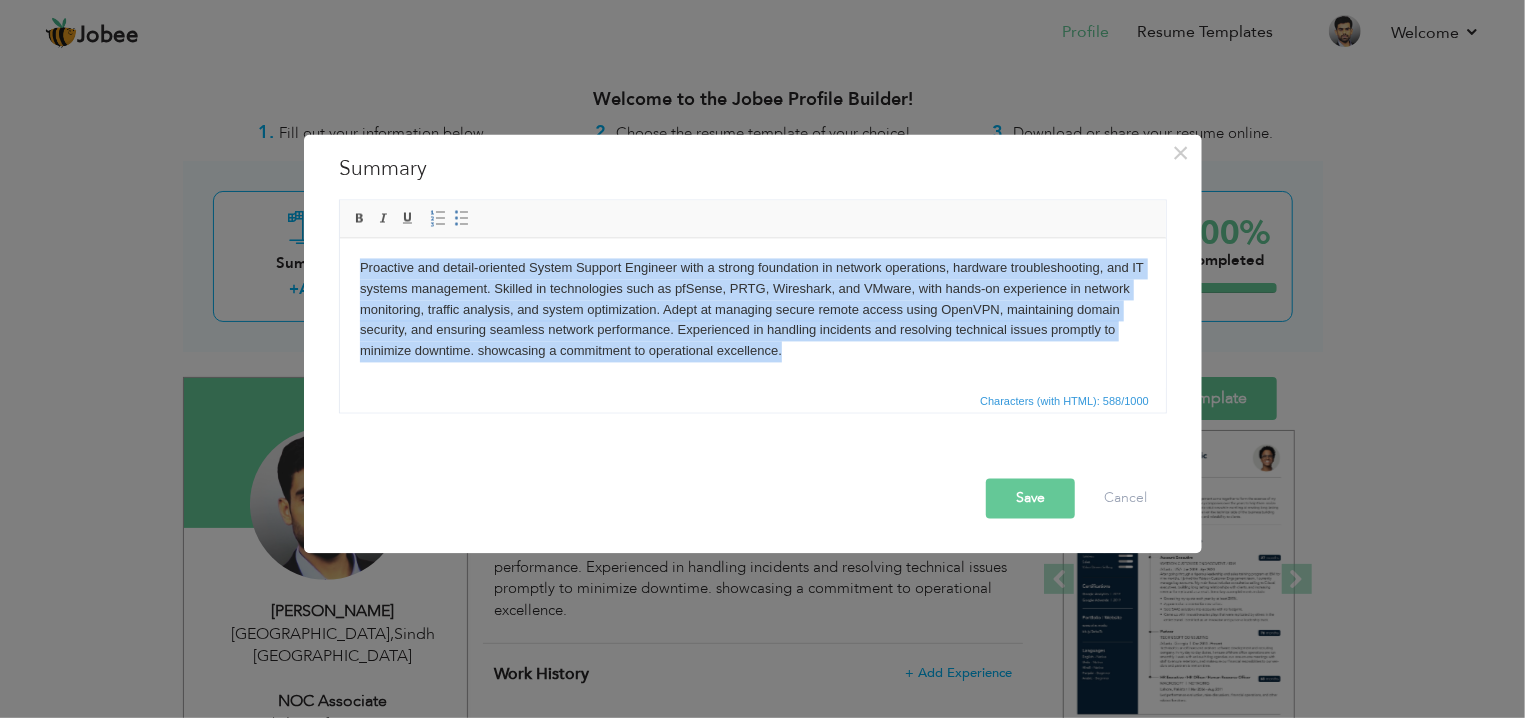 paste 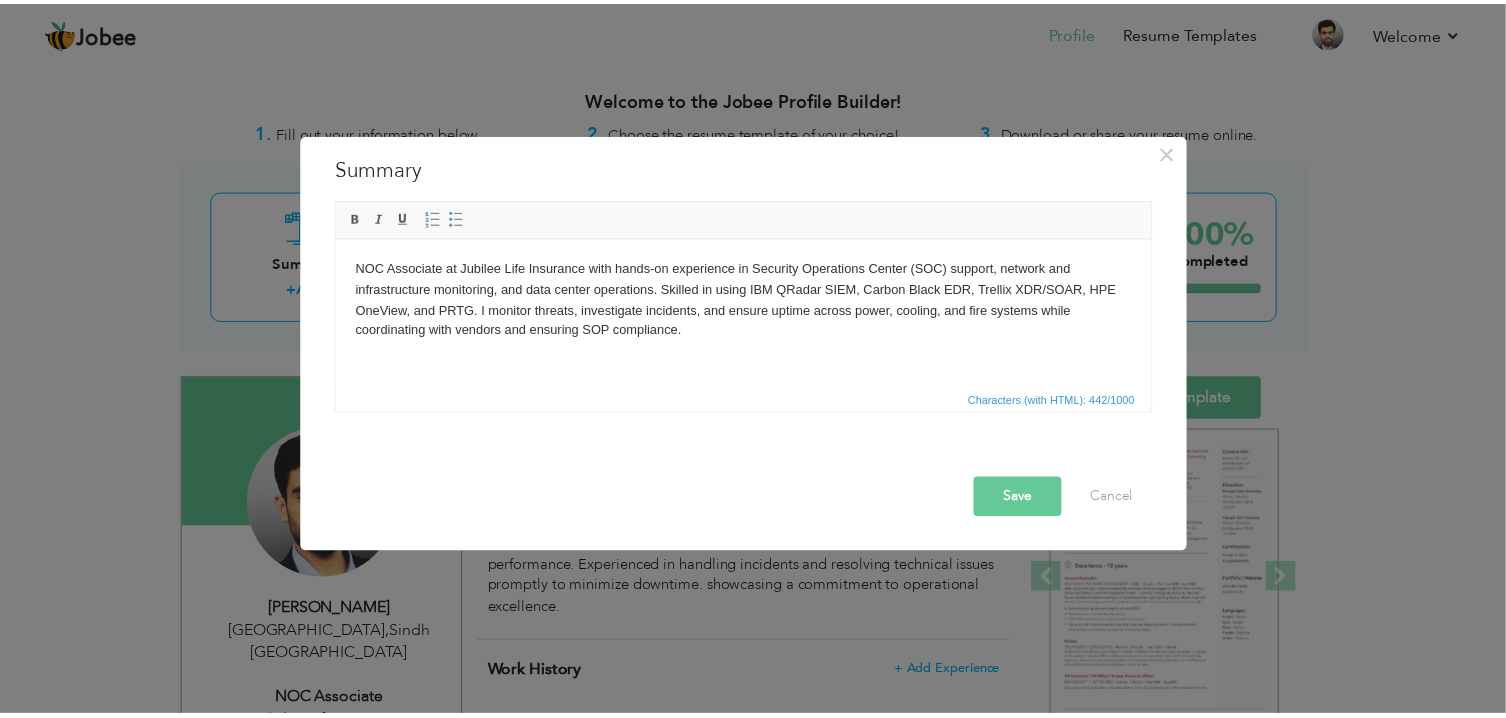 scroll, scrollTop: 33, scrollLeft: 0, axis: vertical 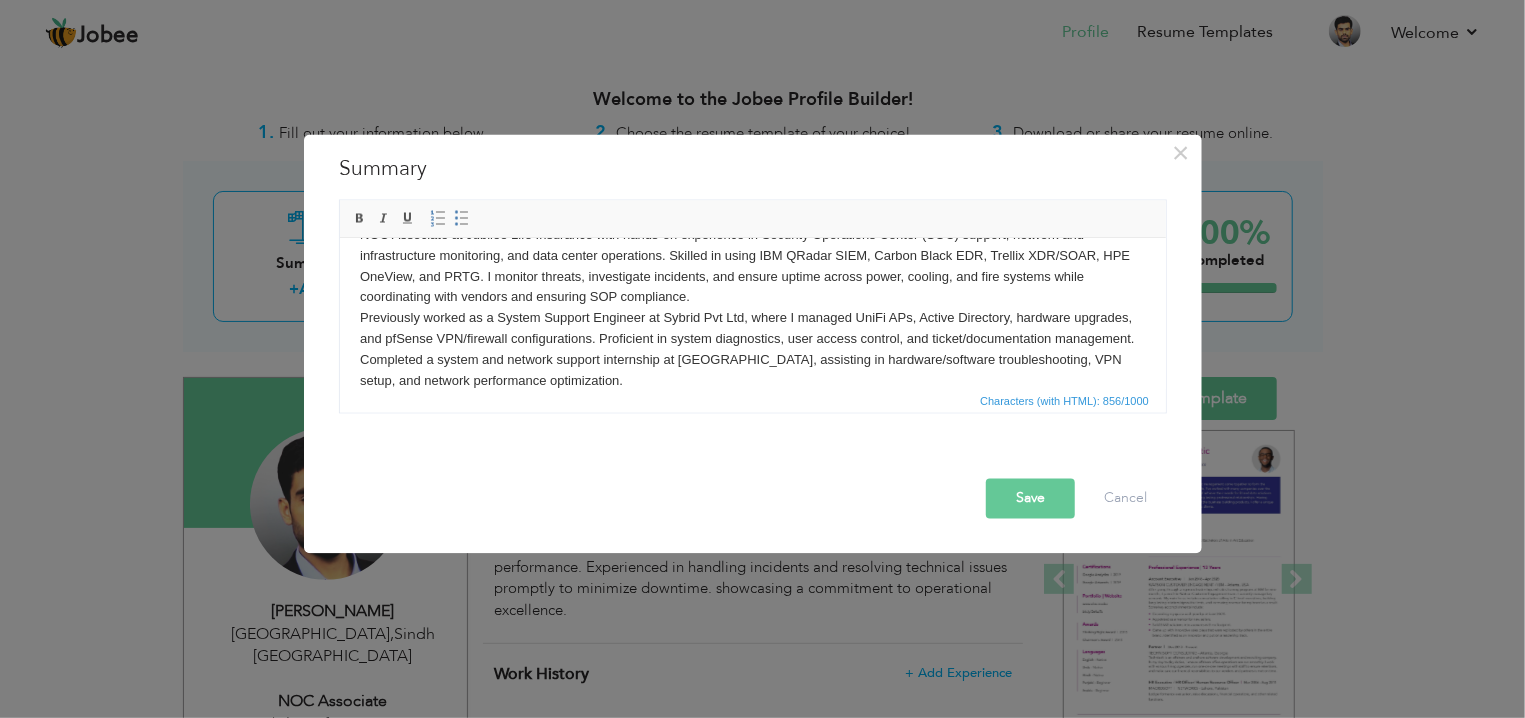 click on "Save" at bounding box center [1030, 499] 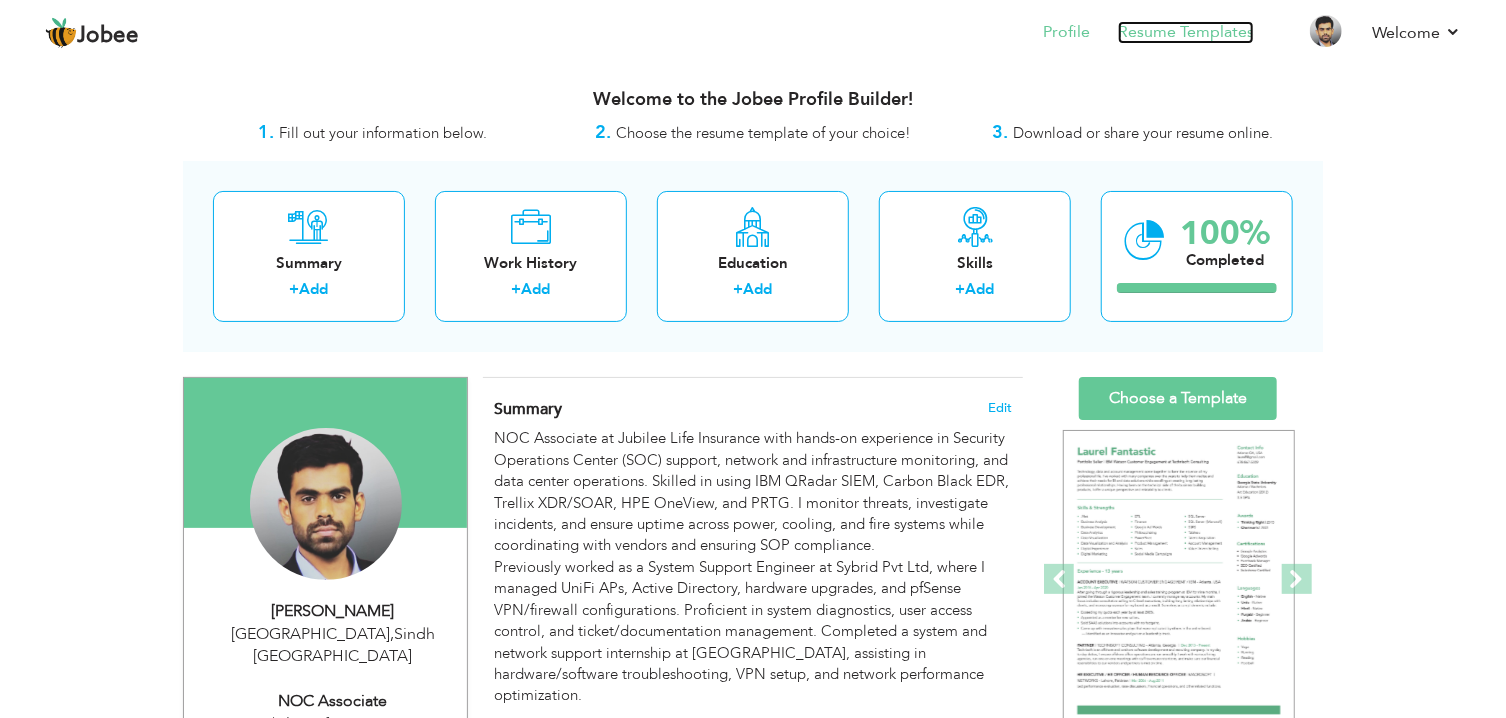 click on "Resume Templates" at bounding box center (1186, 32) 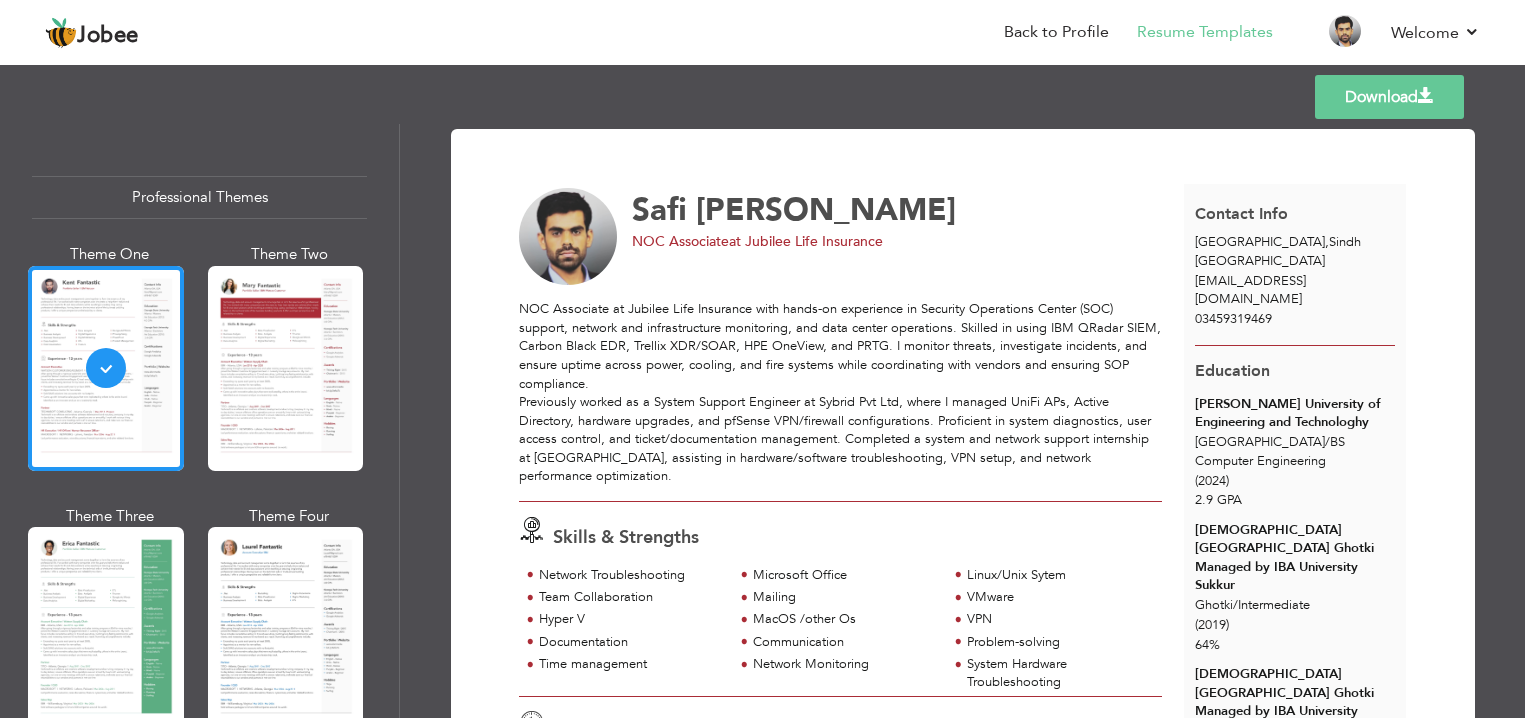 scroll, scrollTop: 0, scrollLeft: 0, axis: both 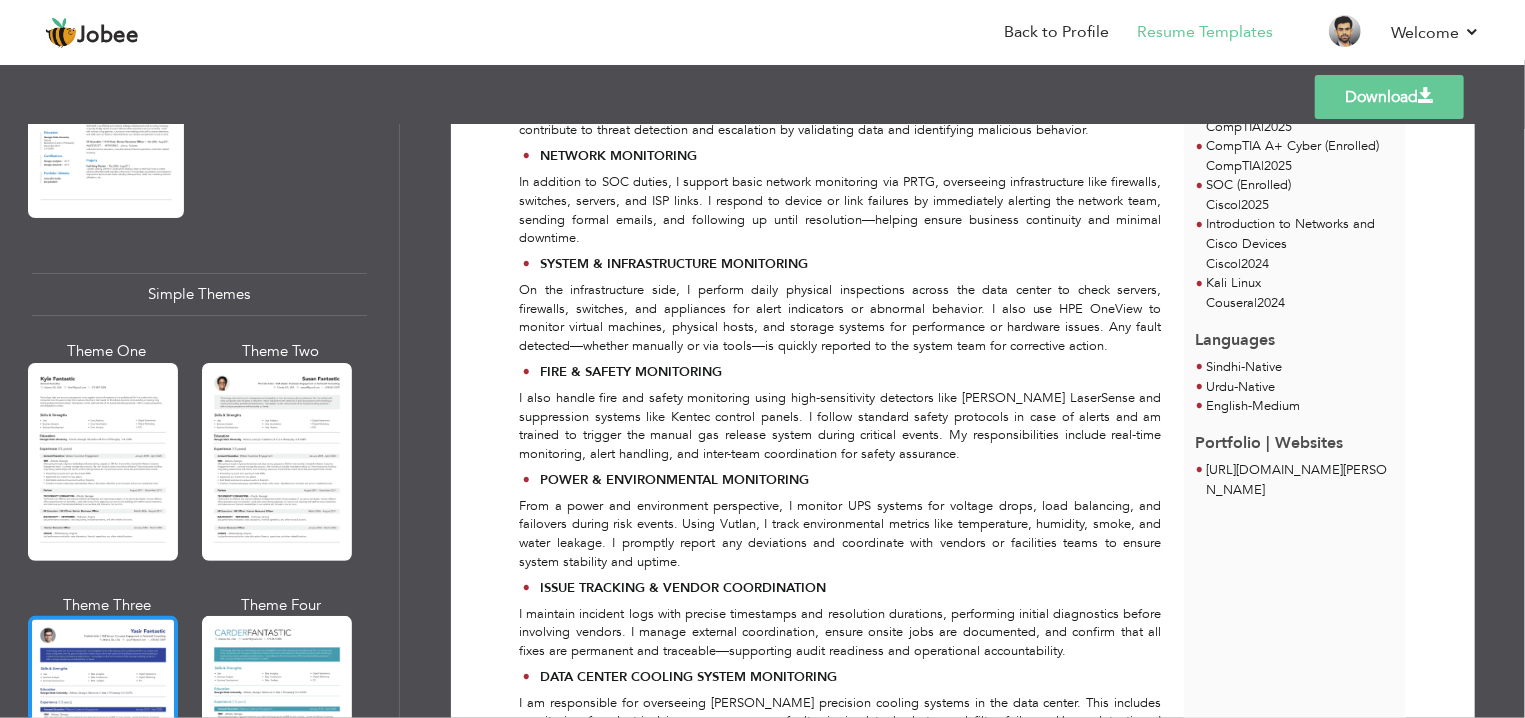click at bounding box center [103, 715] 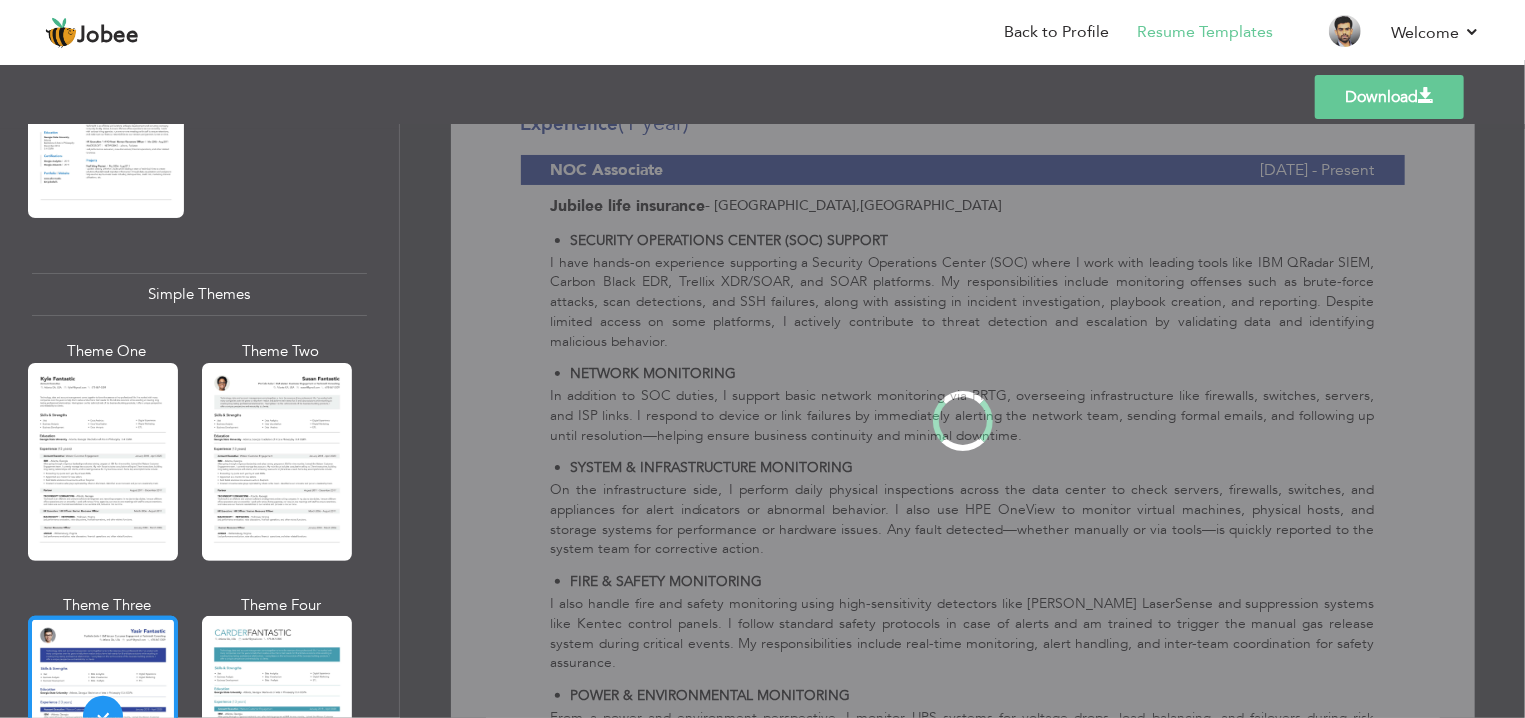 scroll, scrollTop: 0, scrollLeft: 0, axis: both 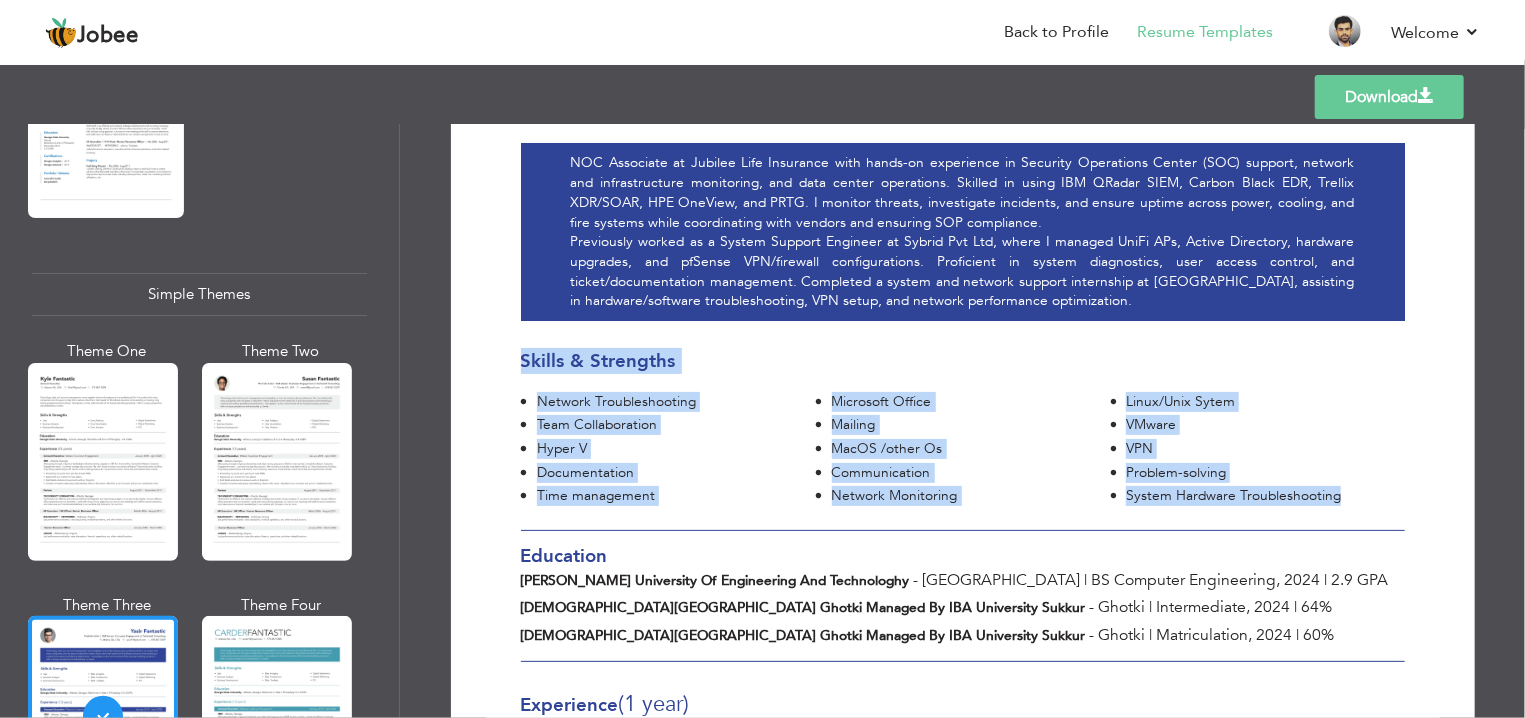 drag, startPoint x: 1288, startPoint y: 468, endPoint x: 509, endPoint y: 348, distance: 788.1884 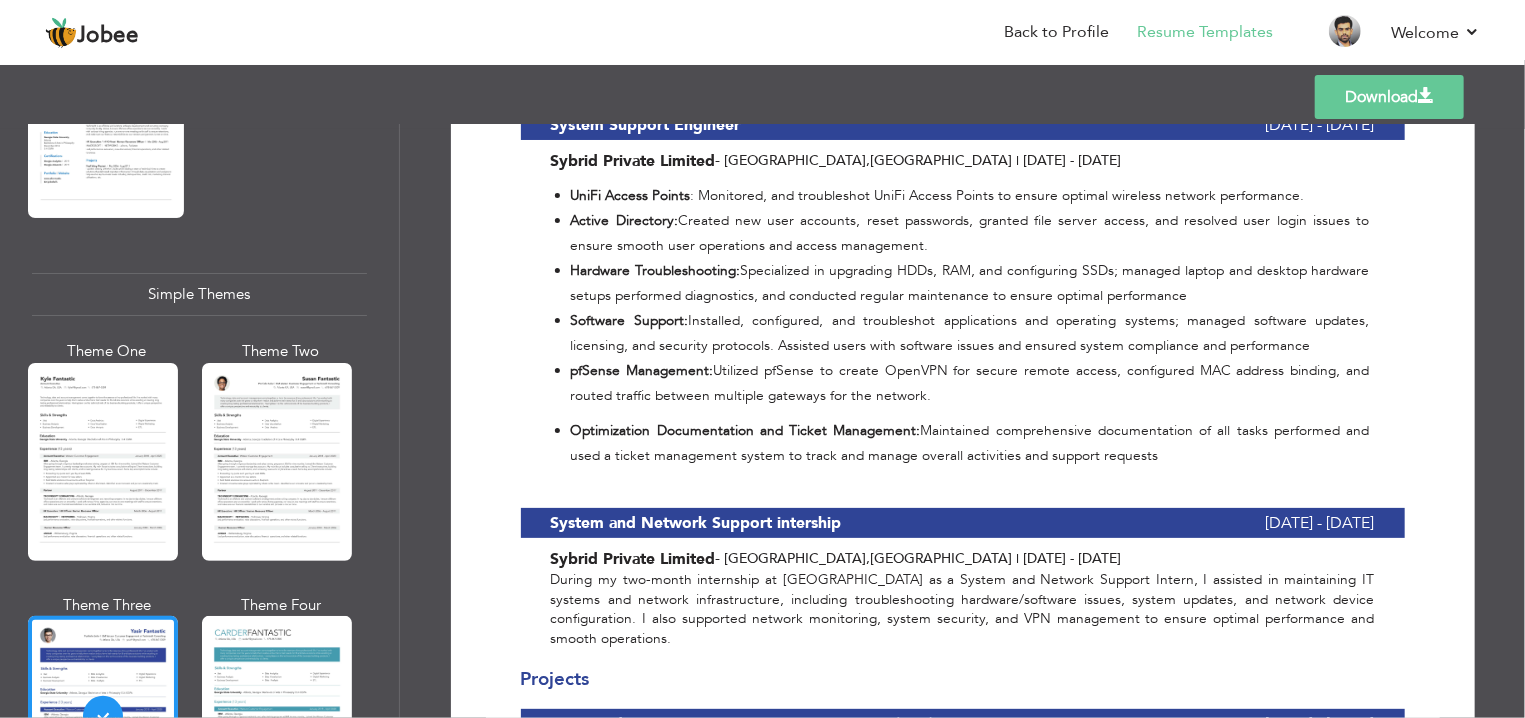 scroll, scrollTop: 1836, scrollLeft: 0, axis: vertical 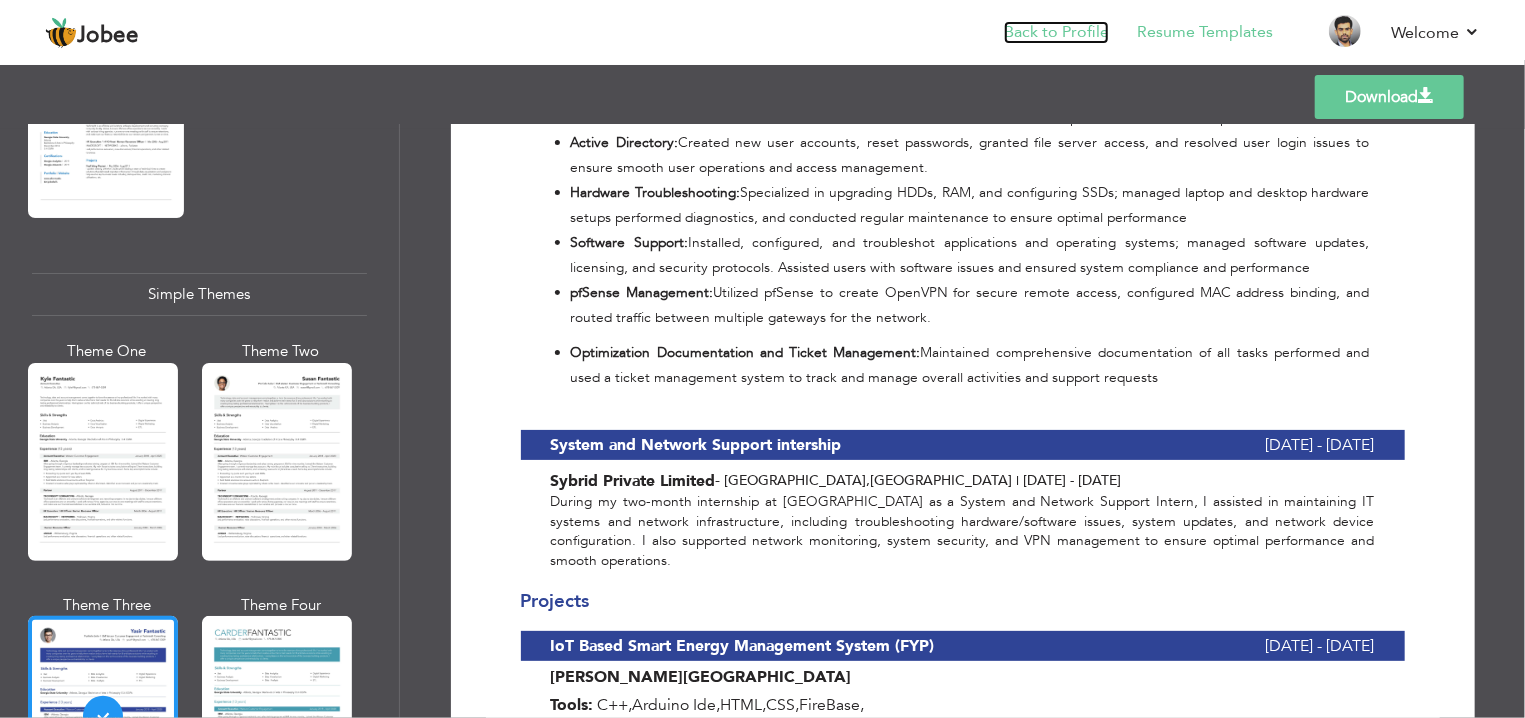 click on "Back to Profile" at bounding box center (1056, 32) 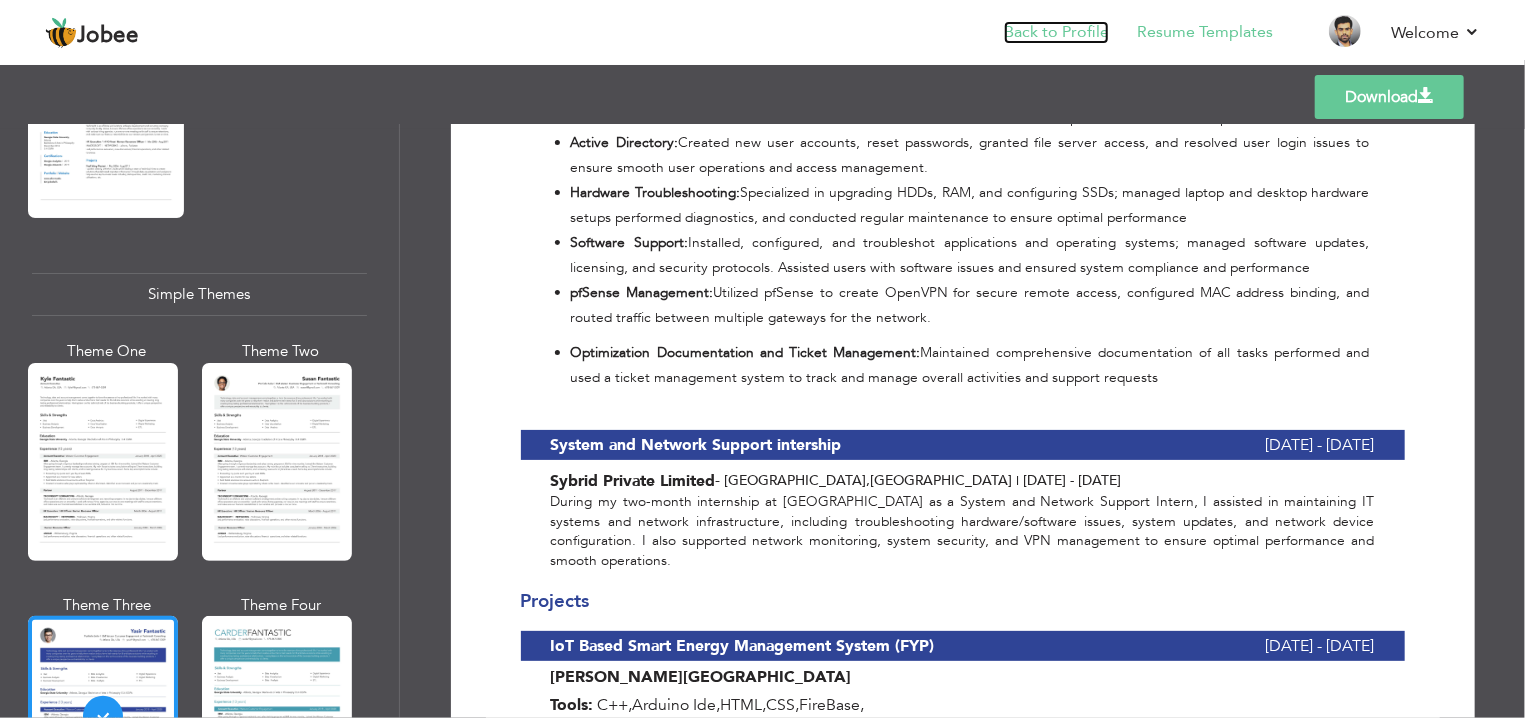 click on "Back to Profile" at bounding box center (1056, 32) 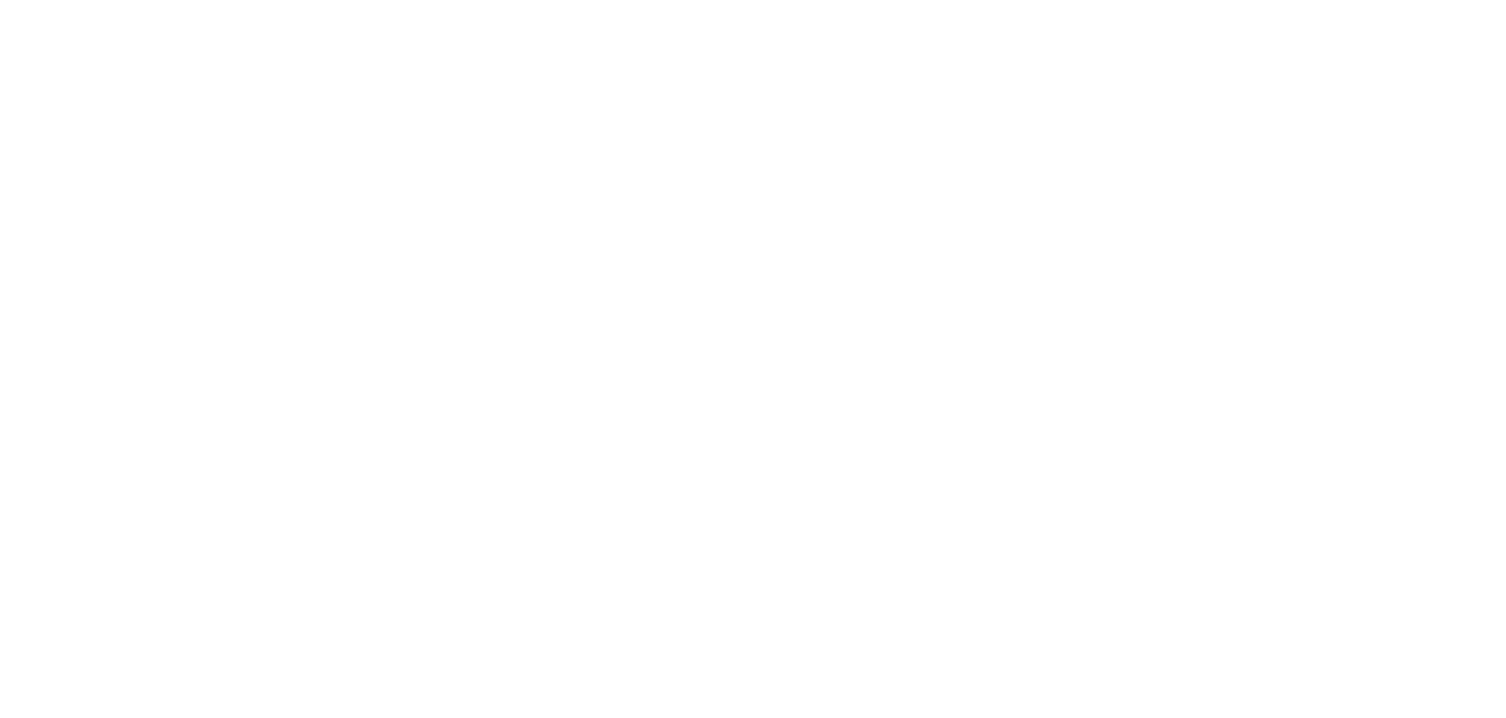 scroll, scrollTop: 0, scrollLeft: 0, axis: both 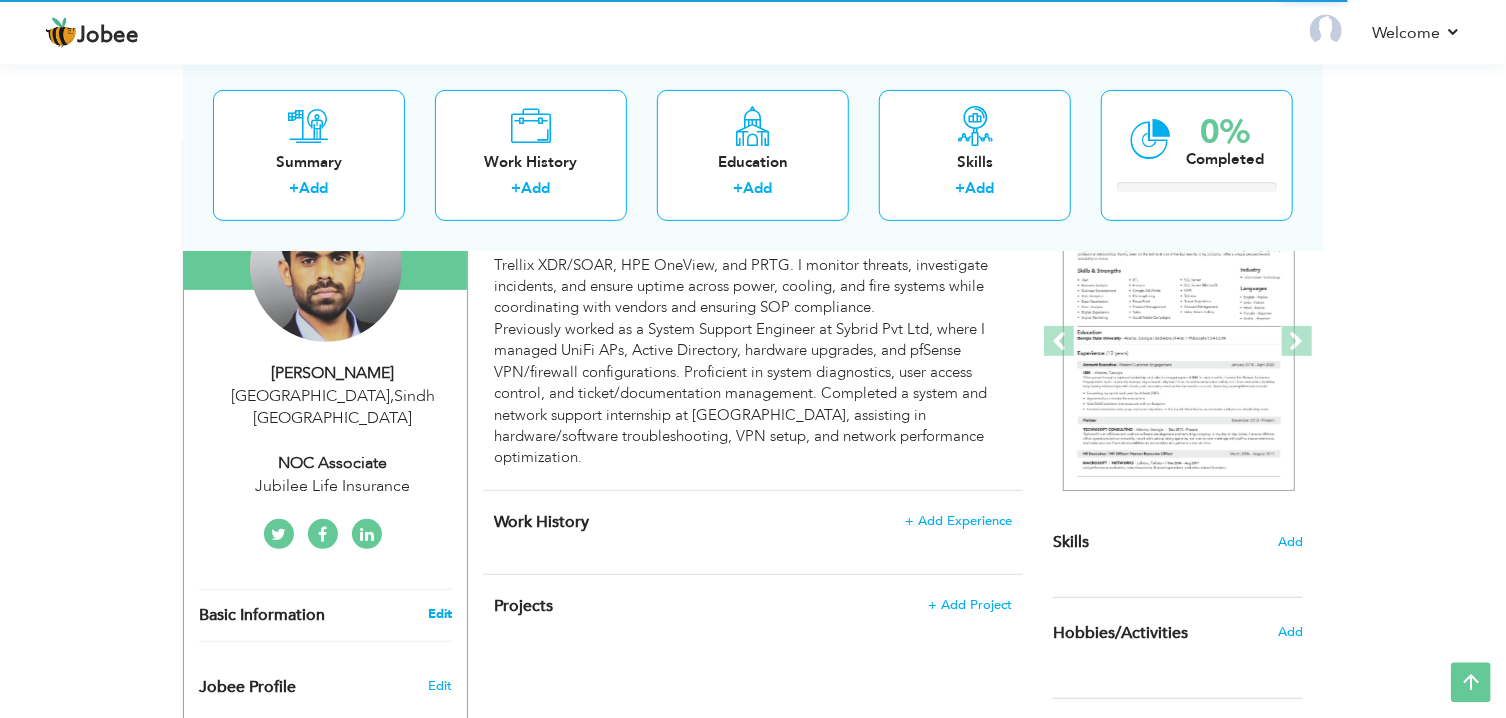 click on "Edit" at bounding box center [440, 614] 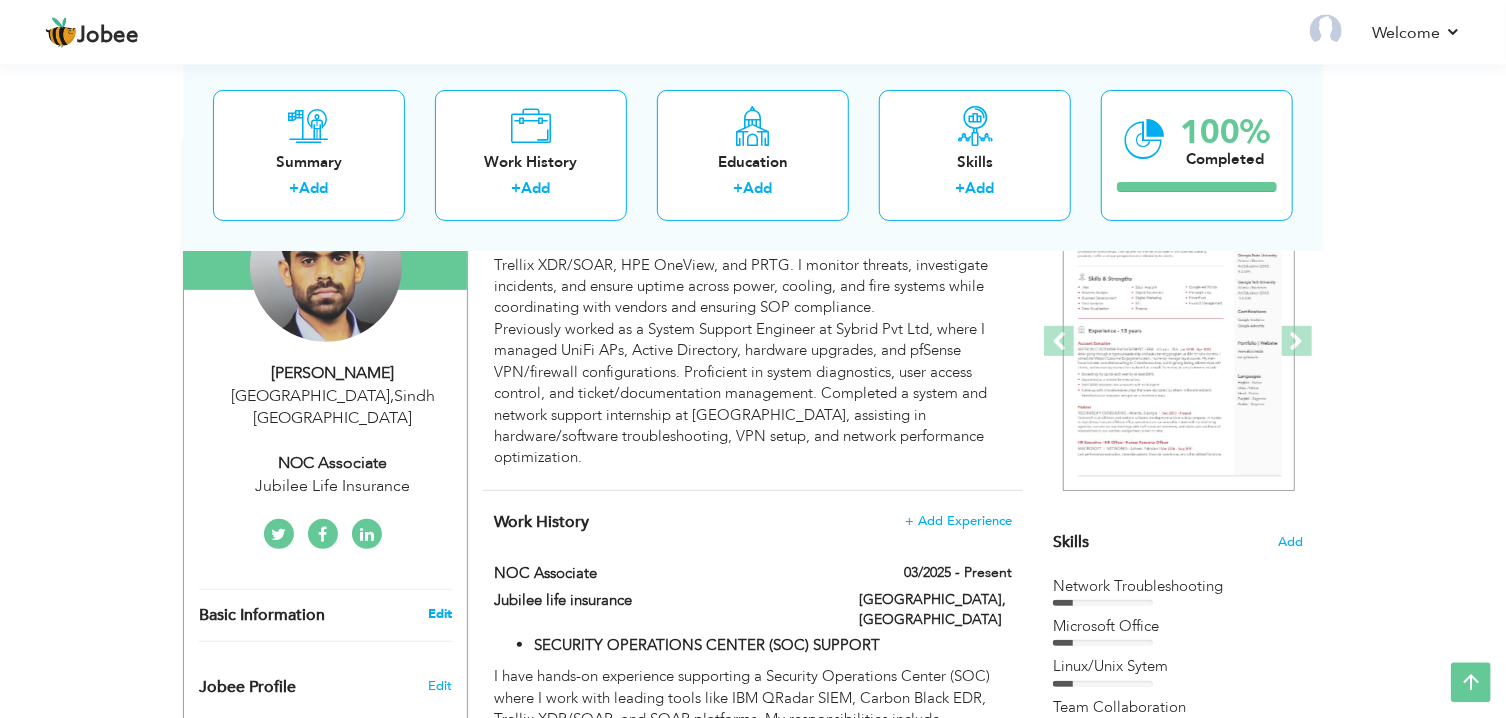click on "Edit" at bounding box center (440, 614) 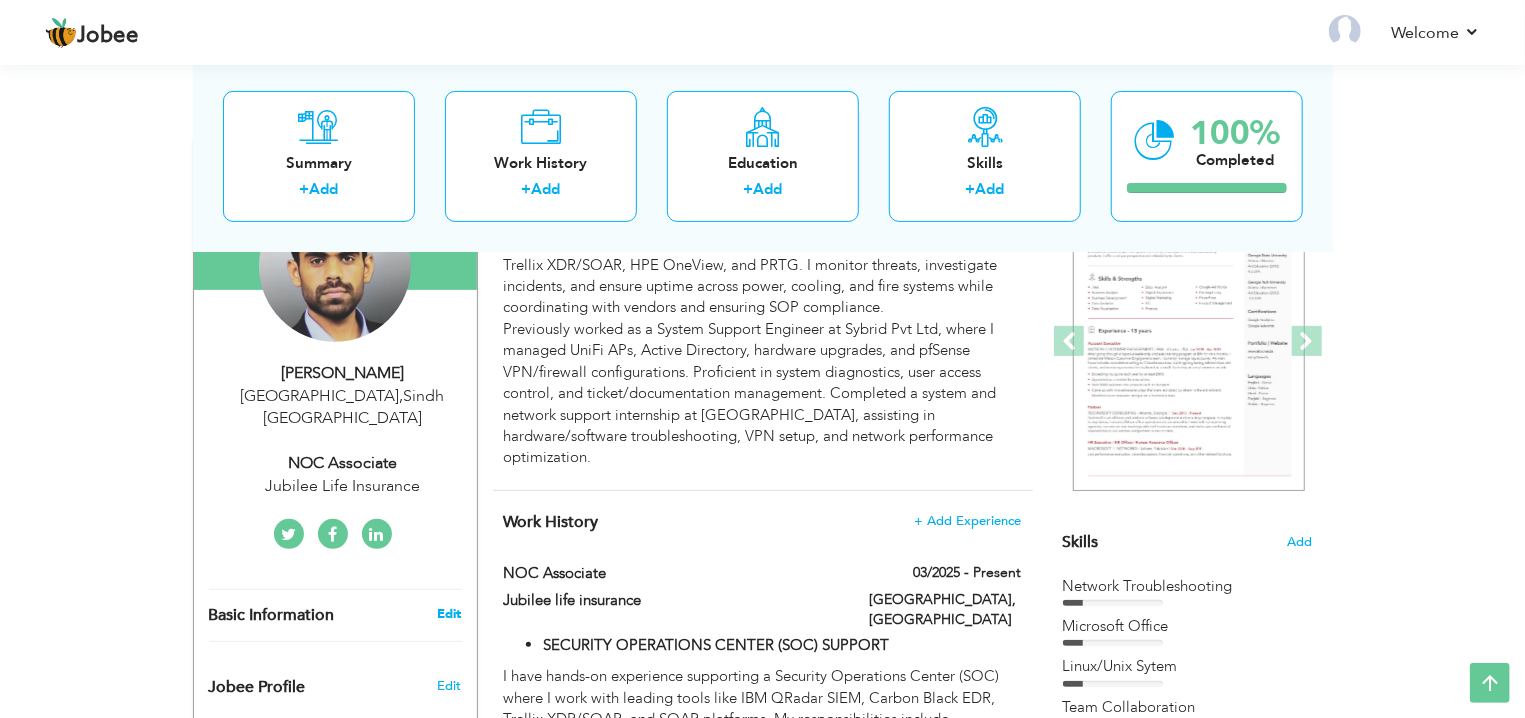 type on "Safi" 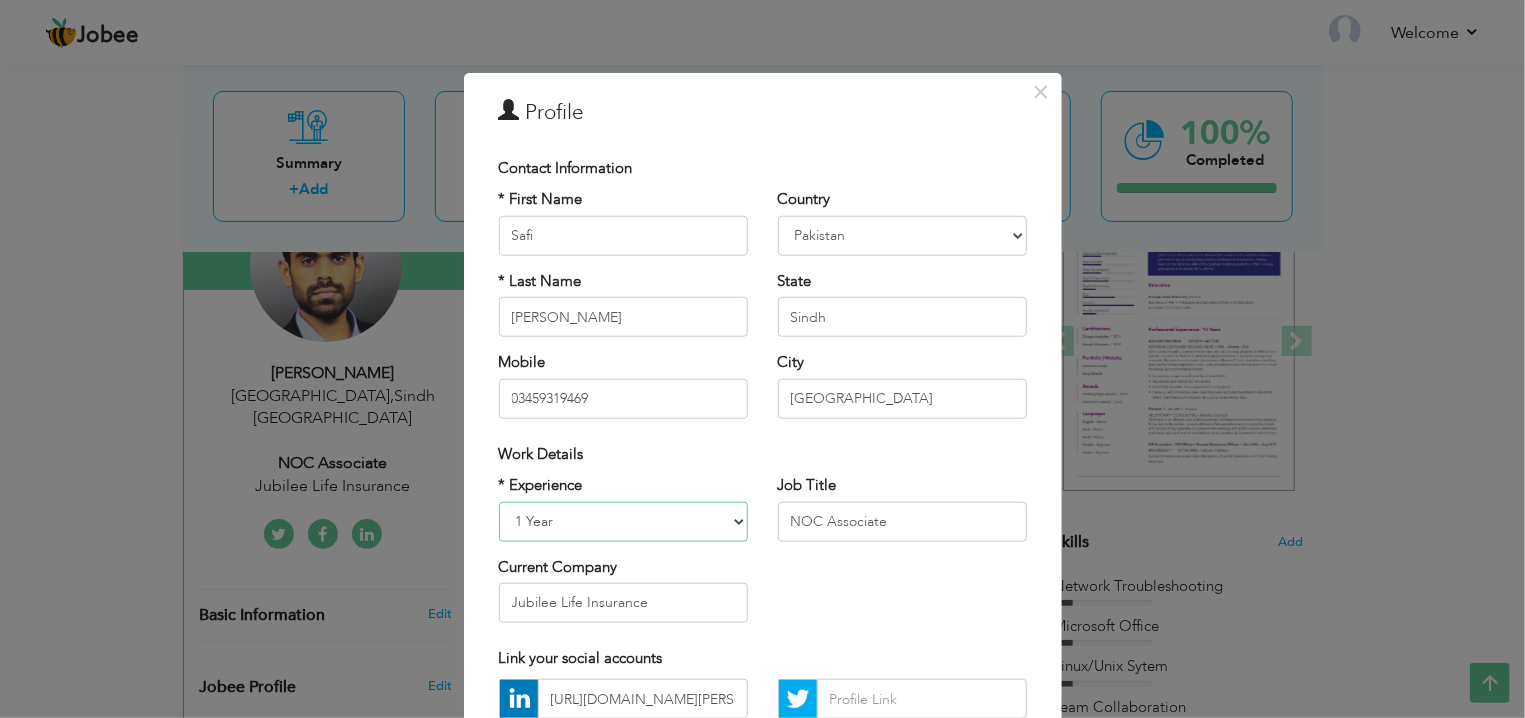 click on "Entry Level Less than 1 Year 1 Year 2 Years 3 Years 4 Years 5 Years 6 Years 7 Years 8 Years 9 Years 10 Years 11 Years 12 Years 13 Years 14 Years 15 Years 16 Years 17 Years 18 Years 19 Years 20 Years 21 Years 22 Years 23 Years 24 Years 25 Years 26 Years 27 Years 28 Years 29 Years 30 Years 31 Years 32 Years 33 Years 34 Years 35 Years More than 35 Years" at bounding box center (623, 521) 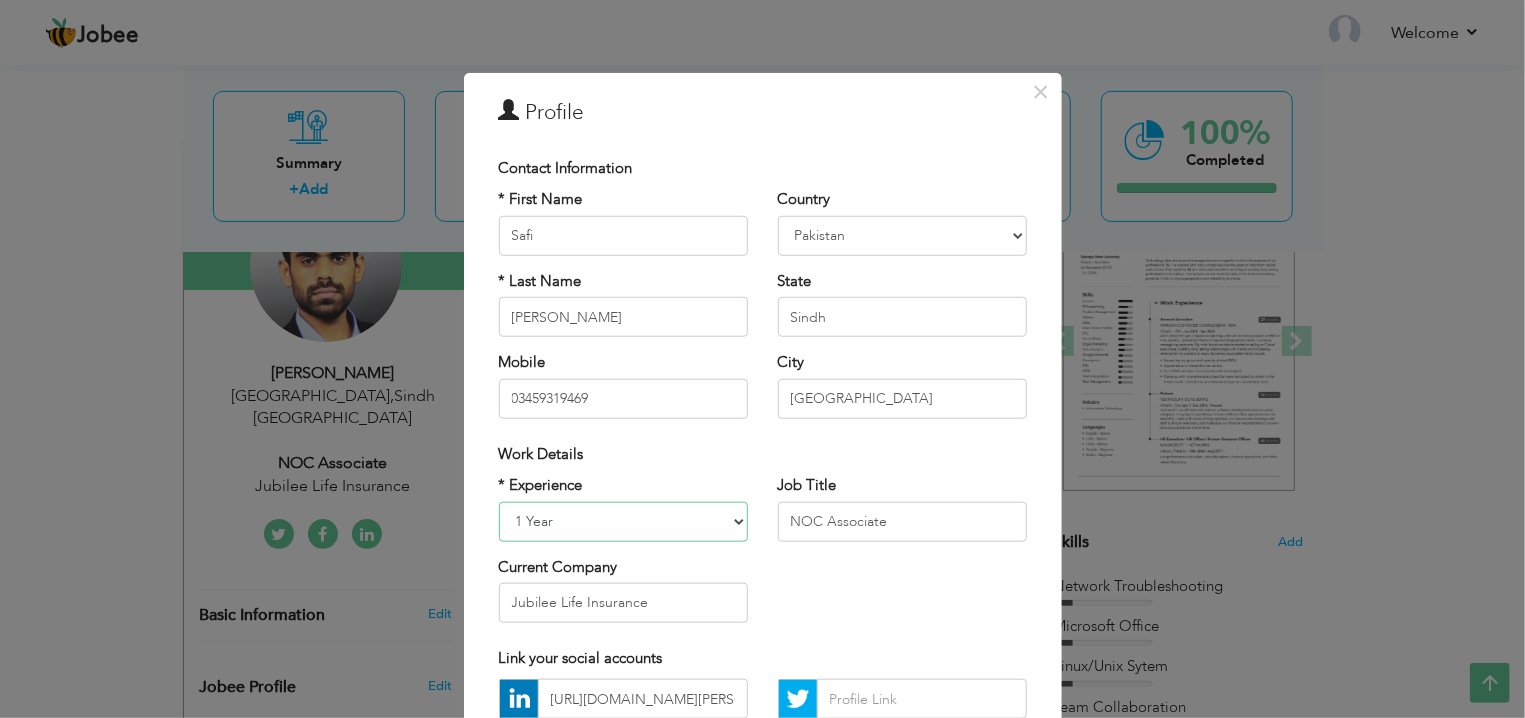 click on "1 Year" at bounding box center (0, 0) 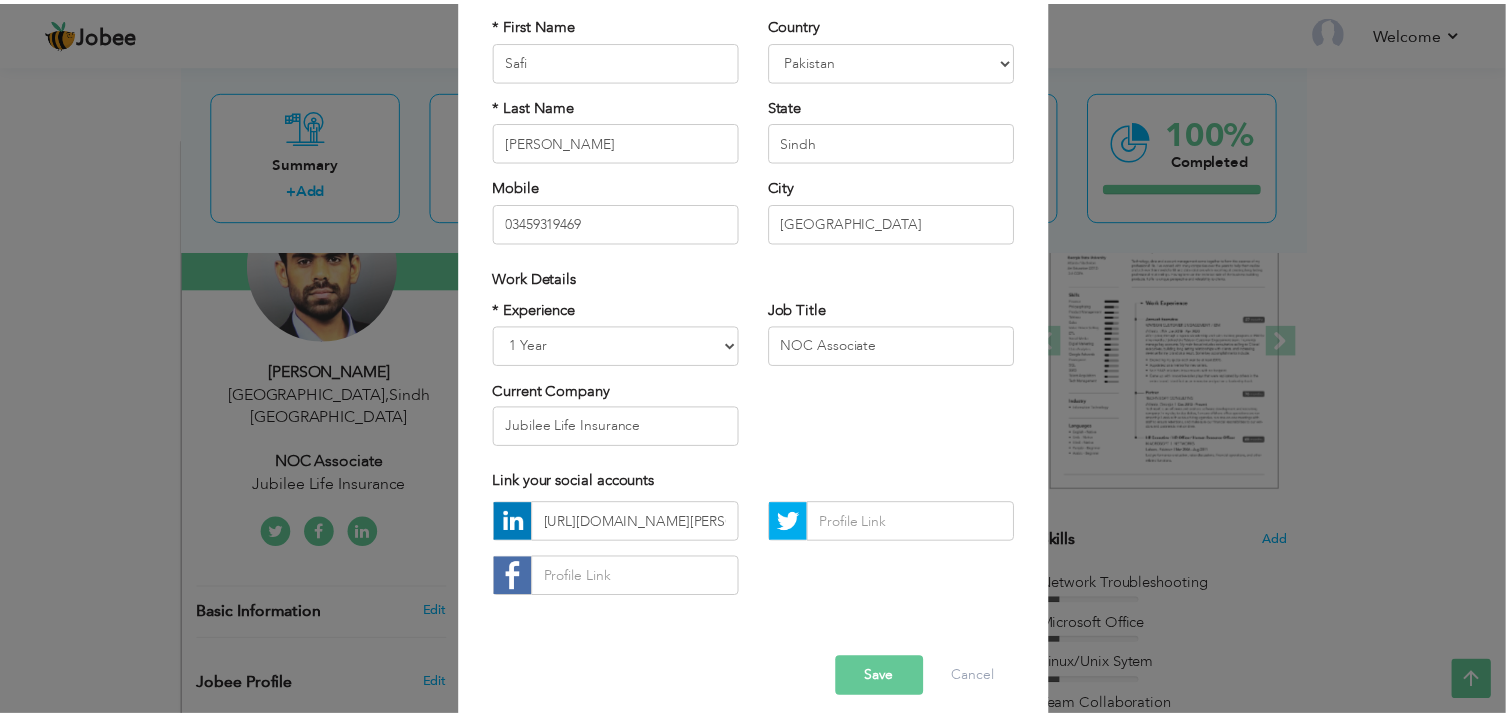 scroll, scrollTop: 176, scrollLeft: 0, axis: vertical 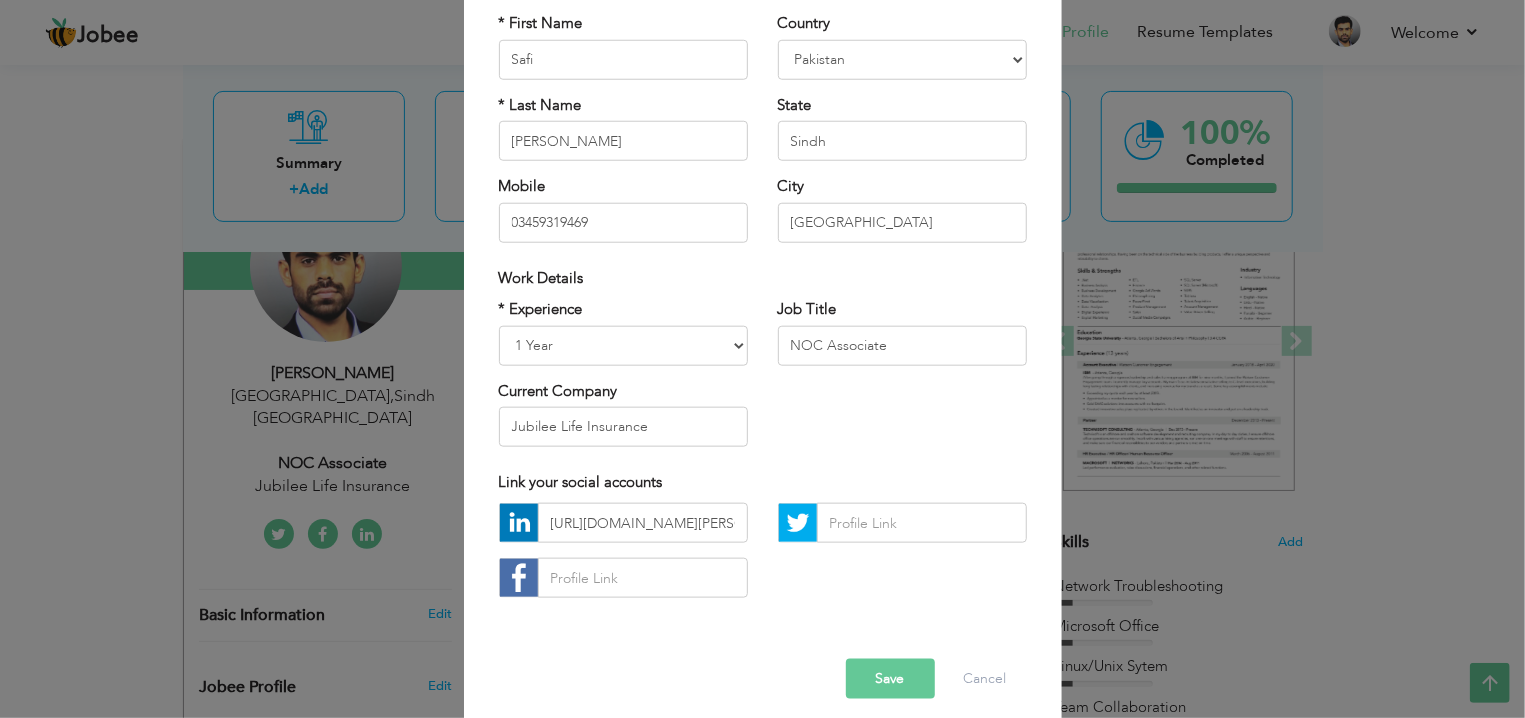 click on "Save" at bounding box center (890, 679) 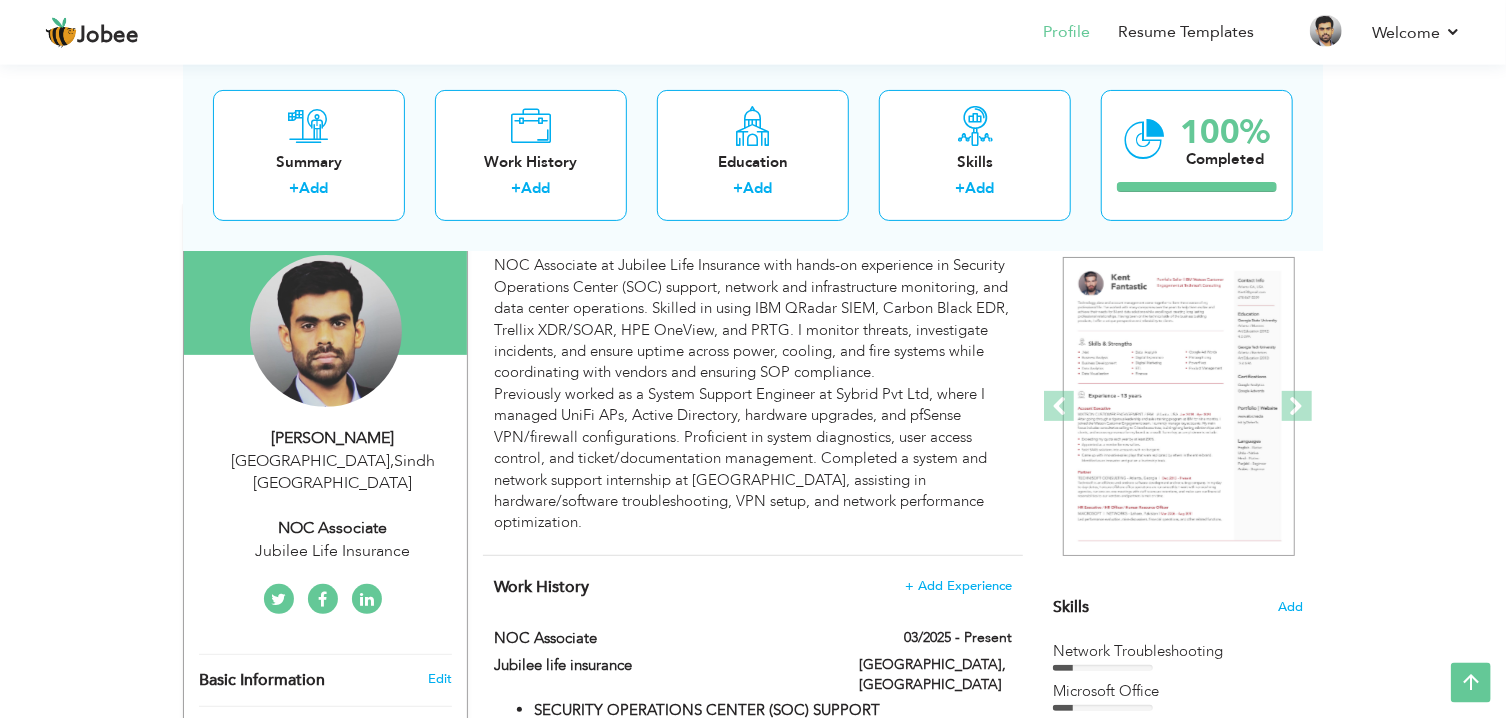 scroll, scrollTop: 130, scrollLeft: 0, axis: vertical 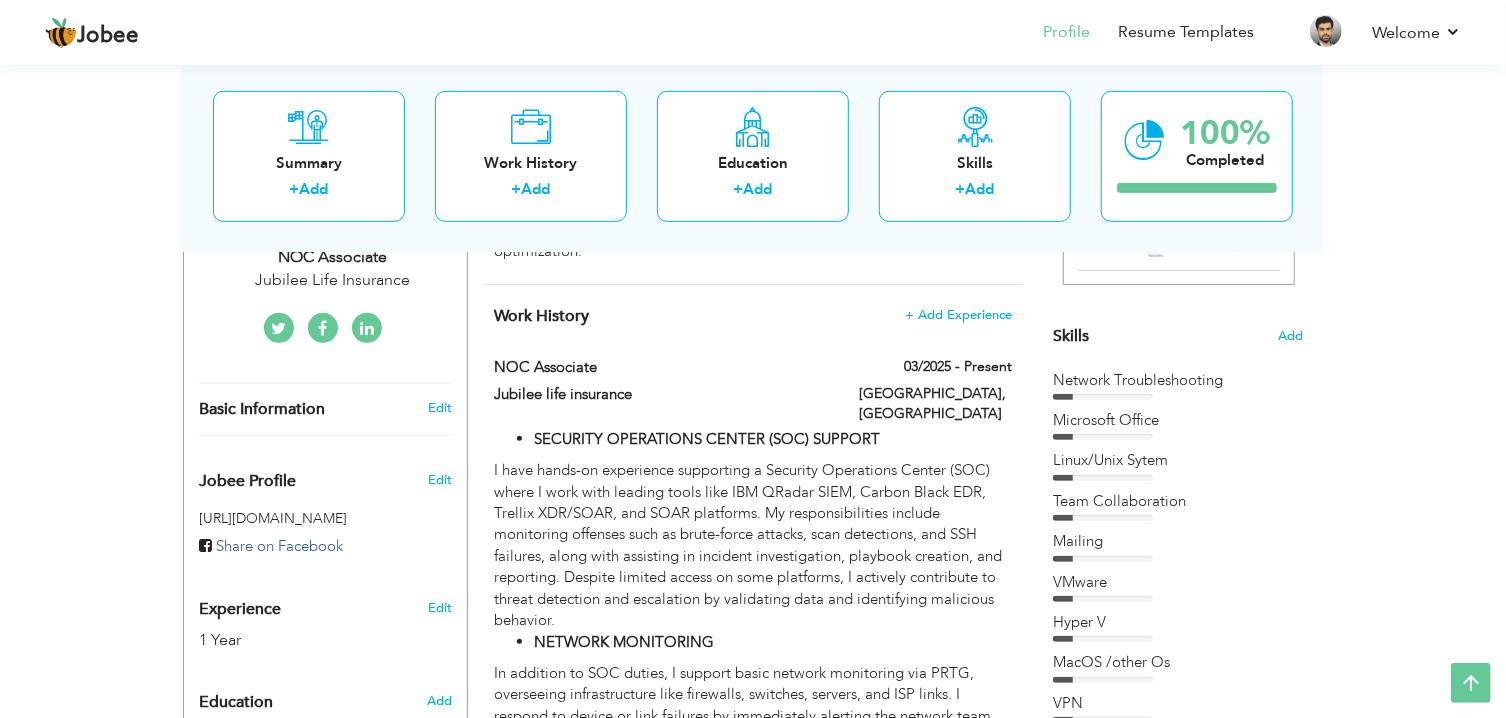 click on "Skills
Add" at bounding box center [1178, 140] 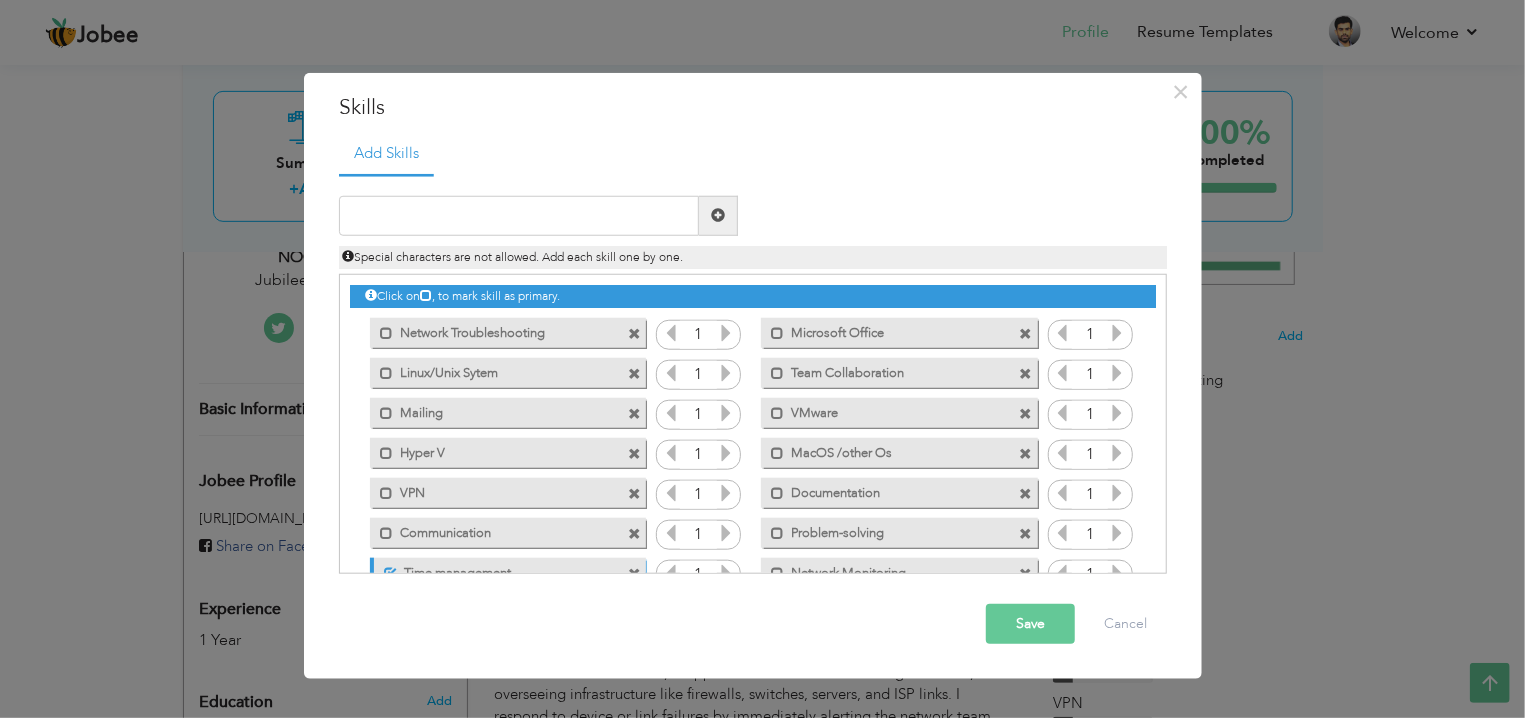 click at bounding box center (634, 374) 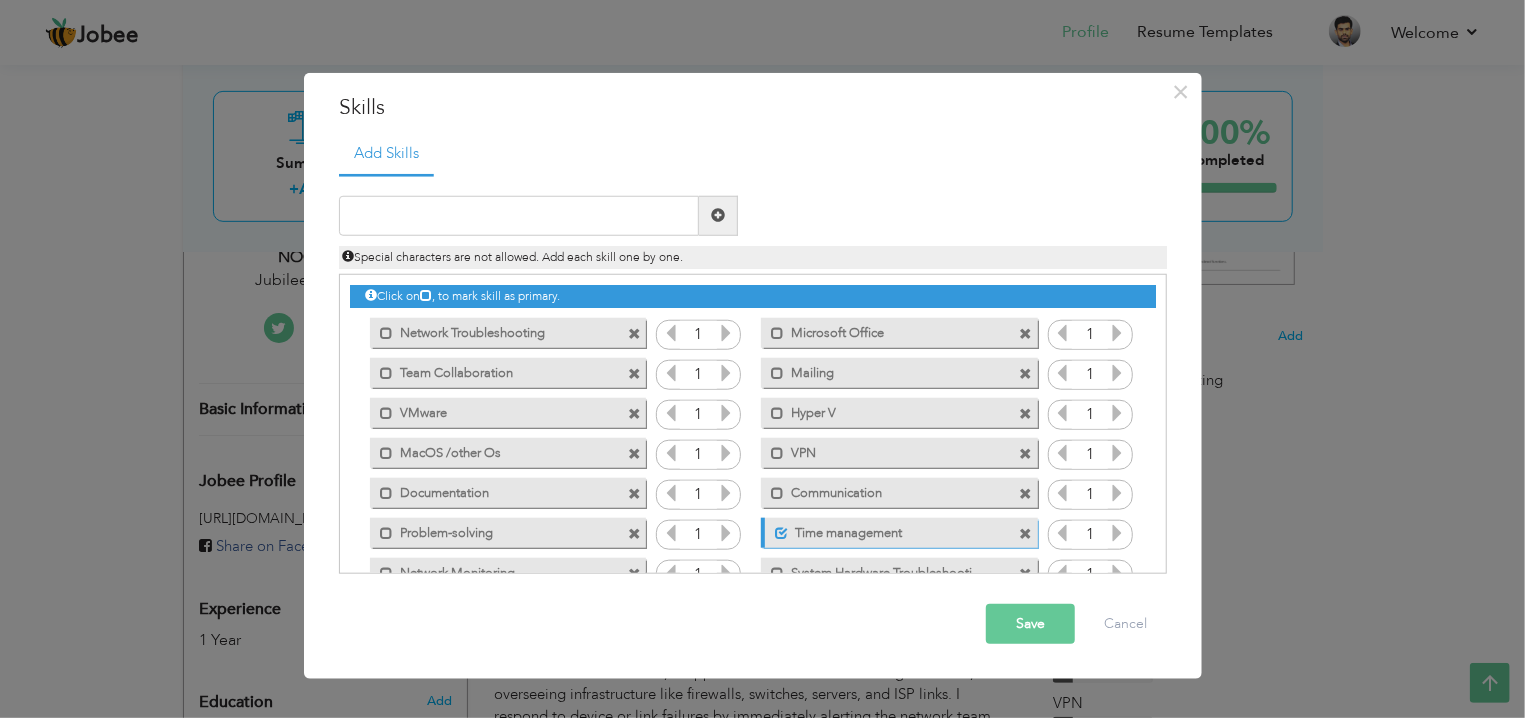 scroll, scrollTop: 45, scrollLeft: 0, axis: vertical 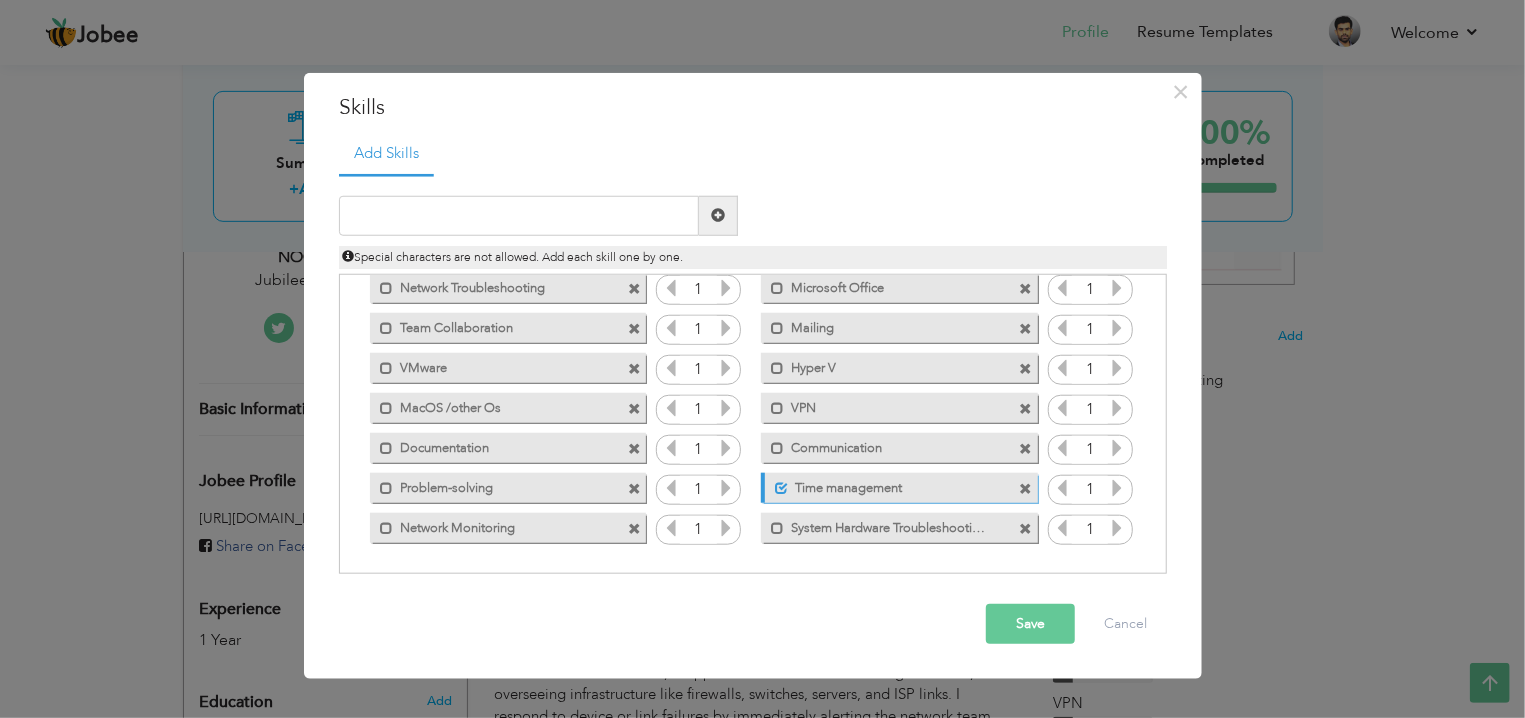click at bounding box center (634, 369) 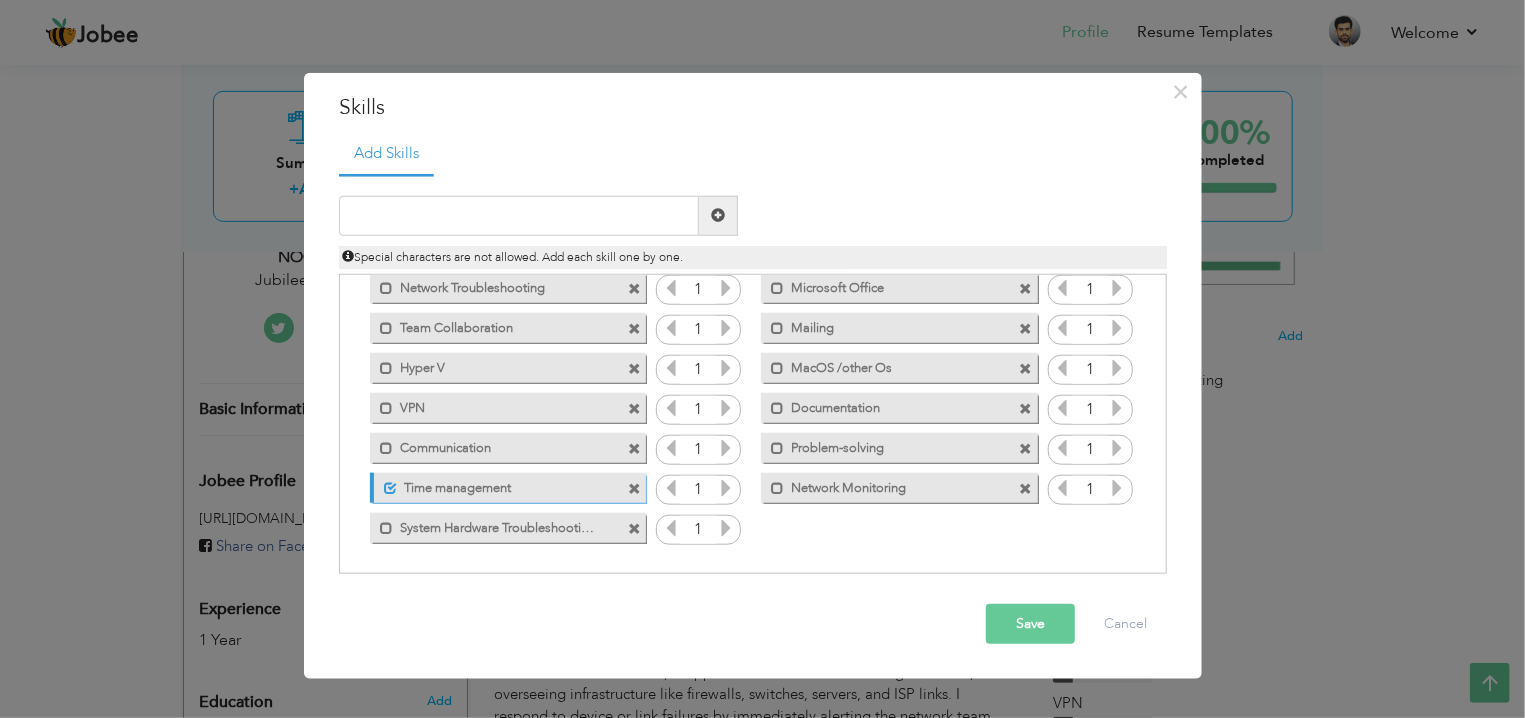 click on "Mark as primary skill.
Mailing" at bounding box center (899, 328) 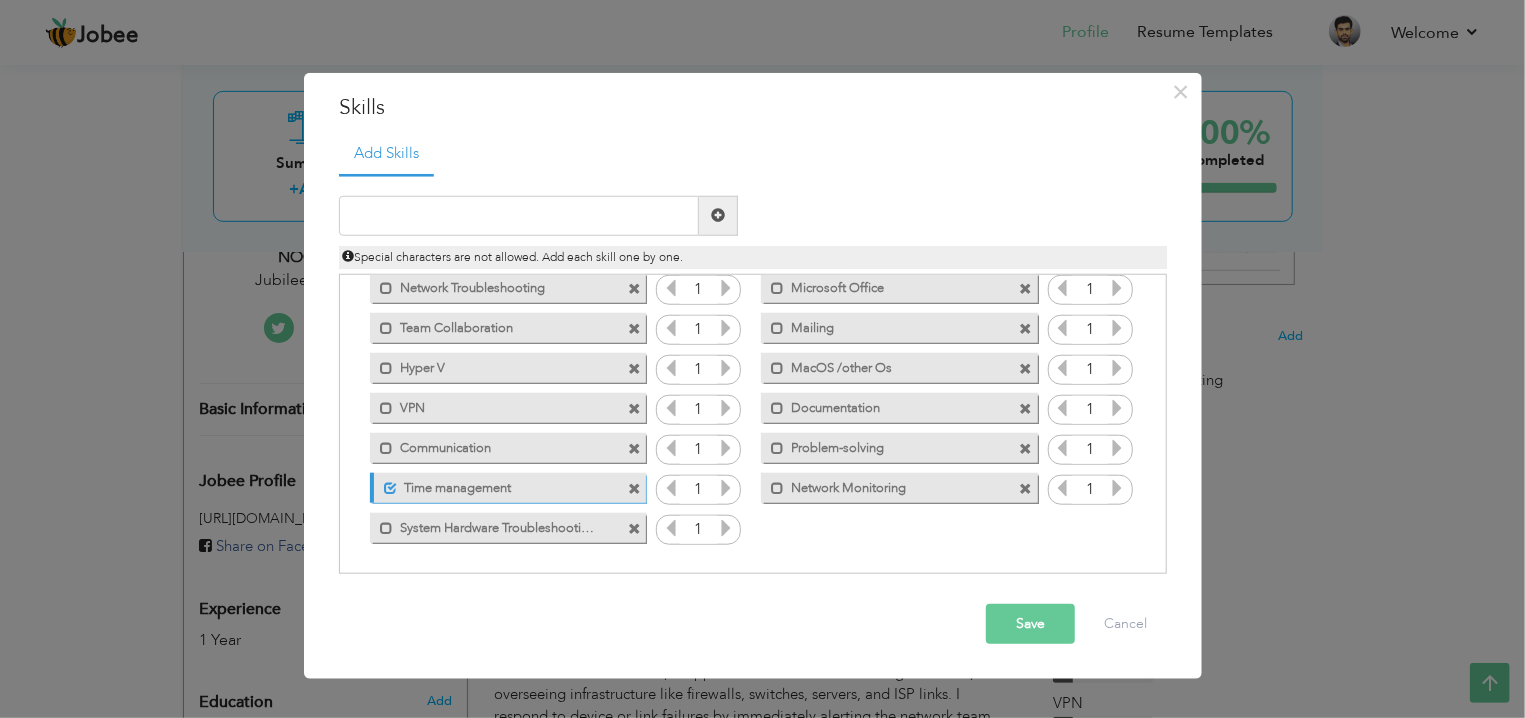 click on "Mark as primary skill.
Mailing" at bounding box center [899, 328] 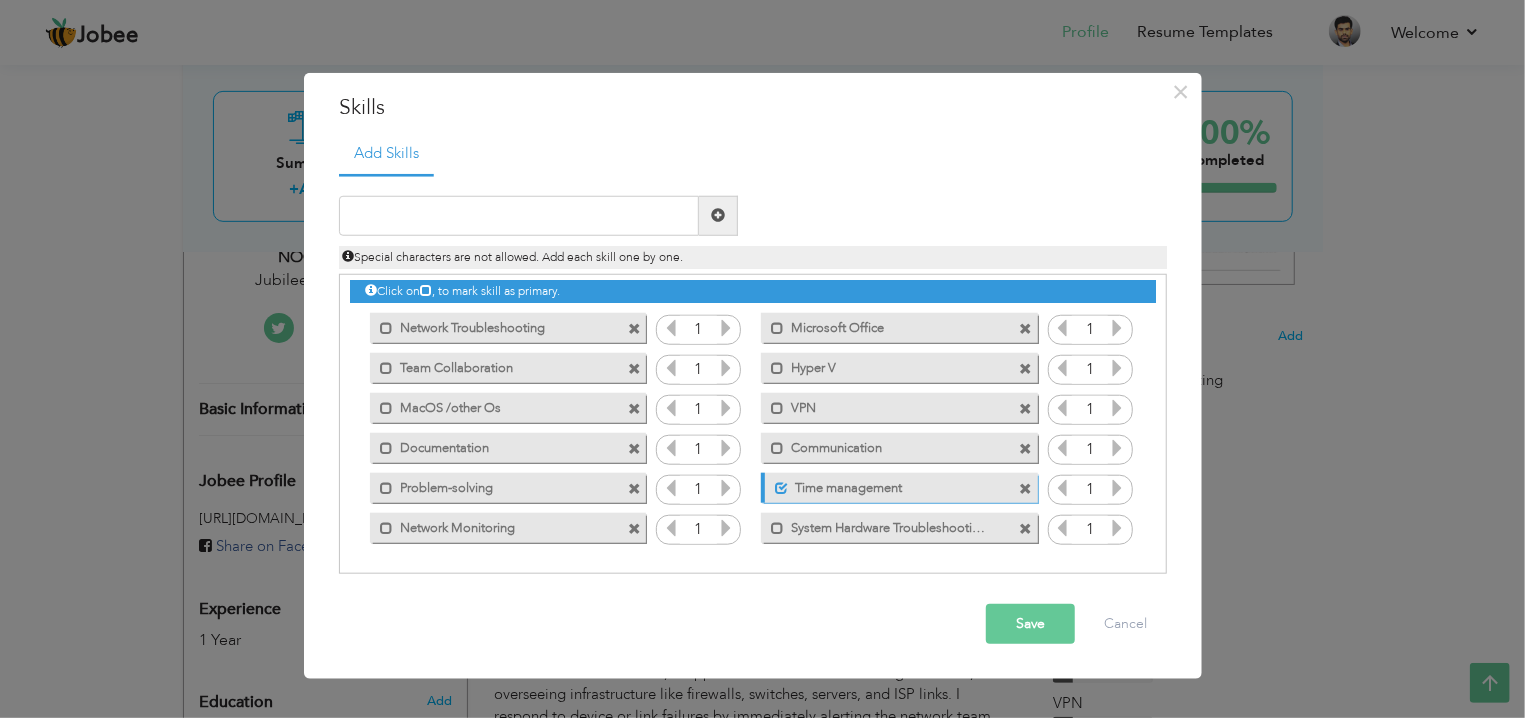 scroll, scrollTop: 6, scrollLeft: 0, axis: vertical 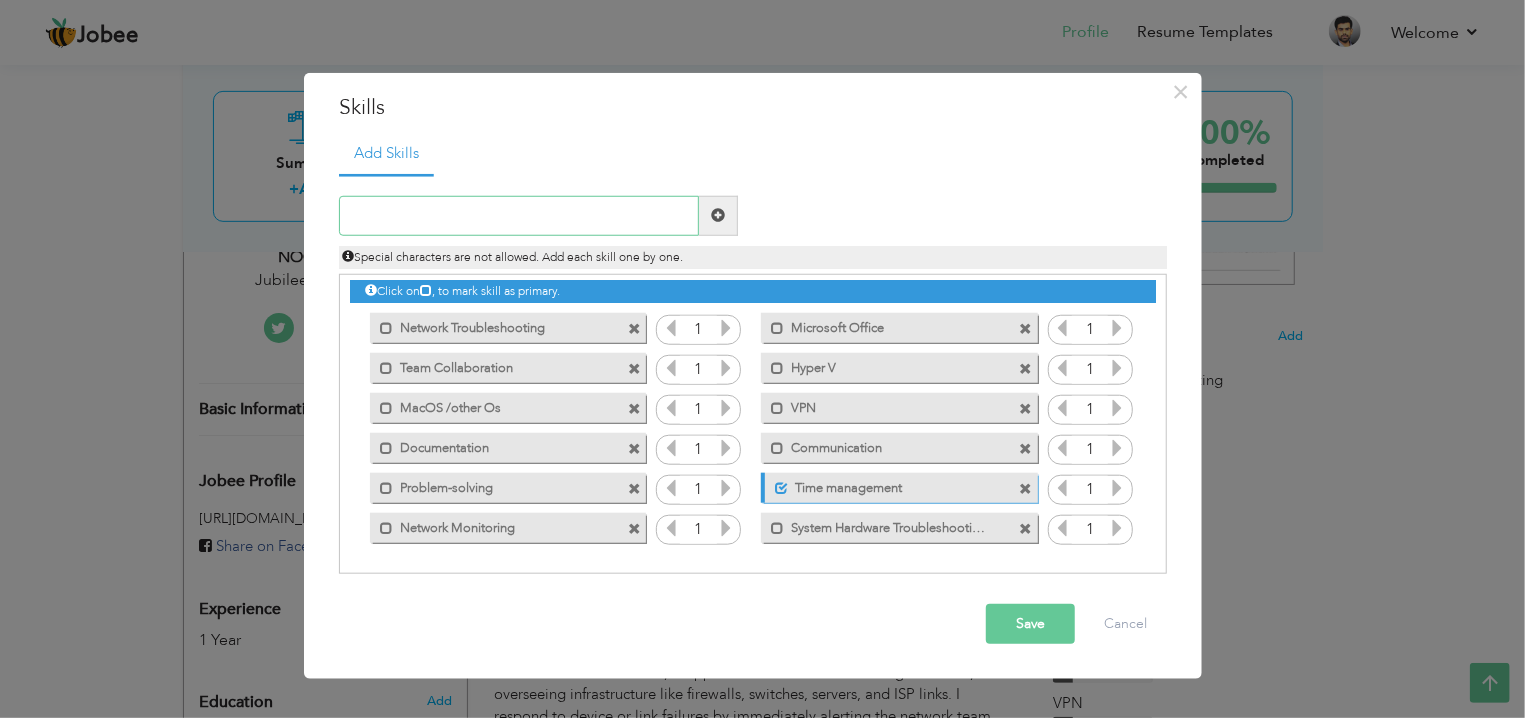 click at bounding box center [519, 216] 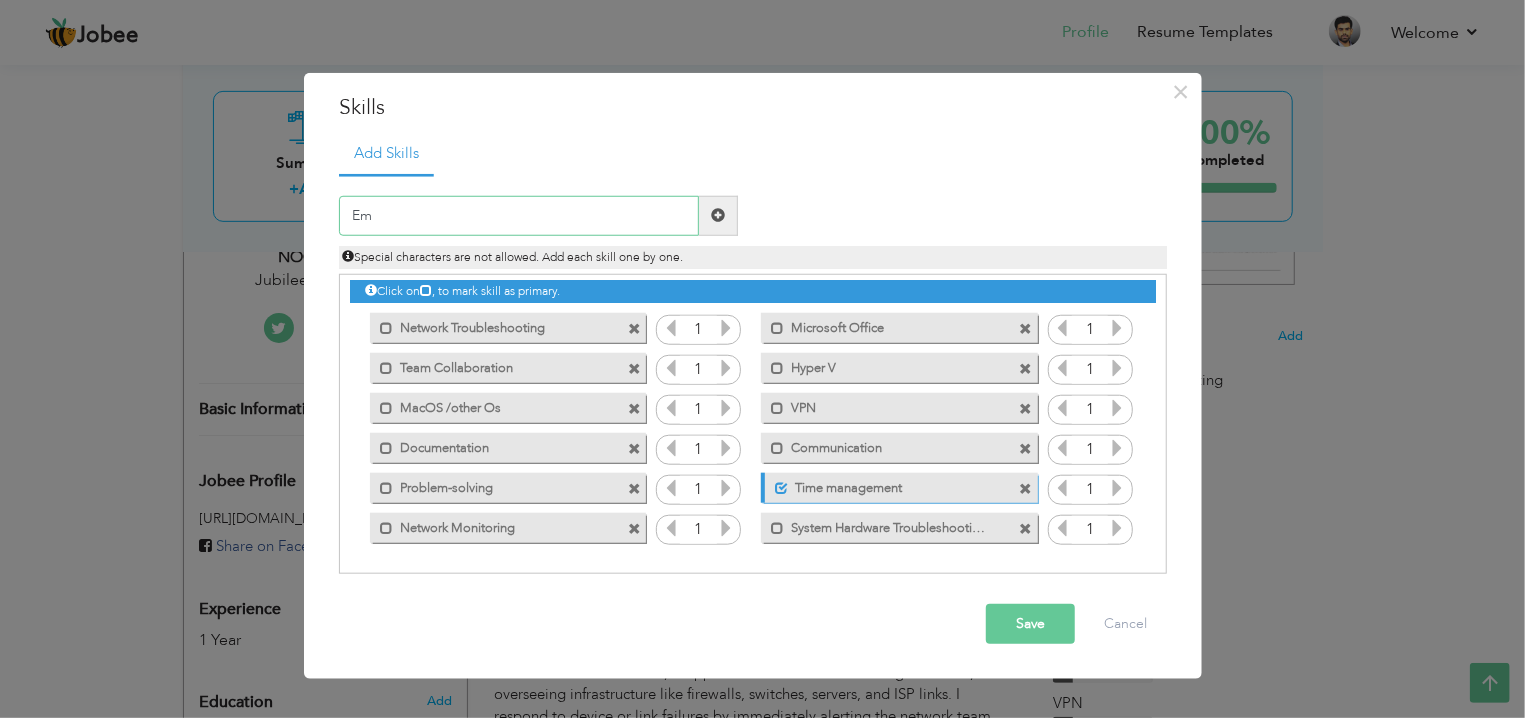 type on "E" 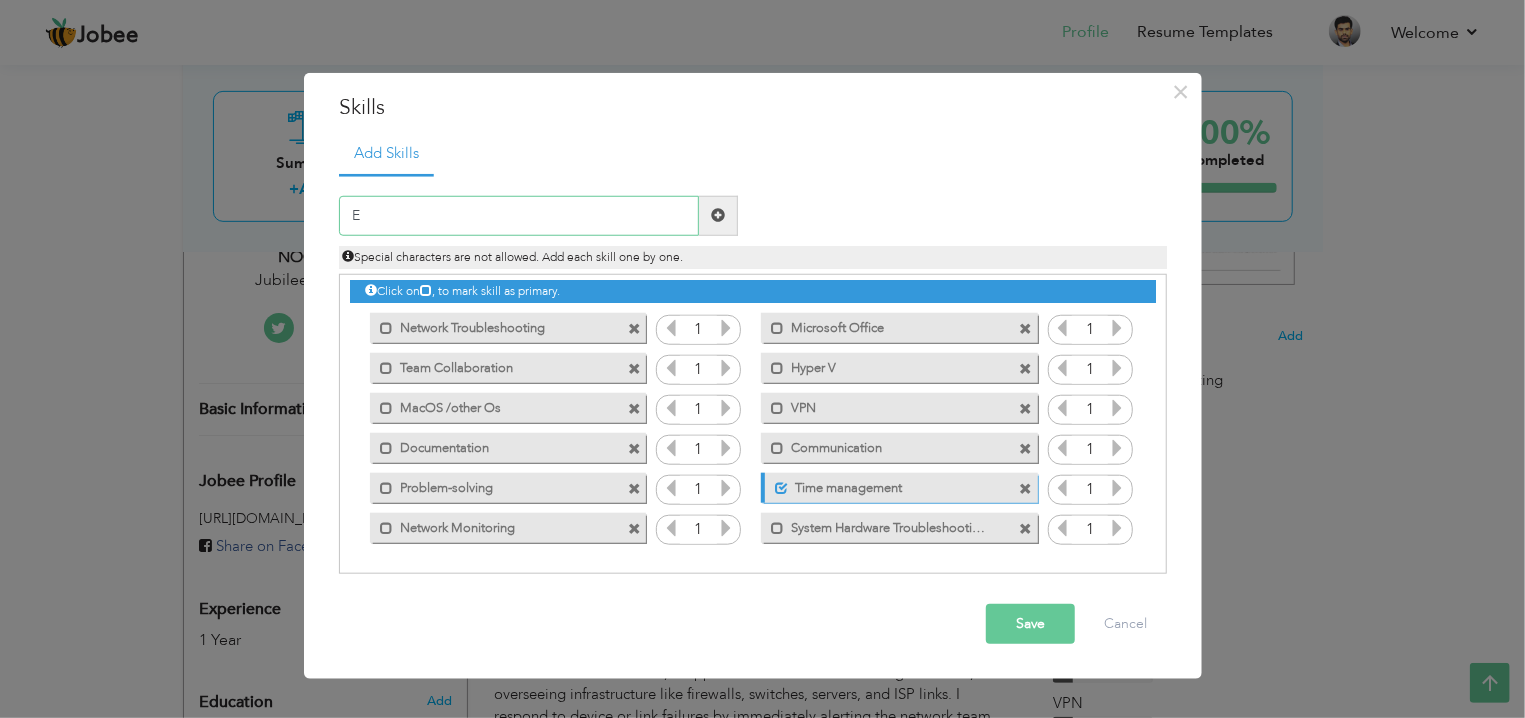 type 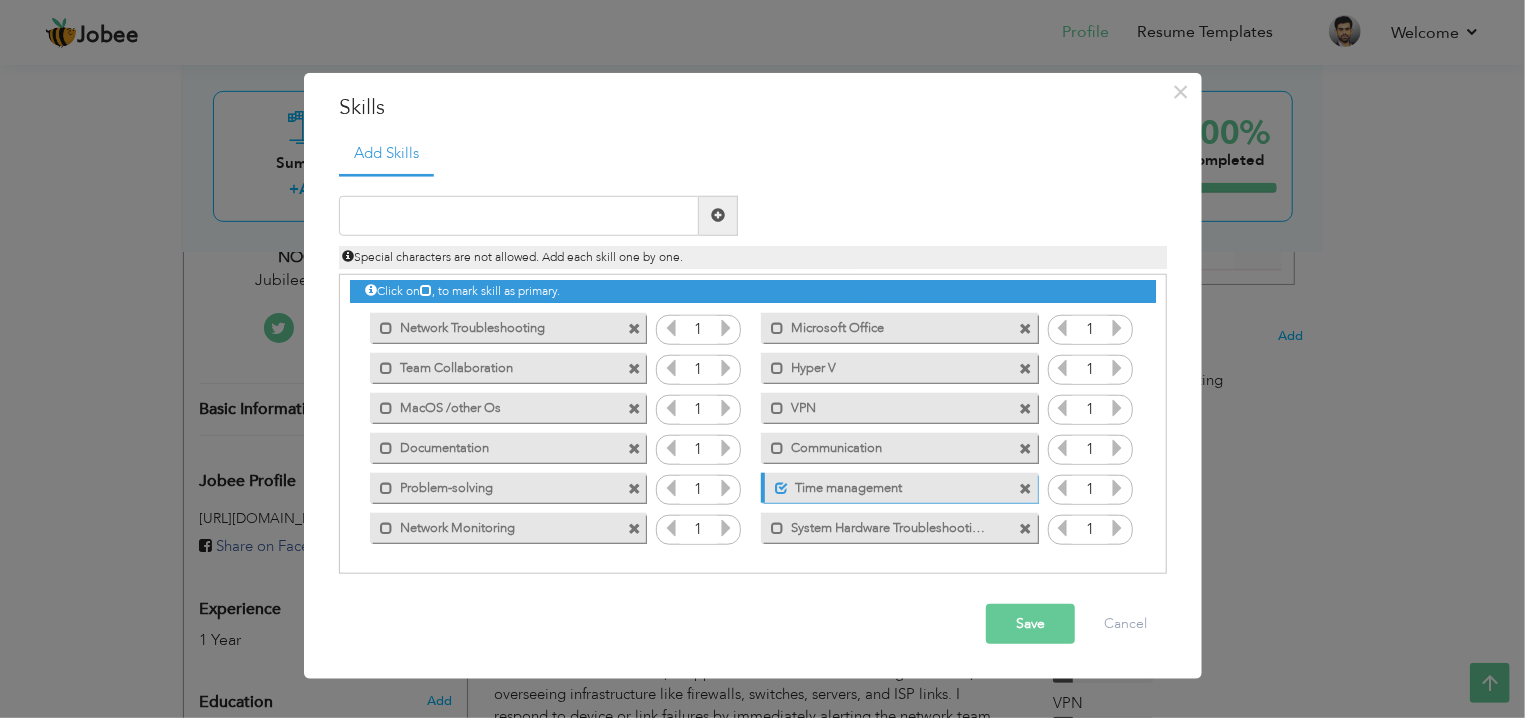 click on "Save" at bounding box center (1030, 624) 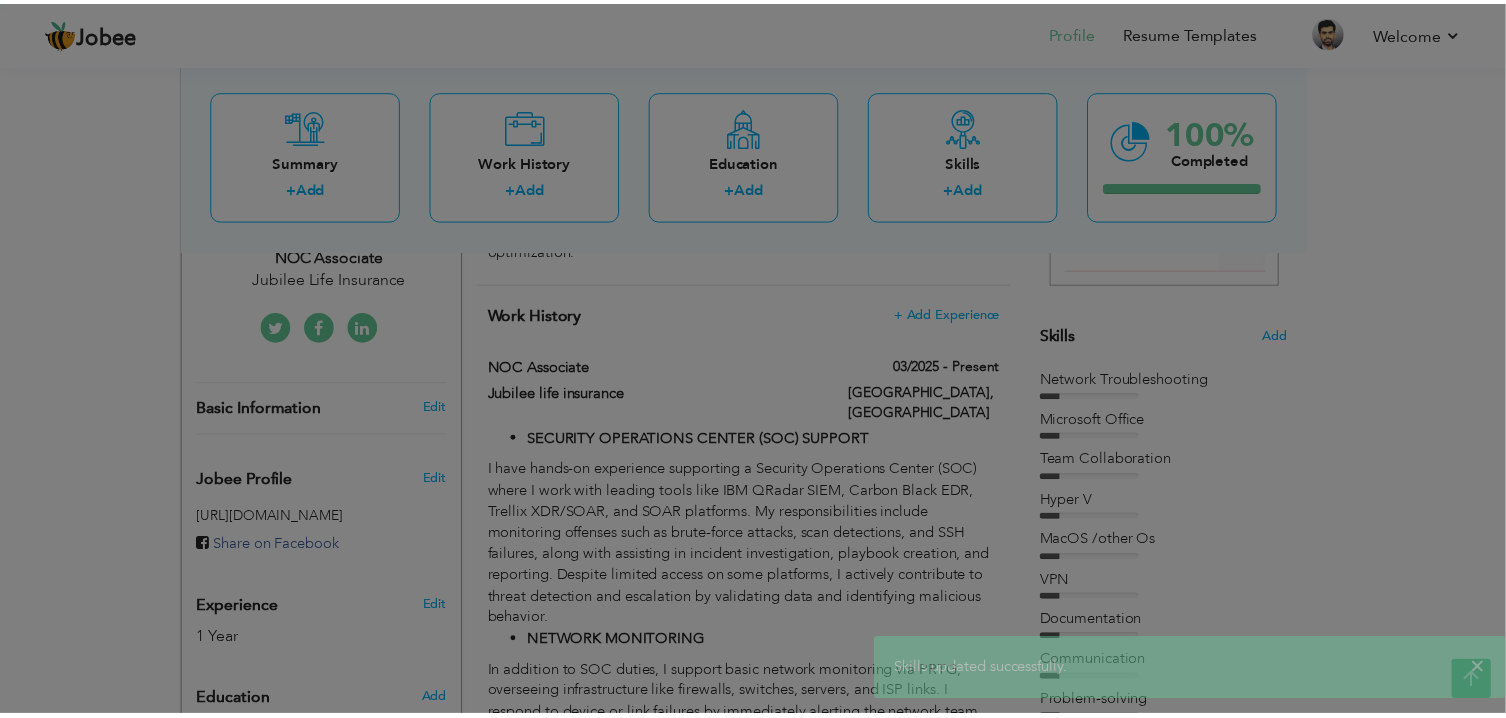 scroll, scrollTop: 0, scrollLeft: 0, axis: both 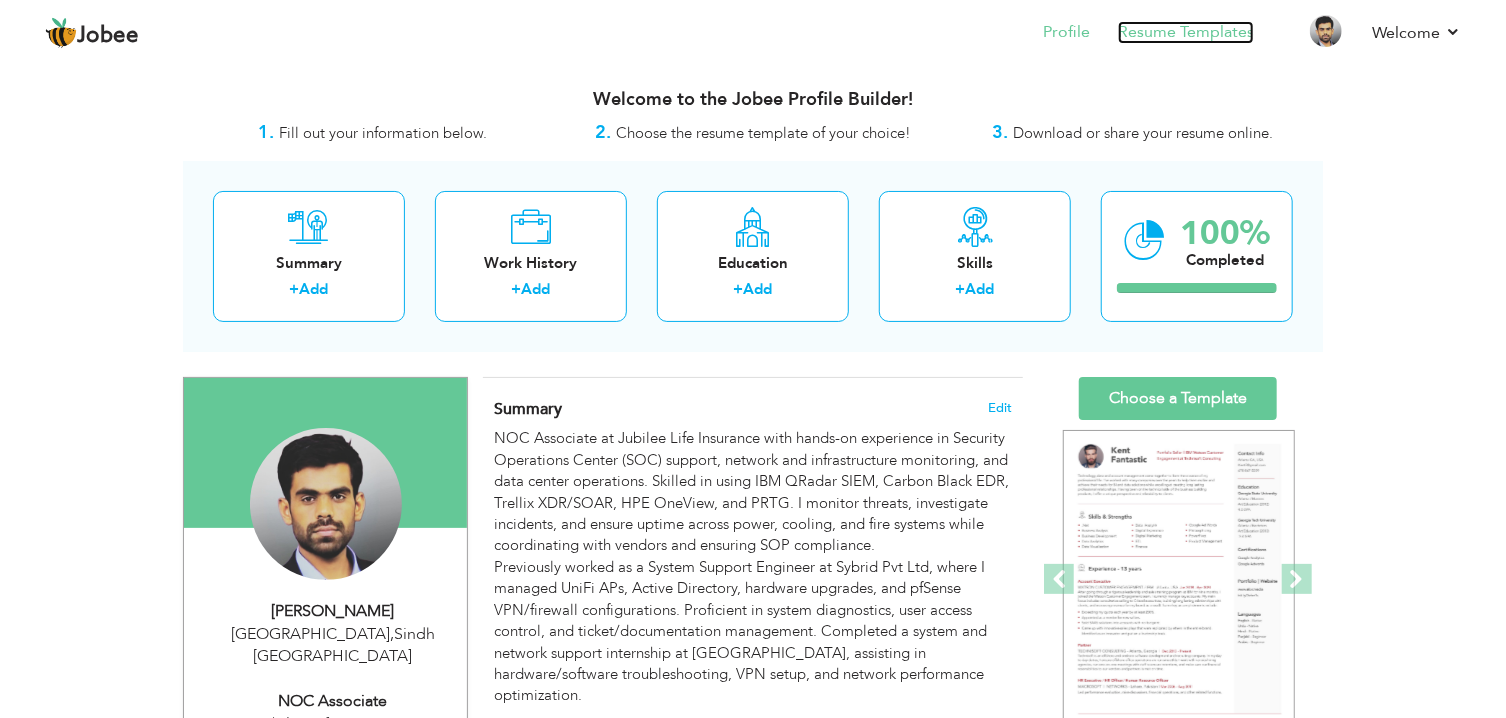 click on "Resume Templates" at bounding box center [1186, 32] 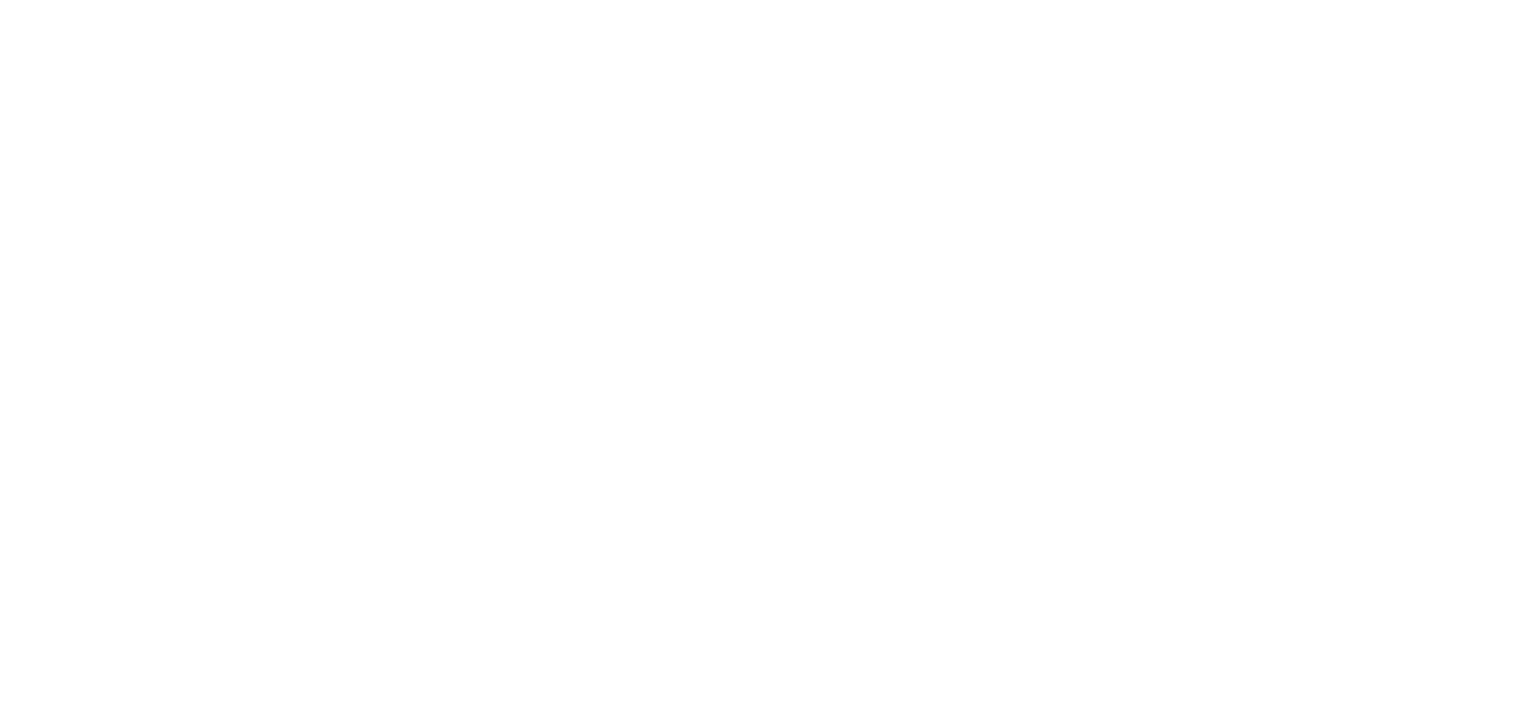 scroll, scrollTop: 0, scrollLeft: 0, axis: both 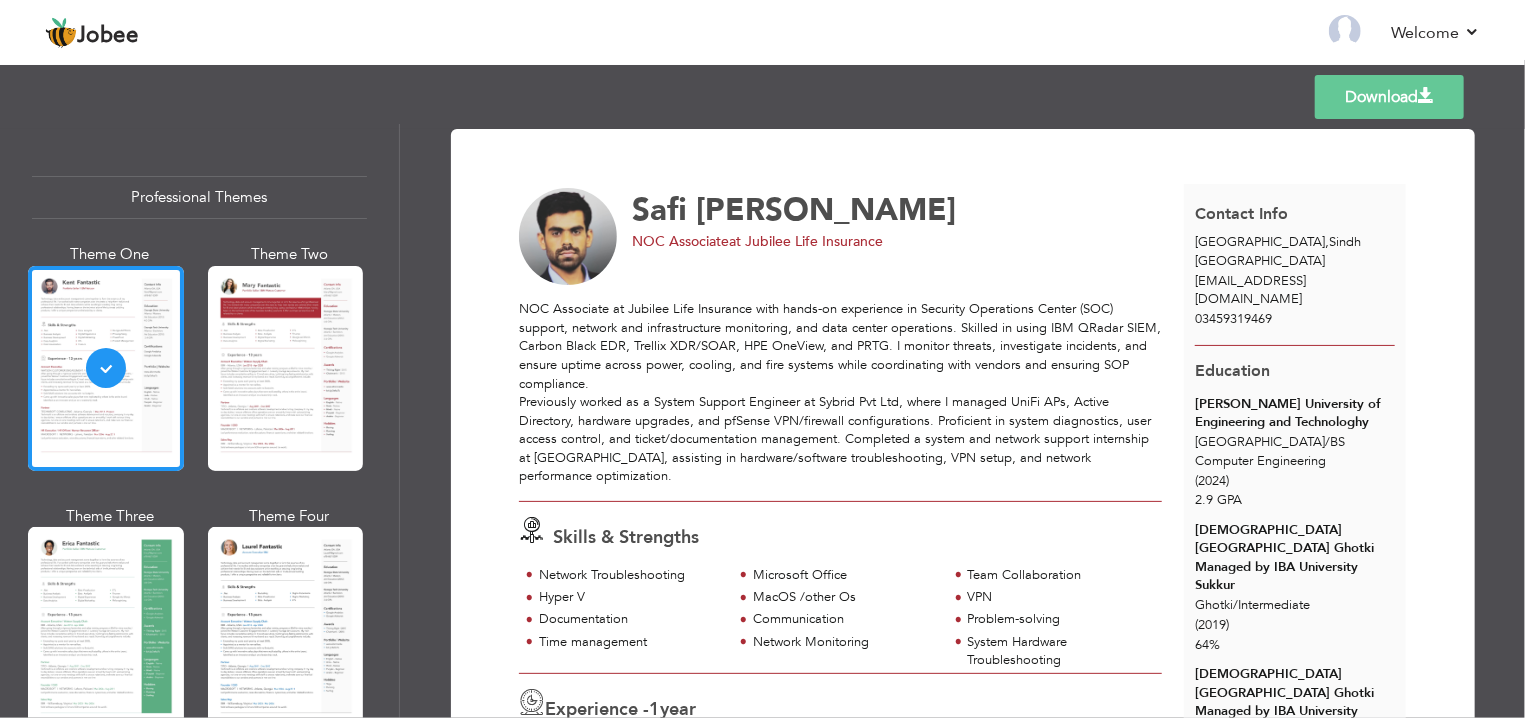 drag, startPoint x: 390, startPoint y: 190, endPoint x: 376, endPoint y: 398, distance: 208.47063 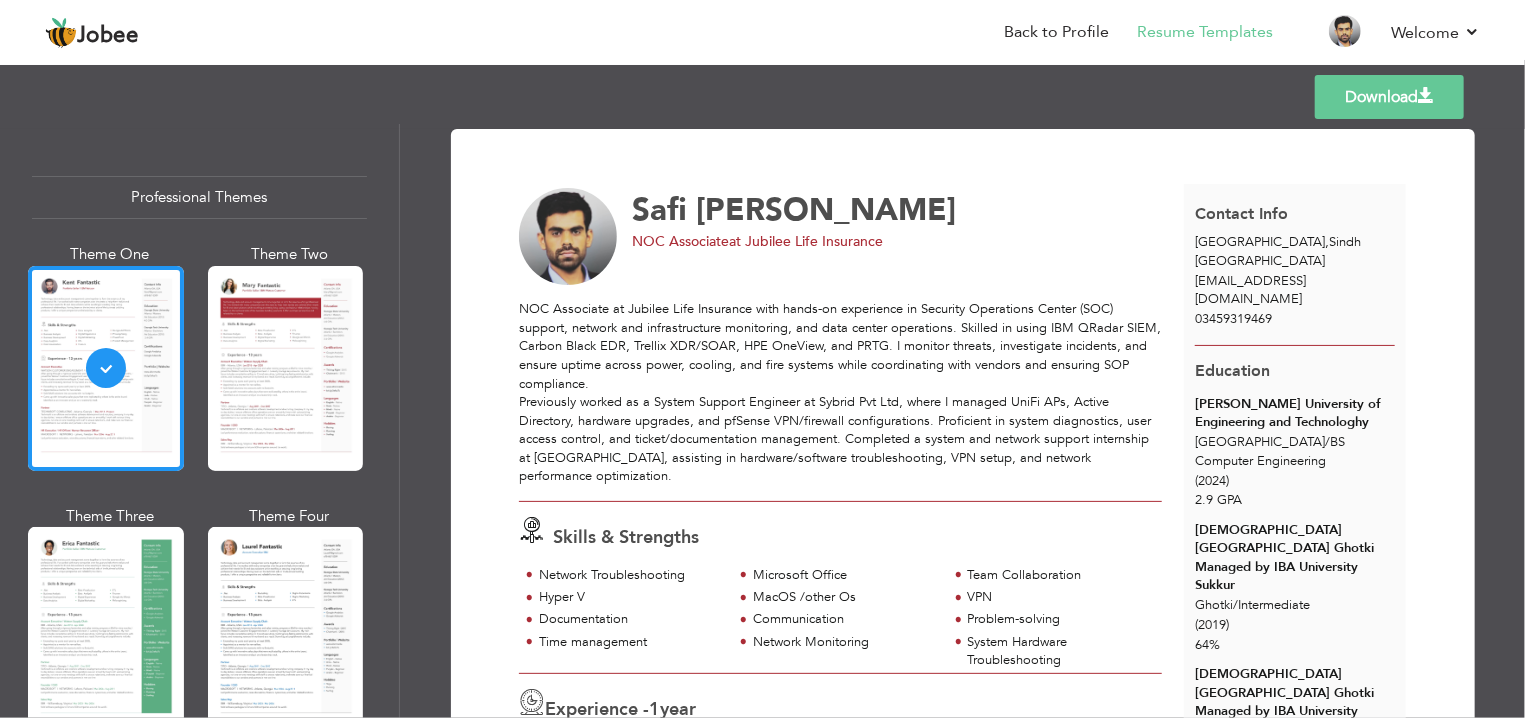click on "Download
Safi   Ullah
NOC Associate  at Jubilee Life Insurance
Hyper V VPN" at bounding box center [962, 421] 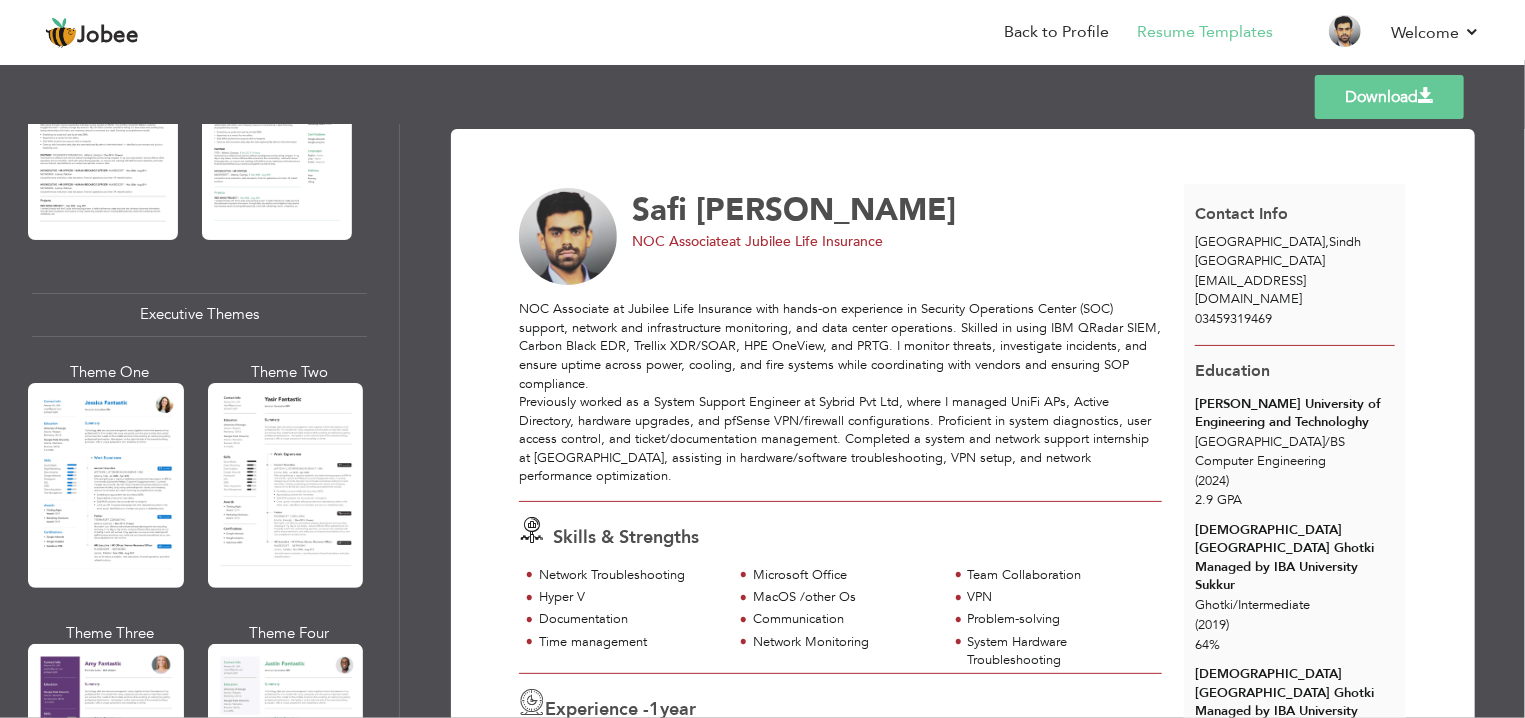 scroll, scrollTop: 1358, scrollLeft: 0, axis: vertical 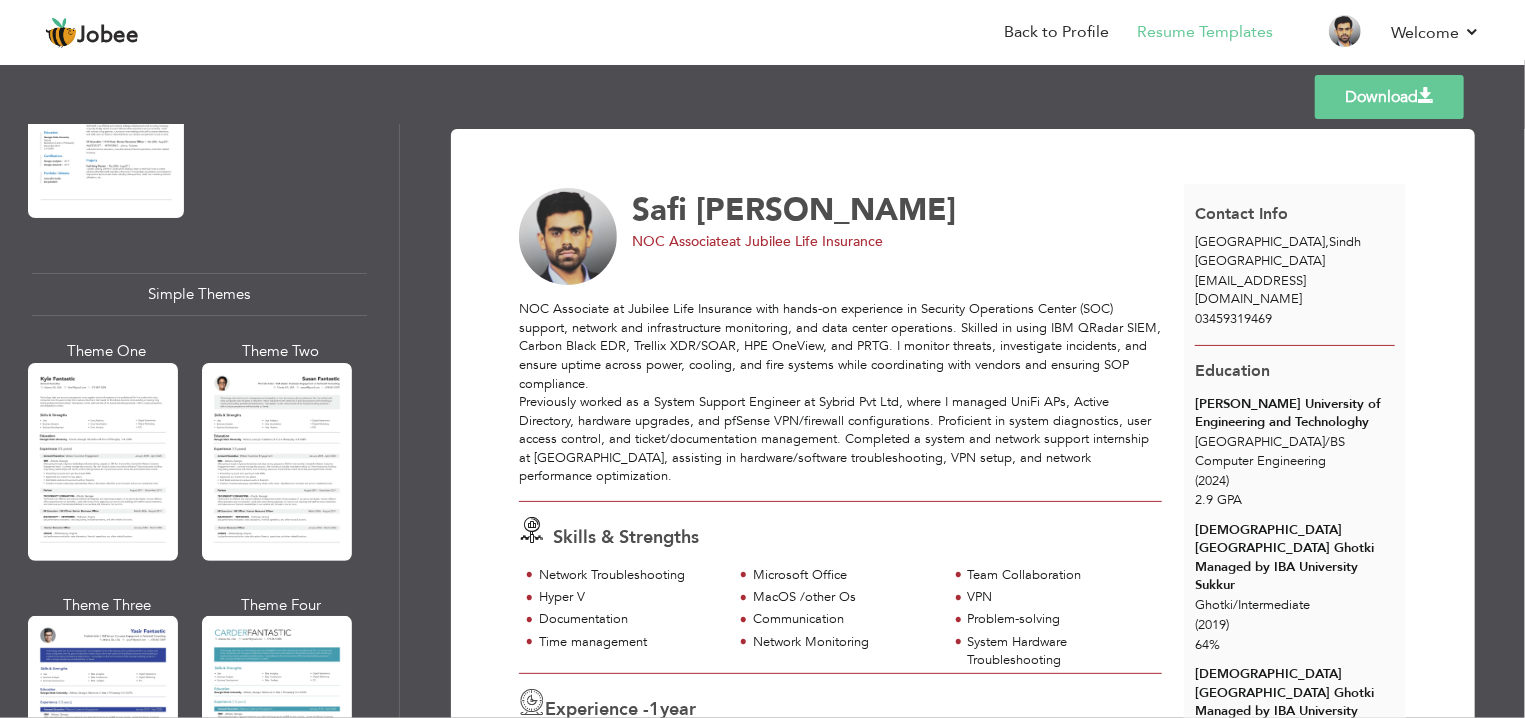 click on "Download" at bounding box center [1389, 97] 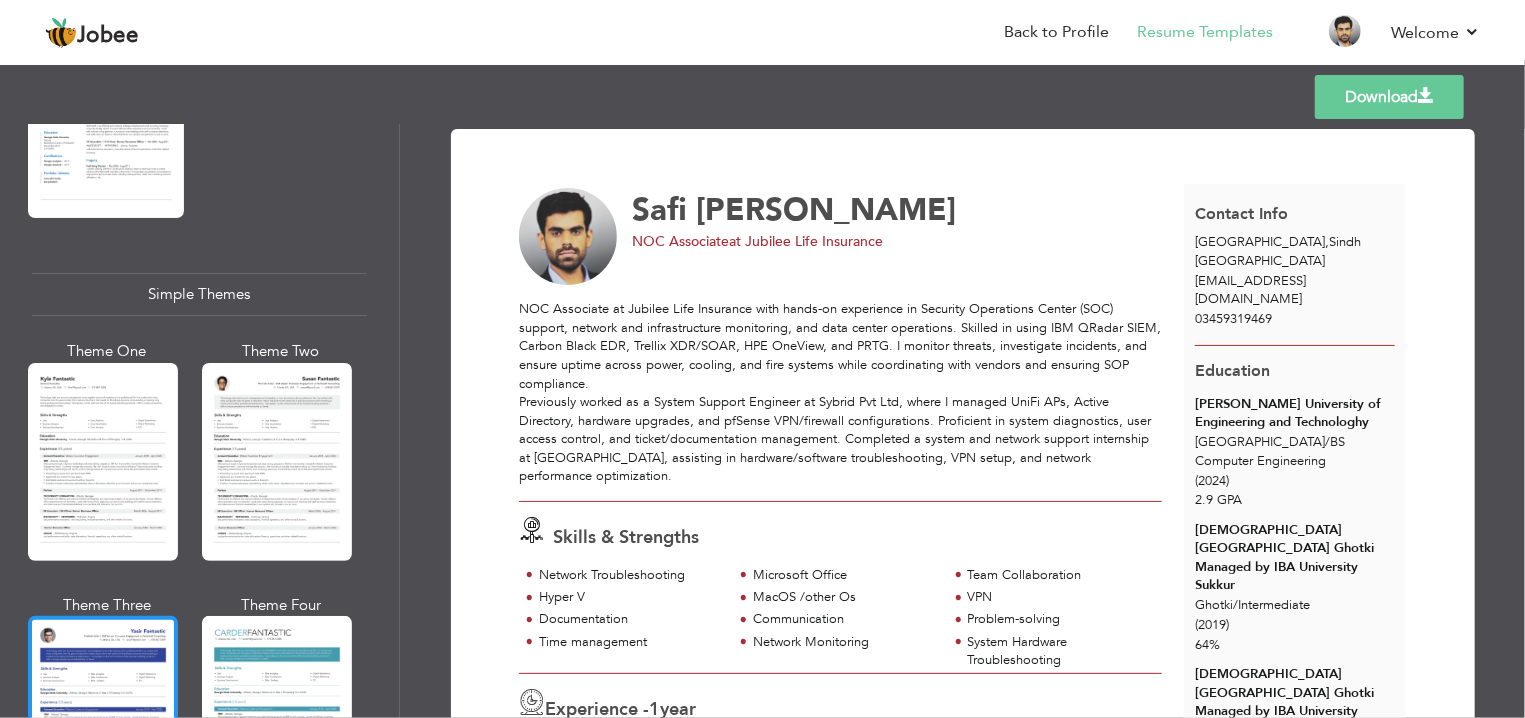 click at bounding box center (103, 715) 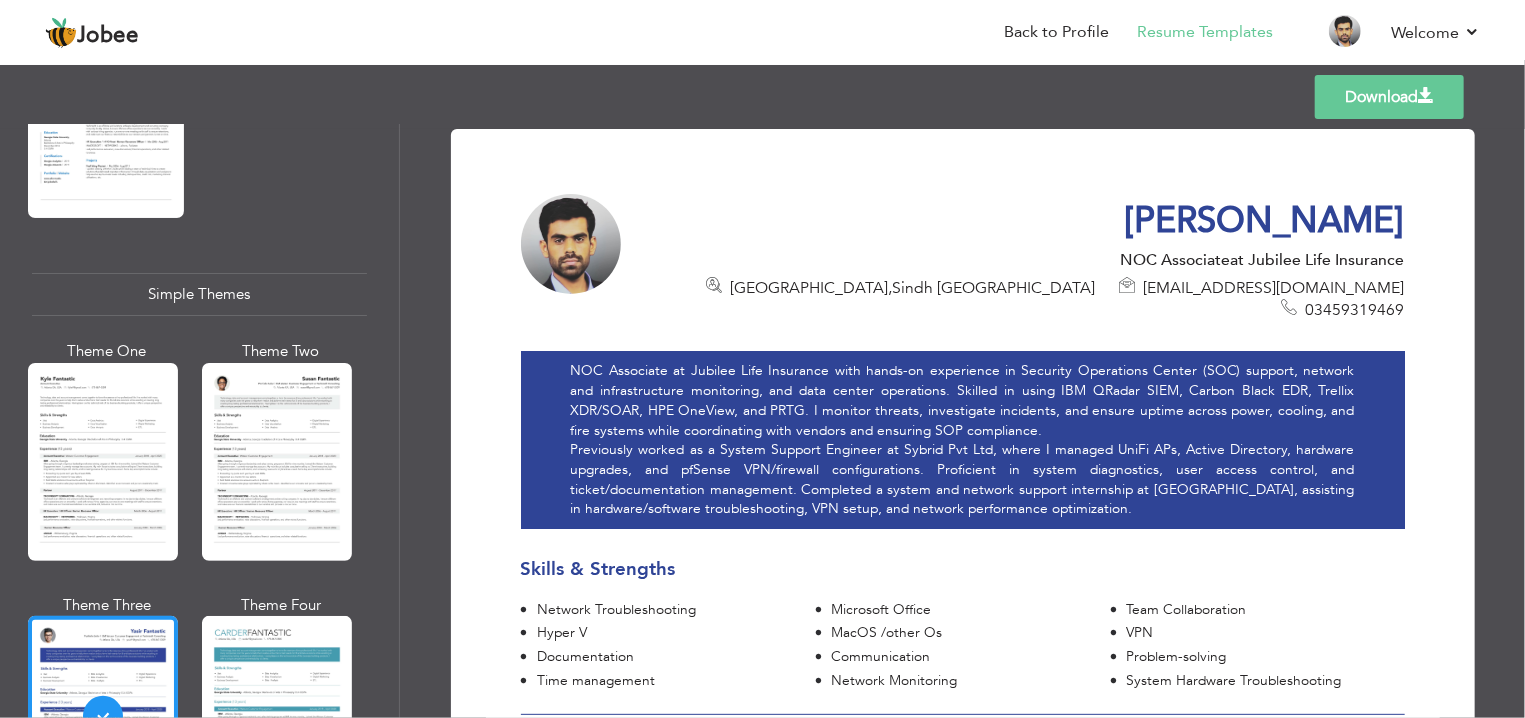 click on "Download" at bounding box center (1389, 97) 